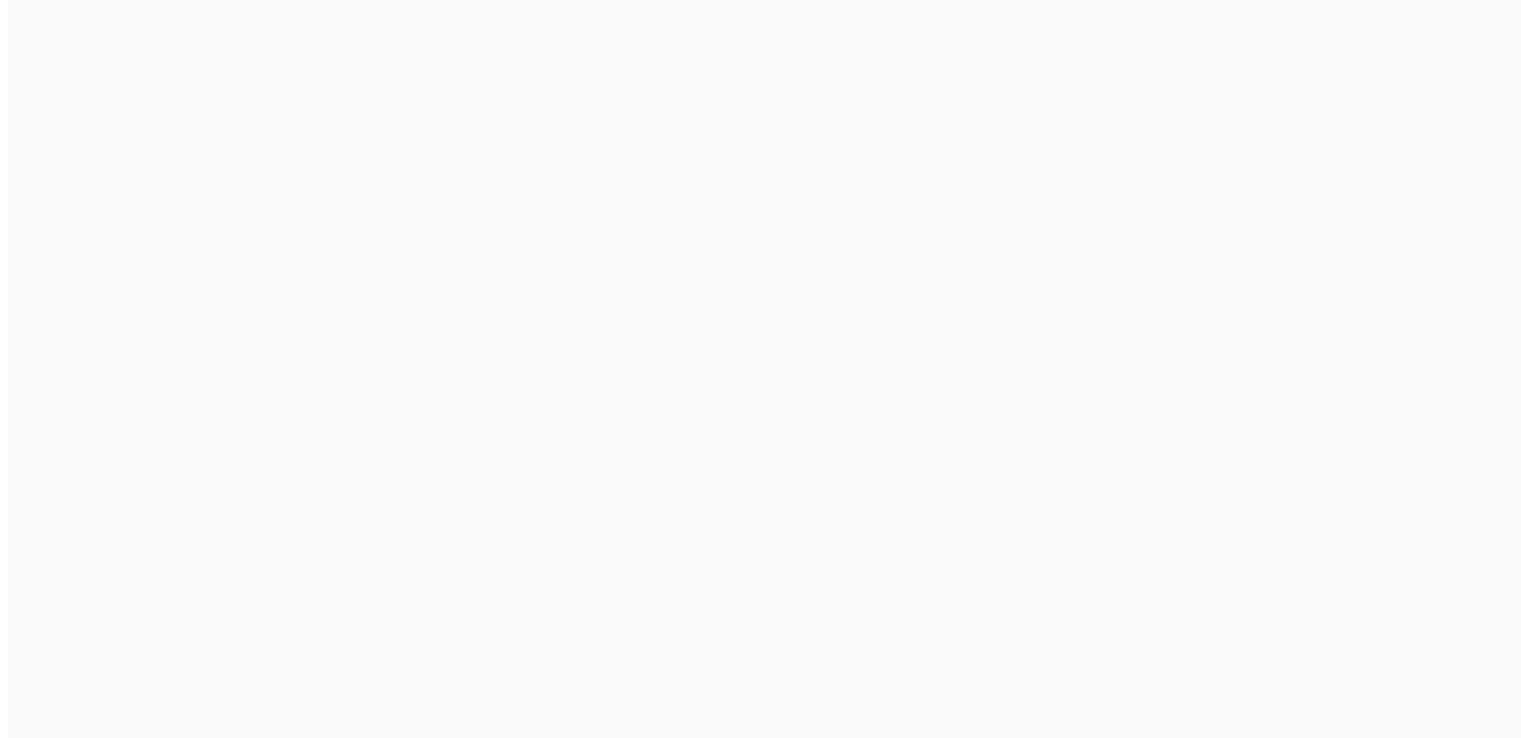 scroll, scrollTop: 0, scrollLeft: 0, axis: both 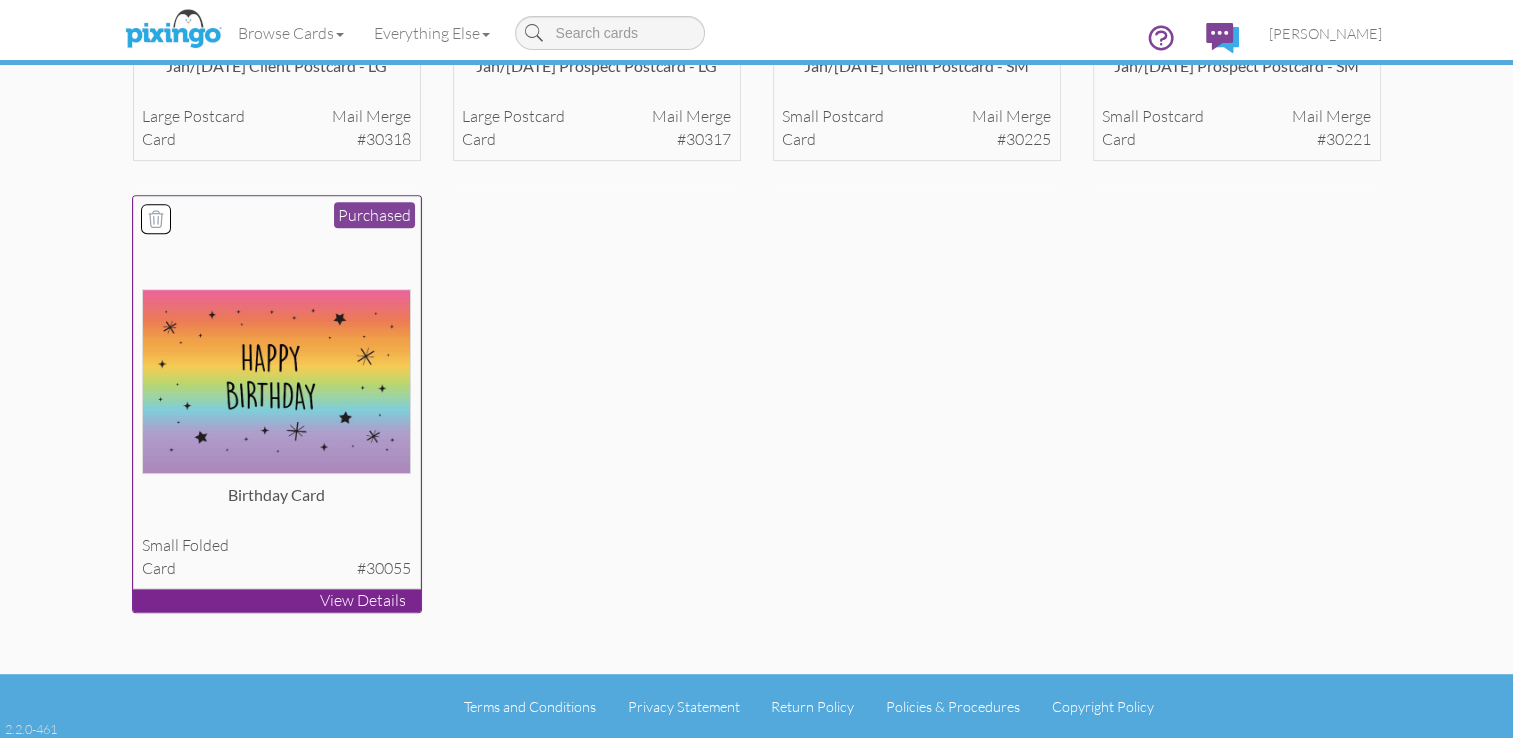 click at bounding box center (276, 381) 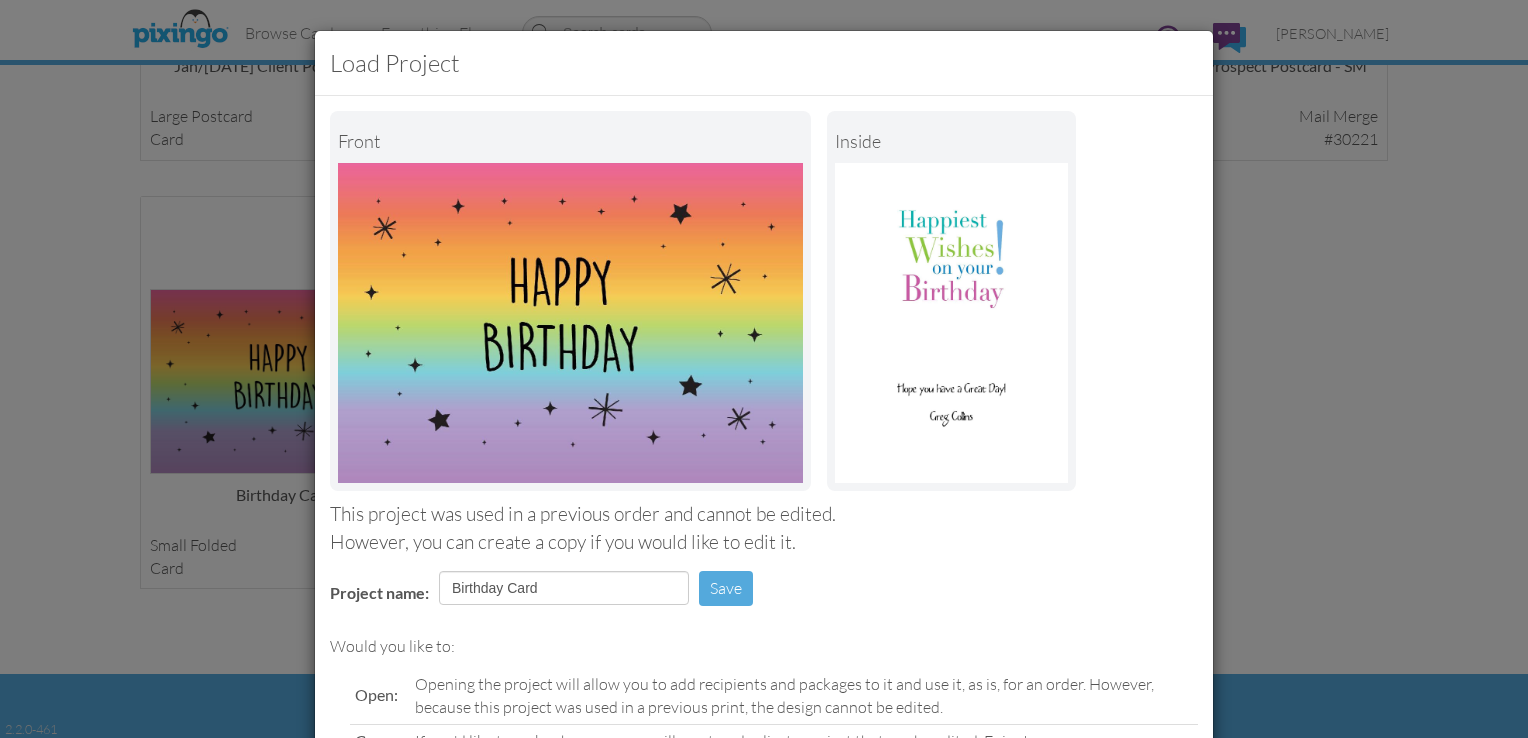 scroll, scrollTop: 196, scrollLeft: 0, axis: vertical 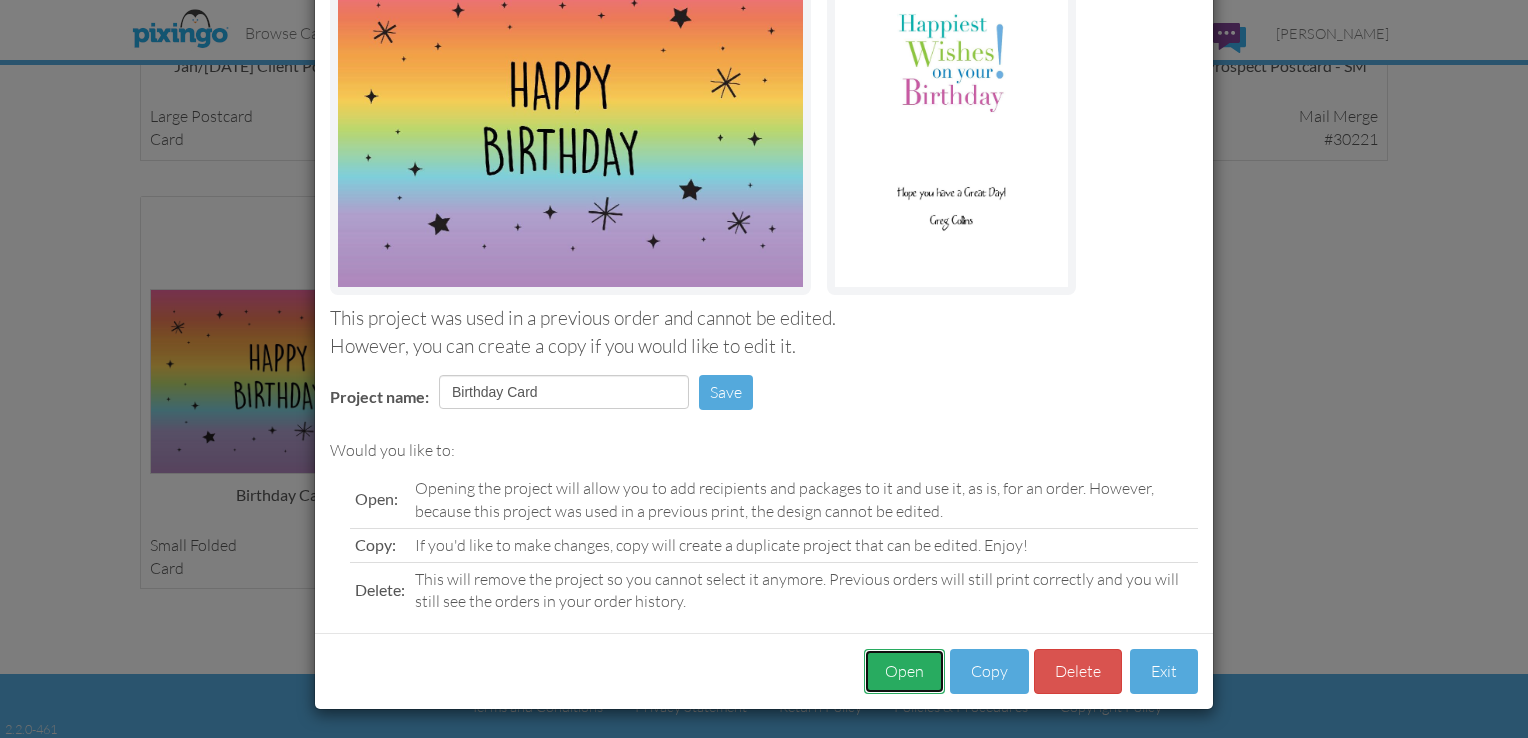 click on "Open" at bounding box center (904, 671) 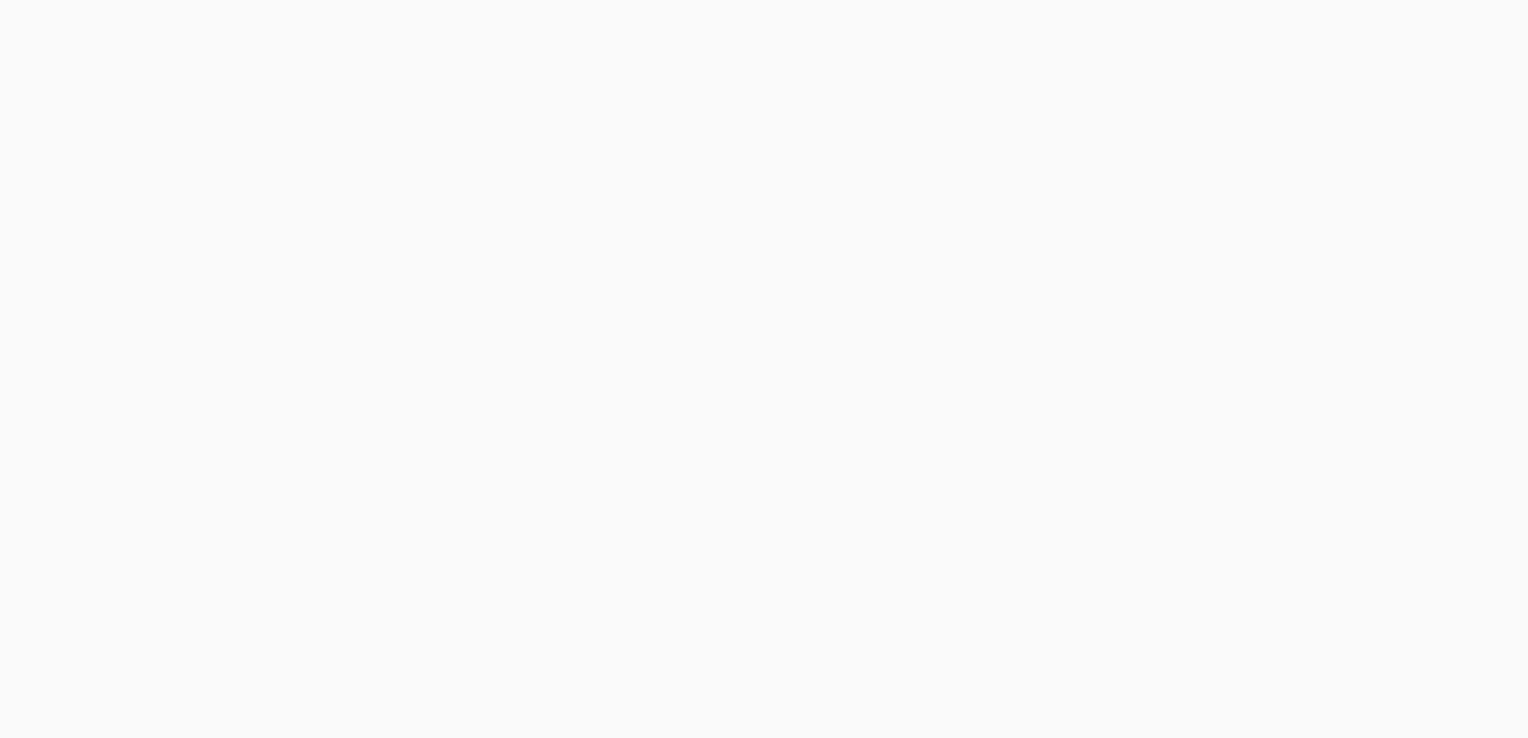 scroll, scrollTop: 0, scrollLeft: 0, axis: both 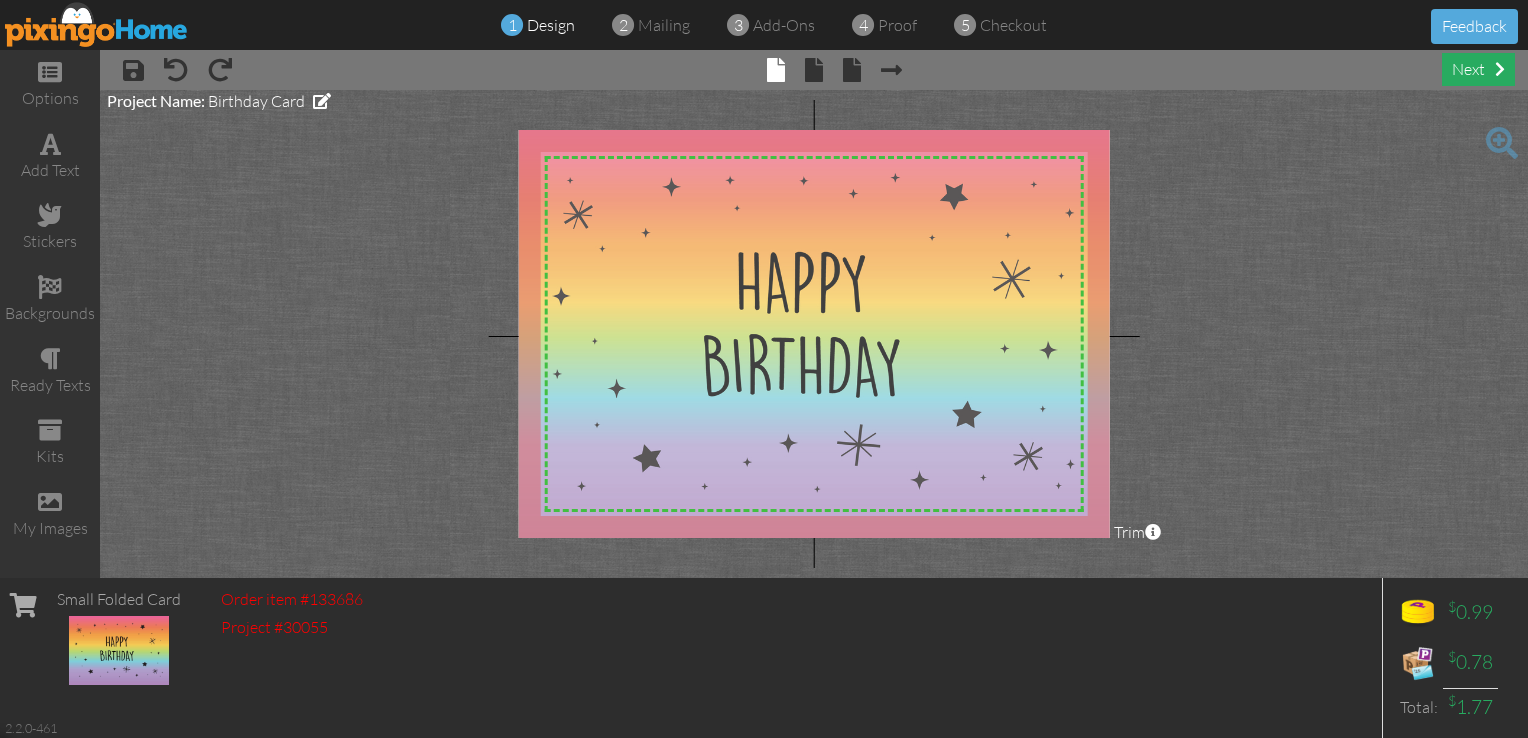 click on "next" at bounding box center (1478, 69) 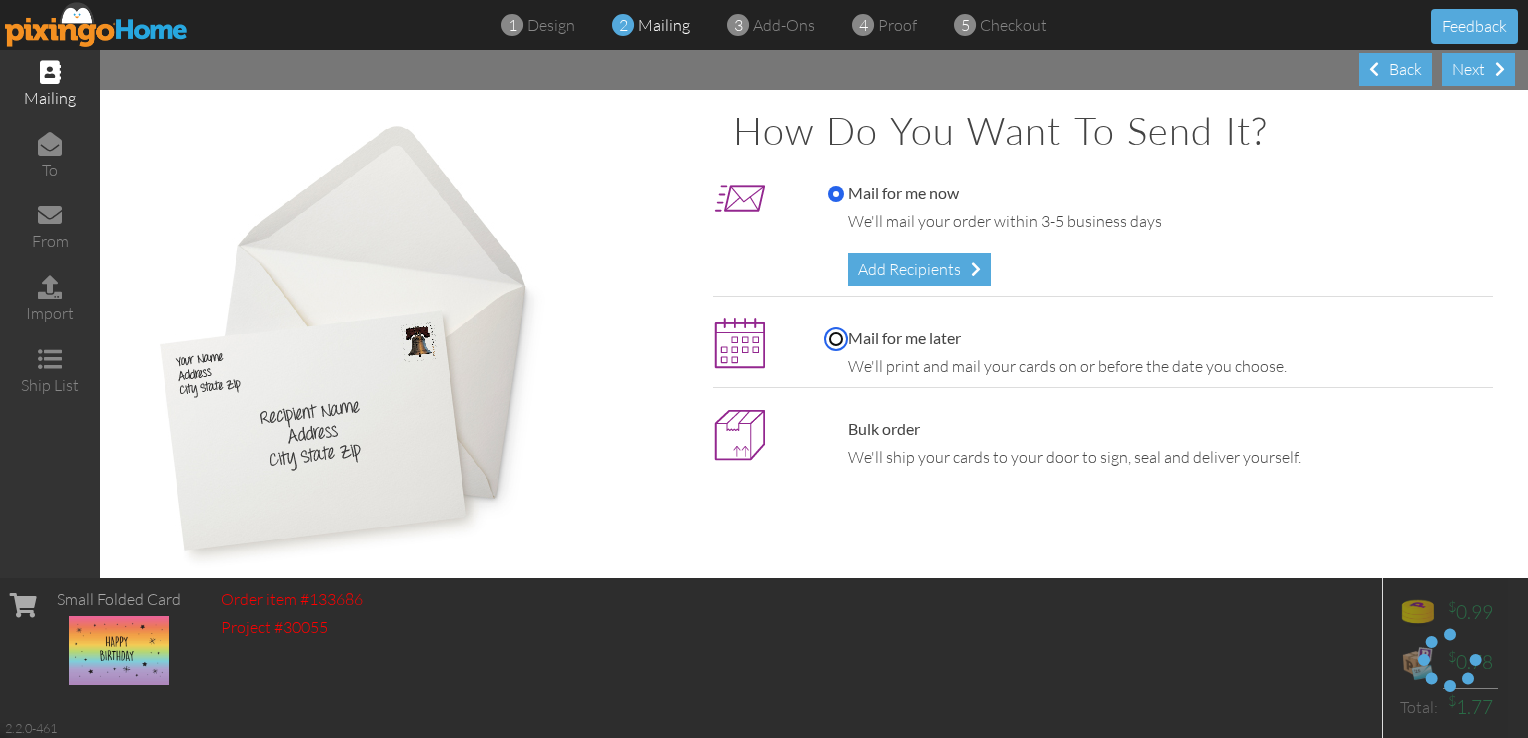 click on "Mail for me later" at bounding box center (836, 339) 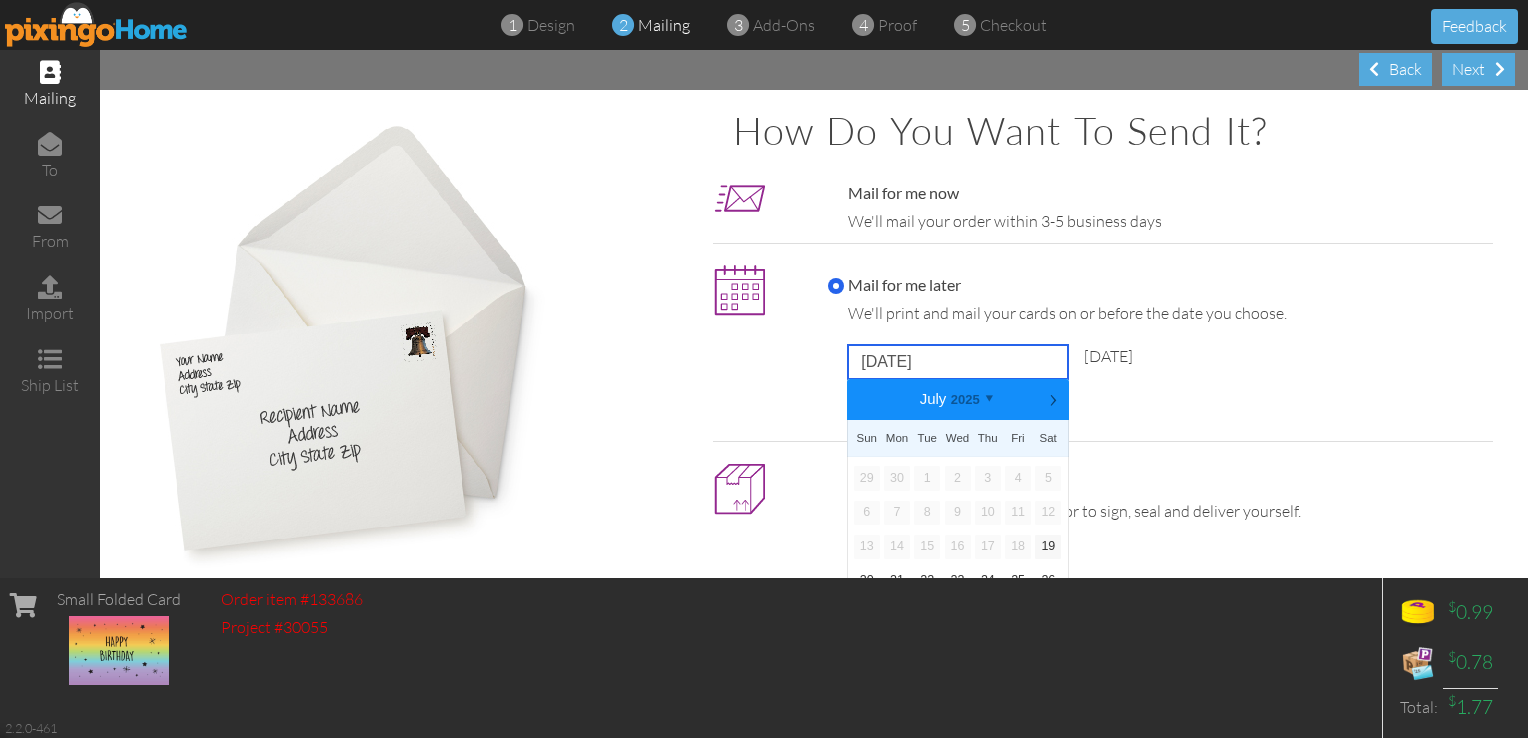 click on "July 19, 2025" at bounding box center (958, 362) 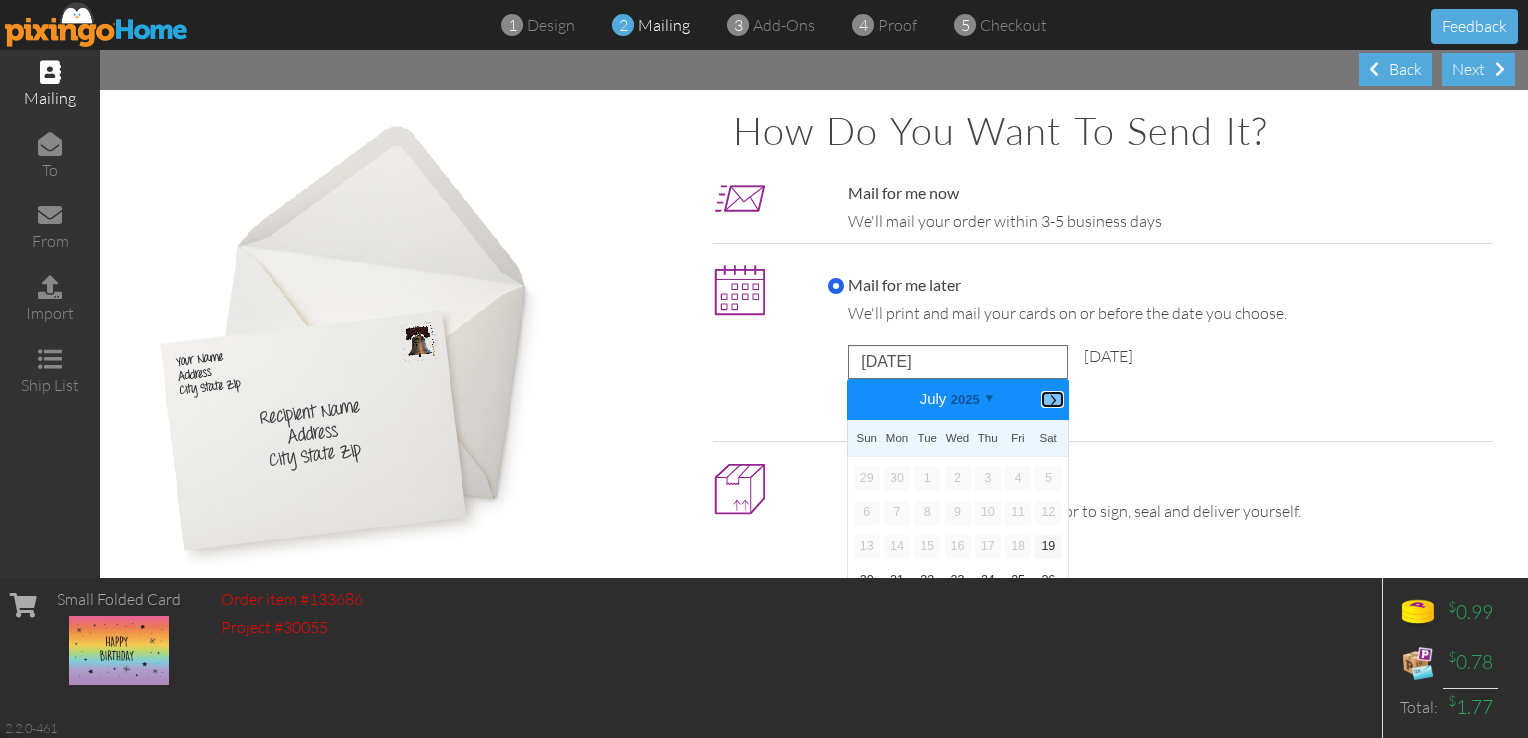 click on "⟩" at bounding box center (1052, 399) 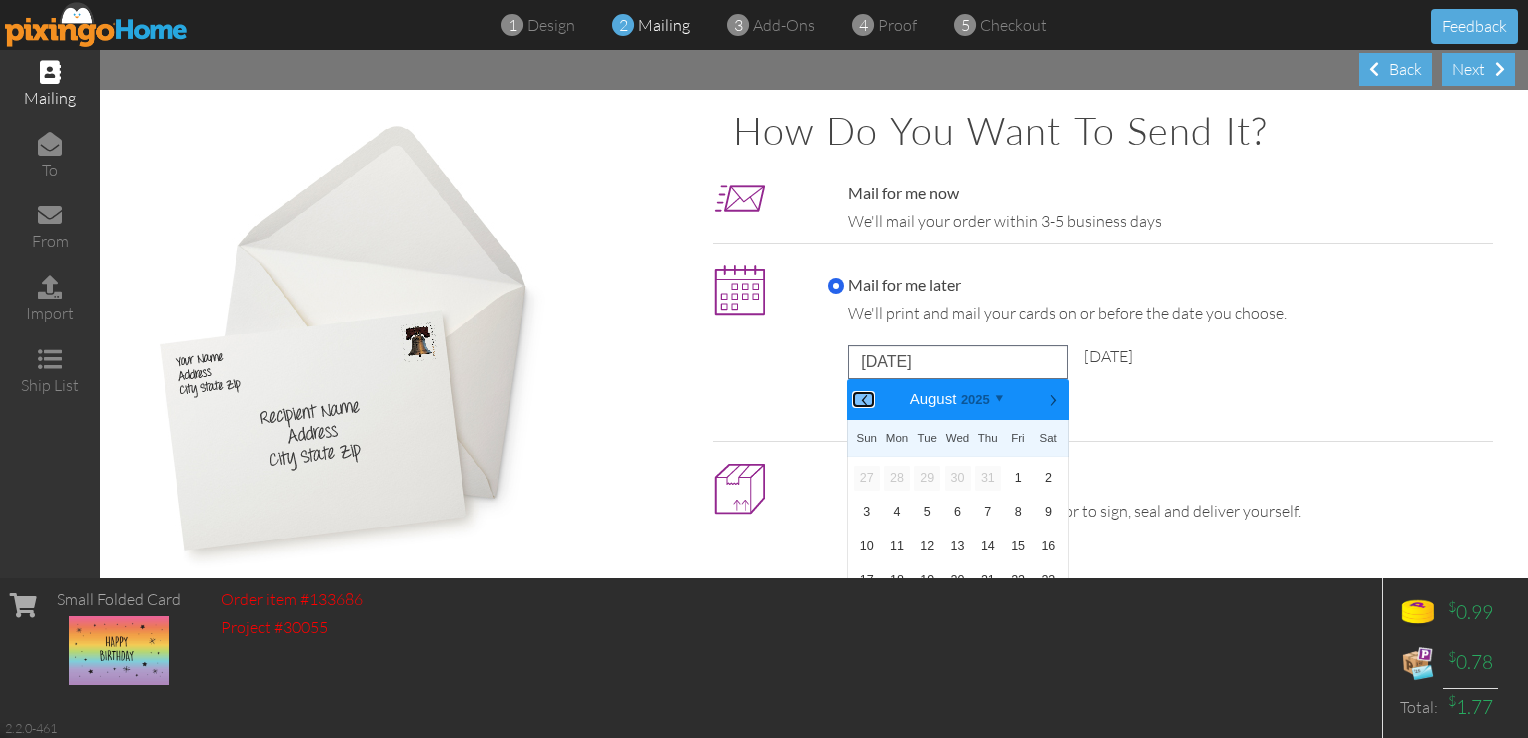 click on "⟨" at bounding box center (863, 399) 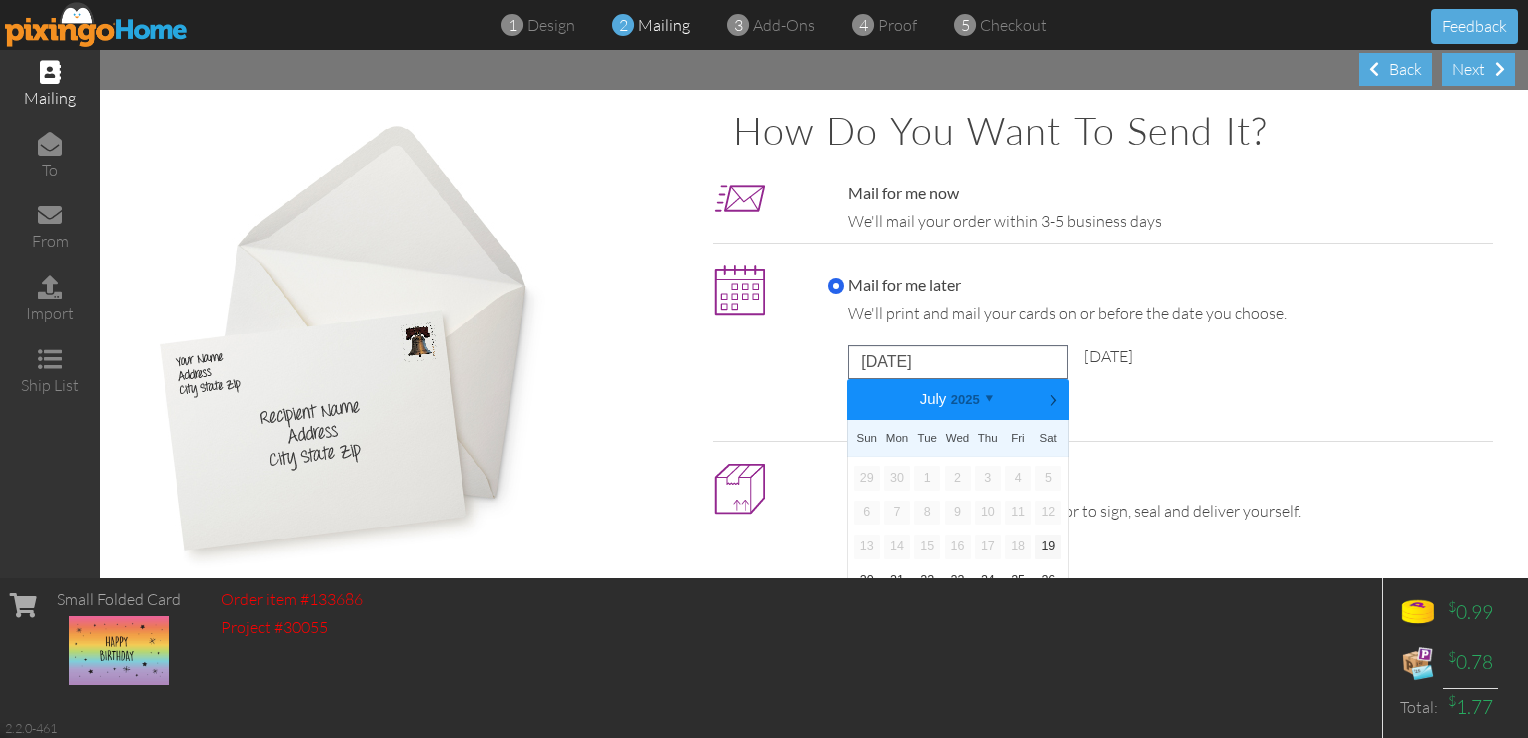 scroll, scrollTop: 63, scrollLeft: 0, axis: vertical 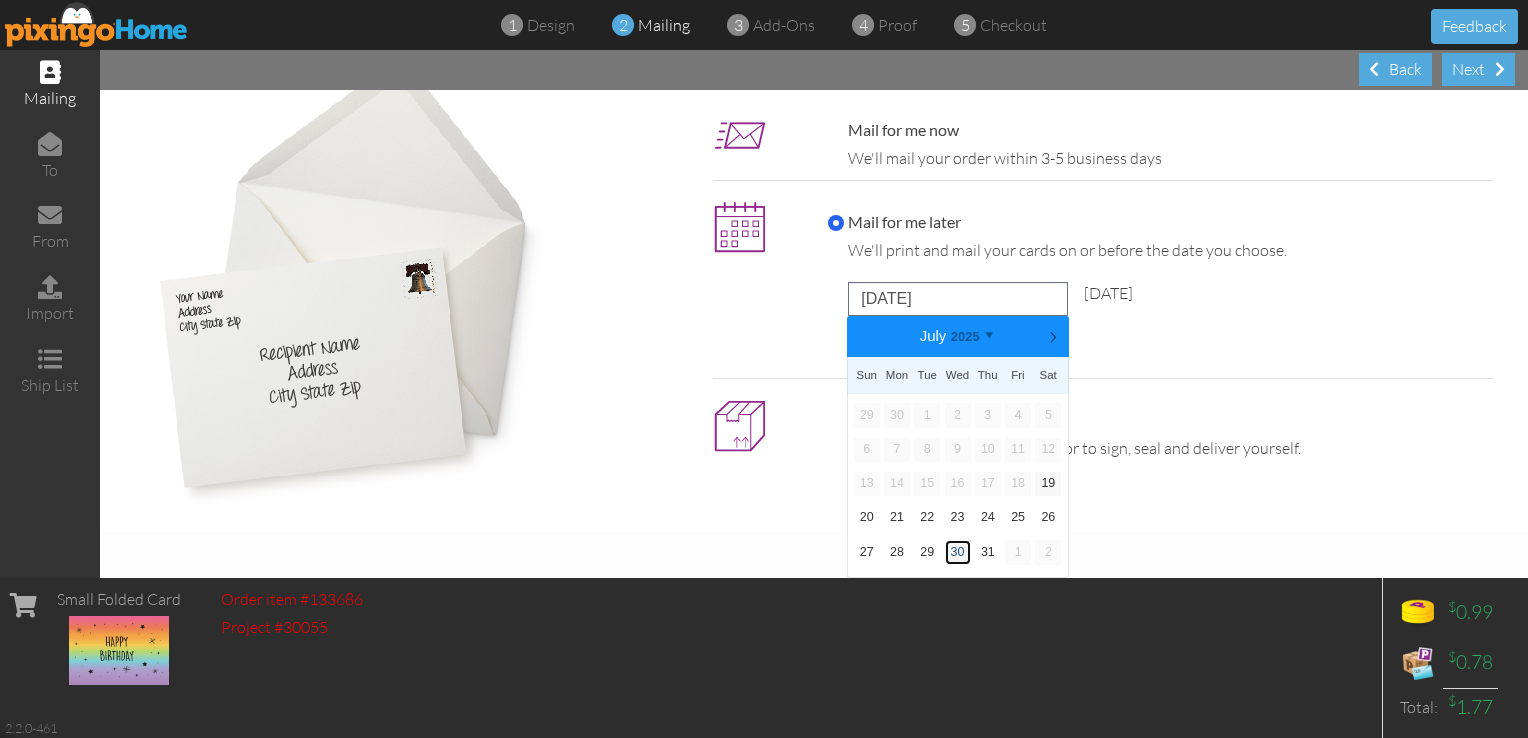 click on "30" at bounding box center [958, 552] 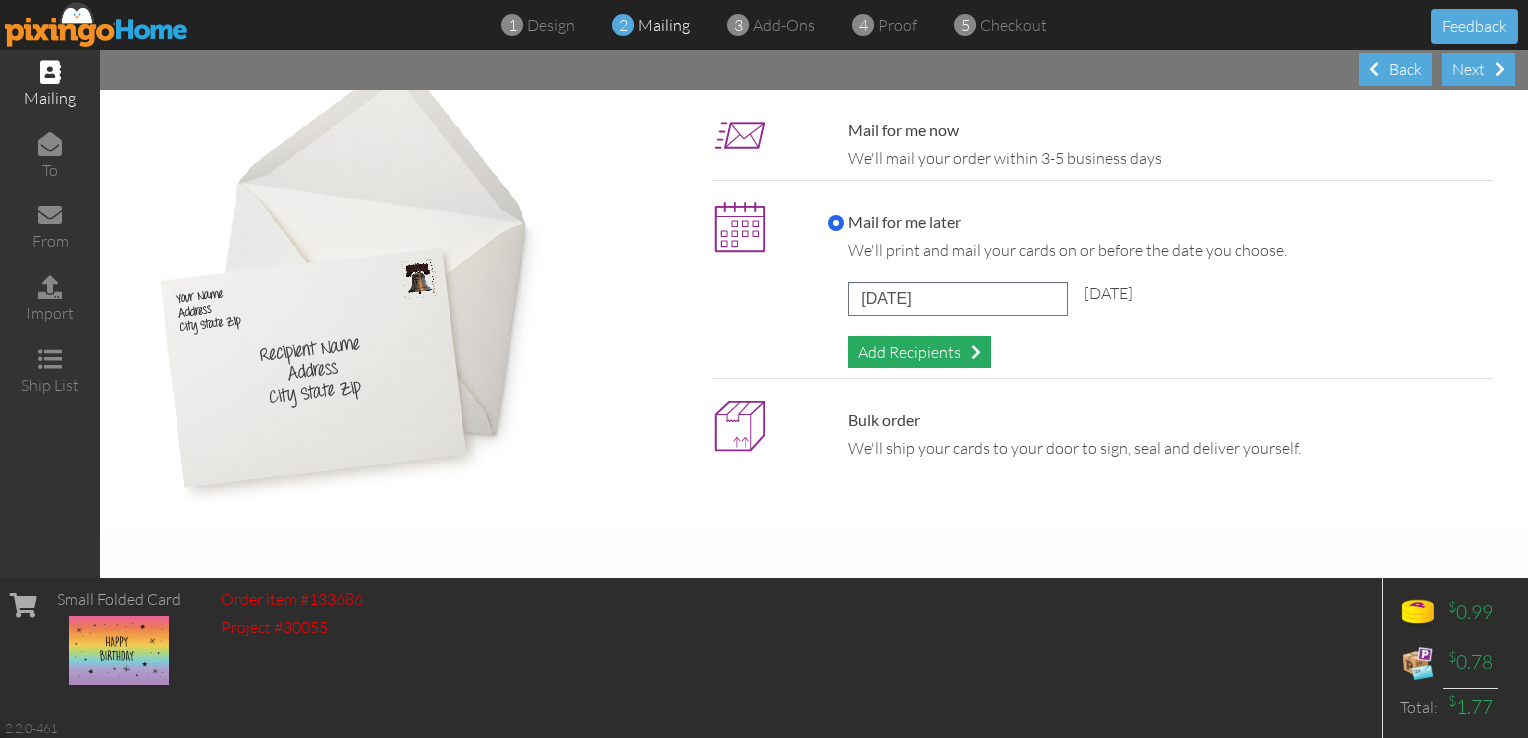 click on "Add Recipients" at bounding box center [919, 352] 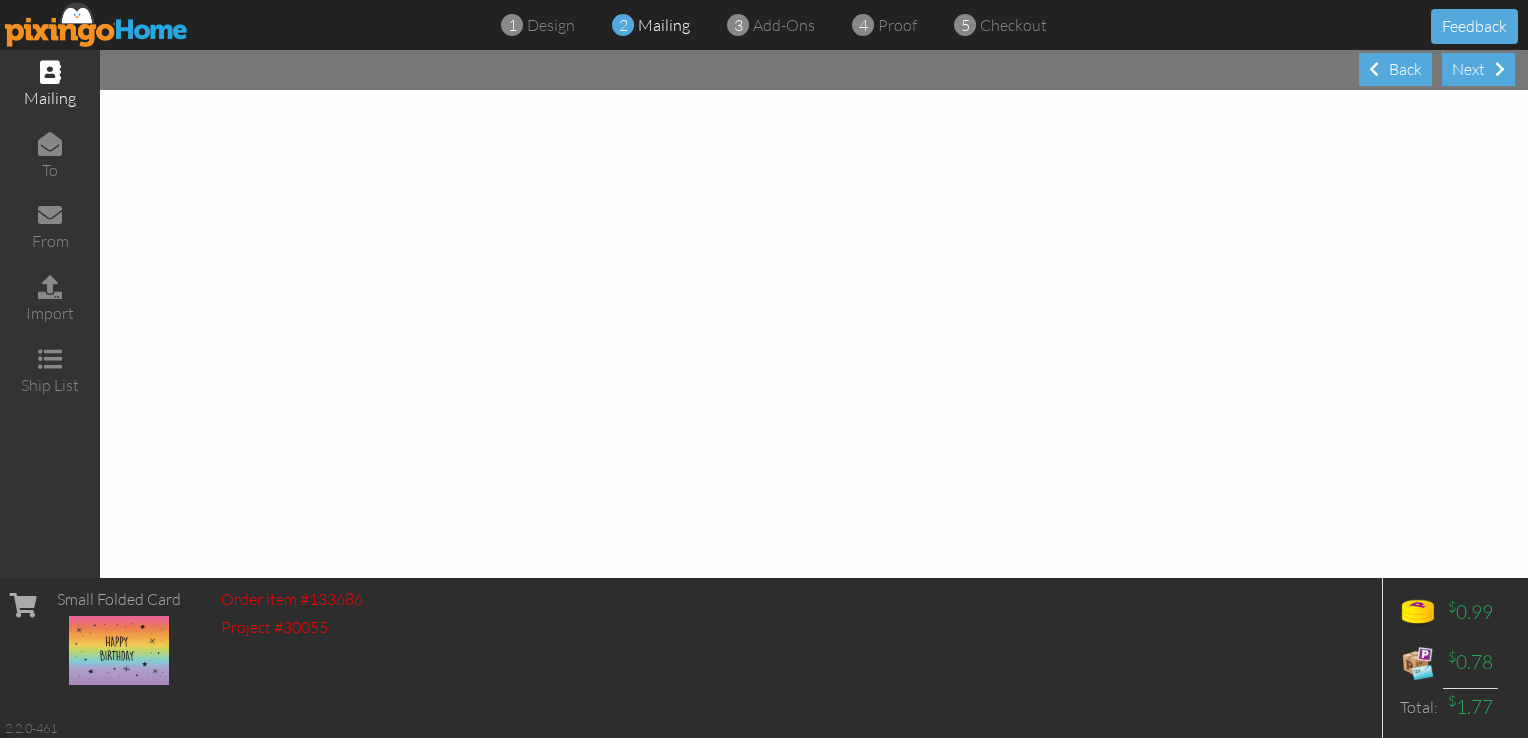 scroll, scrollTop: 0, scrollLeft: 0, axis: both 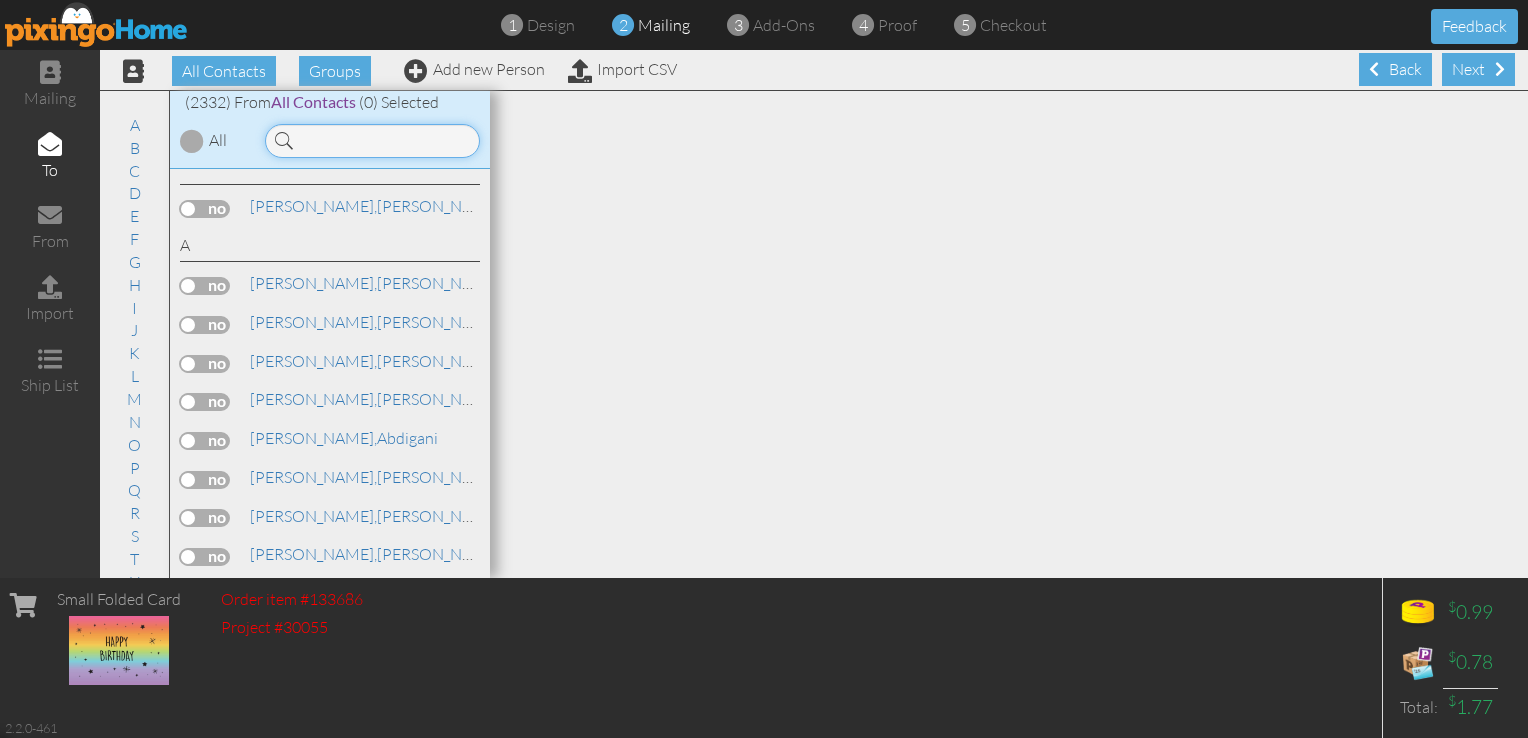 click at bounding box center (372, 141) 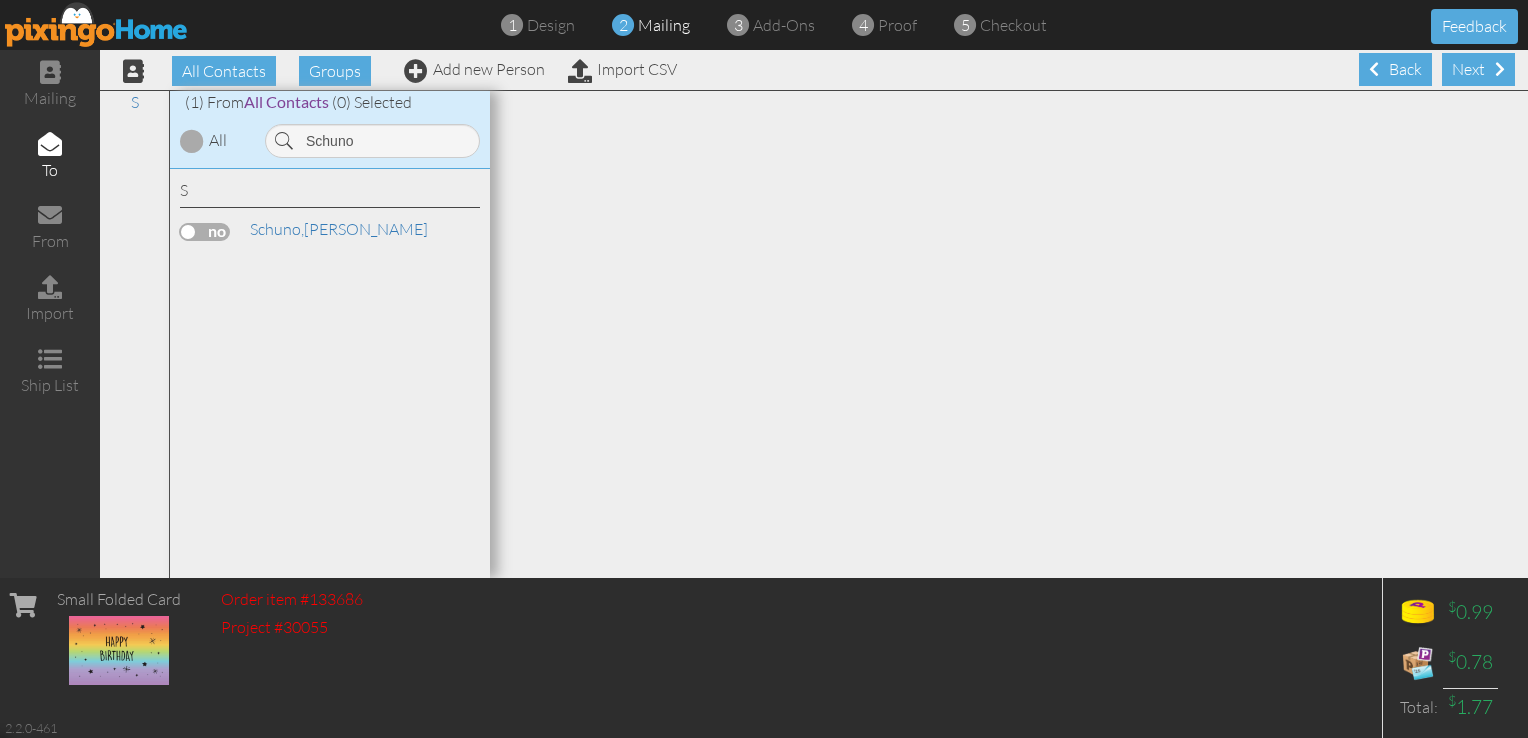 click at bounding box center [205, 232] 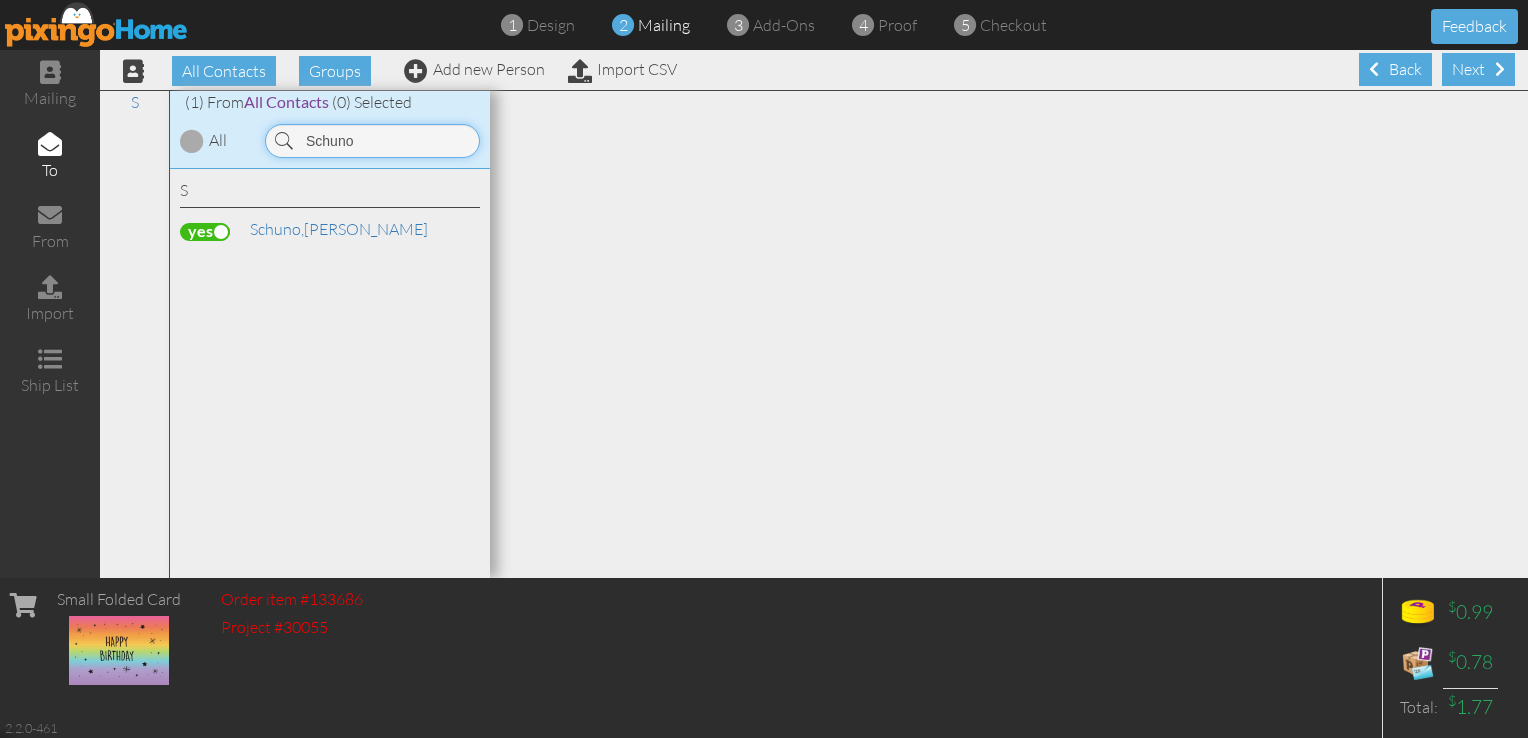 click on "Schuno" at bounding box center [372, 141] 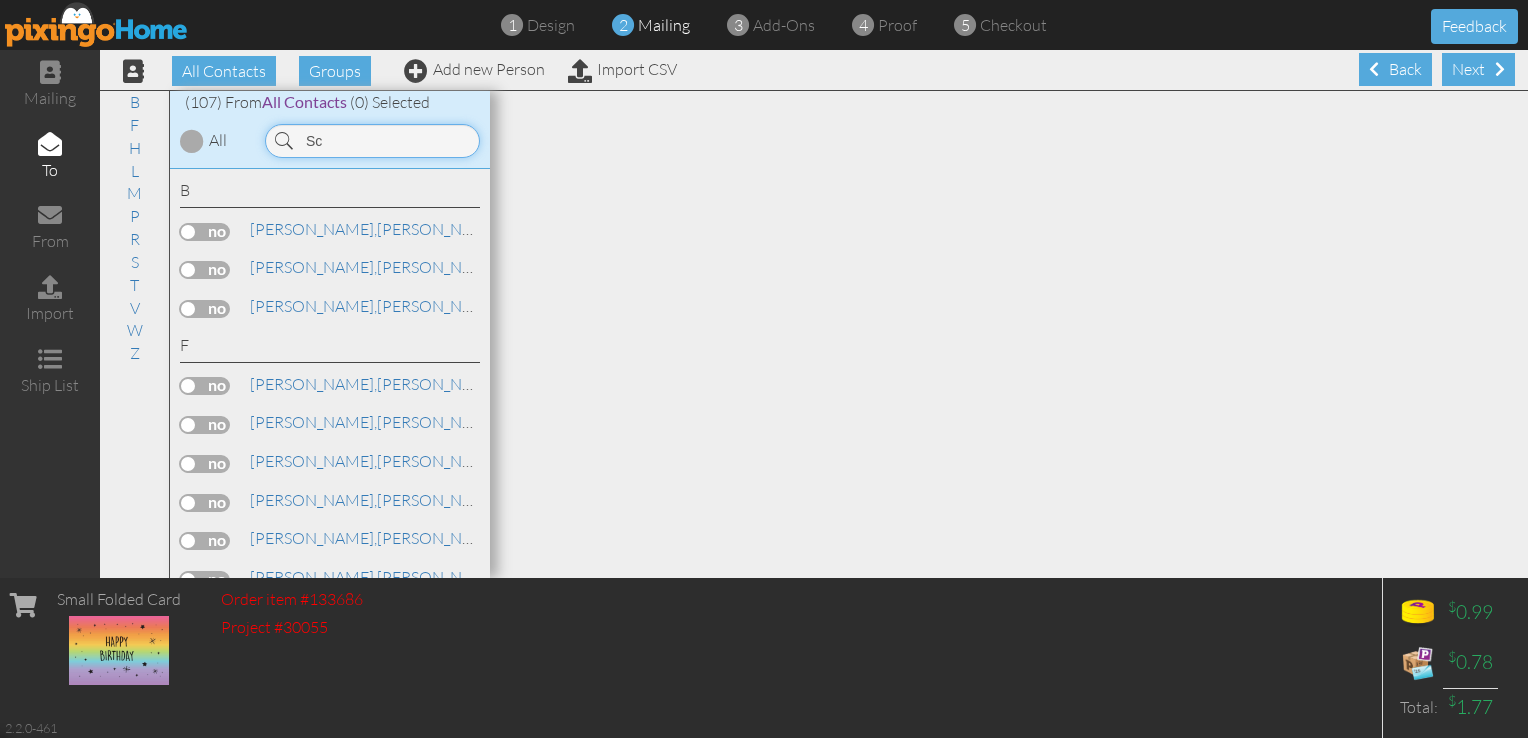 type on "S" 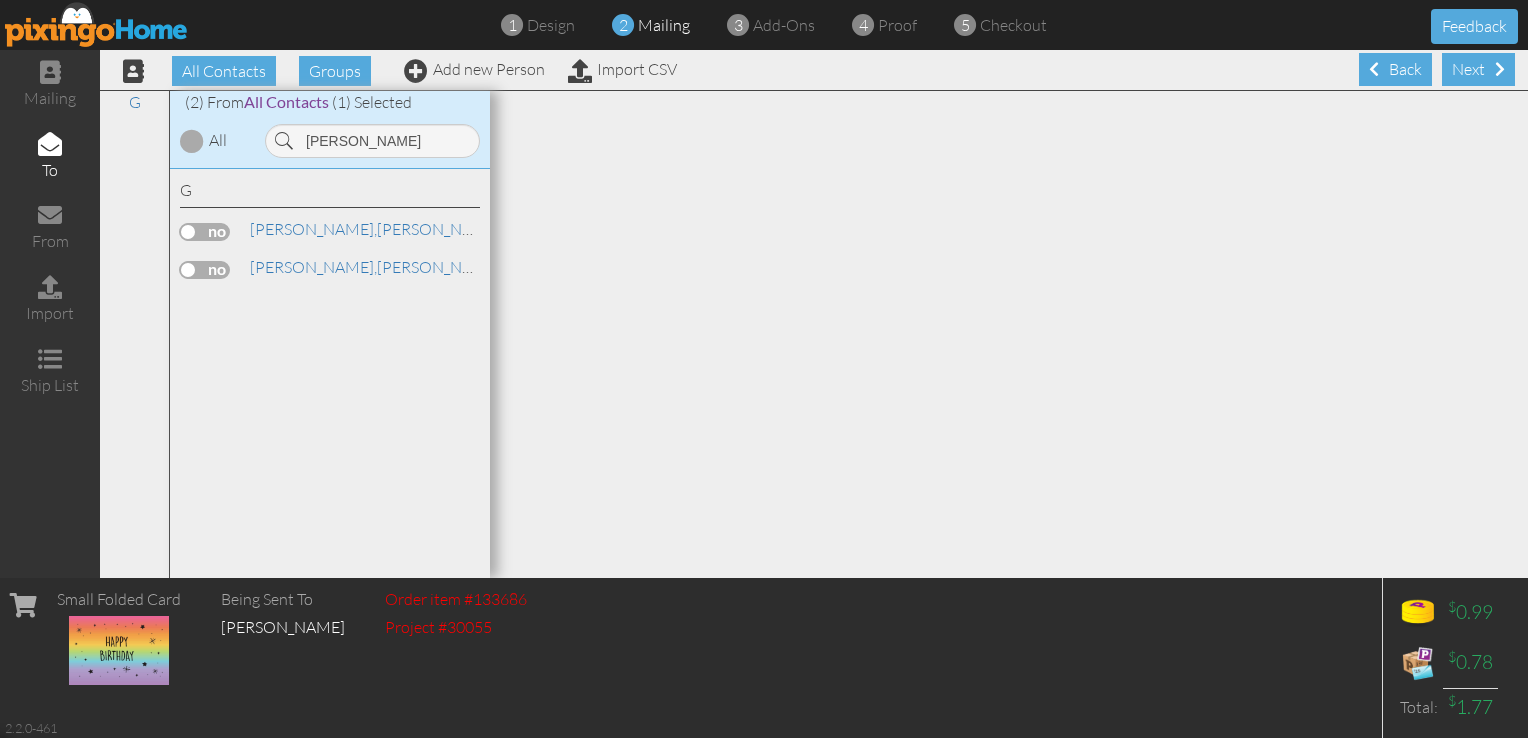 click at bounding box center [205, 270] 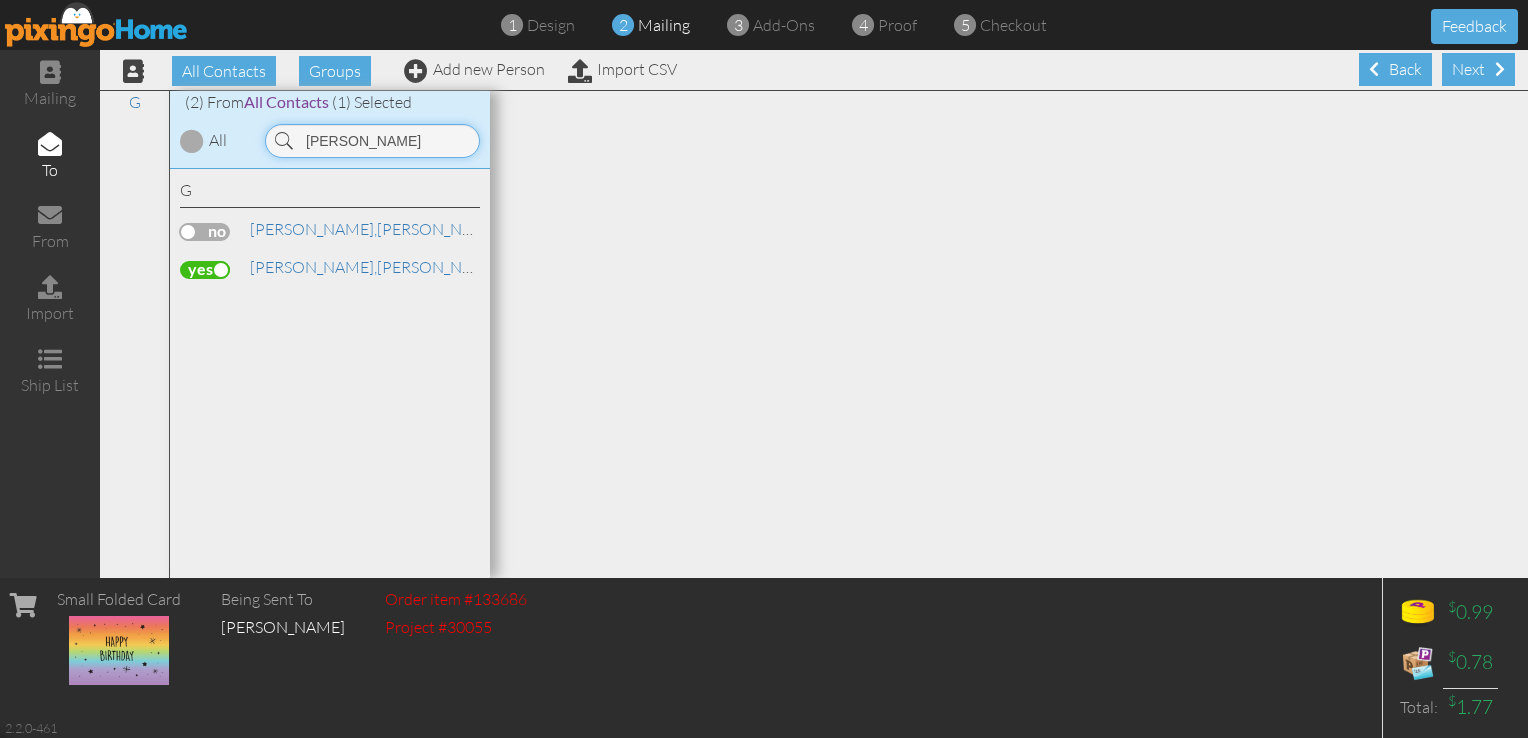 click on "GEiken" at bounding box center (372, 141) 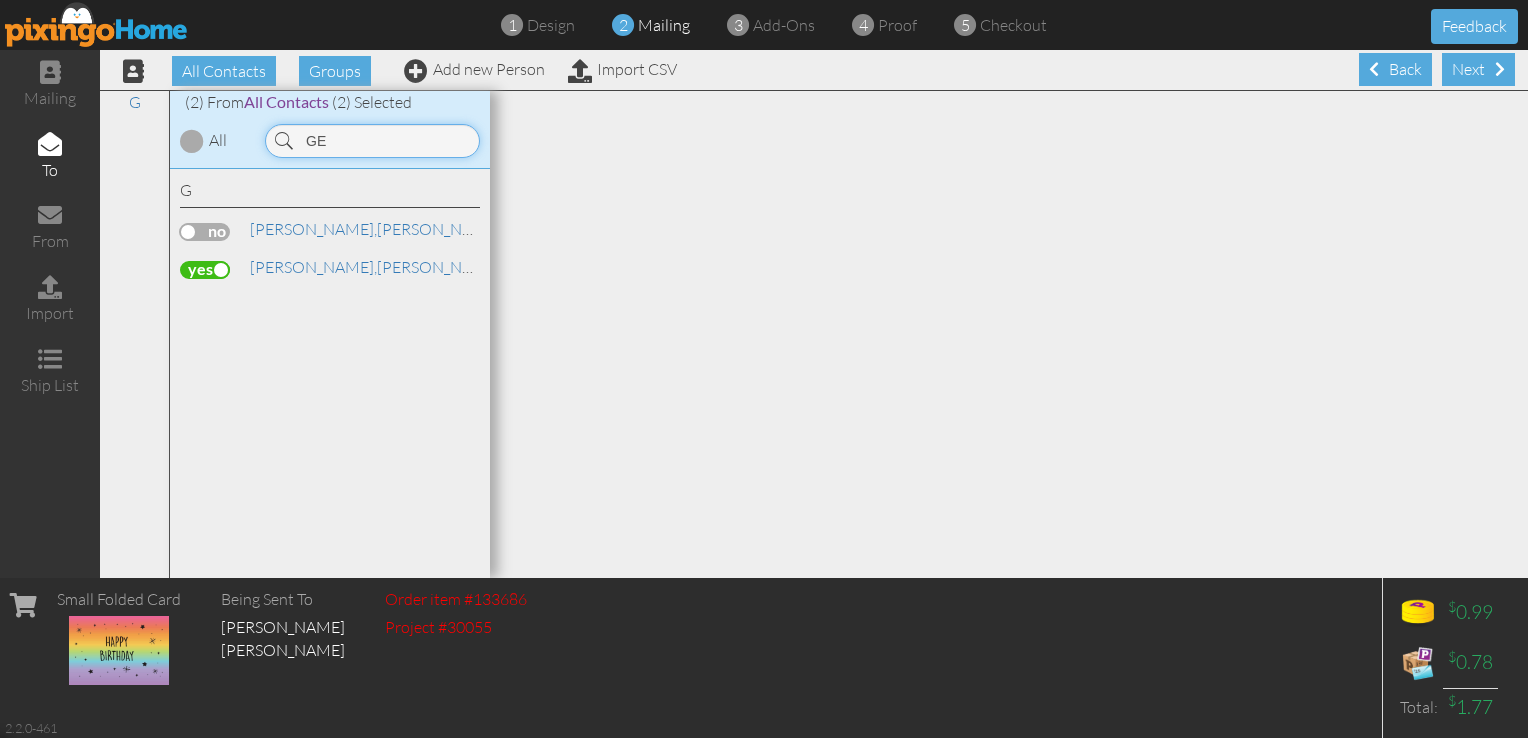 type on "G" 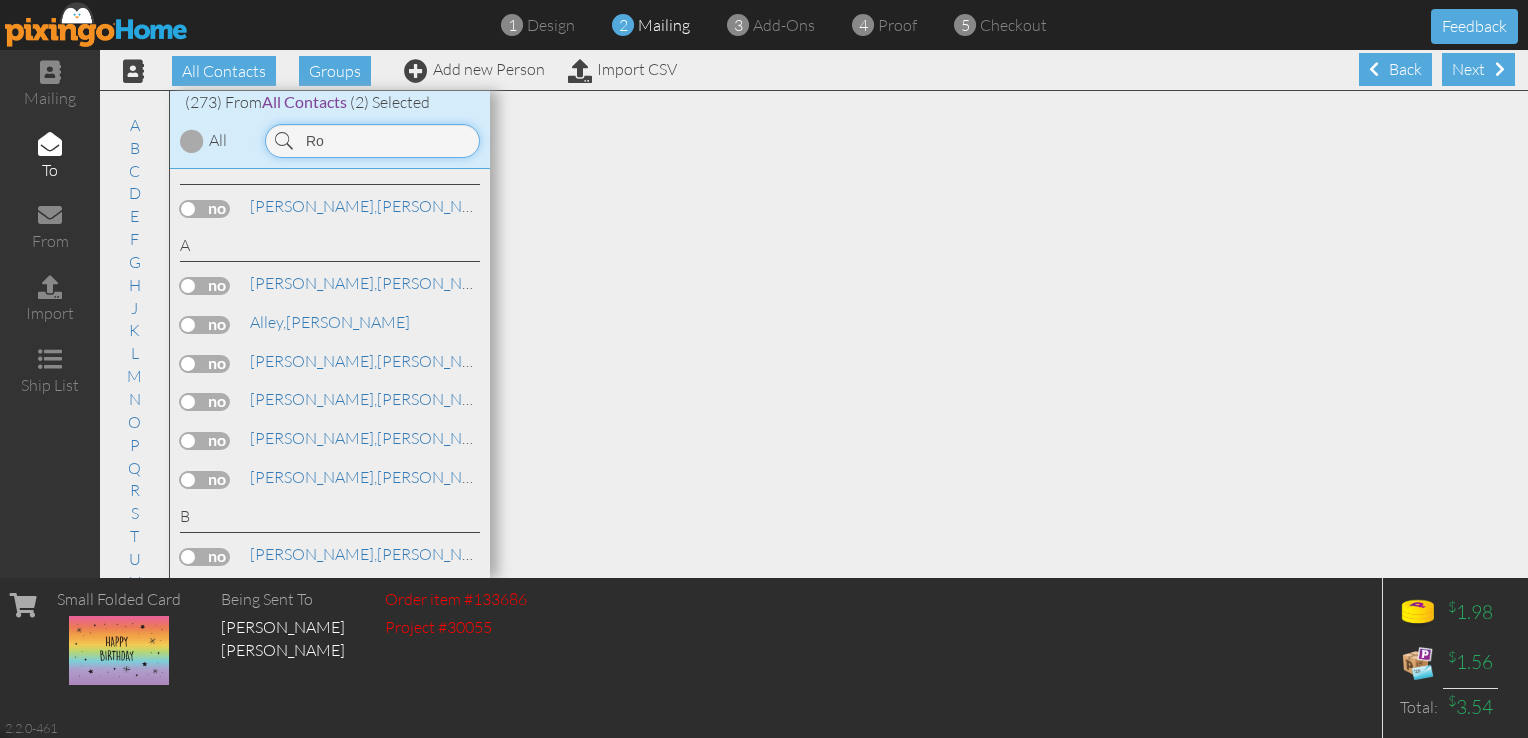 type on "R" 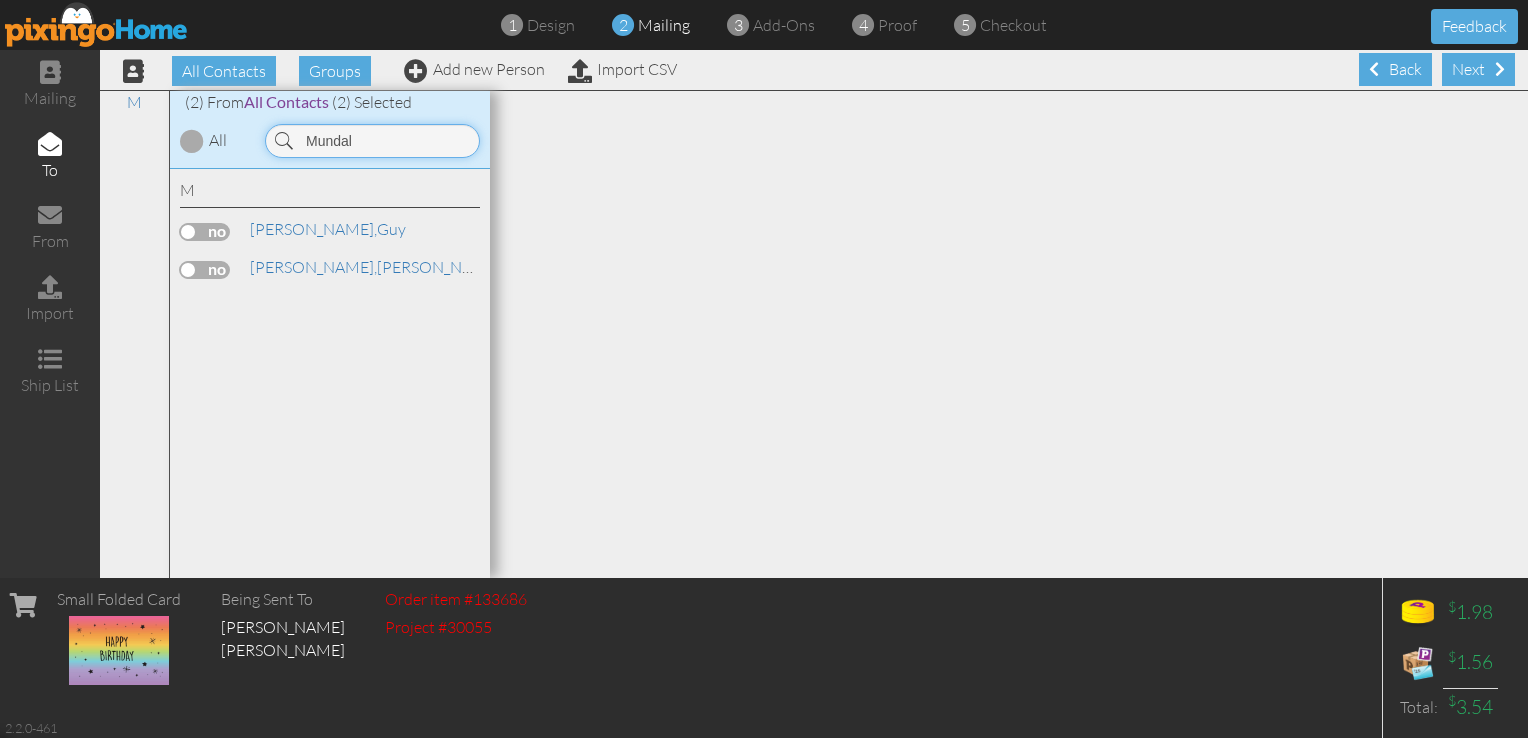 type on "Mundal" 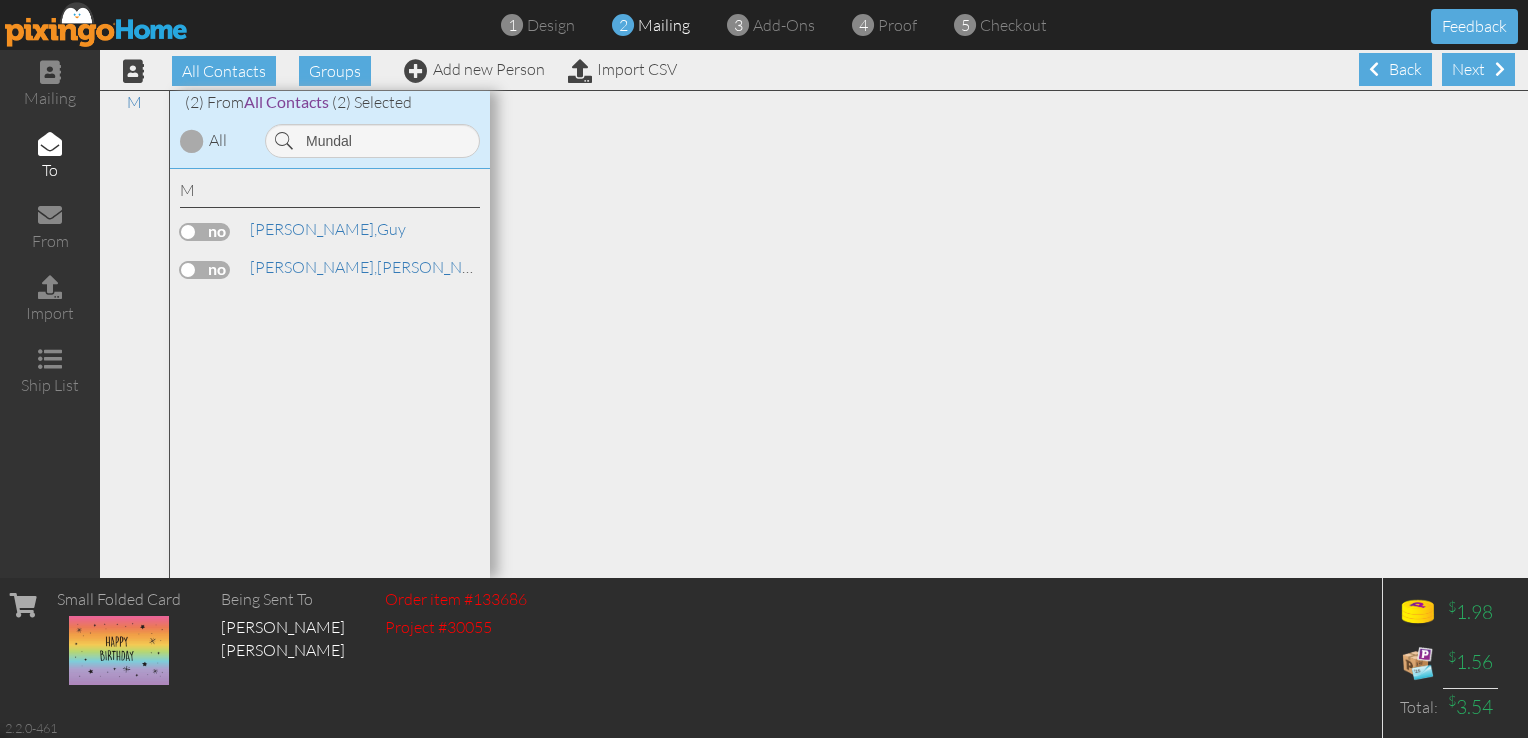 click at bounding box center (205, 232) 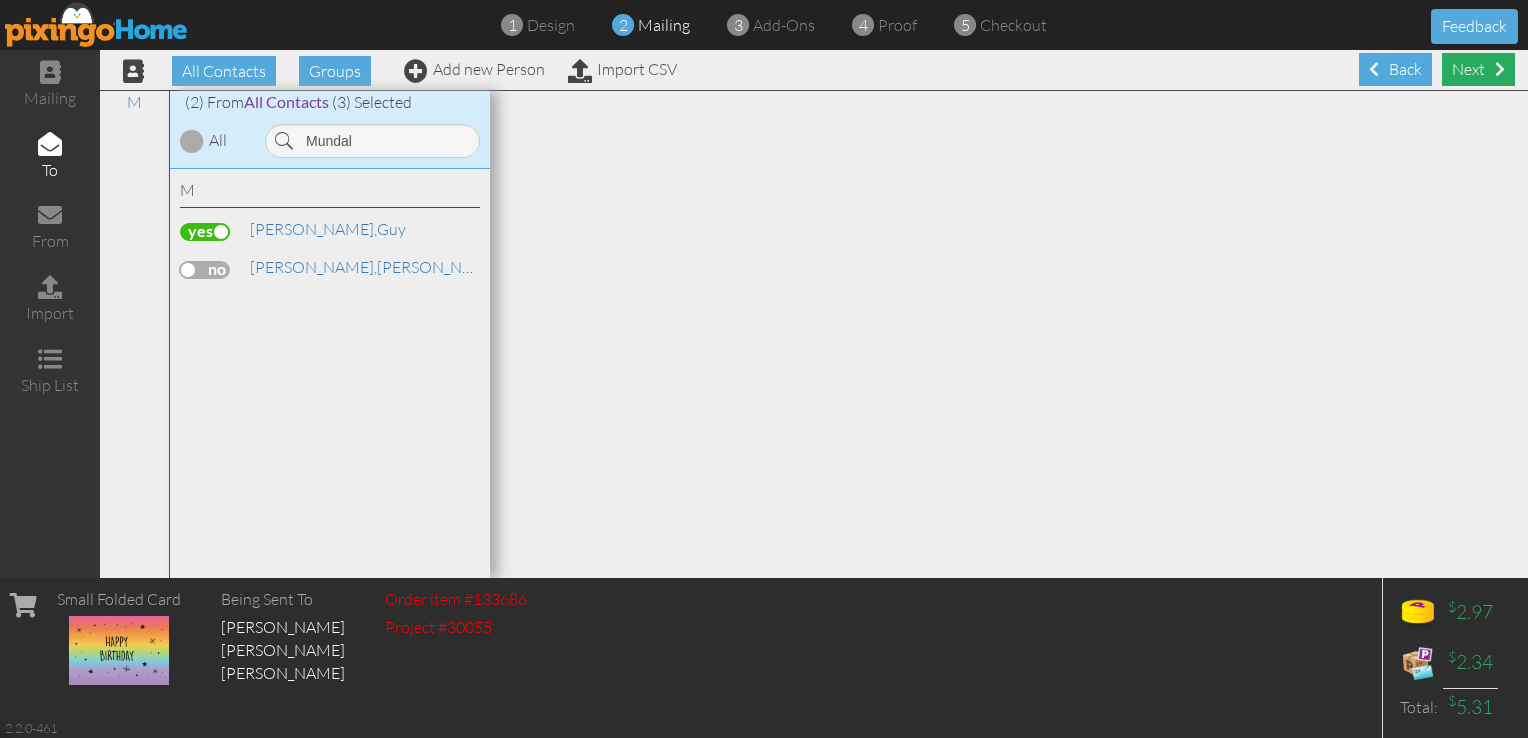 click on "Next" at bounding box center (1478, 69) 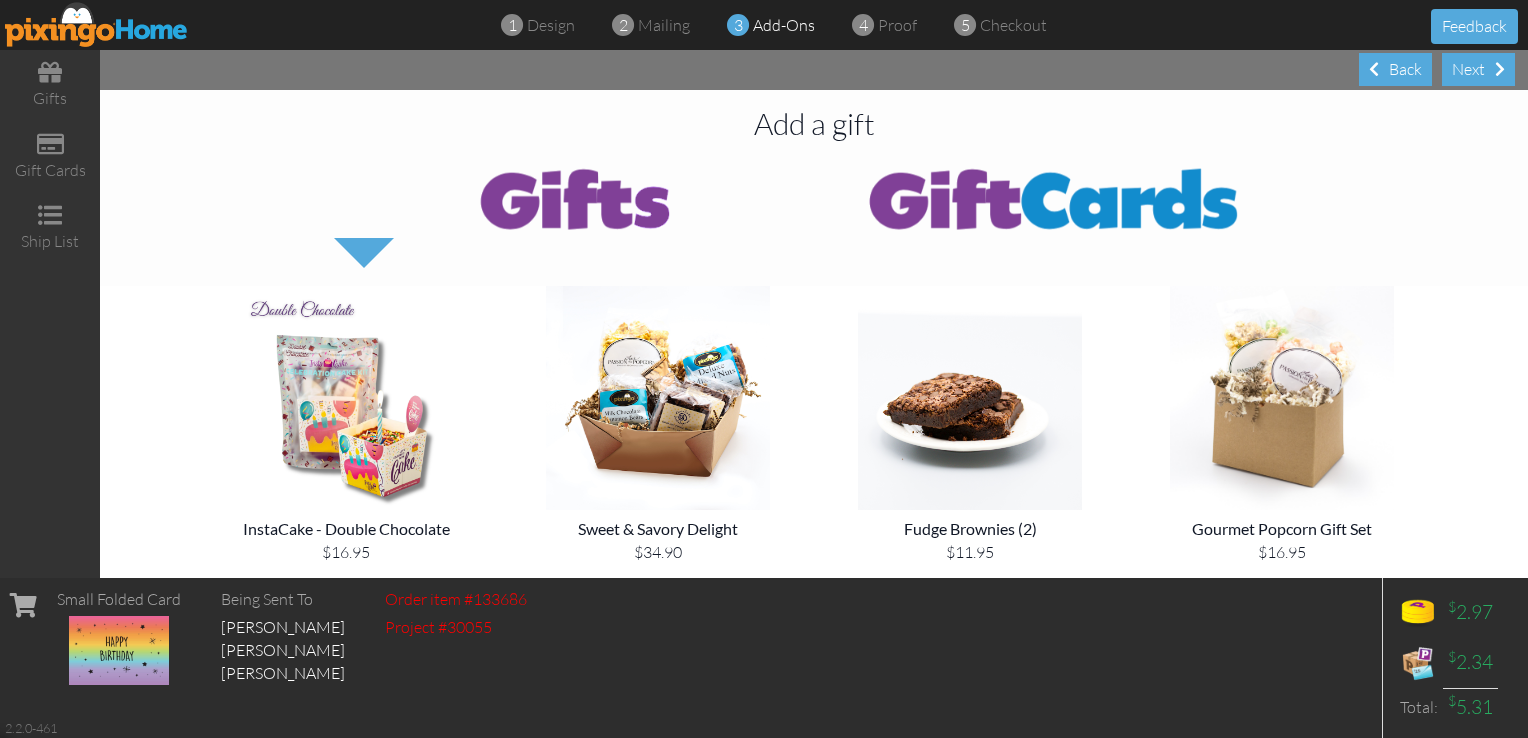 scroll, scrollTop: 8, scrollLeft: 0, axis: vertical 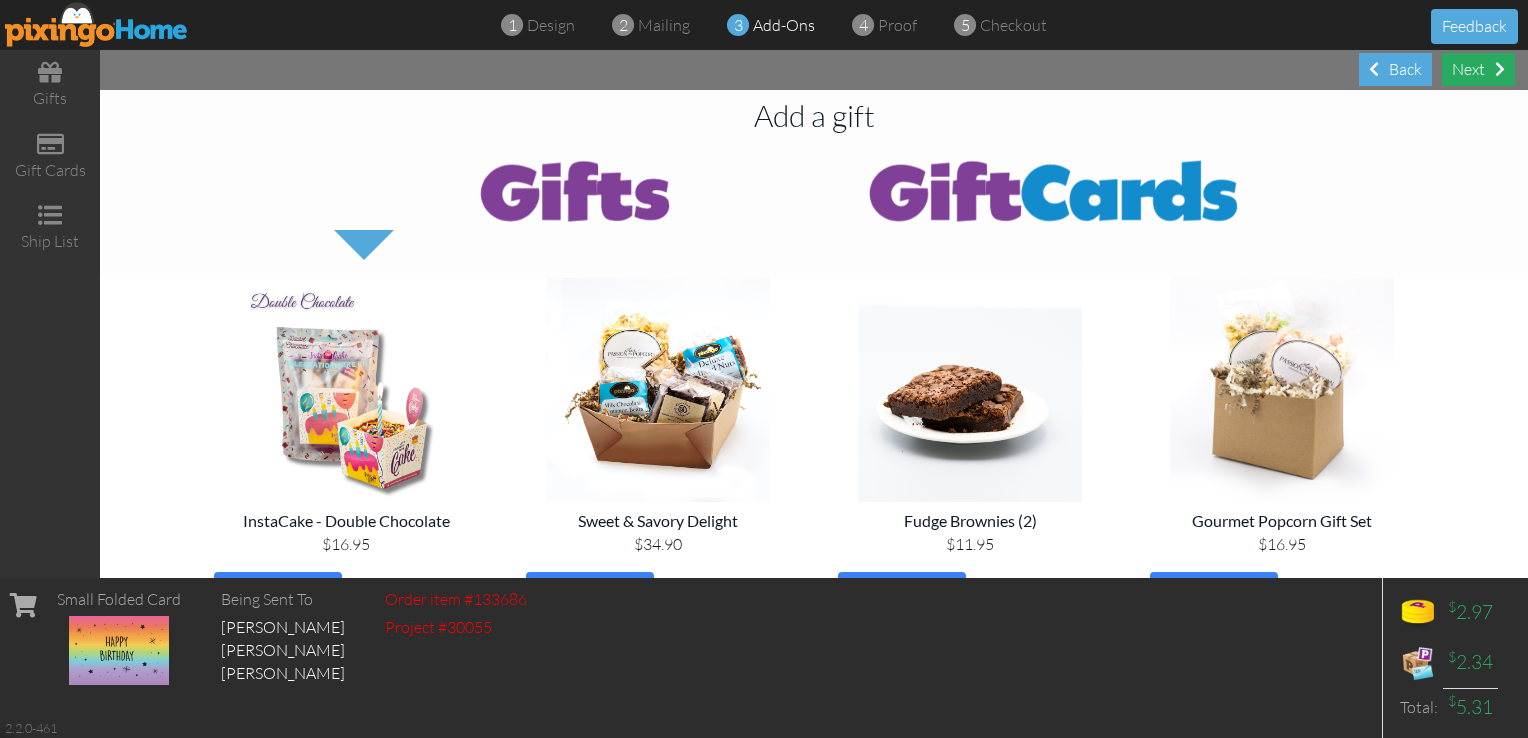 click on "Next" at bounding box center [1478, 69] 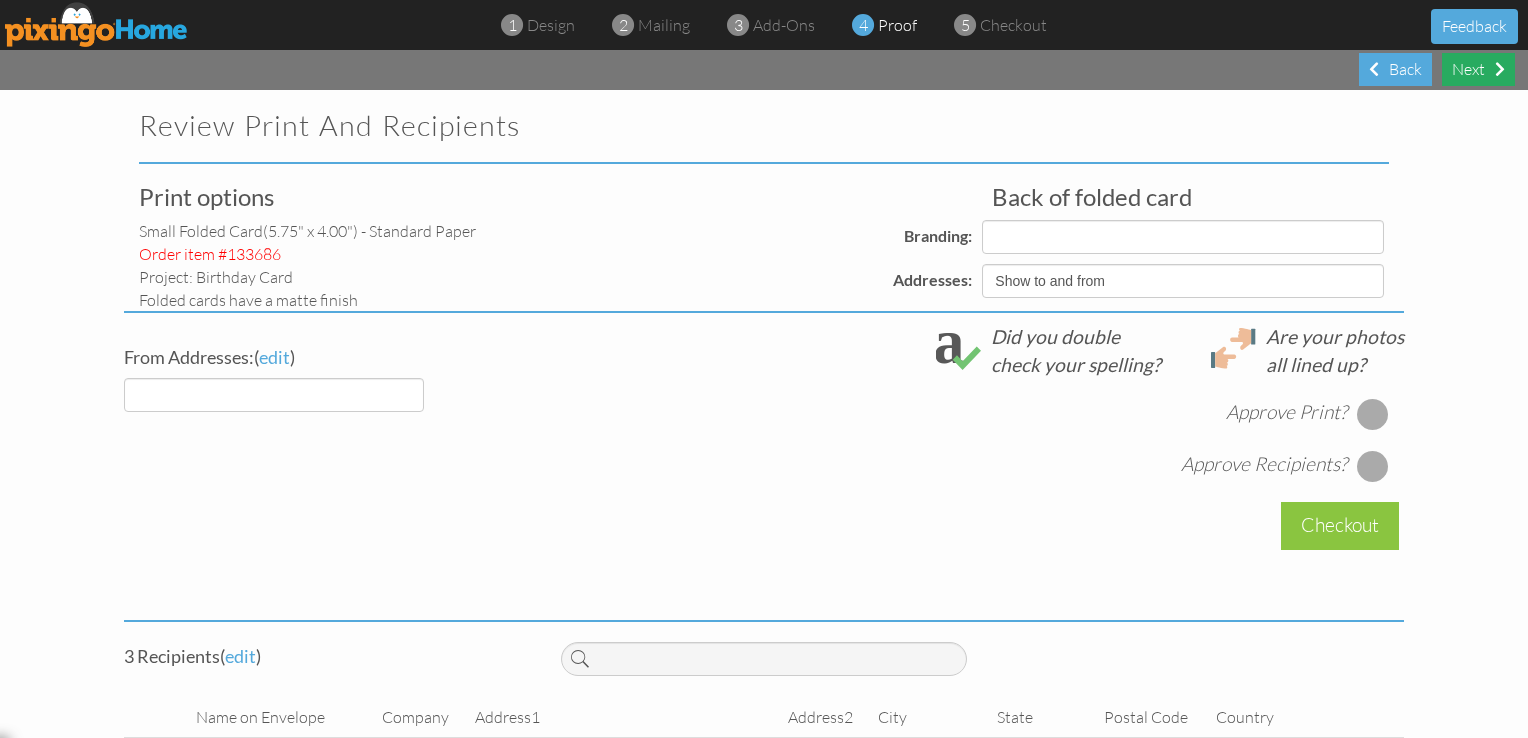 select on "object:23766" 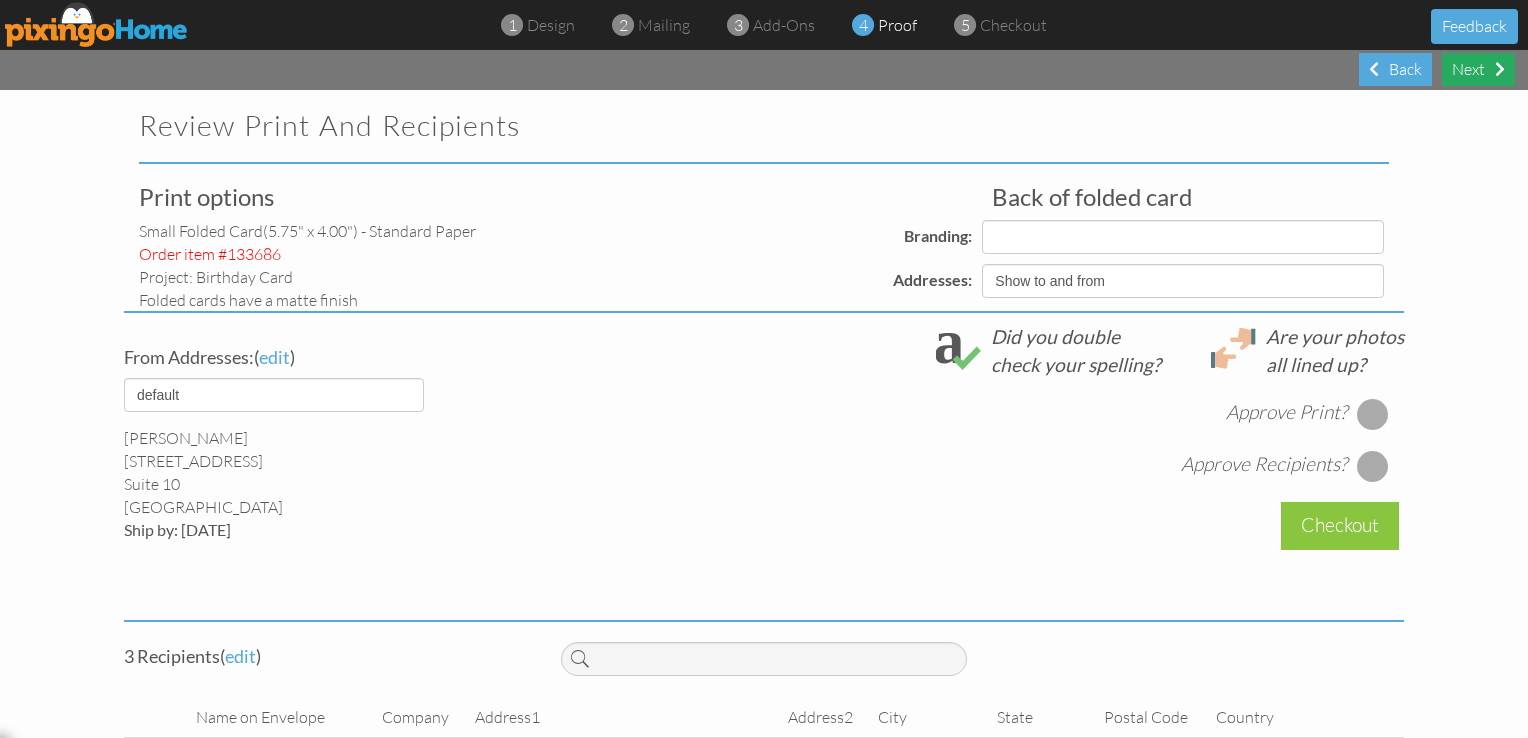 select on "object:23768" 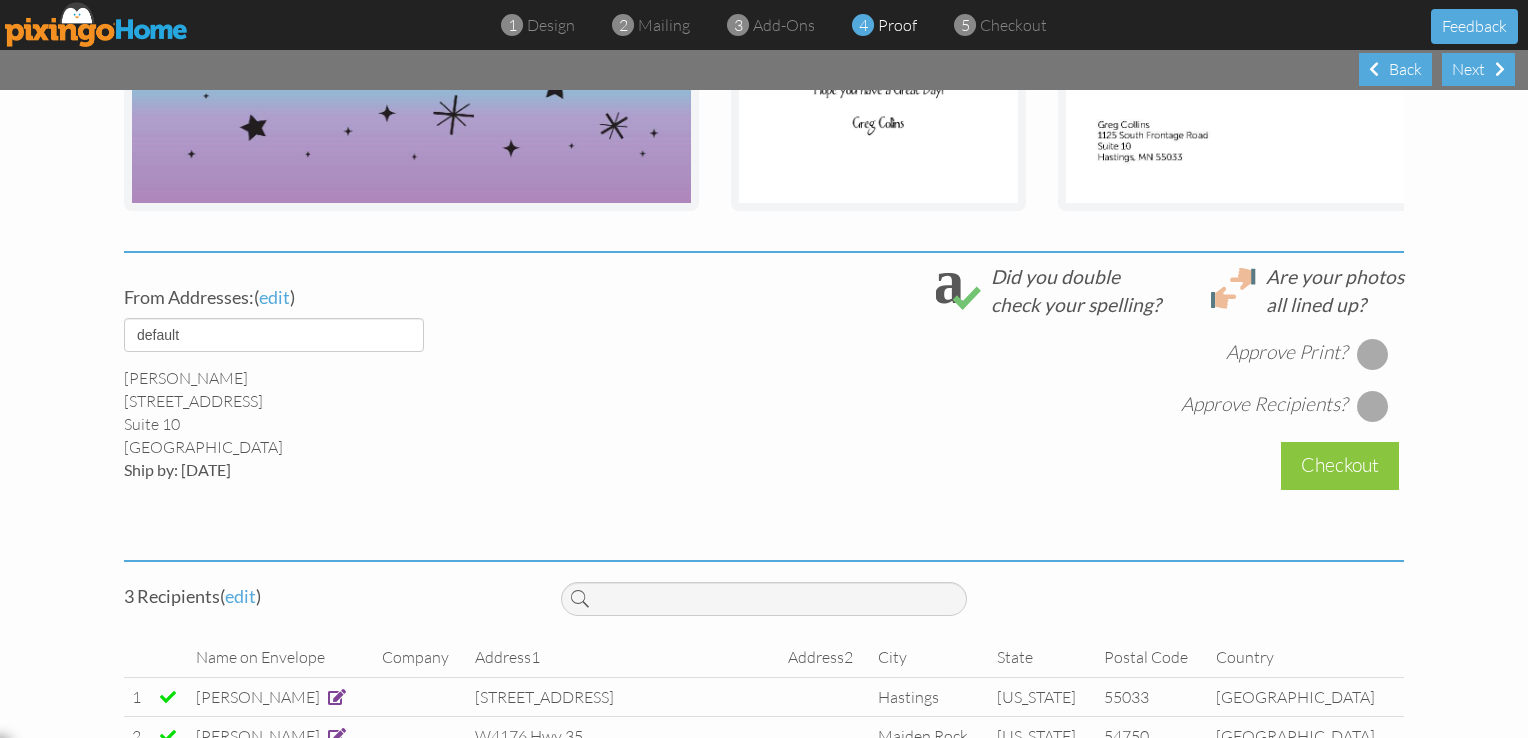 scroll, scrollTop: 695, scrollLeft: 0, axis: vertical 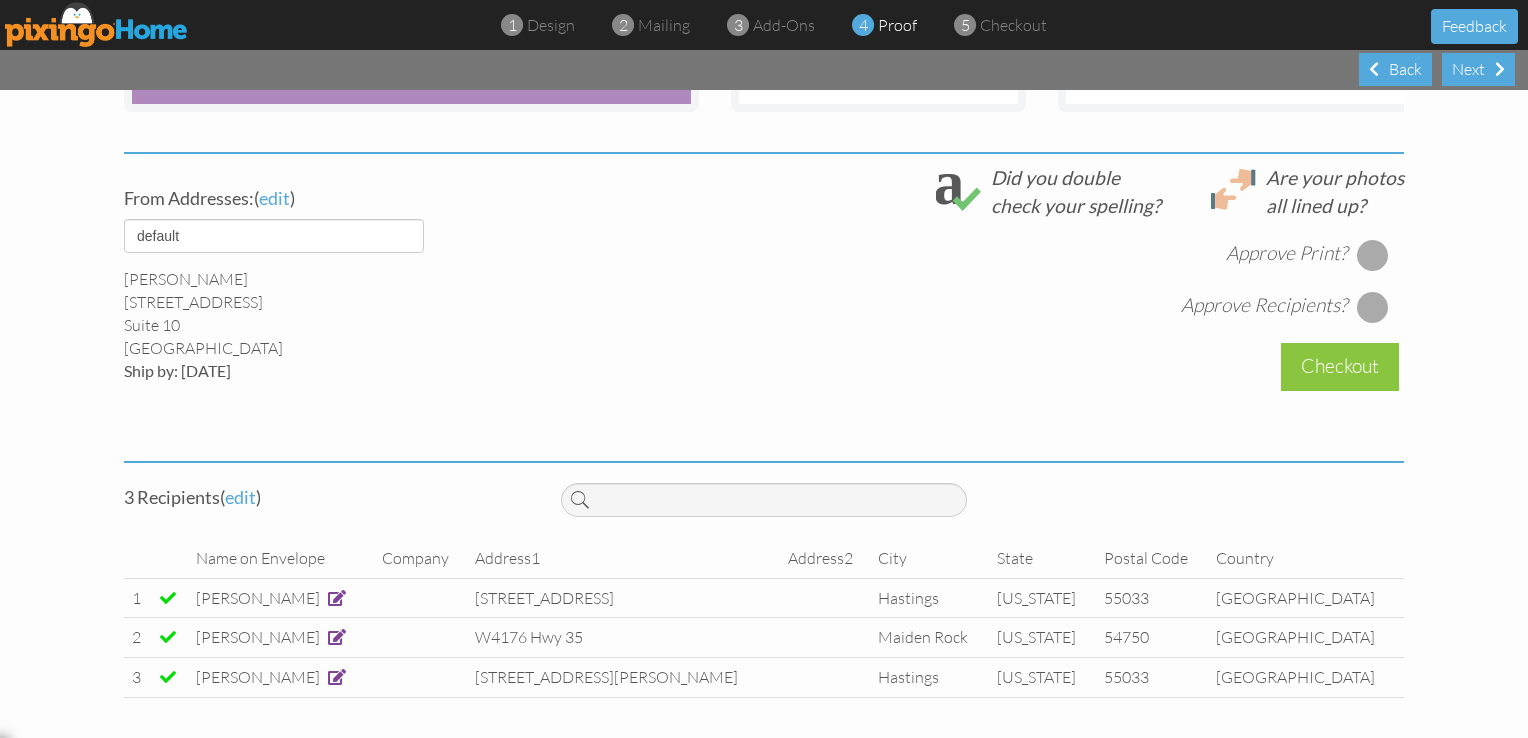 click at bounding box center [1373, 255] 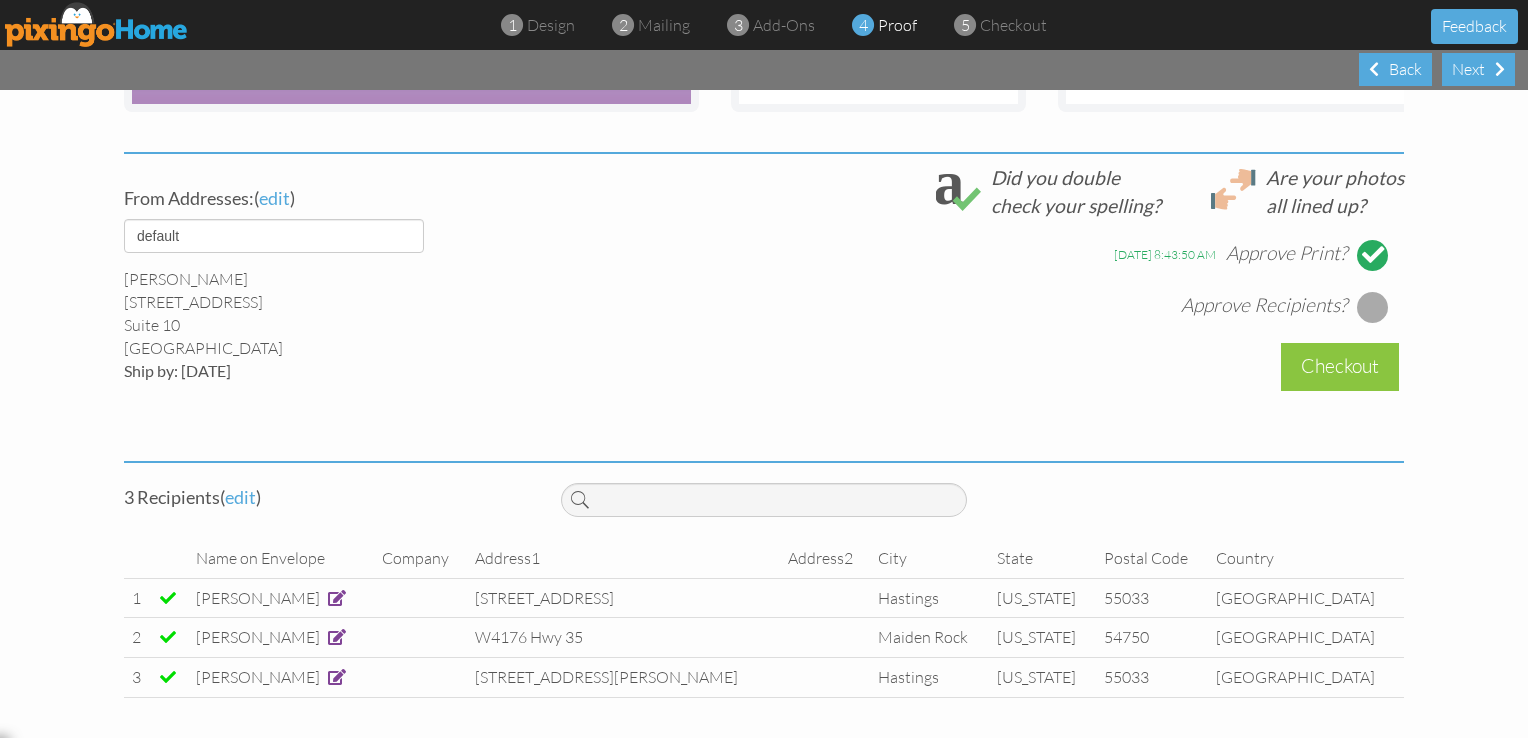 click at bounding box center [1373, 307] 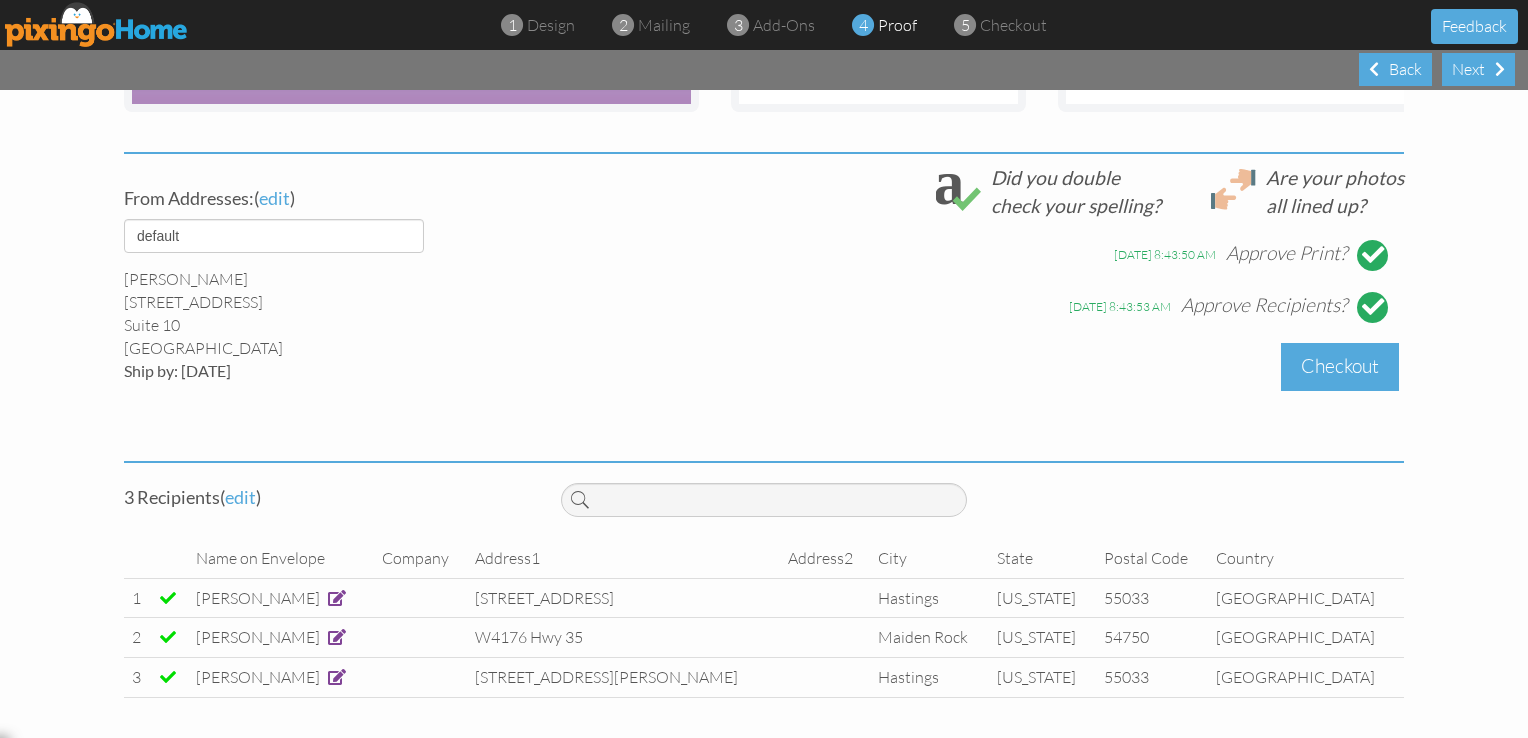 click on "Checkout" at bounding box center (1340, 366) 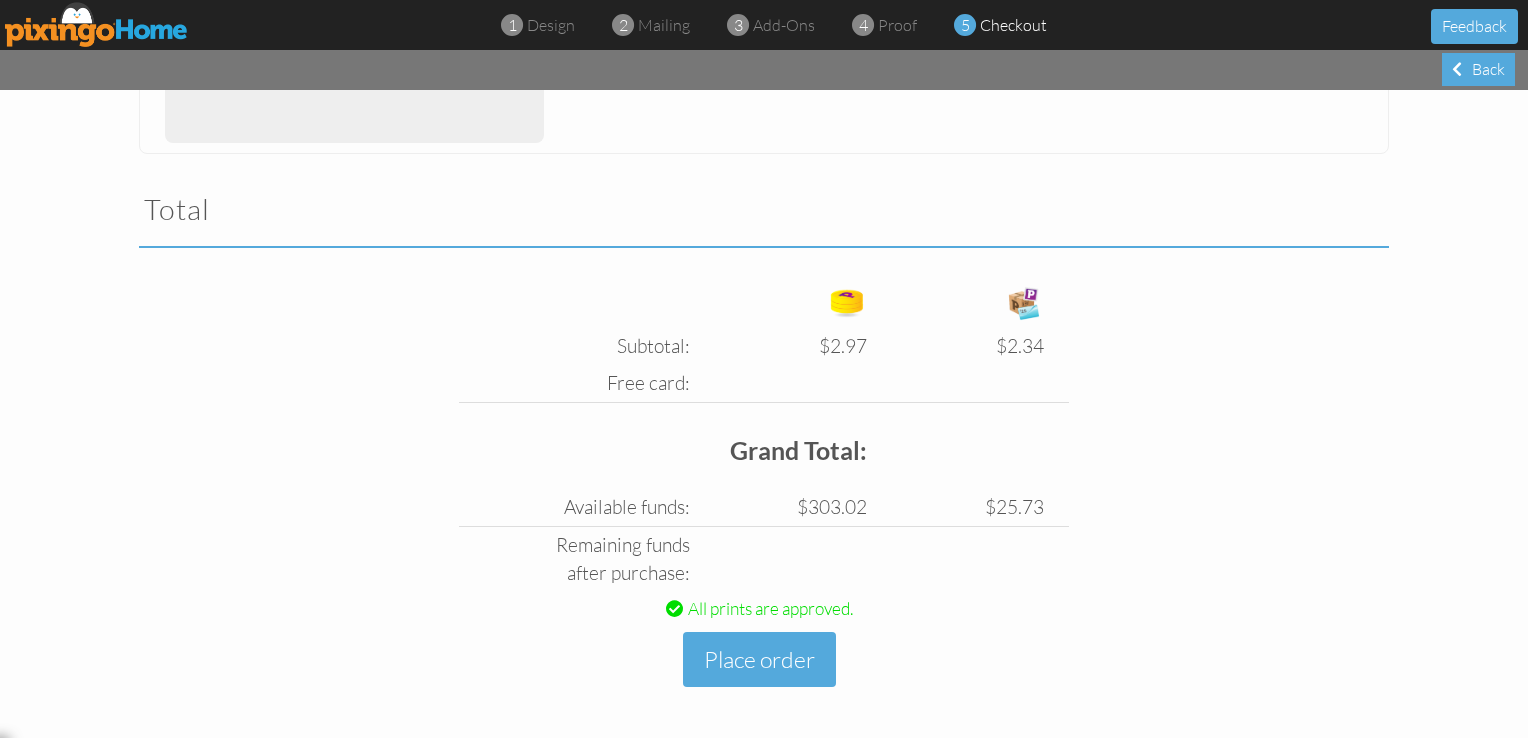 scroll, scrollTop: 528, scrollLeft: 0, axis: vertical 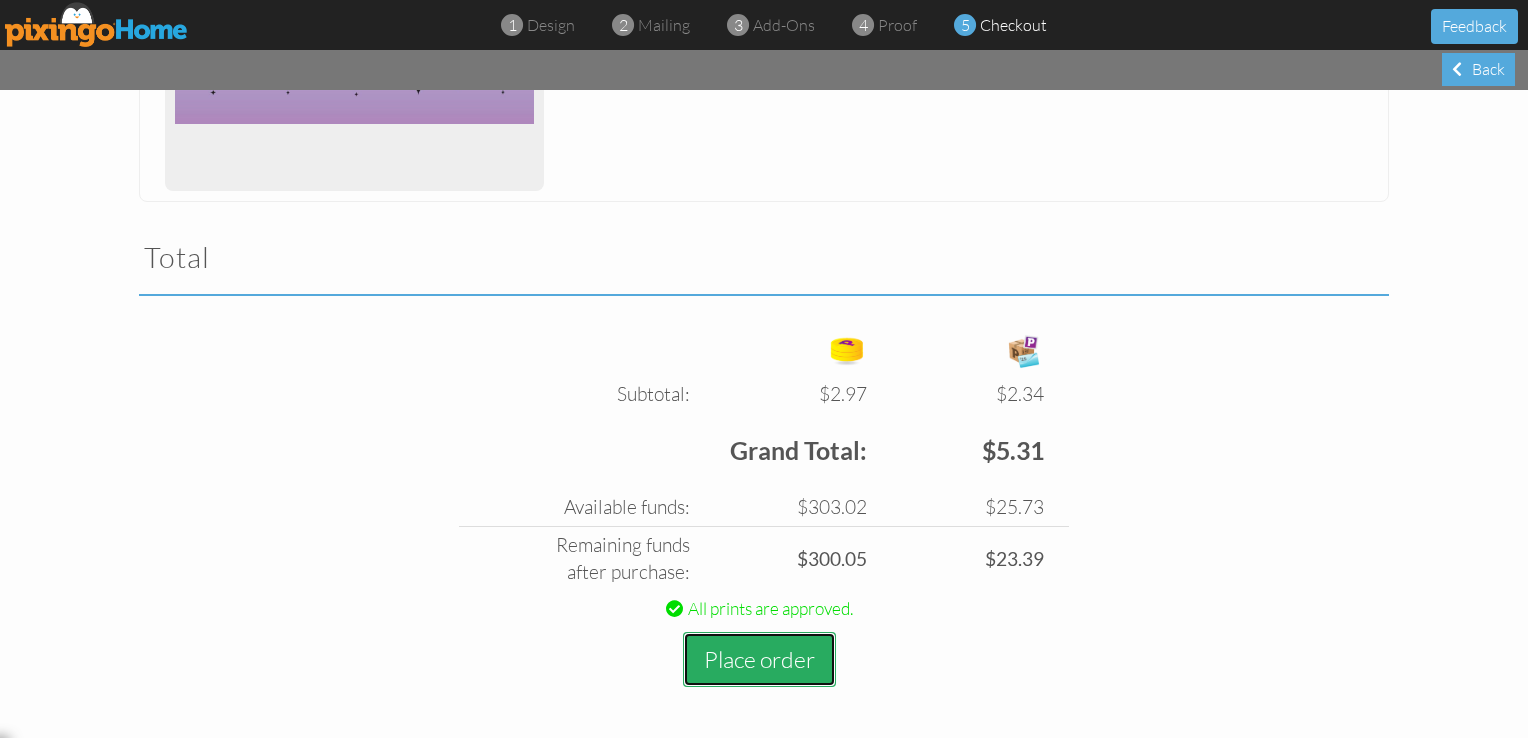 click on "Place order" at bounding box center [759, 659] 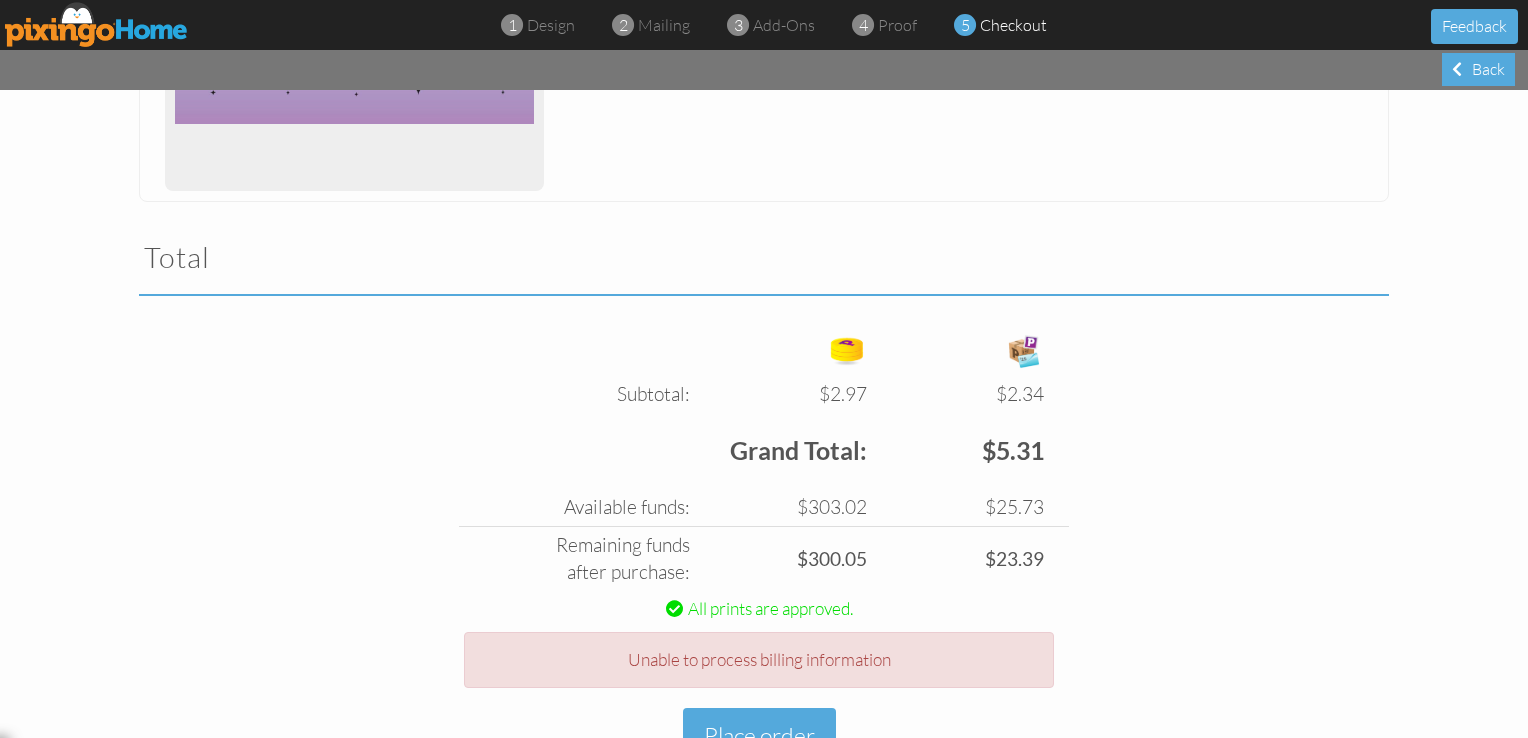 scroll, scrollTop: 605, scrollLeft: 0, axis: vertical 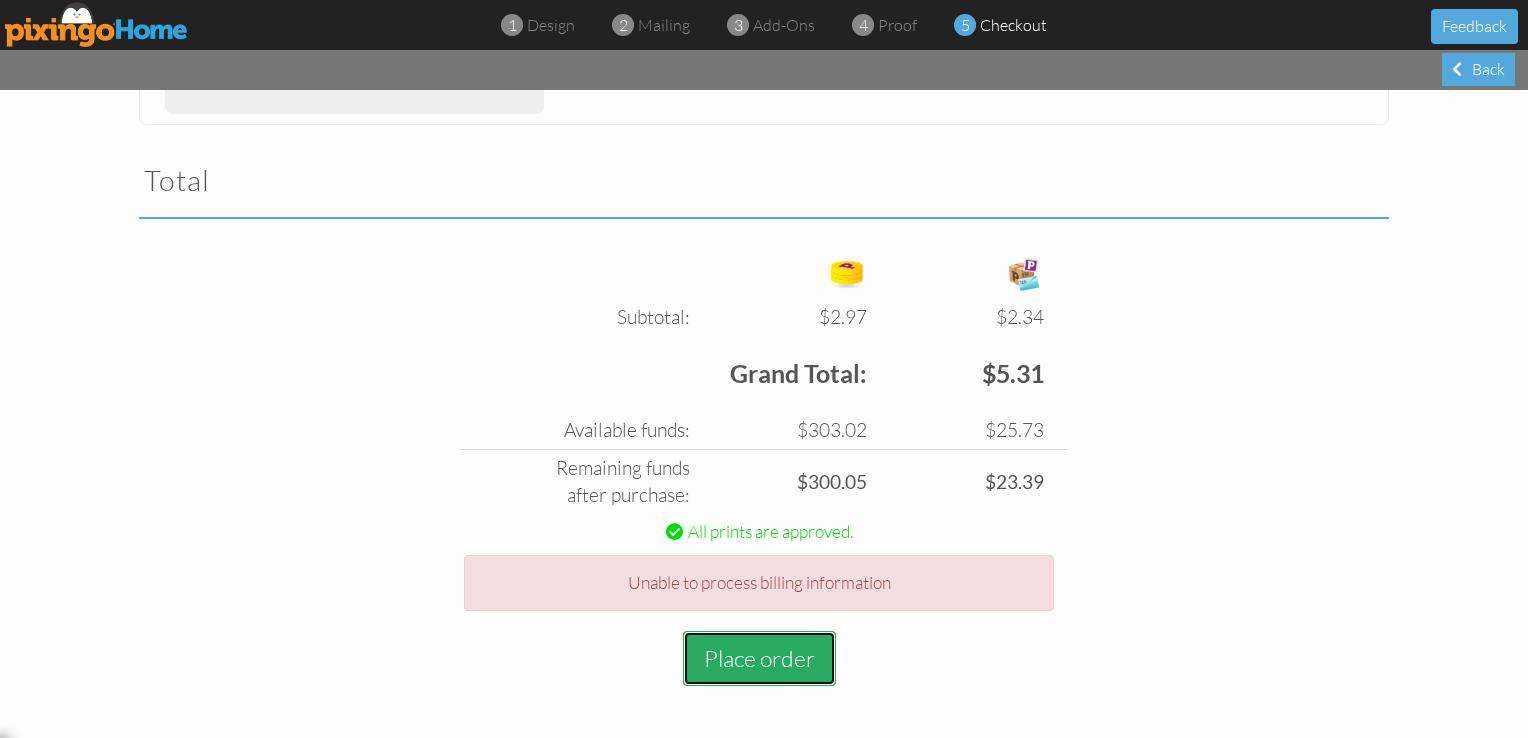 click on "Place order" at bounding box center (759, 658) 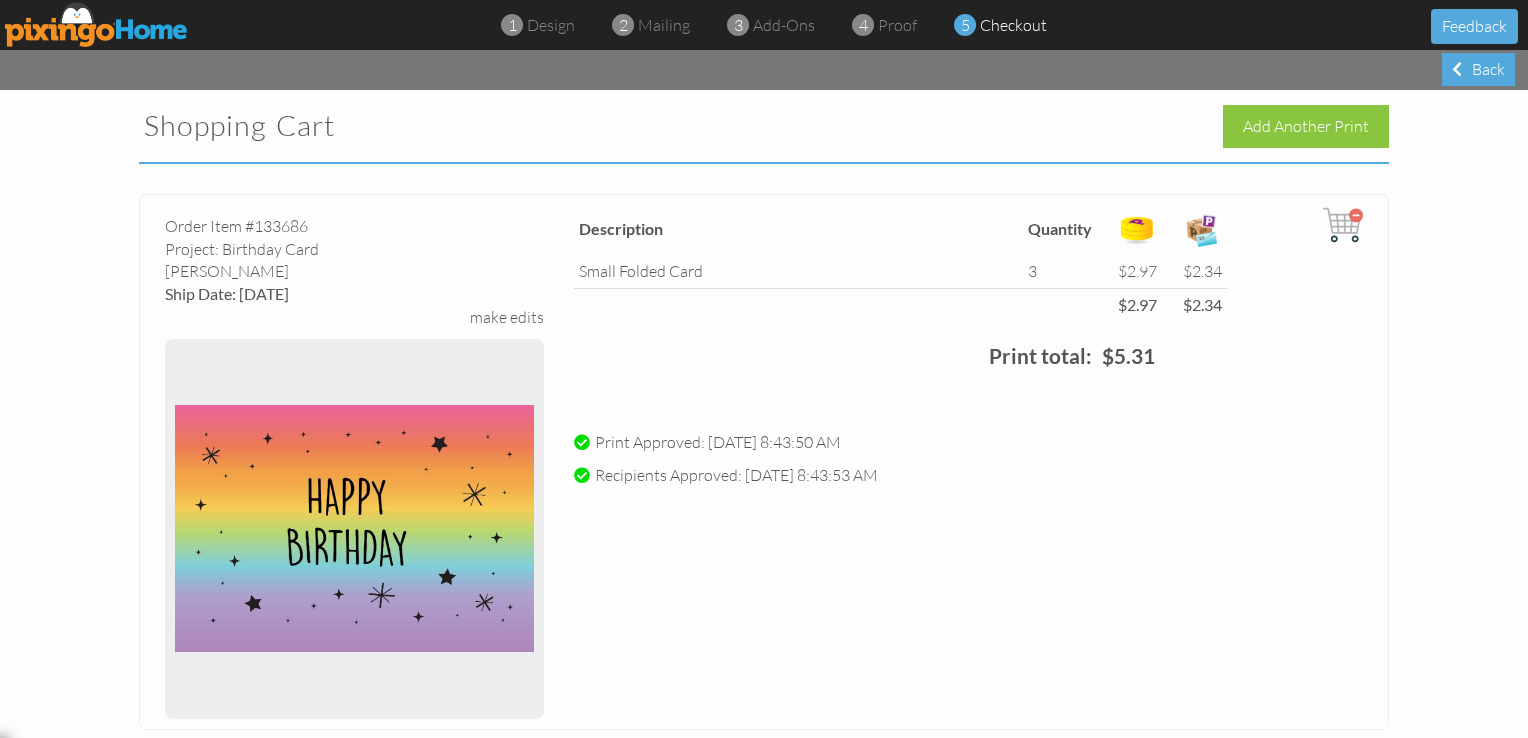 scroll, scrollTop: 528, scrollLeft: 0, axis: vertical 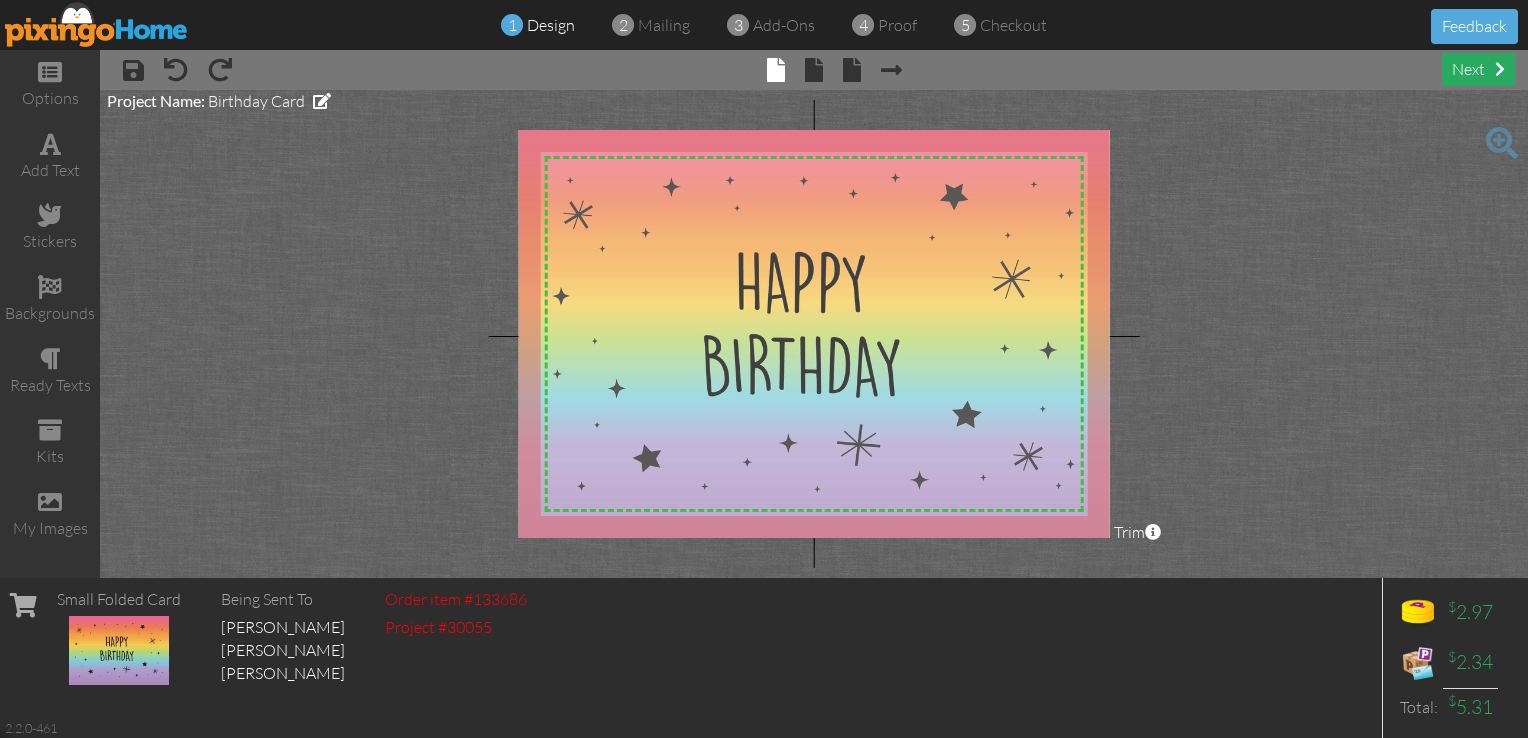 click on "next" at bounding box center [1478, 69] 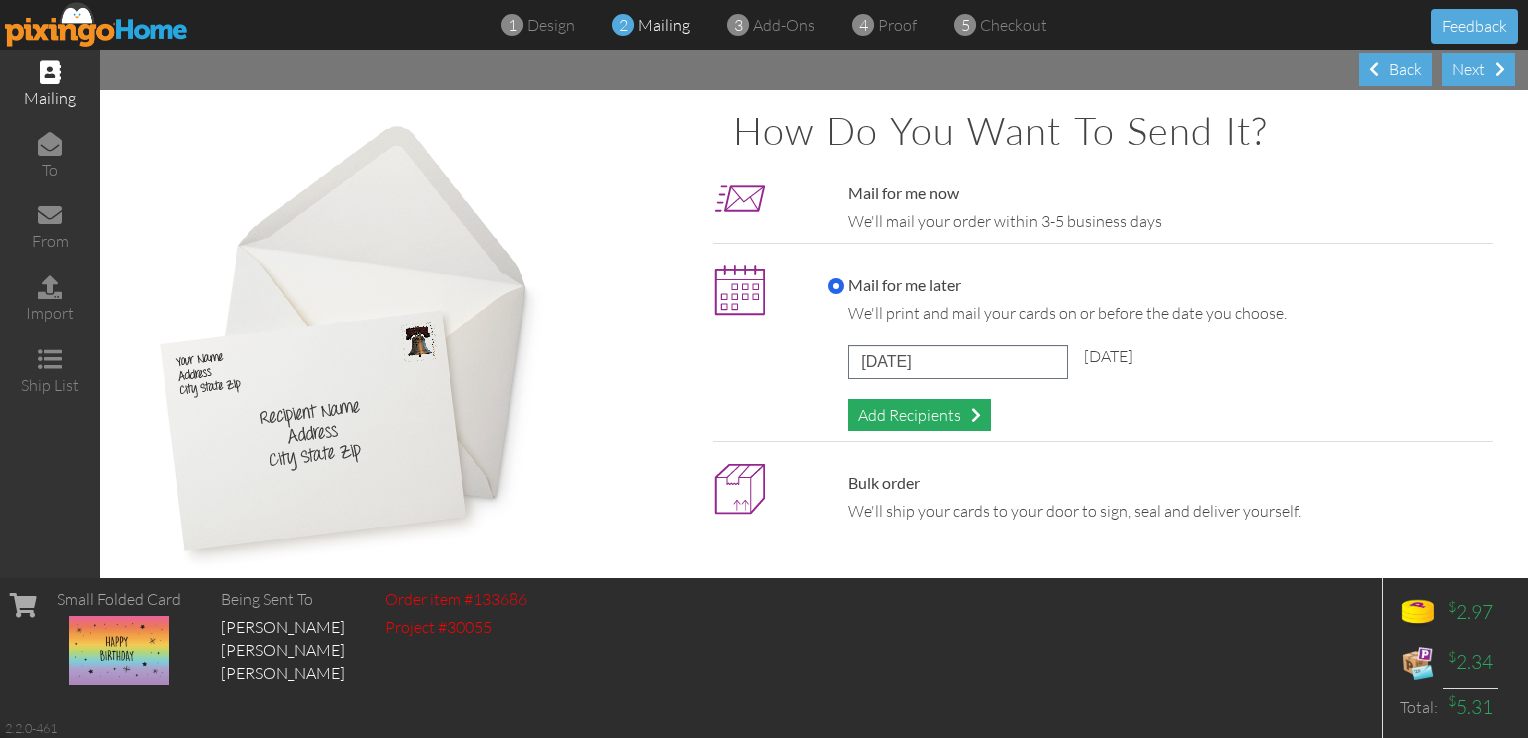 click on "Add Recipients" at bounding box center [919, 415] 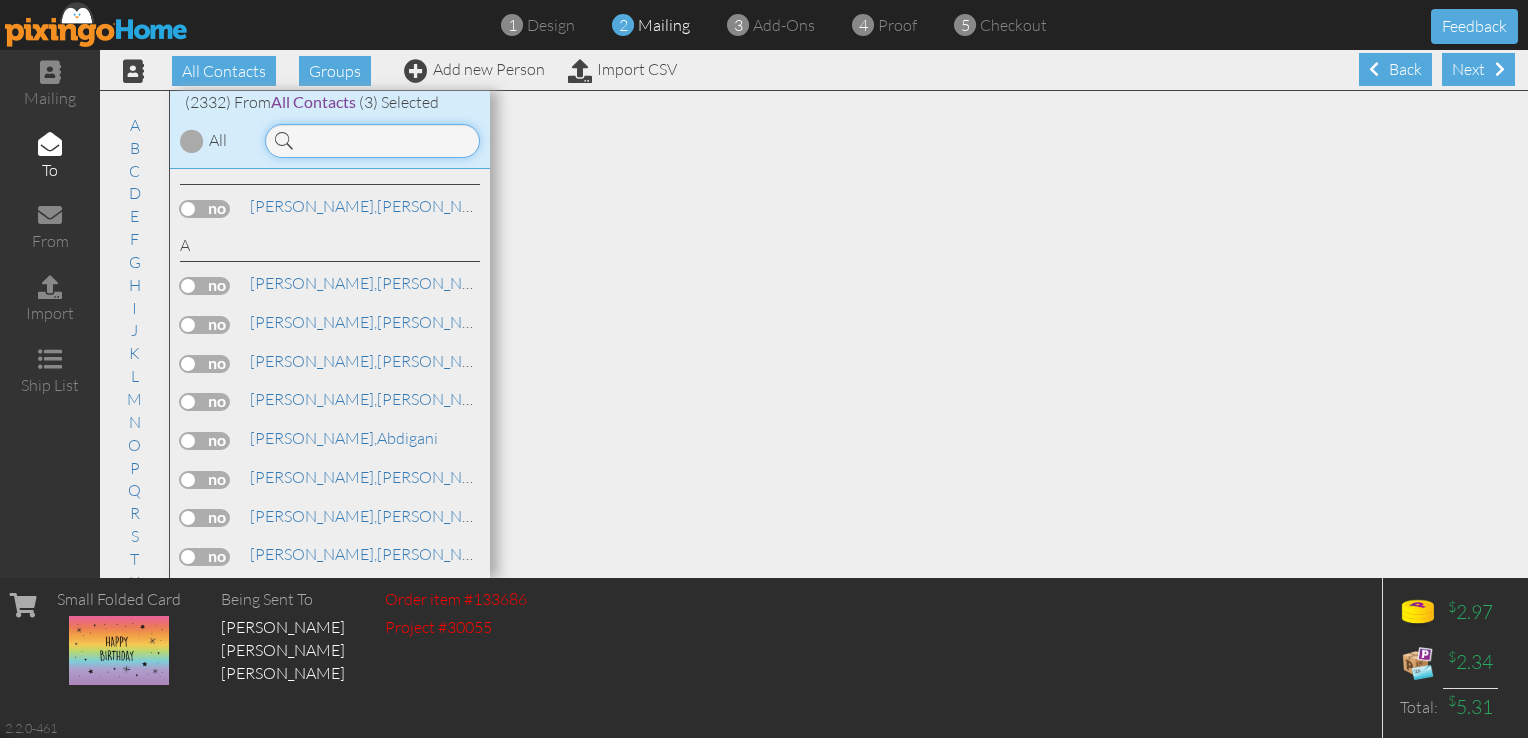 click at bounding box center (372, 141) 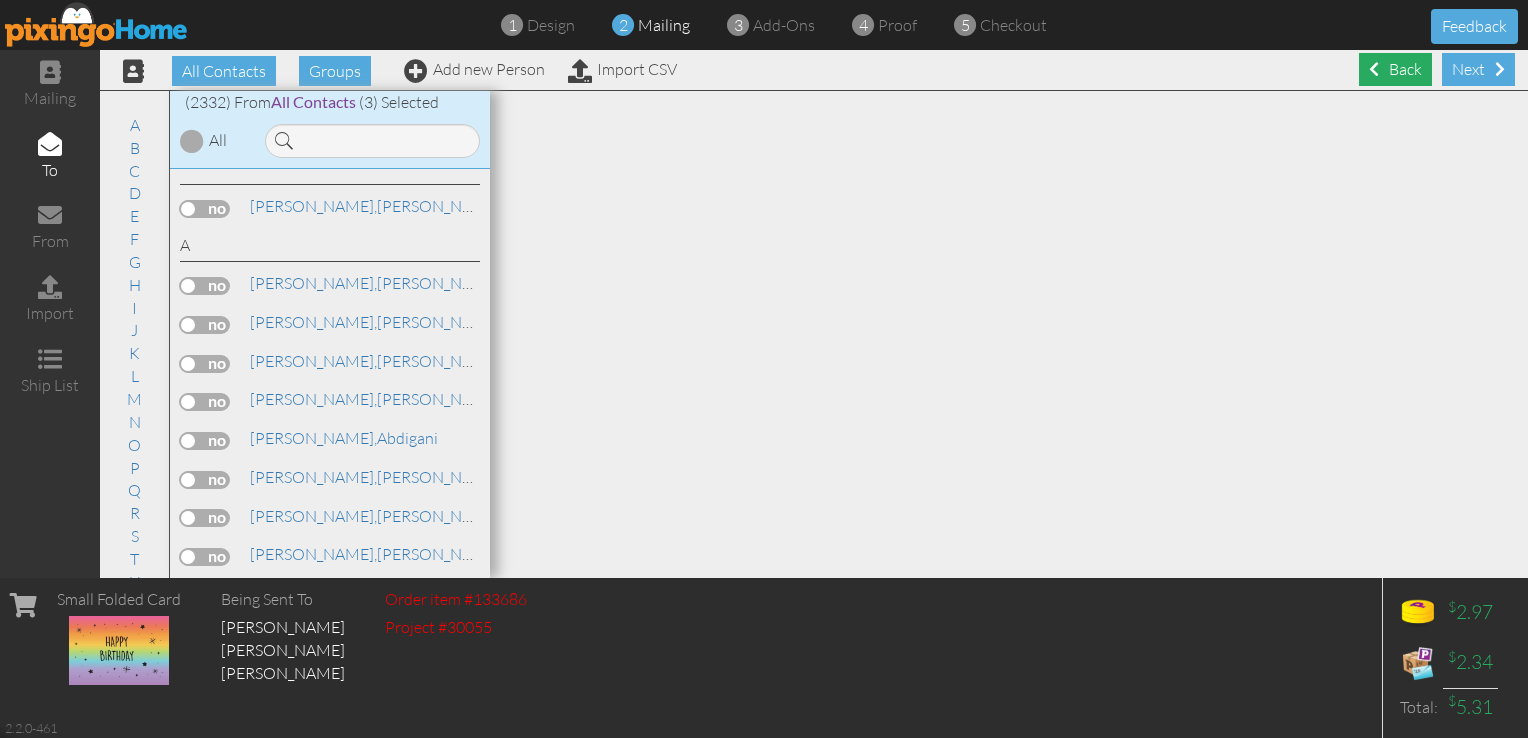 click at bounding box center [1374, 69] 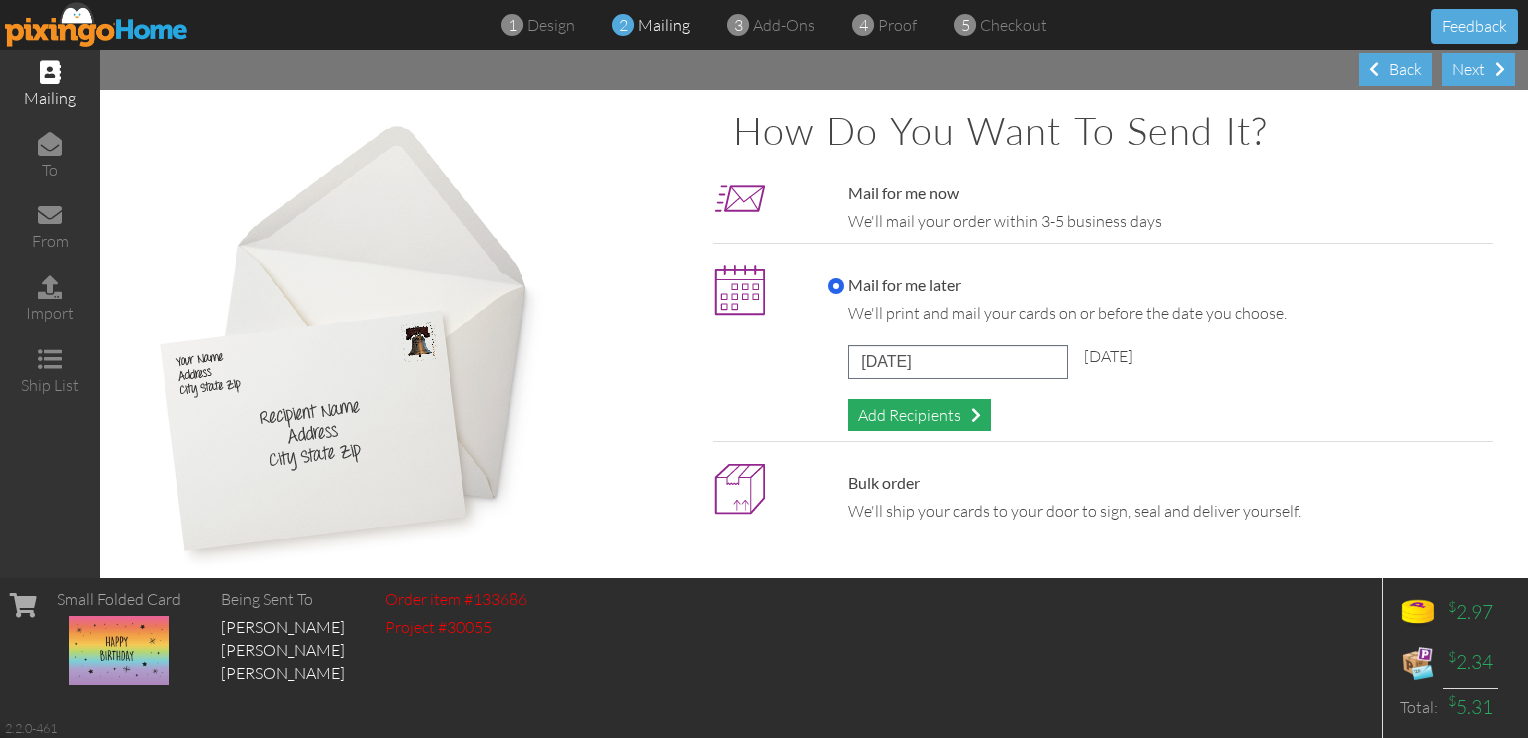 click on "Add Recipients" at bounding box center (919, 415) 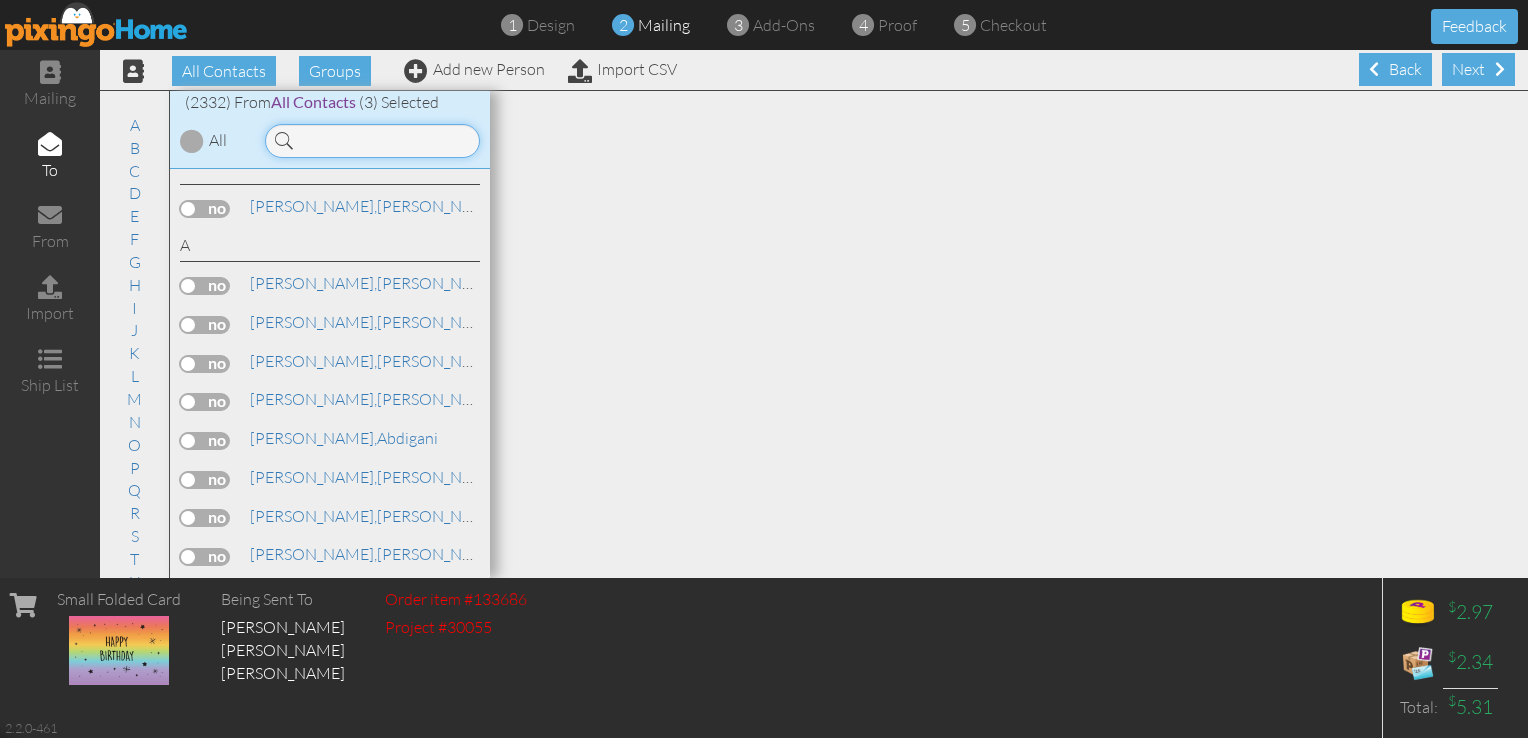 click at bounding box center (372, 141) 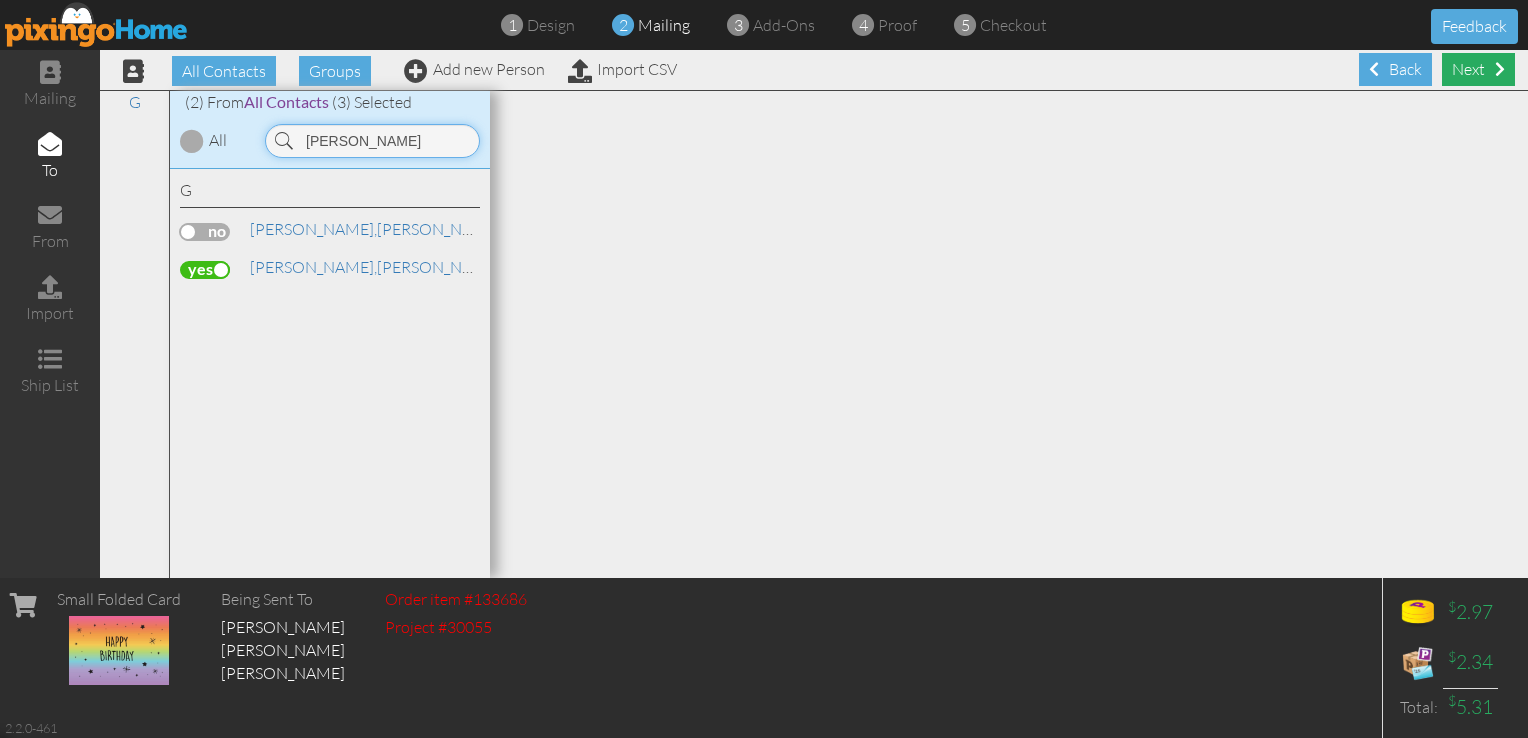 type on "GEiken" 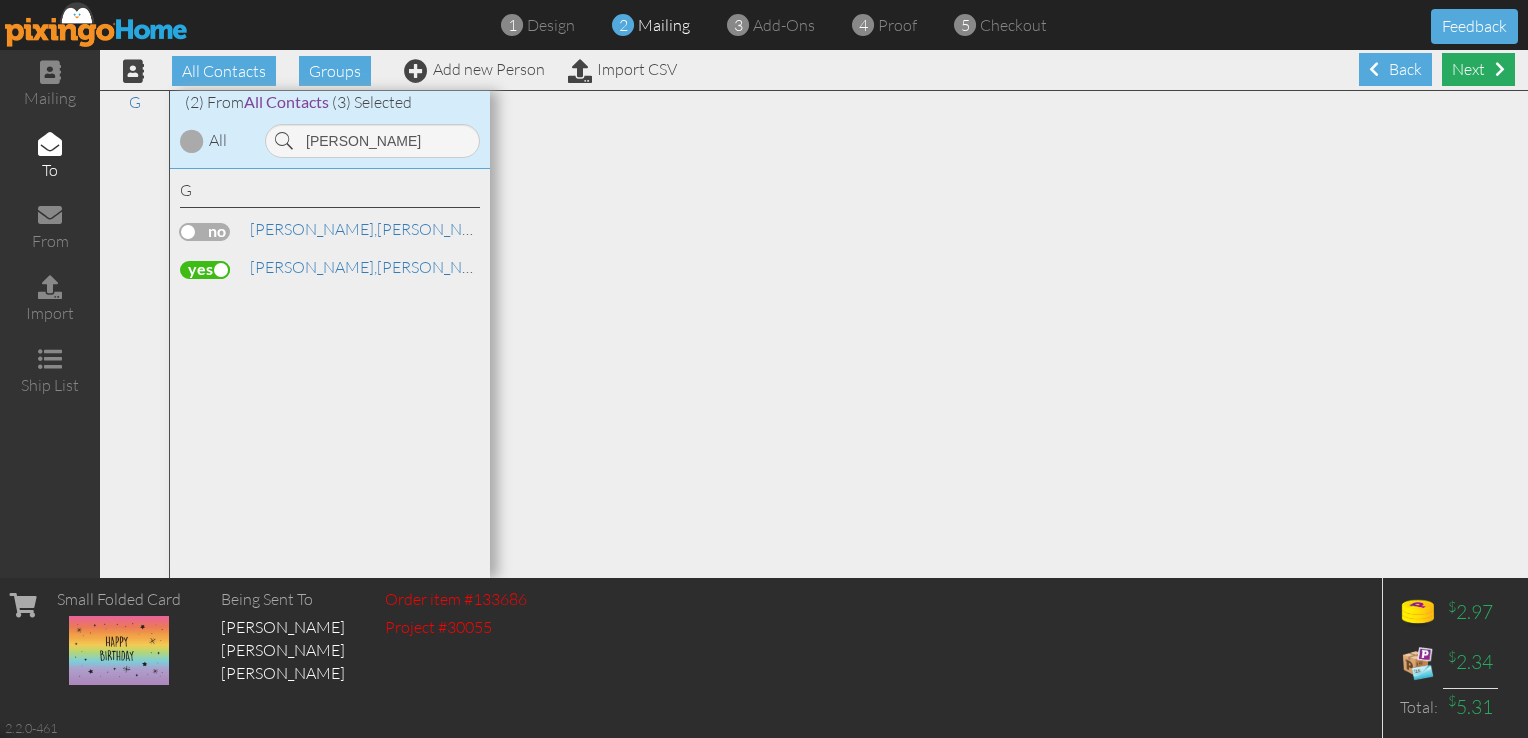click on "Next" at bounding box center (1478, 69) 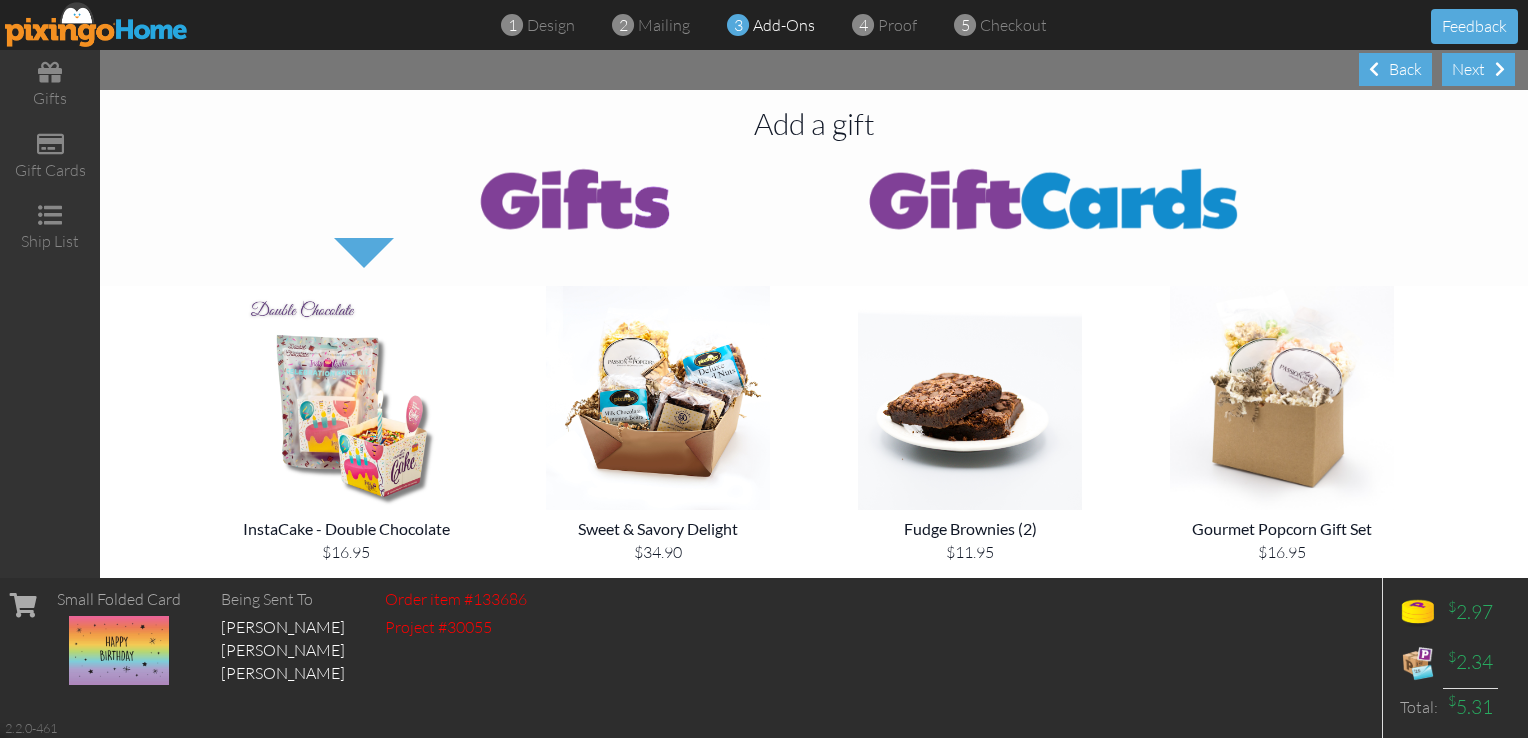click on "Next" at bounding box center (1478, 69) 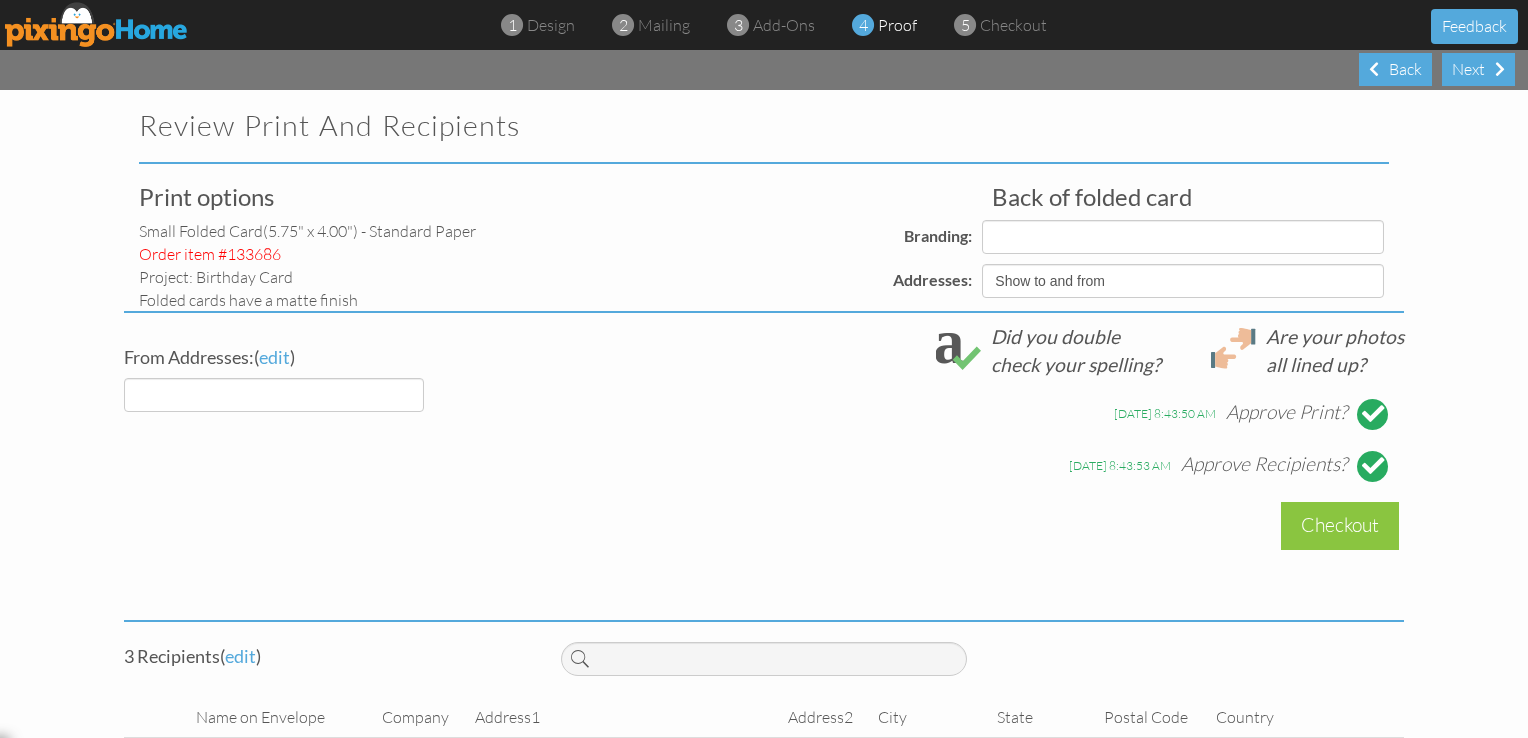 select on "object:12314" 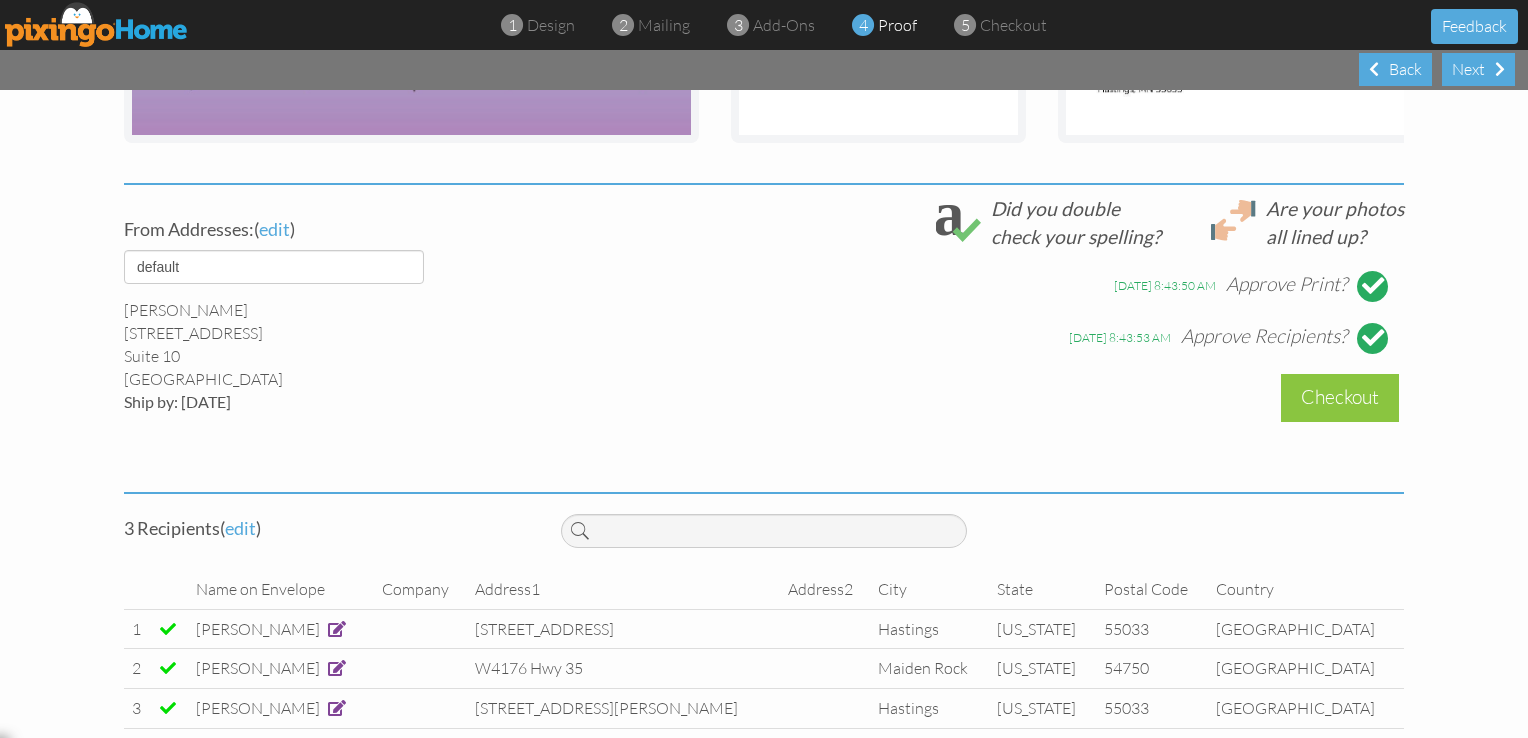 scroll, scrollTop: 695, scrollLeft: 0, axis: vertical 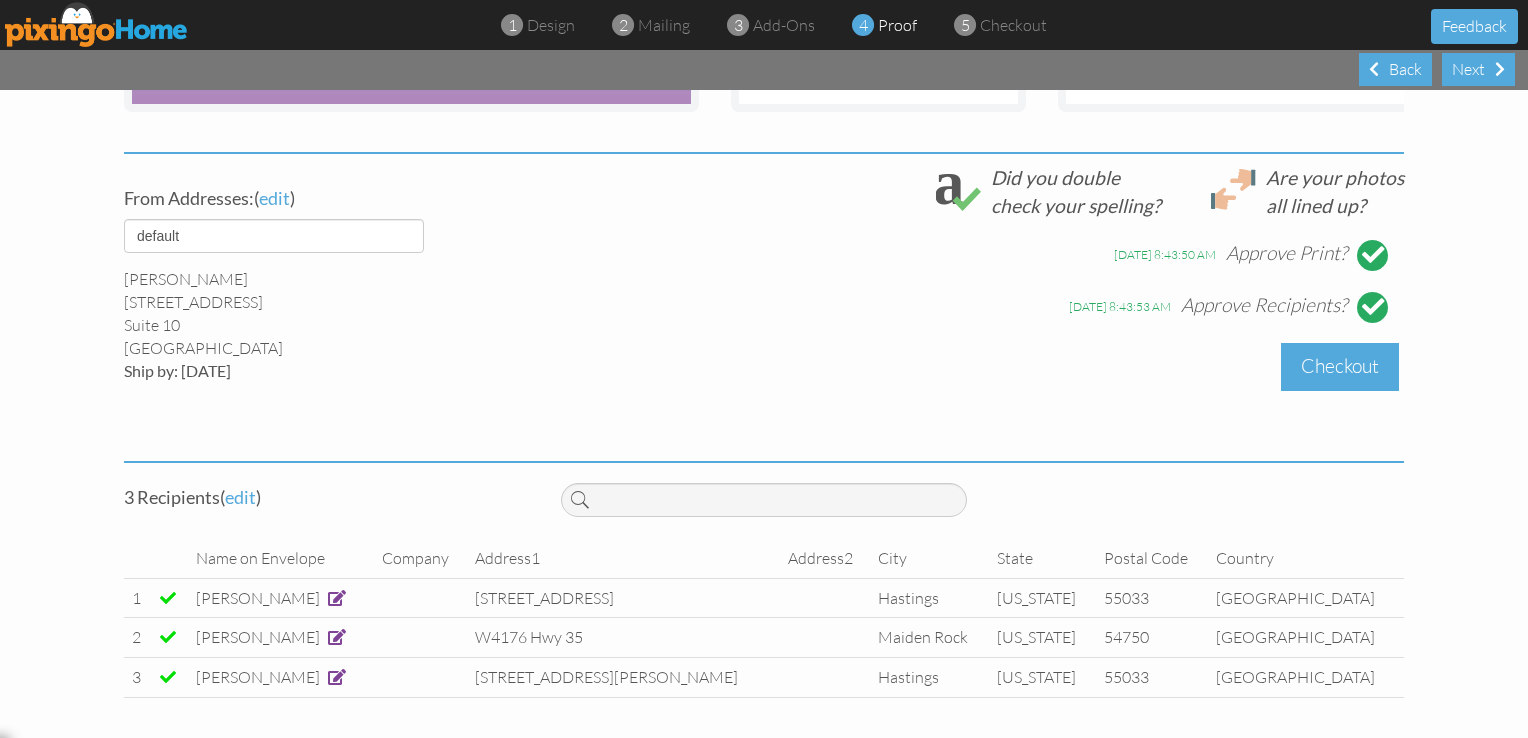 click on "Checkout" at bounding box center [1340, 366] 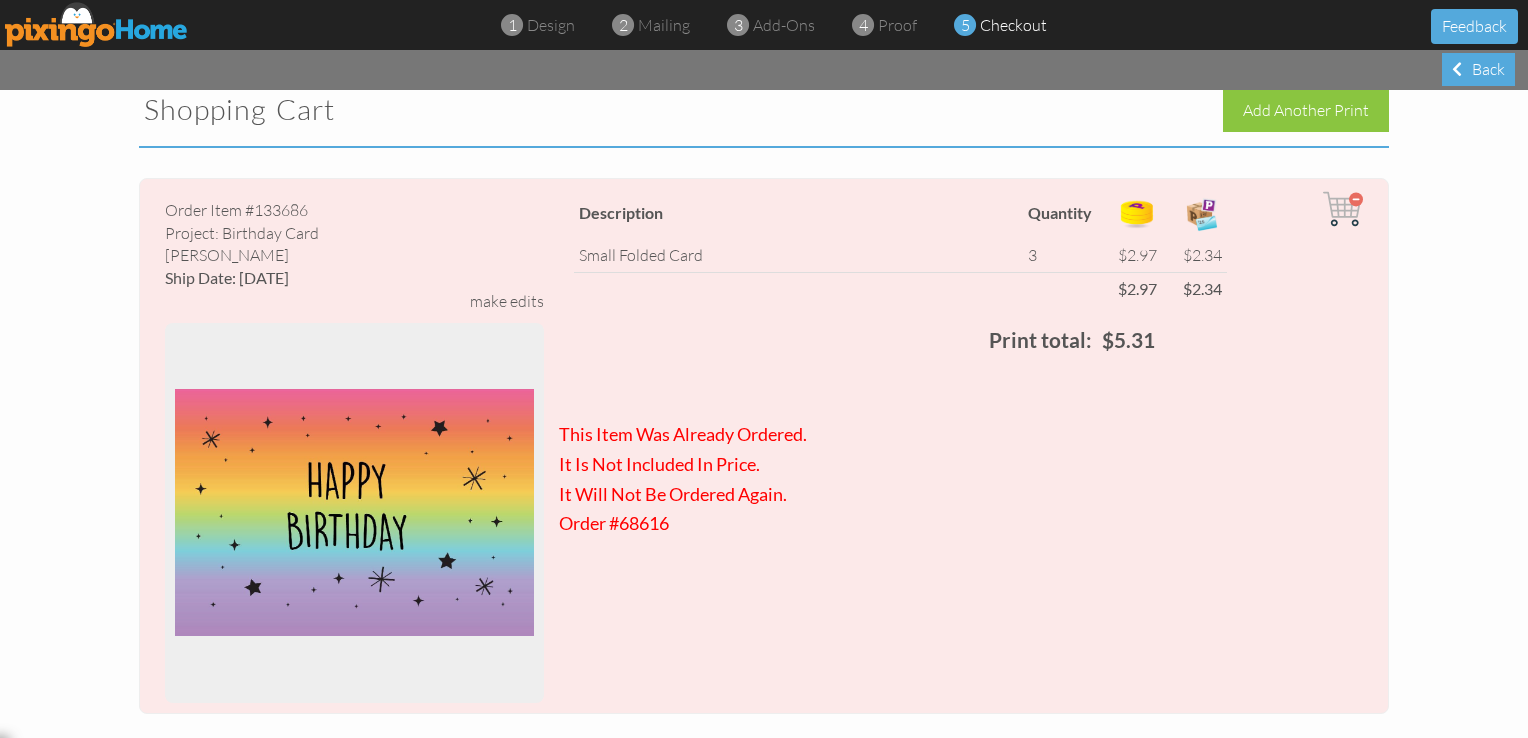 scroll, scrollTop: 0, scrollLeft: 0, axis: both 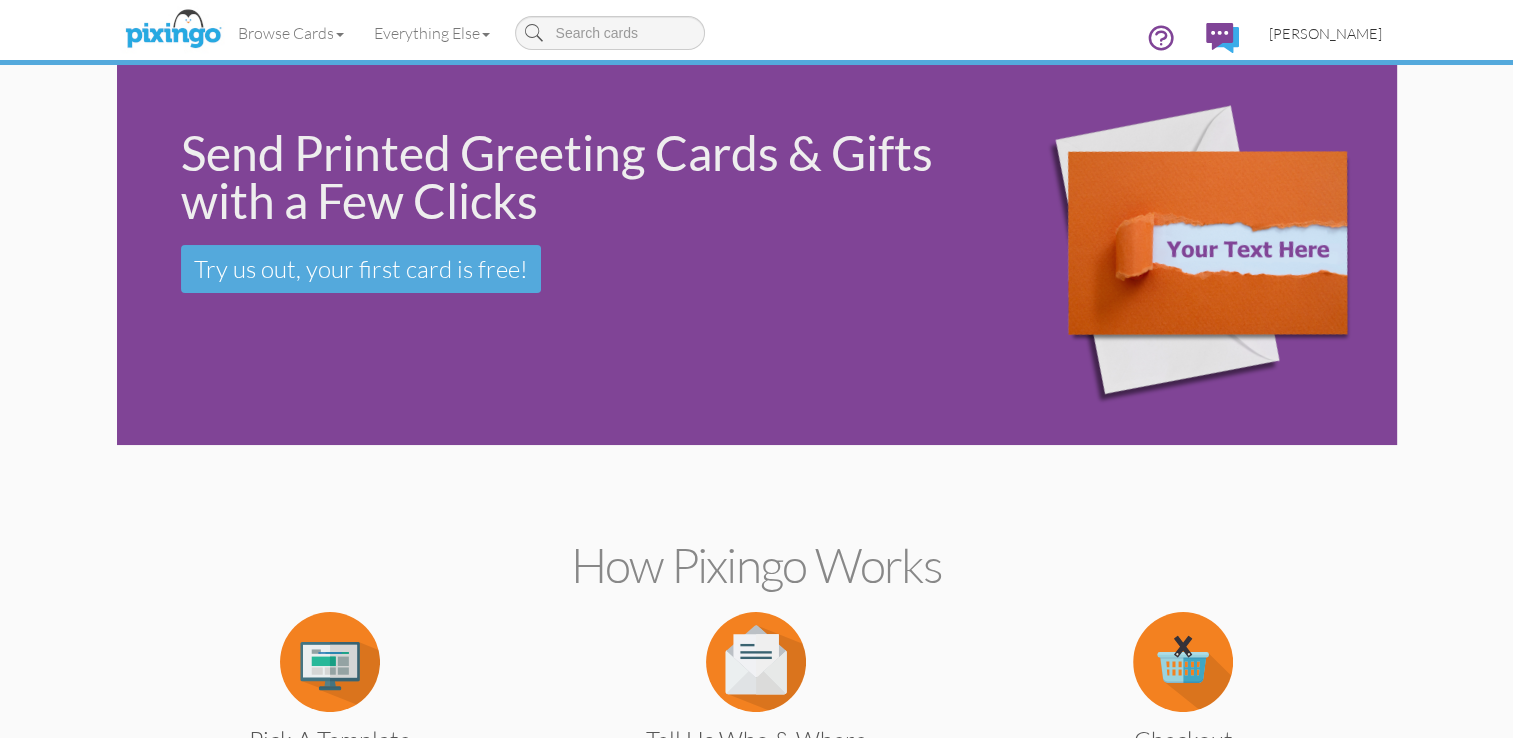 click on "[PERSON_NAME]" at bounding box center [1325, 33] 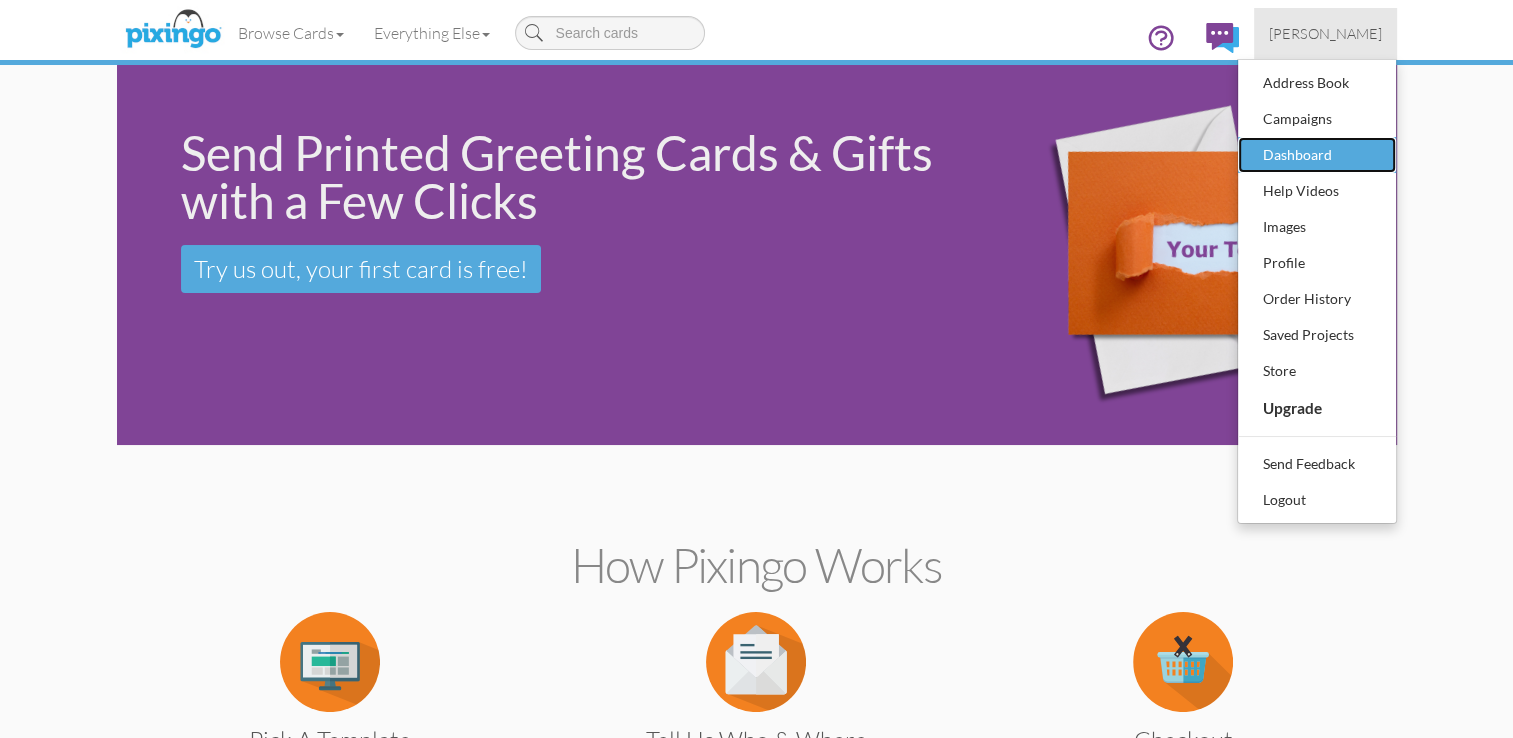 click on "Dashboard" at bounding box center (1317, 155) 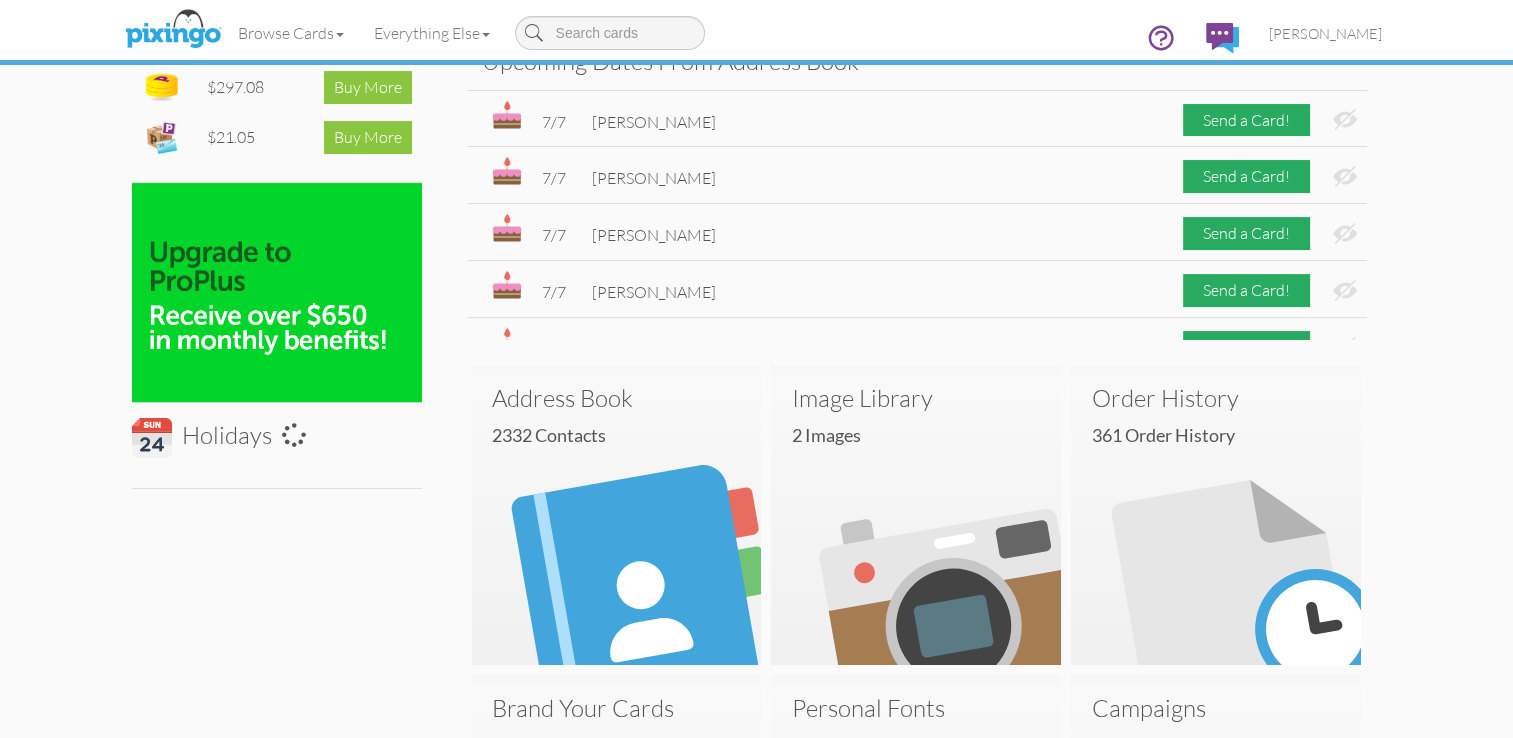 scroll, scrollTop: 0, scrollLeft: 0, axis: both 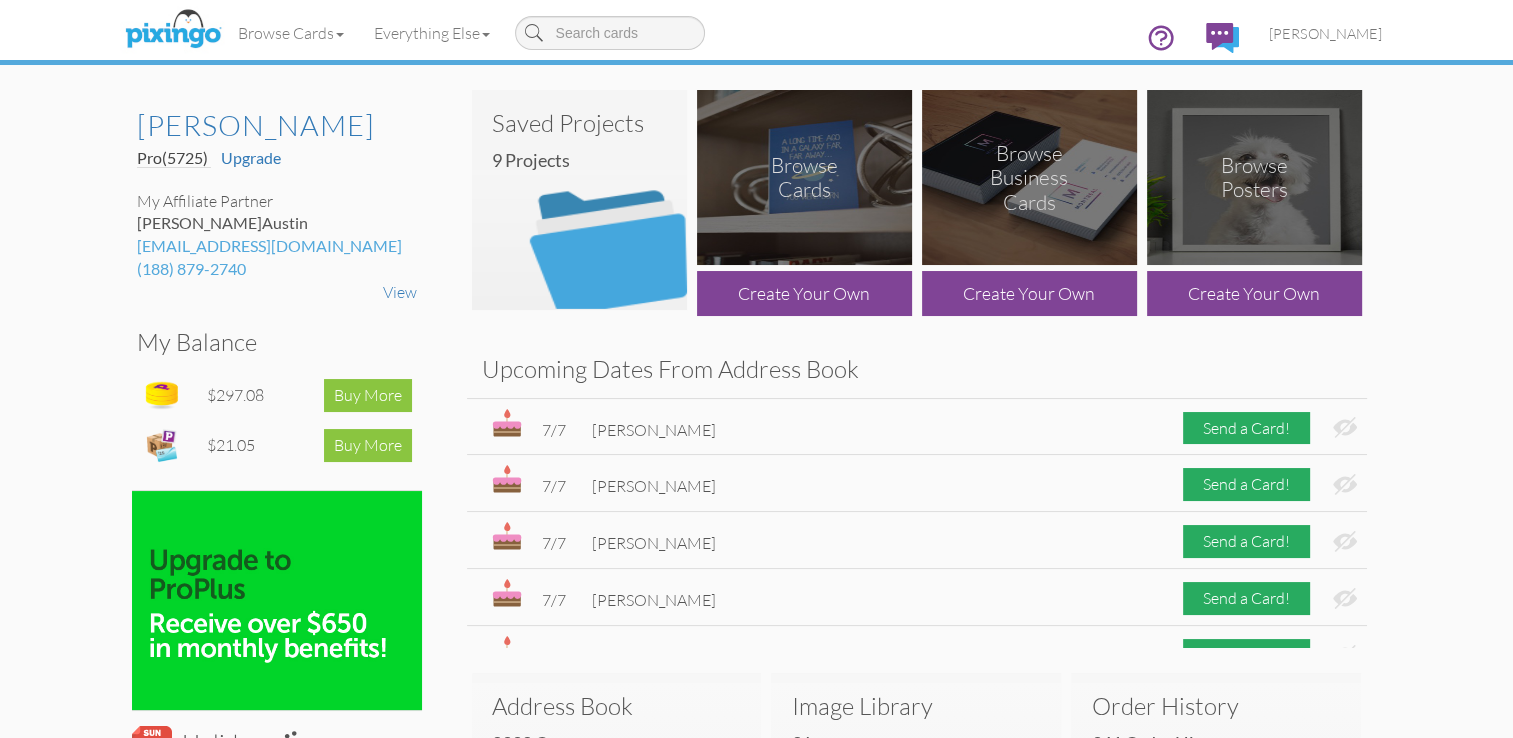 click on "9 Projects" at bounding box center (587, 161) 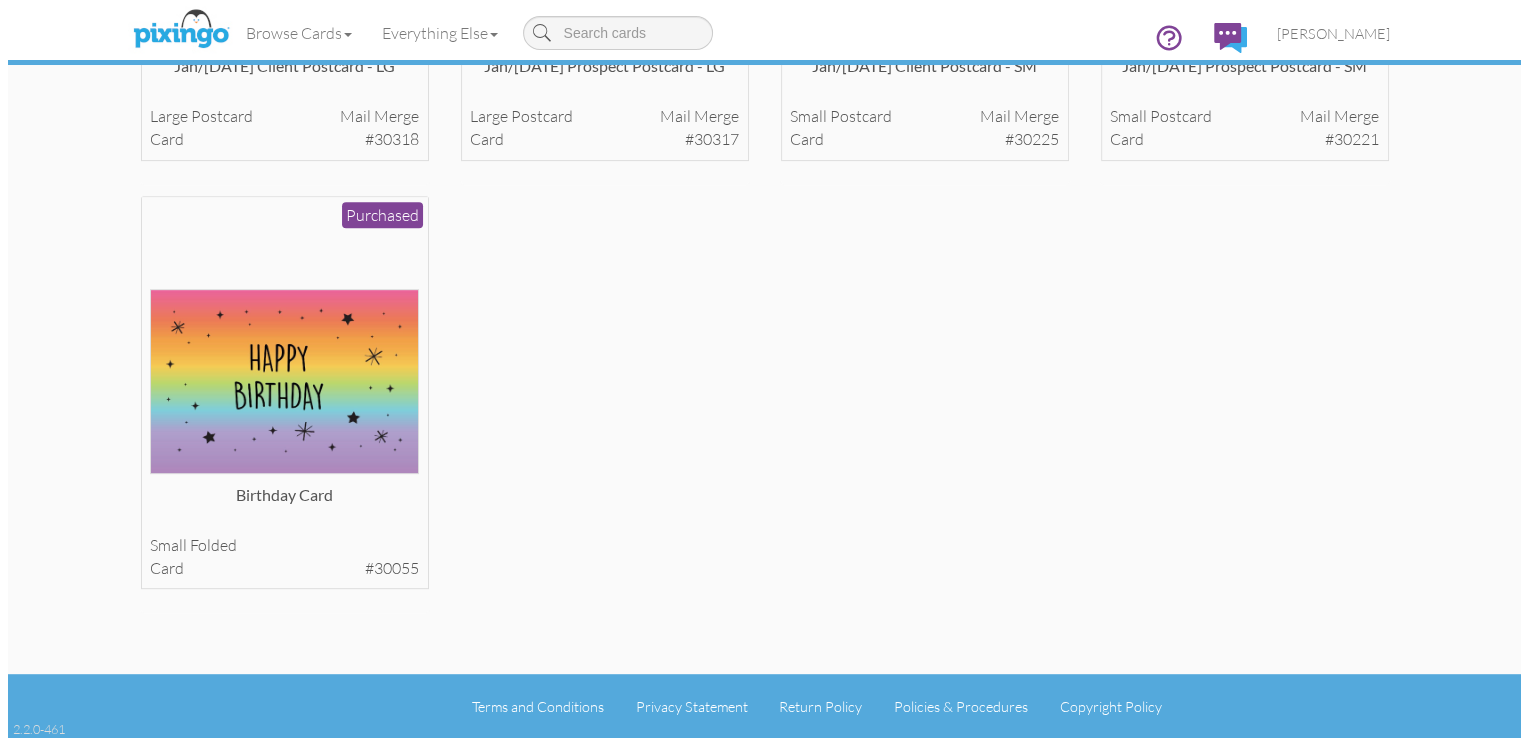 scroll, scrollTop: 0, scrollLeft: 0, axis: both 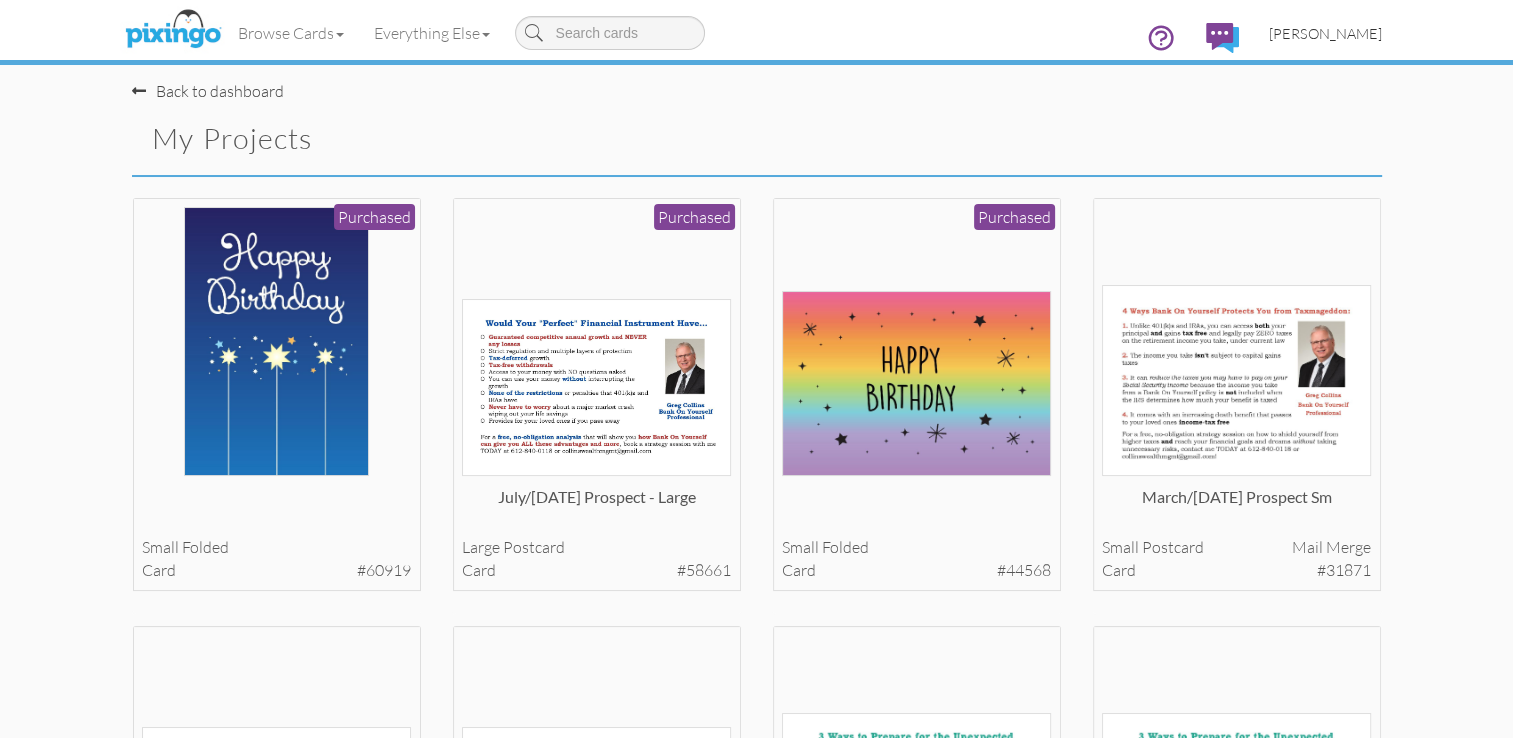 click on "[PERSON_NAME]" at bounding box center [1325, 33] 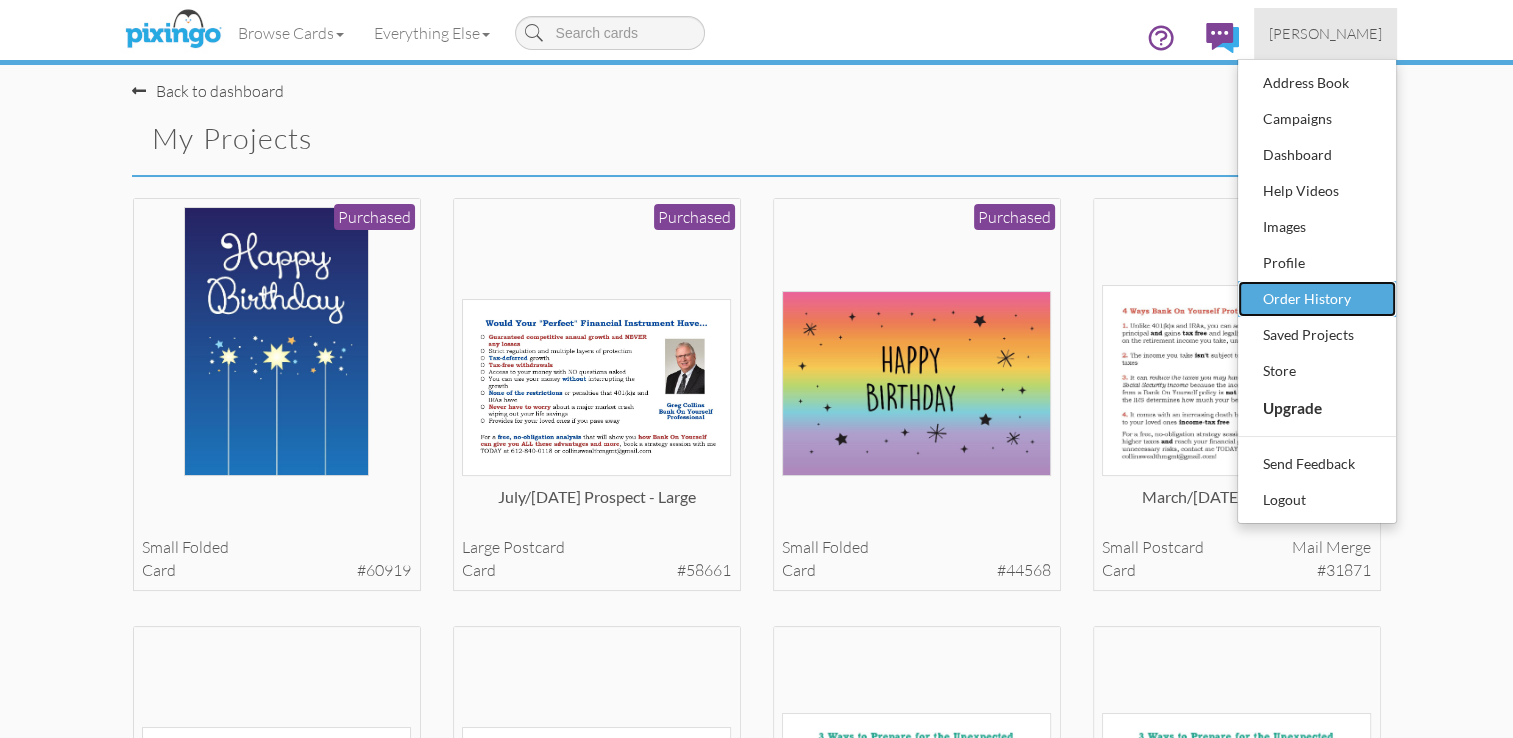 click on "Order History" at bounding box center (1317, 299) 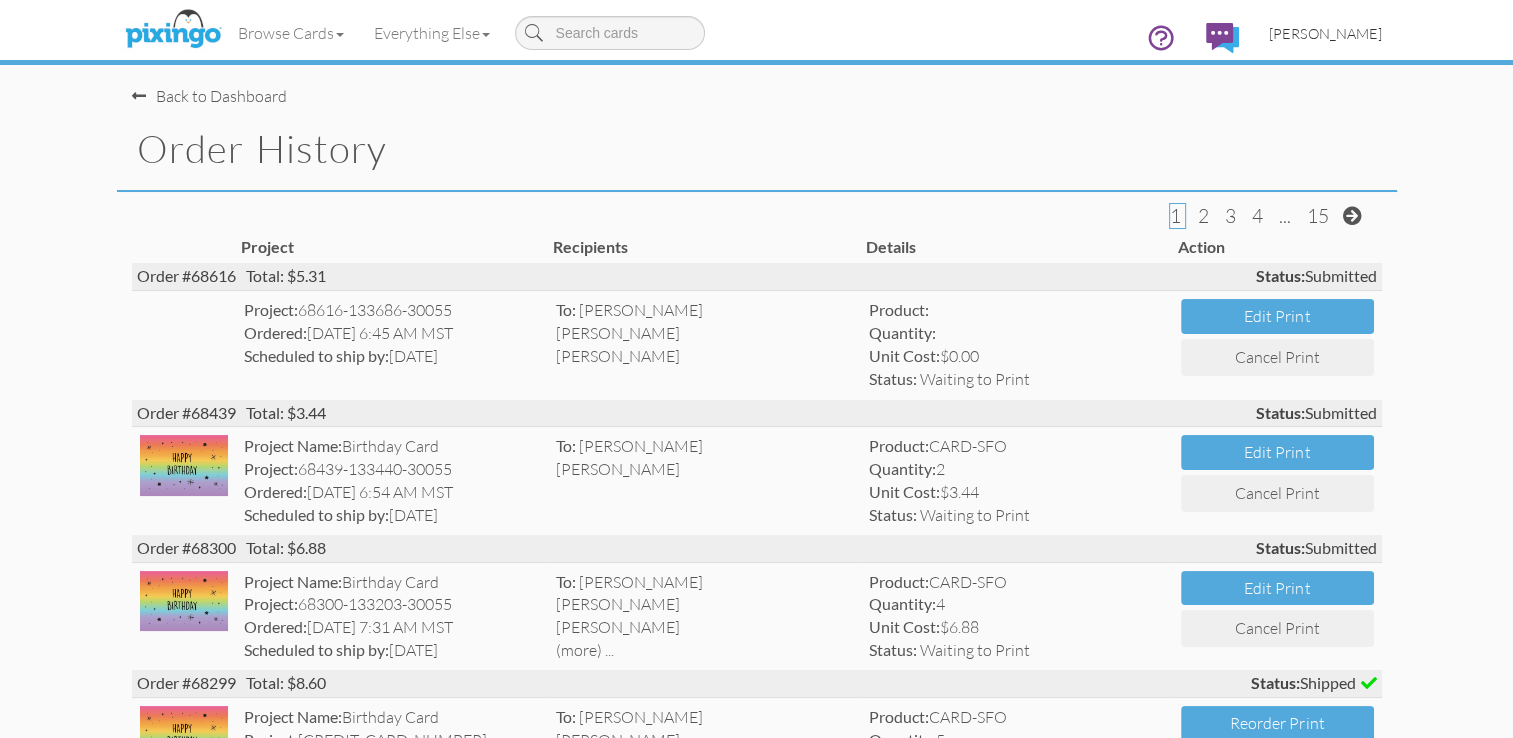 click on "[PERSON_NAME]" at bounding box center [1325, 33] 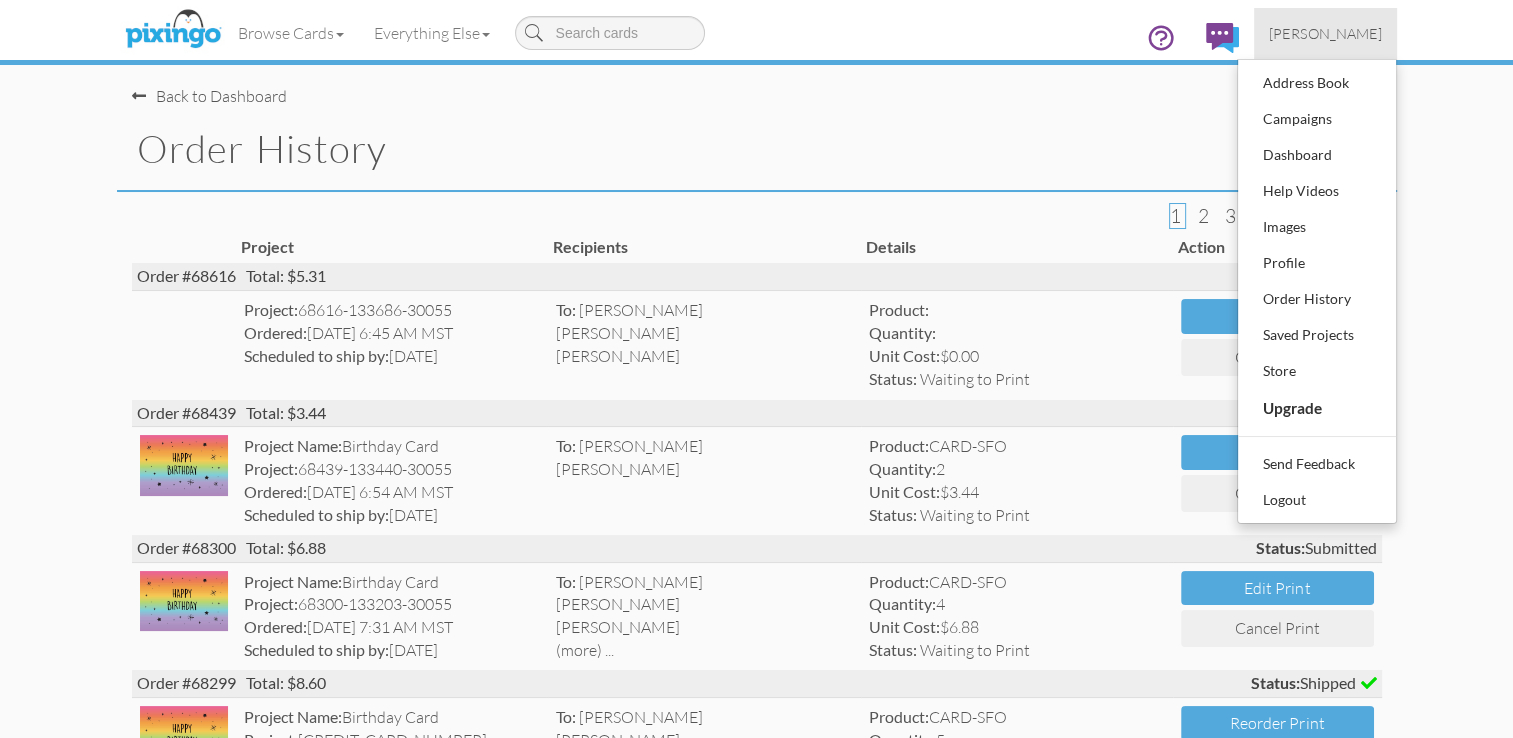click on "Order History" at bounding box center [767, 149] 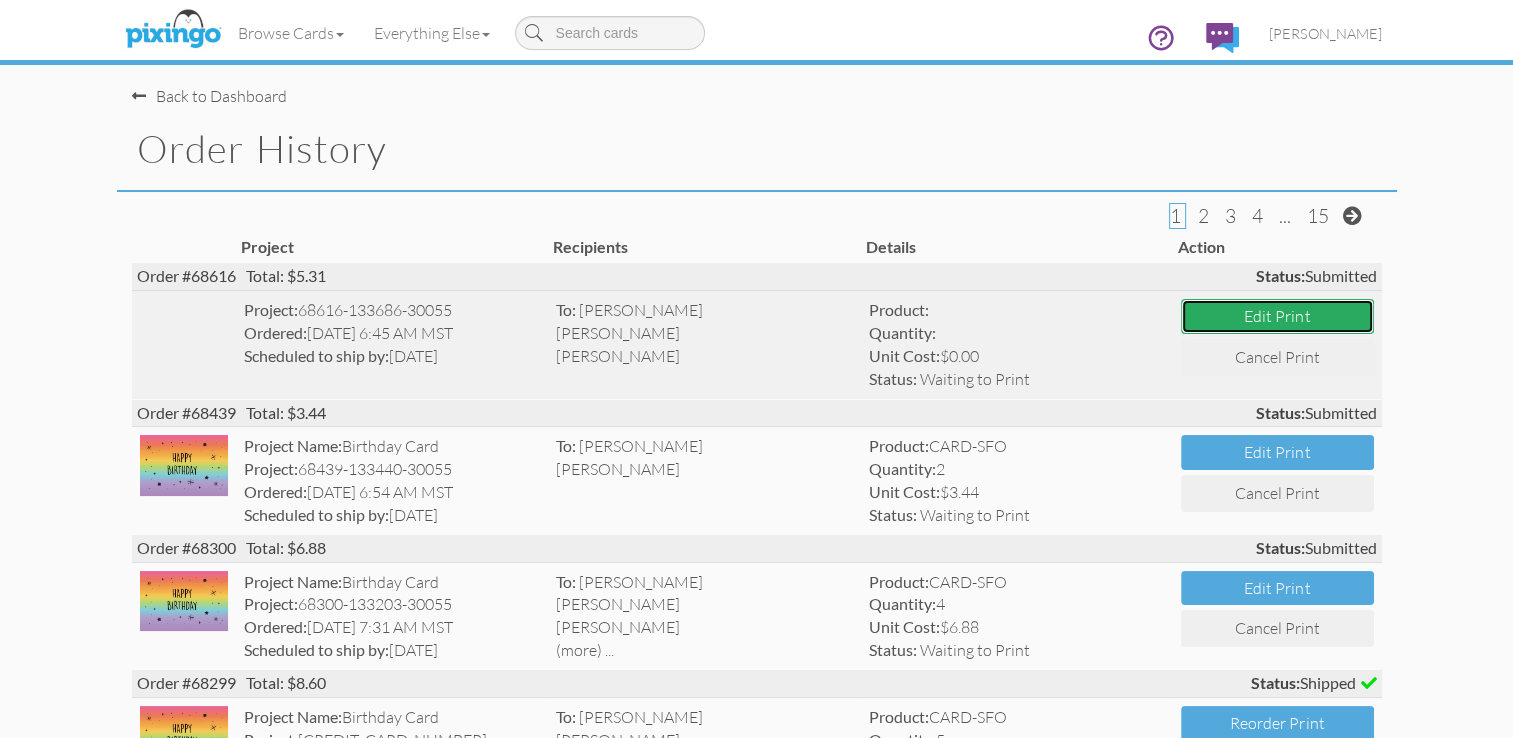 click on "Edit Print" at bounding box center (1277, 316) 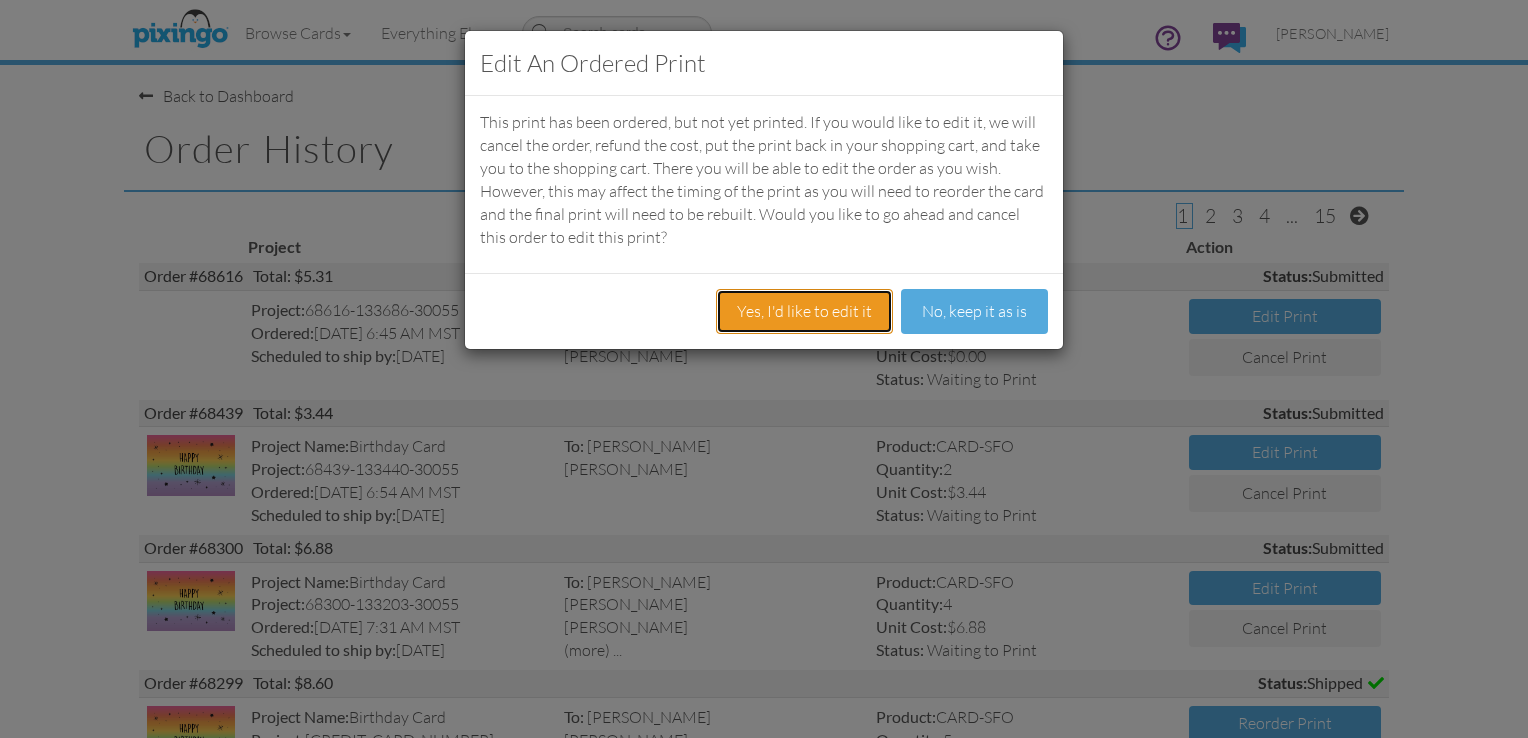click on "Yes, I'd like to edit it" at bounding box center (804, 311) 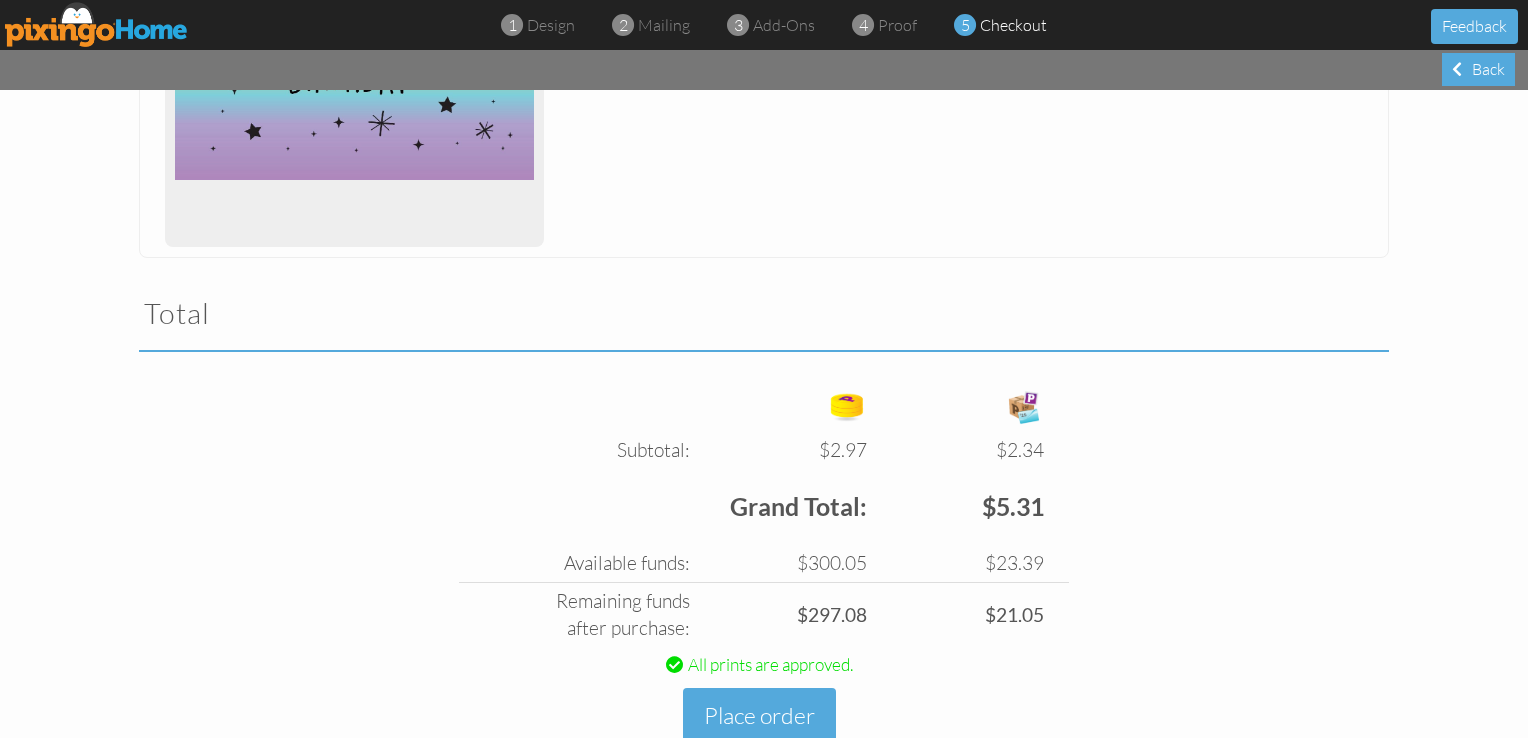 scroll, scrollTop: 528, scrollLeft: 0, axis: vertical 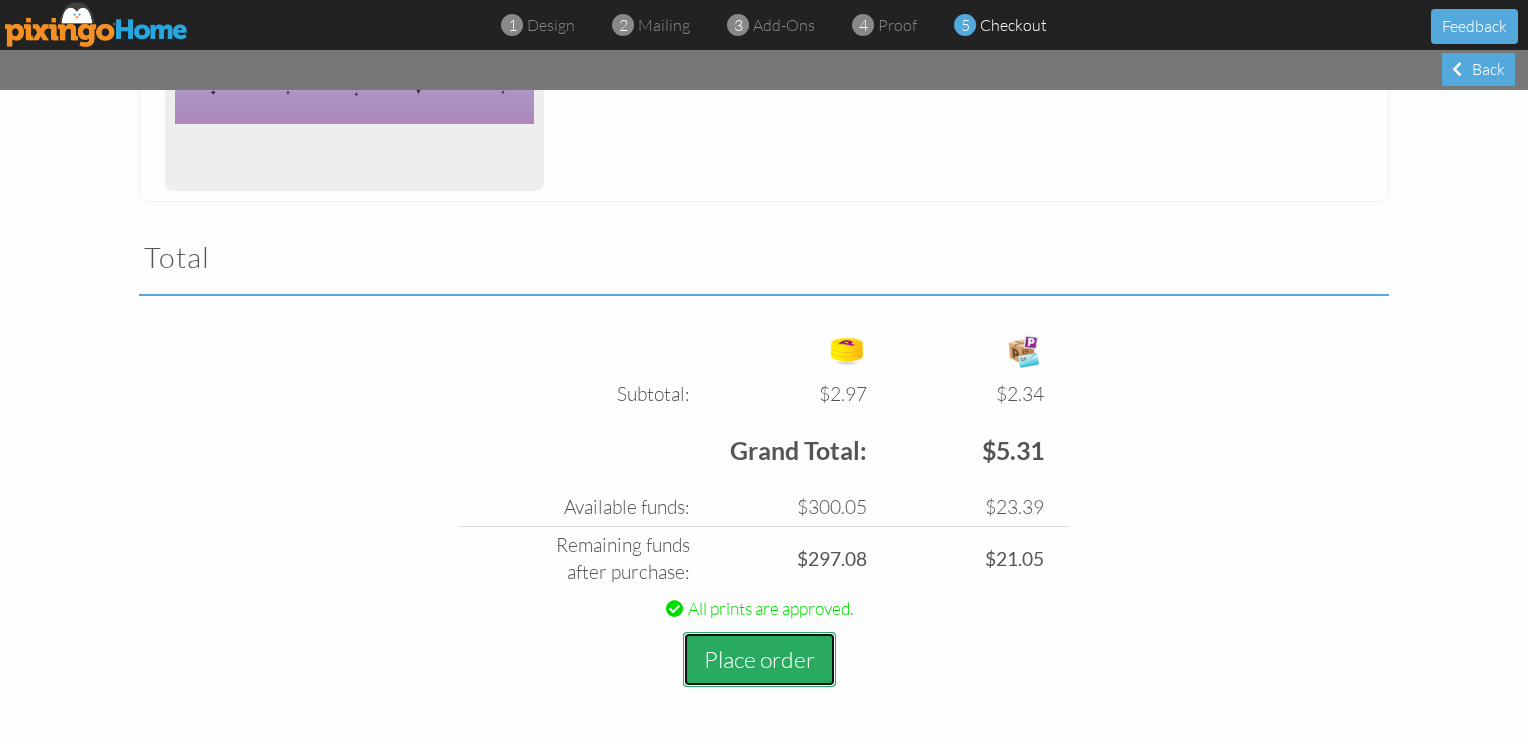 click on "Place order" at bounding box center (759, 659) 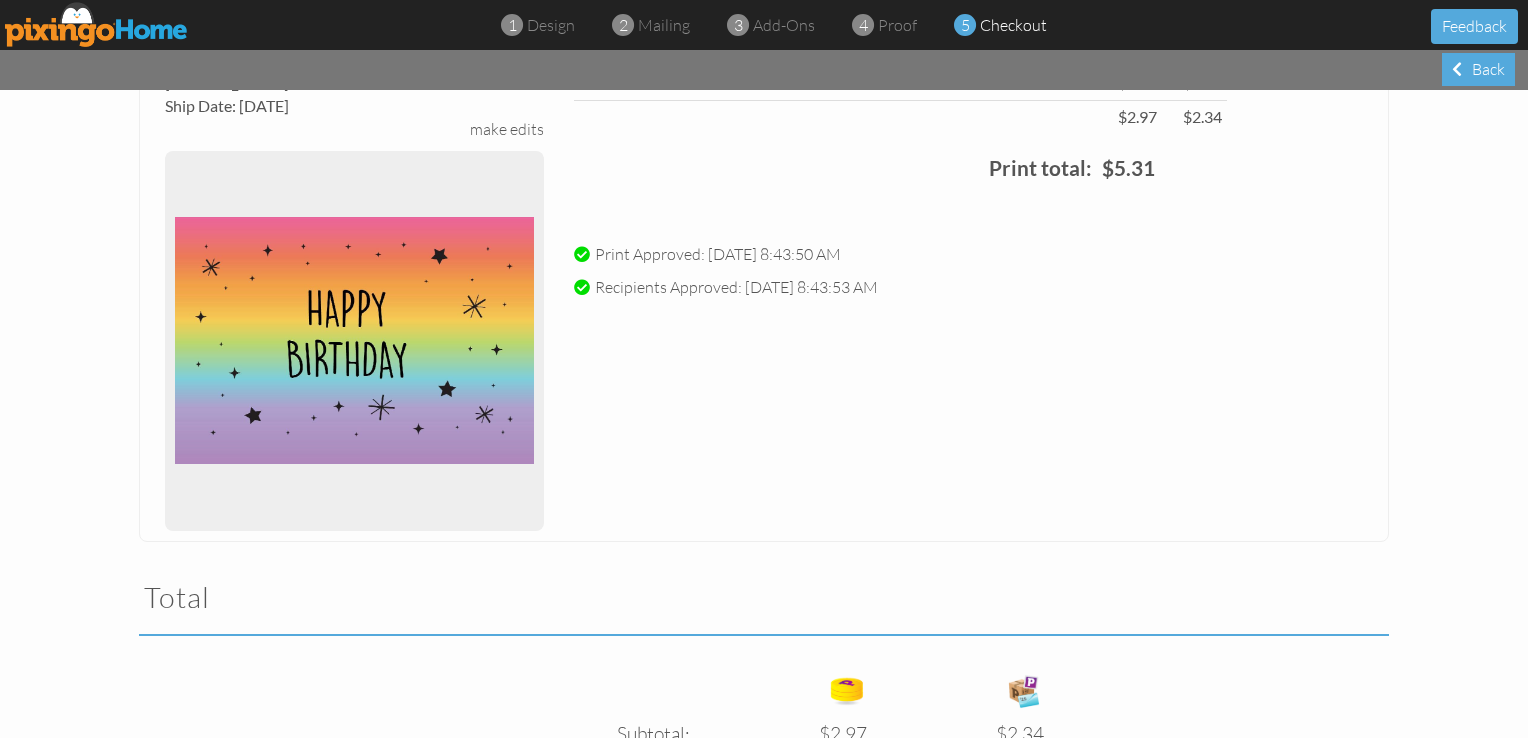 scroll, scrollTop: 0, scrollLeft: 0, axis: both 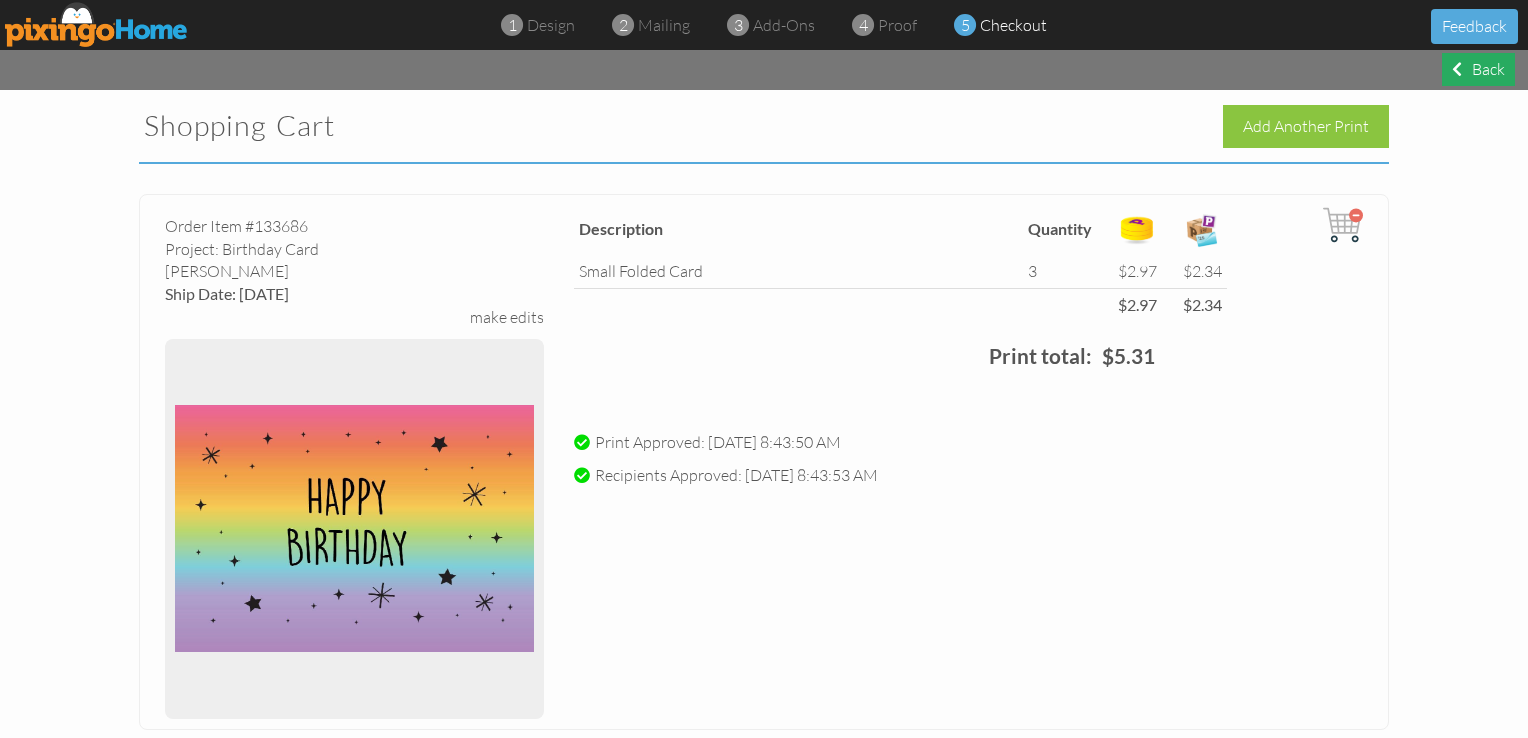 click on "Back" at bounding box center (1478, 69) 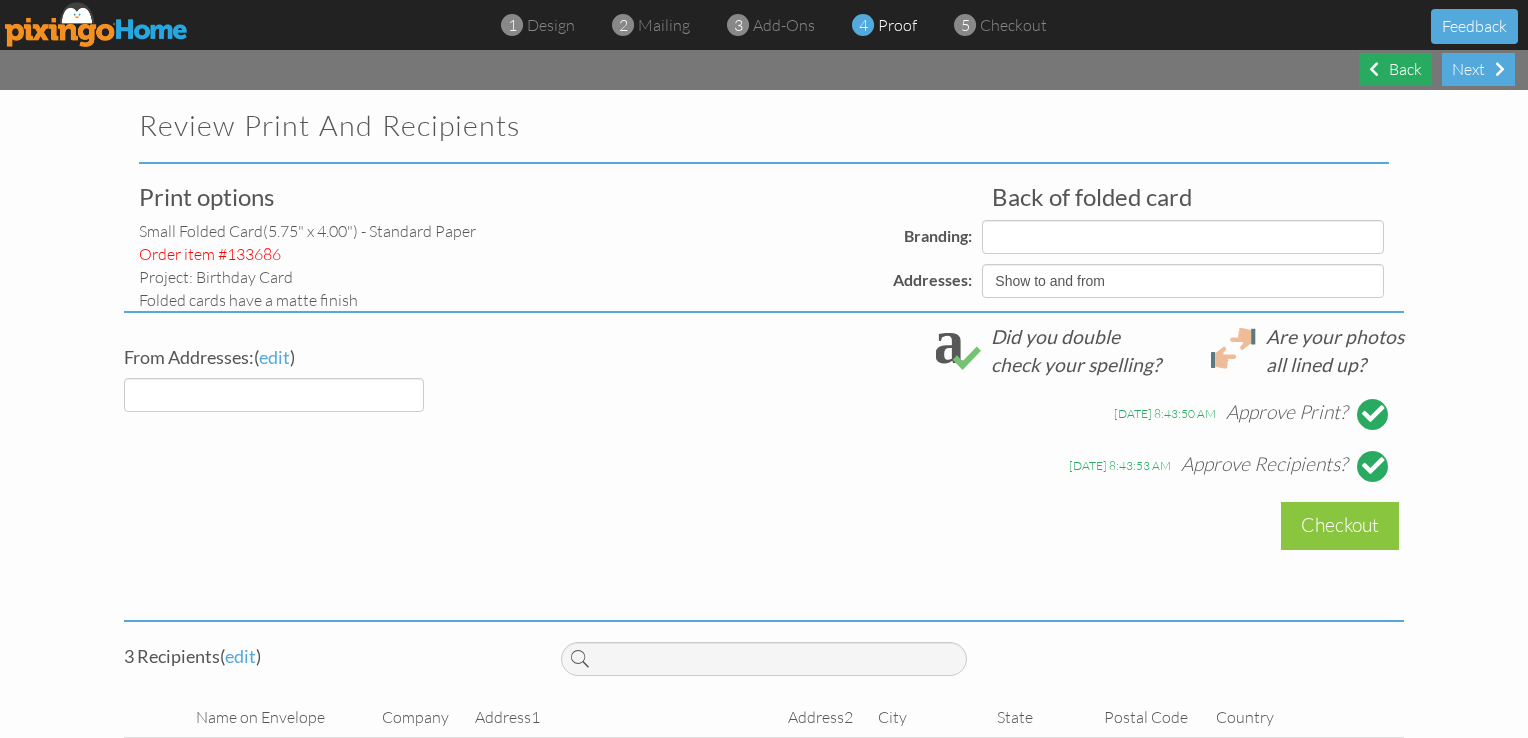 select on "object:2211" 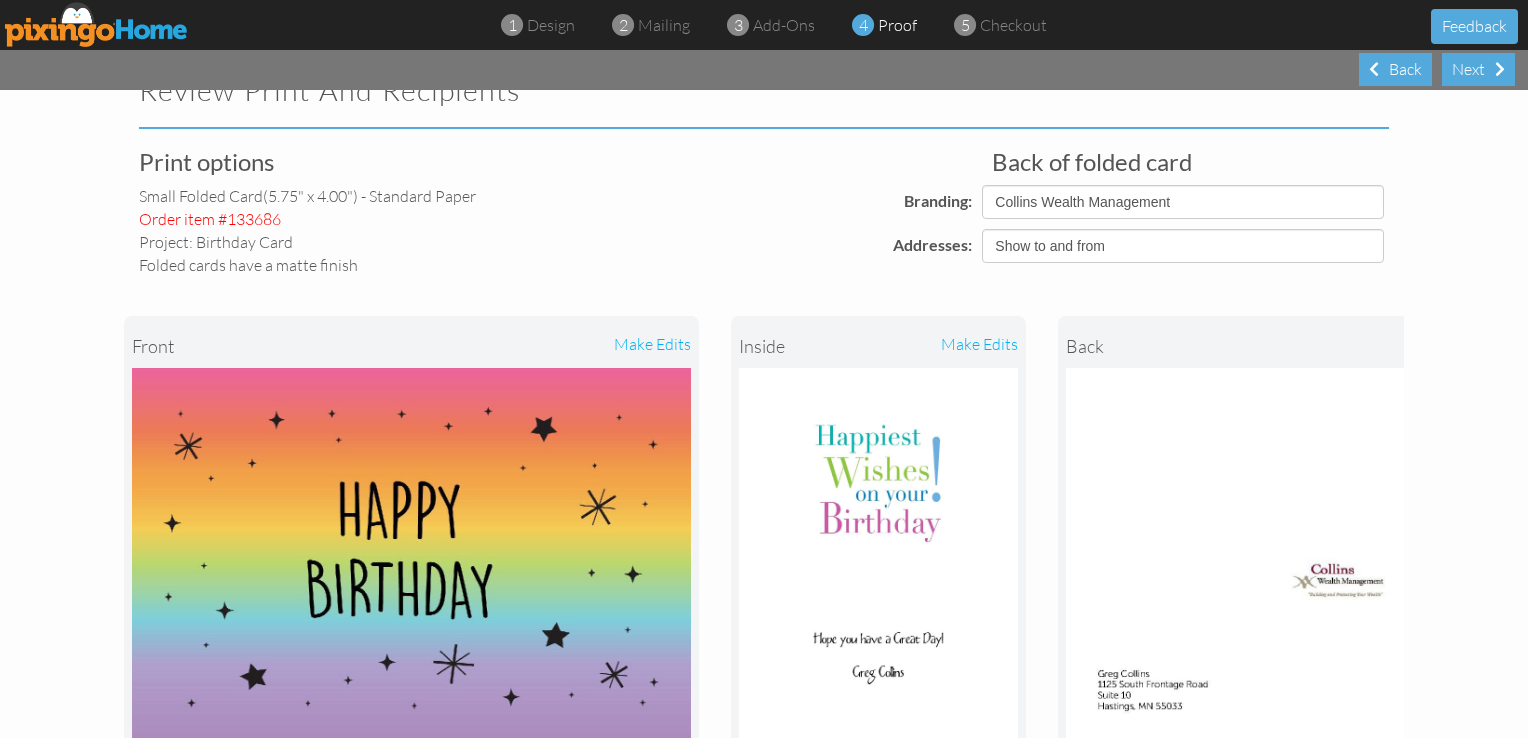 scroll, scrollTop: 24, scrollLeft: 0, axis: vertical 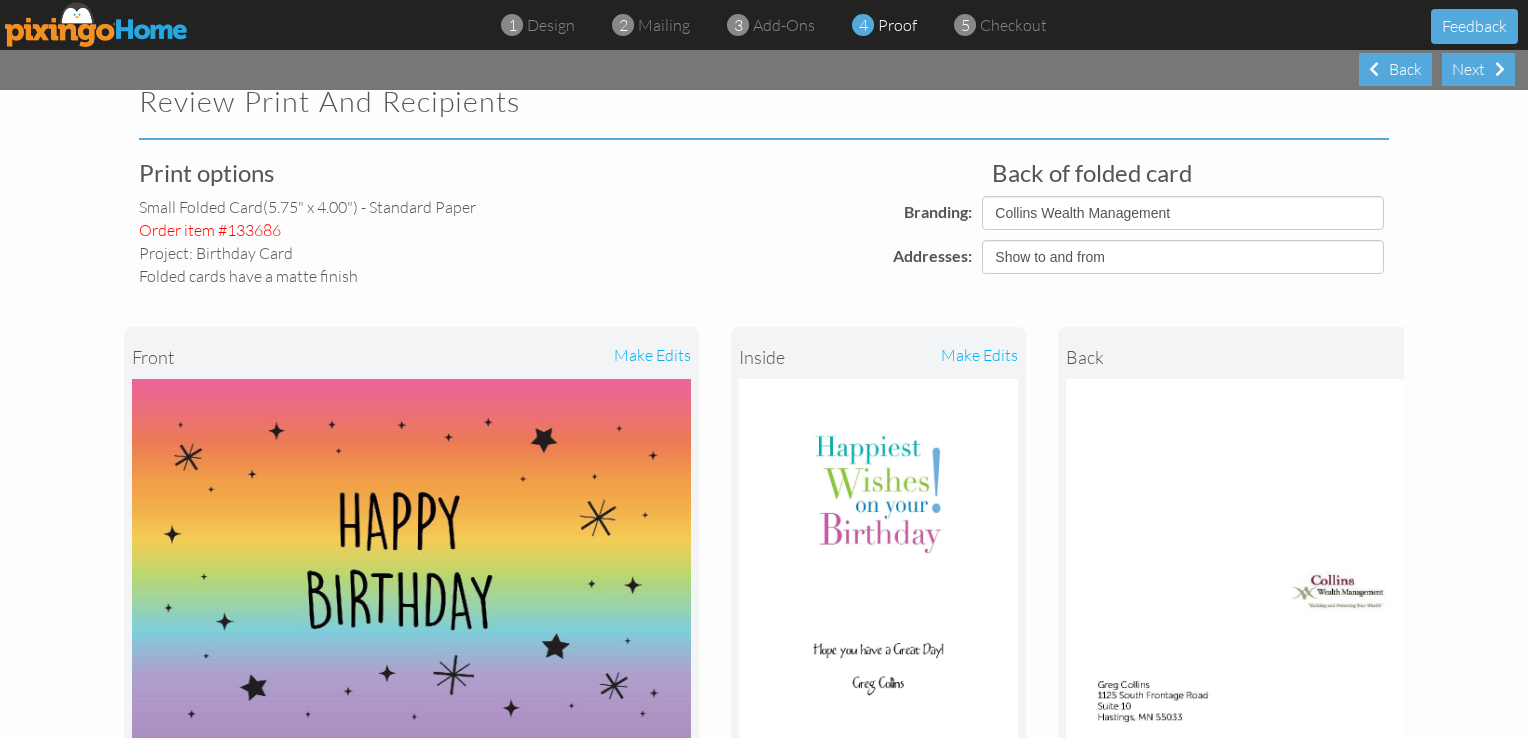 click on "make edits" at bounding box center (550, 357) 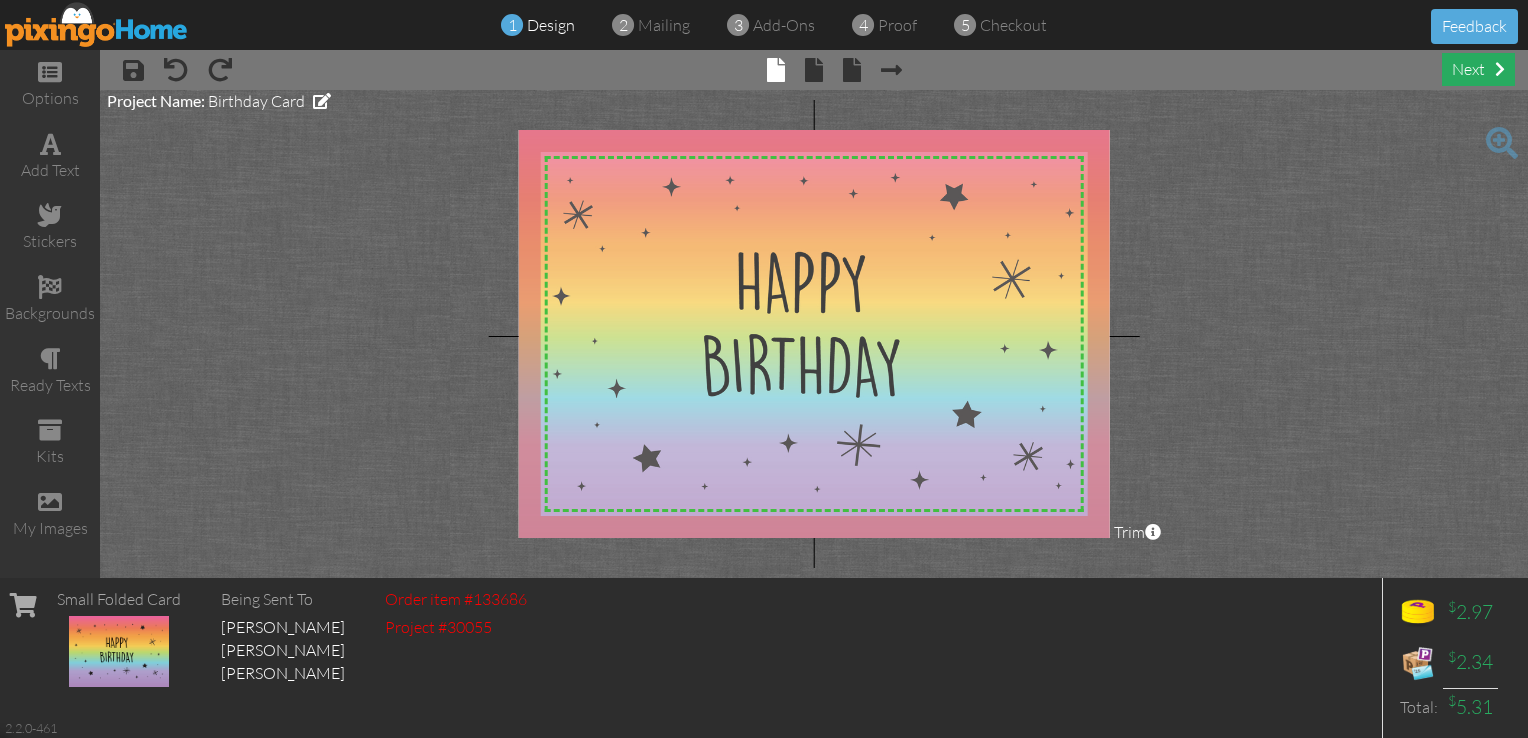 click on "next" at bounding box center [1478, 69] 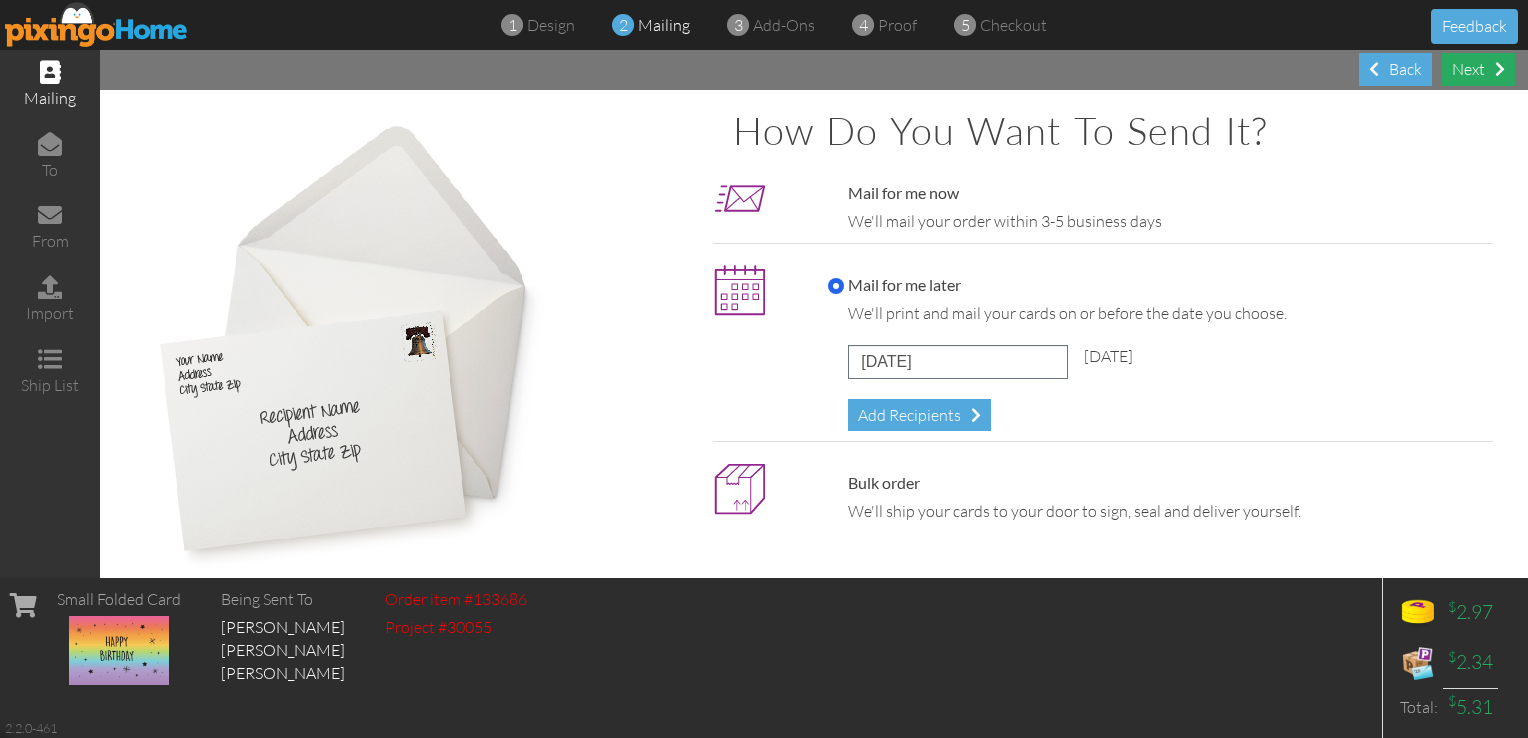 click on "Next" at bounding box center [1478, 69] 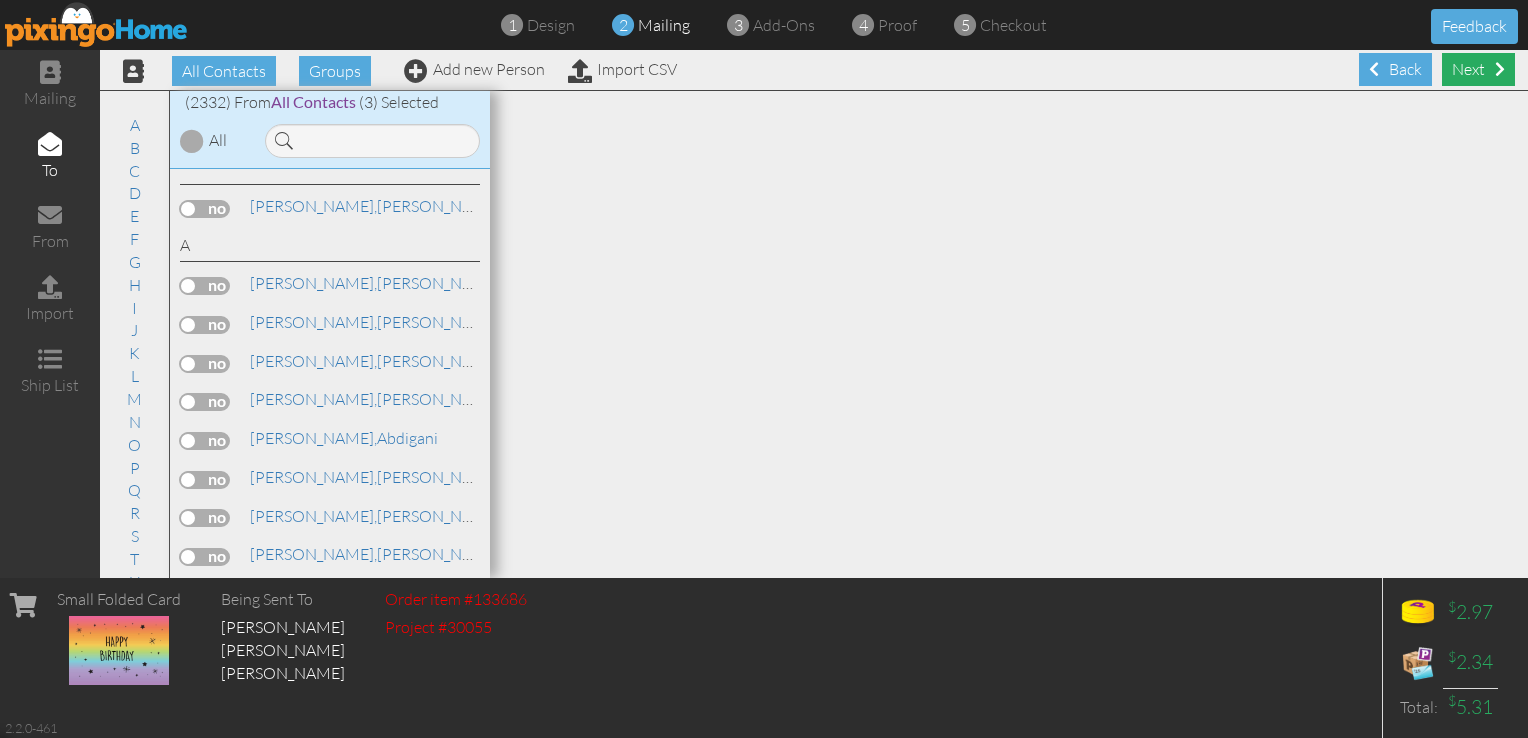 click on "Next" at bounding box center [1478, 69] 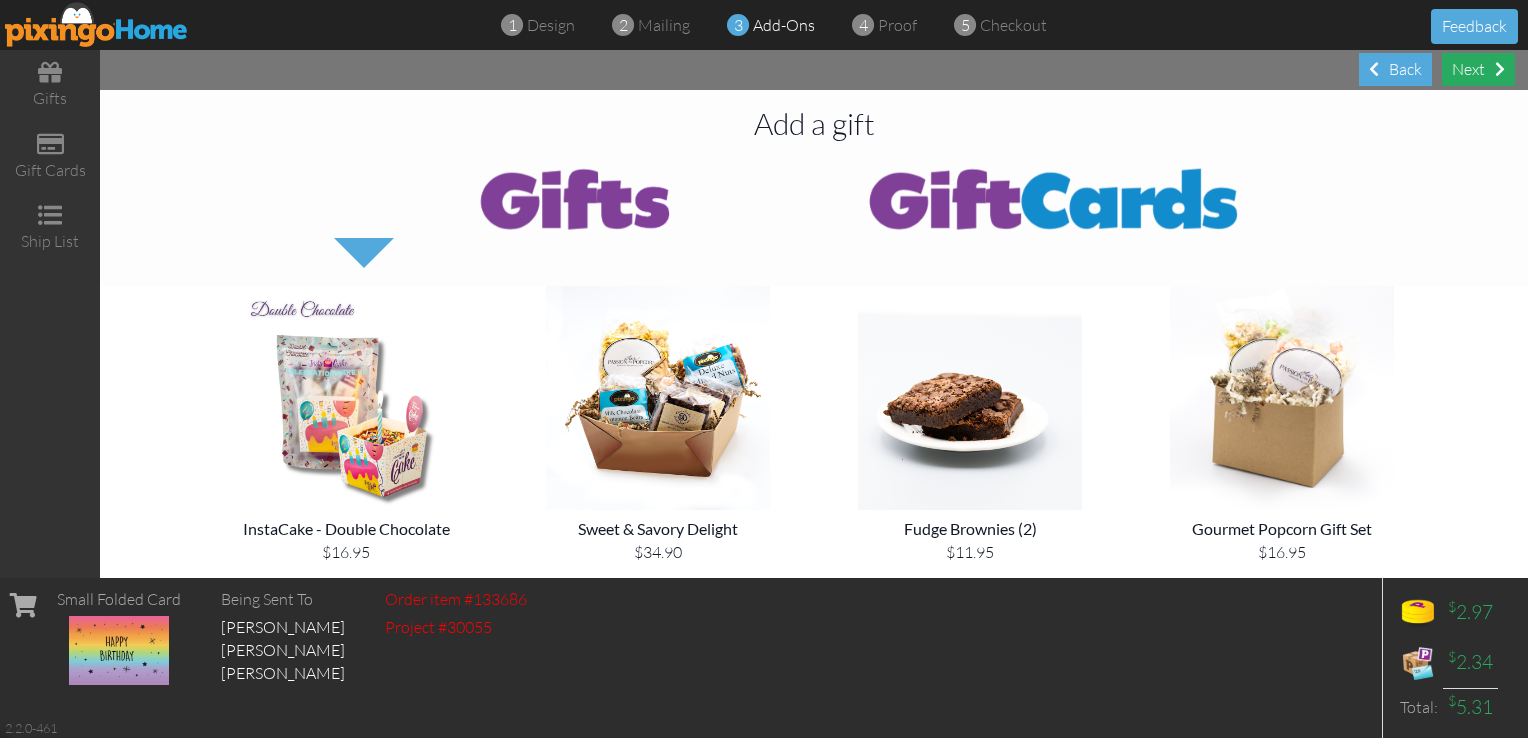 click on "Next" at bounding box center [1478, 69] 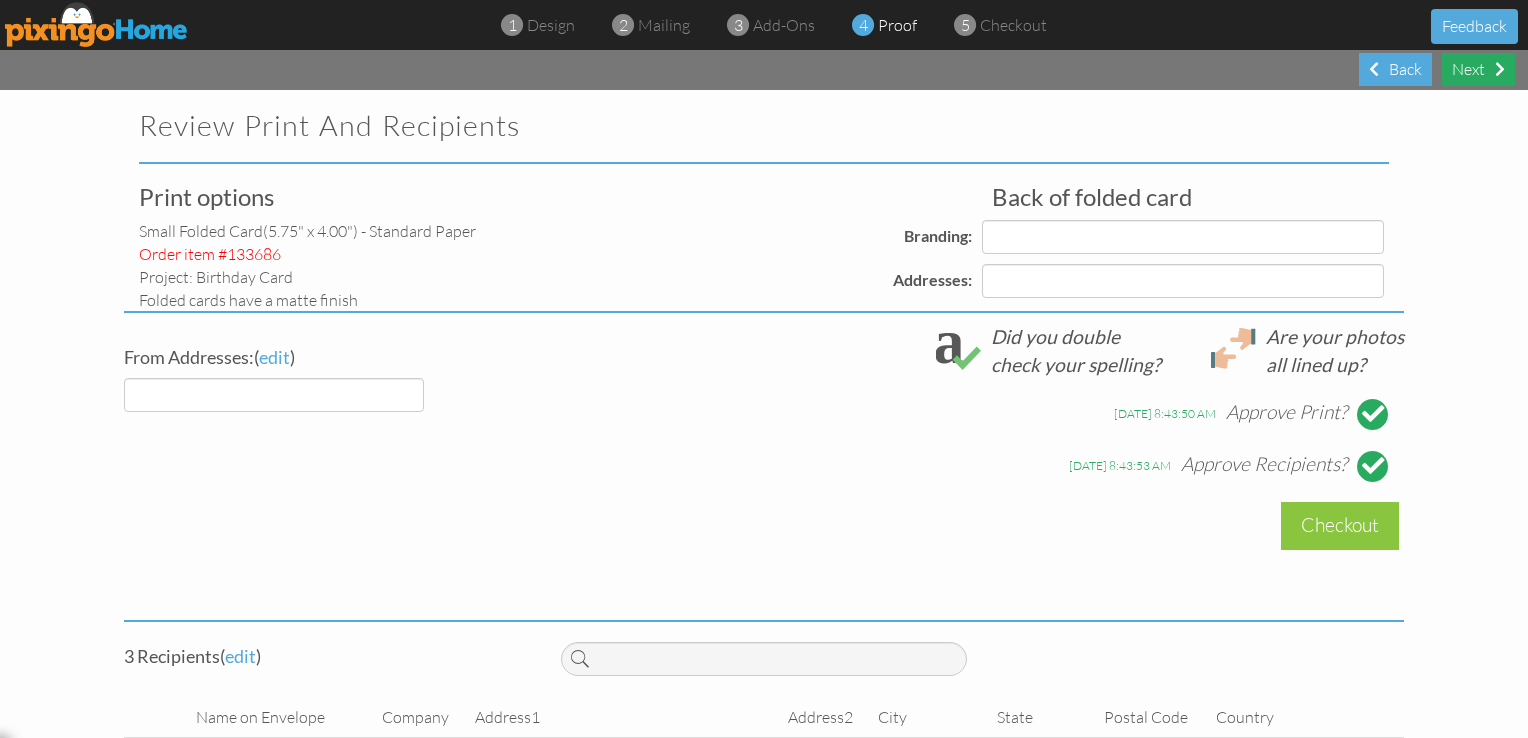 select on "object:9619" 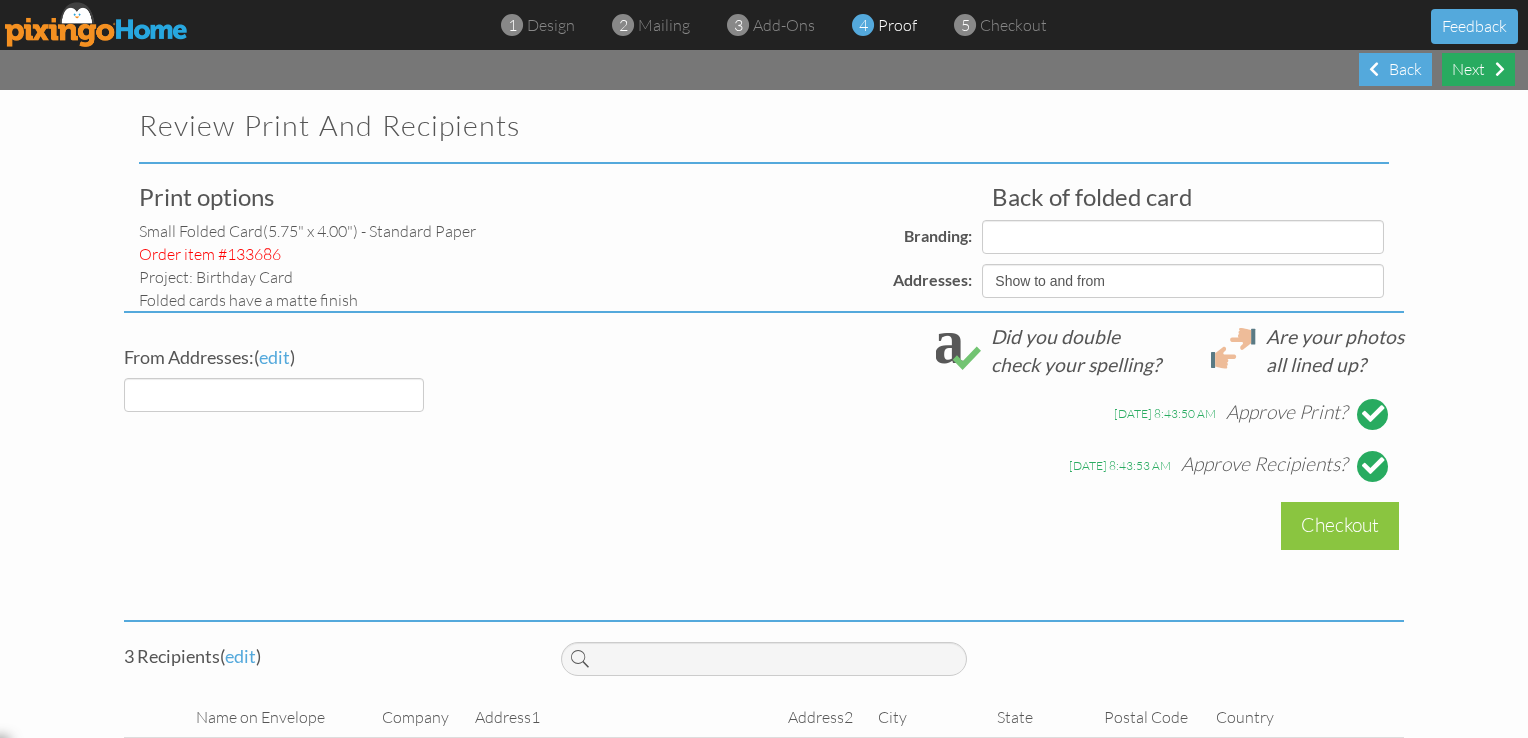 select on "object:9622" 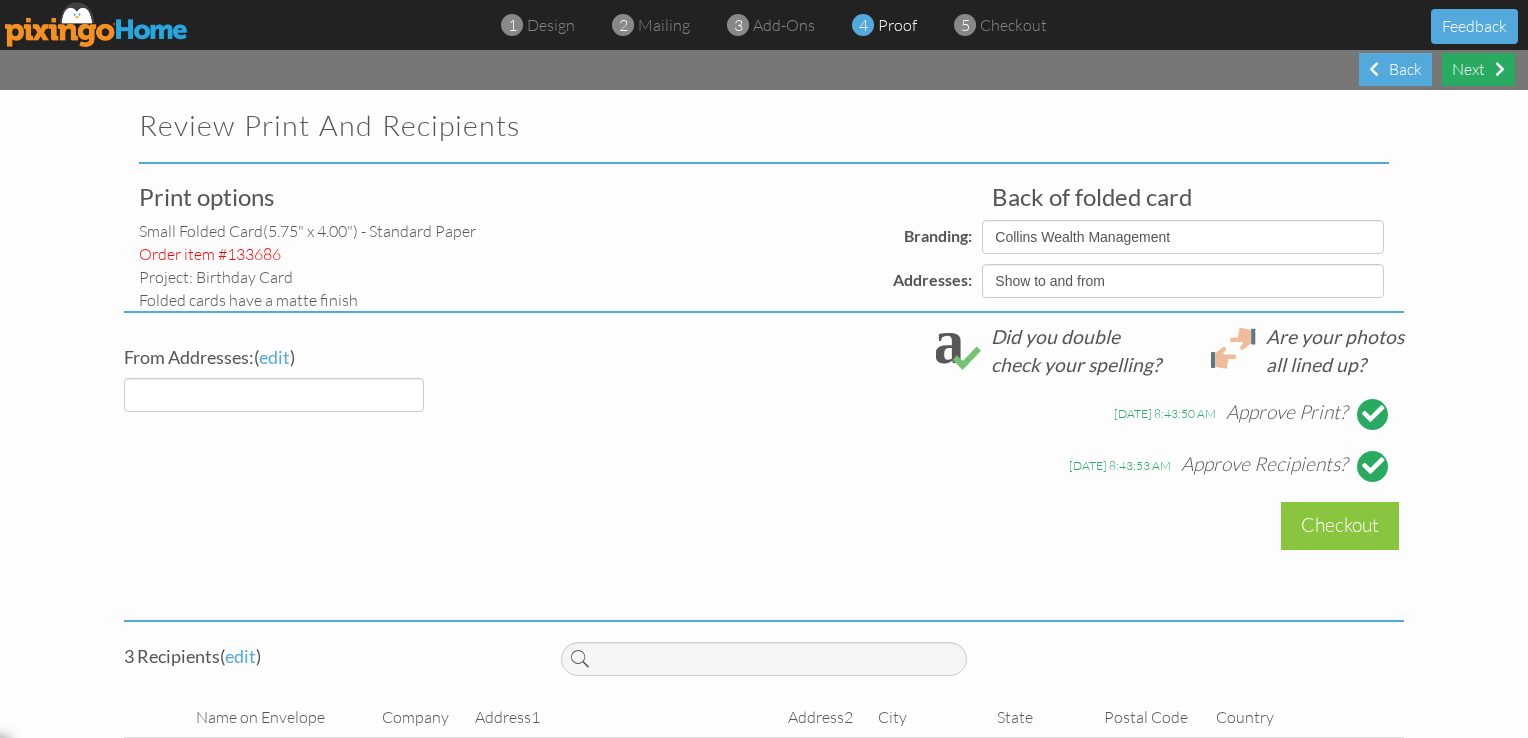 select on "object:9625" 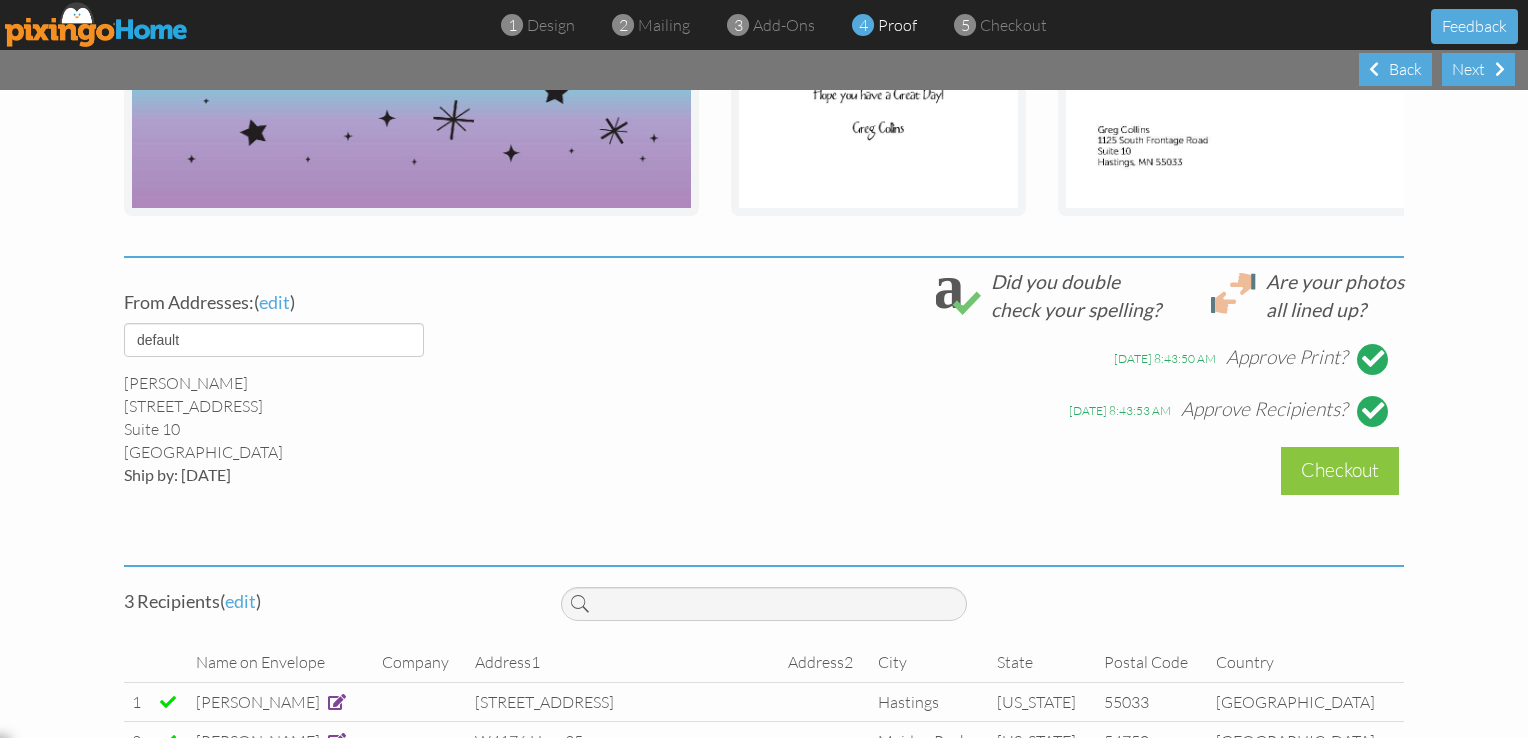scroll, scrollTop: 695, scrollLeft: 0, axis: vertical 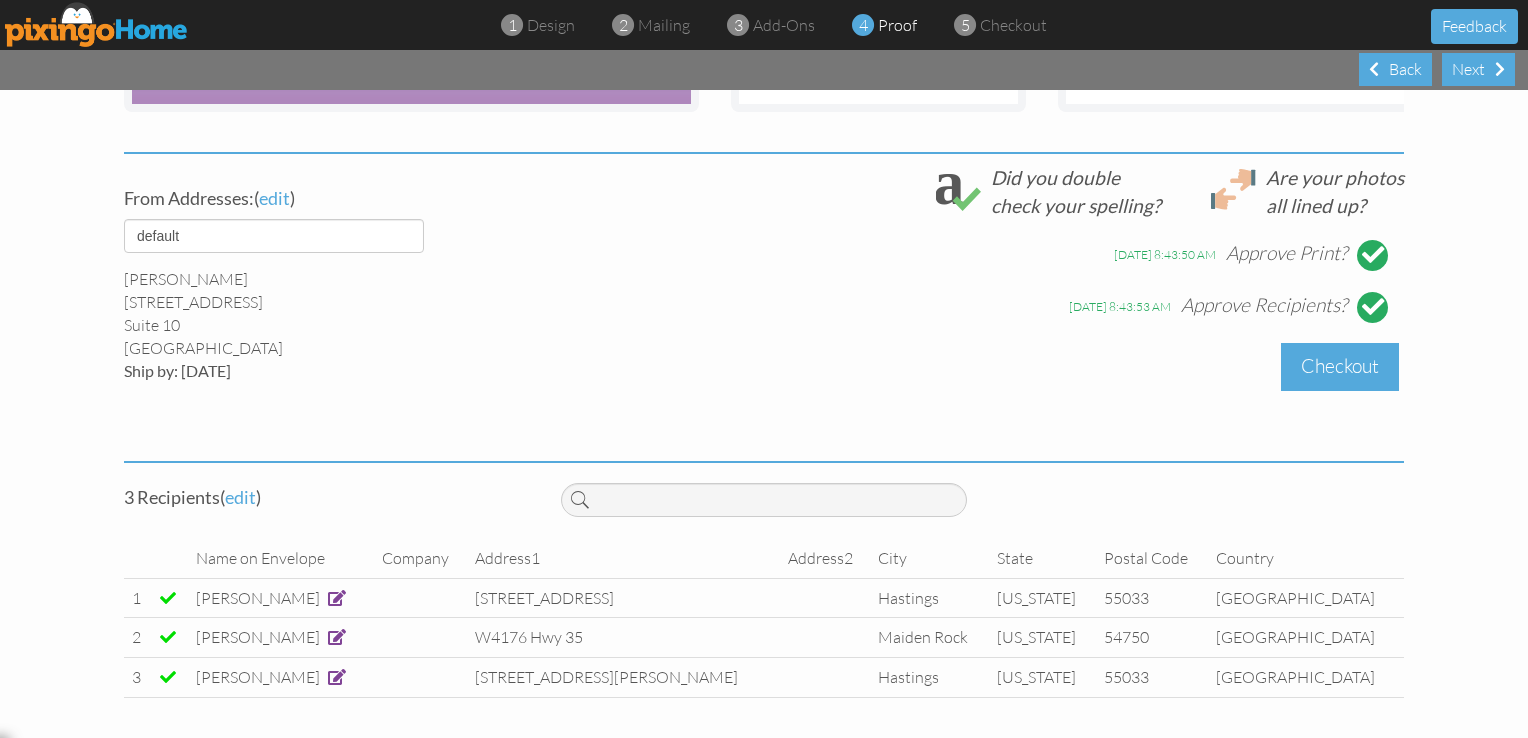 click on "Checkout" at bounding box center (1340, 366) 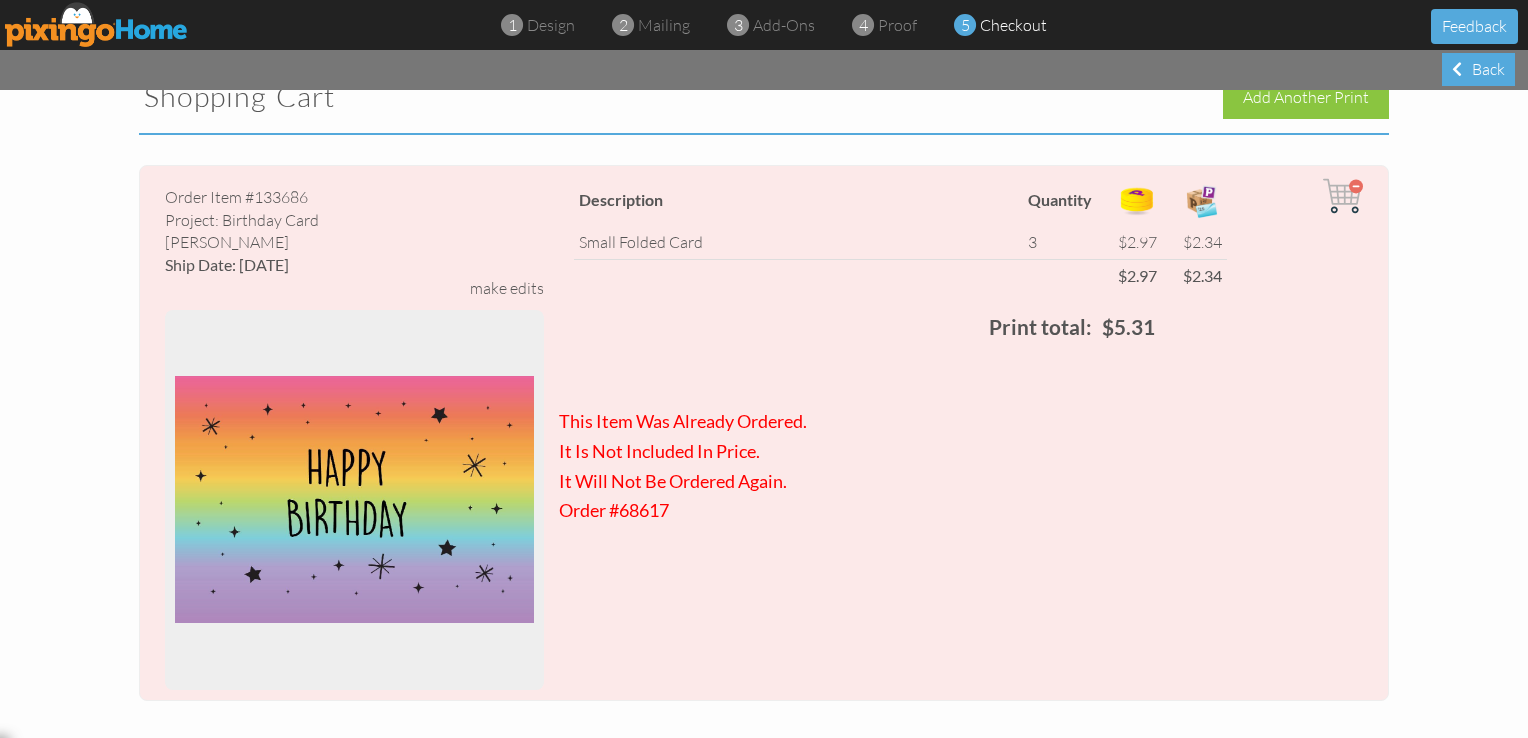 scroll, scrollTop: 0, scrollLeft: 0, axis: both 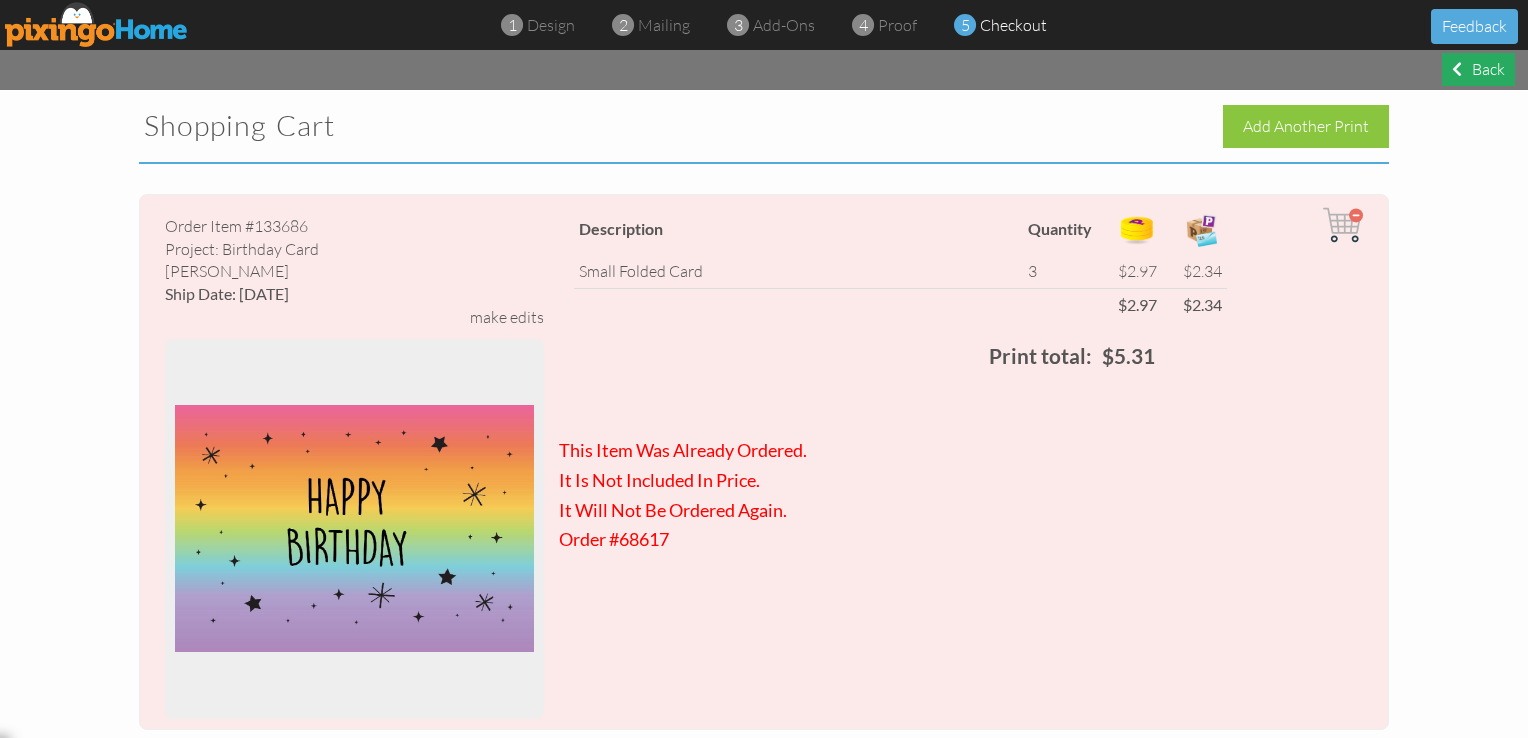 click on "Back" at bounding box center [1478, 69] 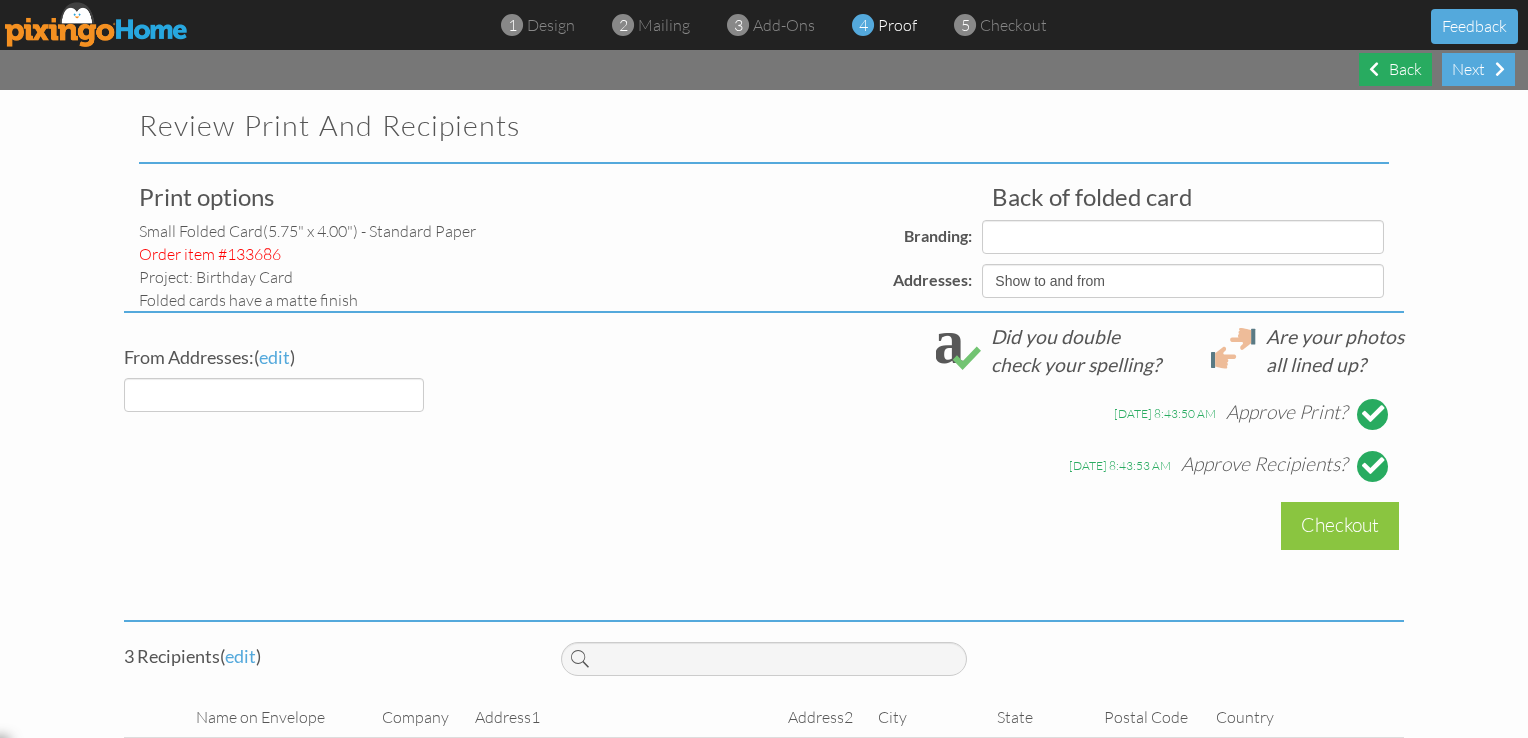 select on "object:9699" 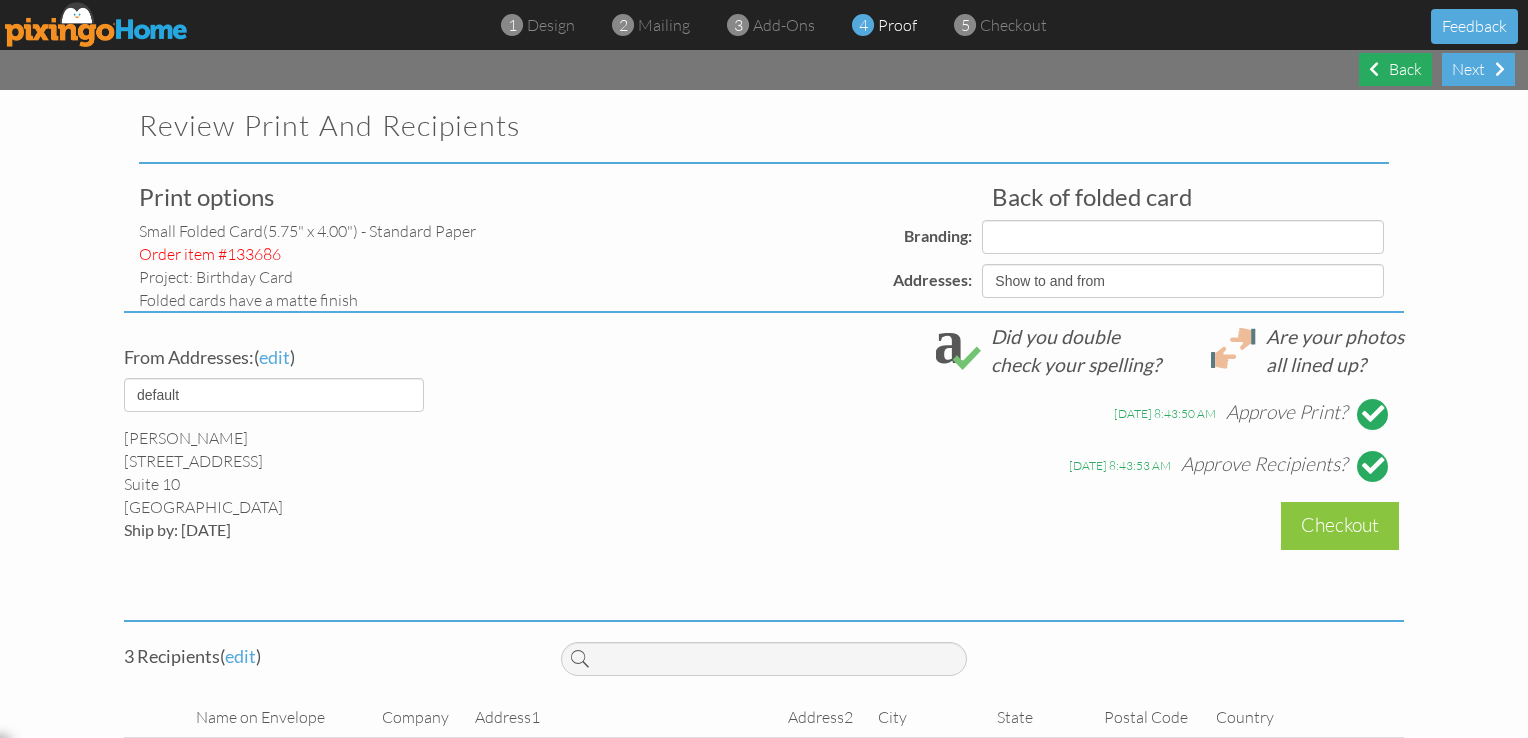 select on "object:9701" 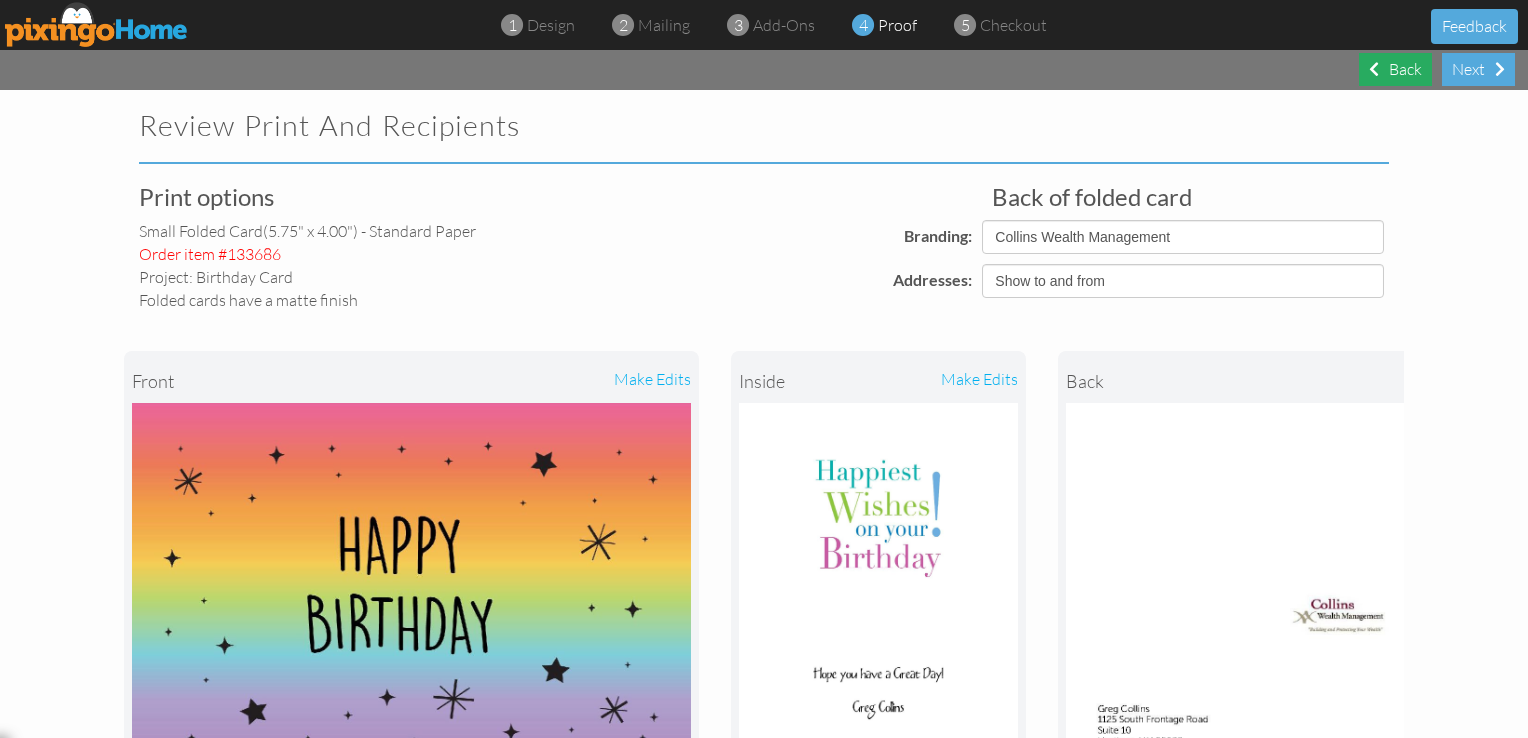 click on "Back" at bounding box center (1395, 69) 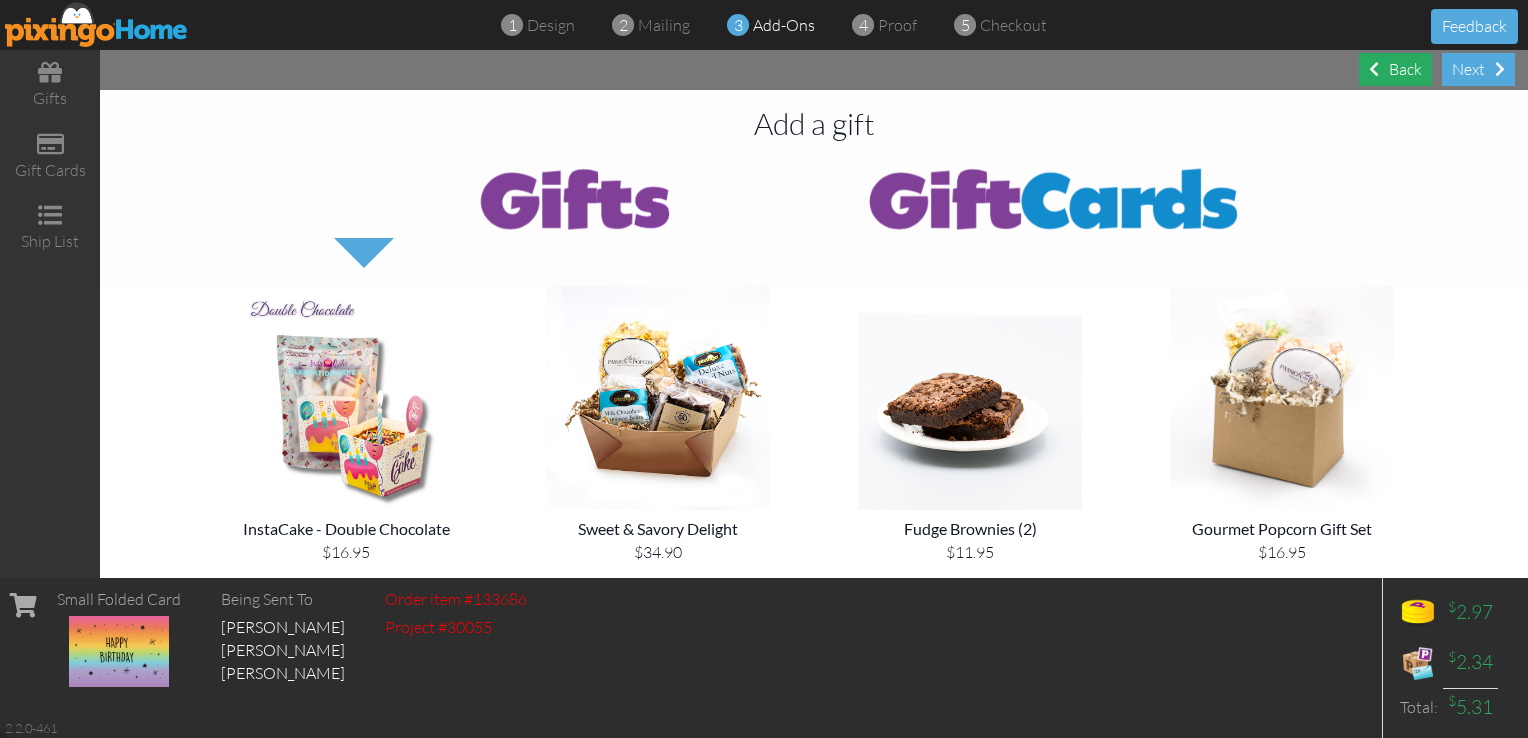 click on "Back" at bounding box center (1395, 69) 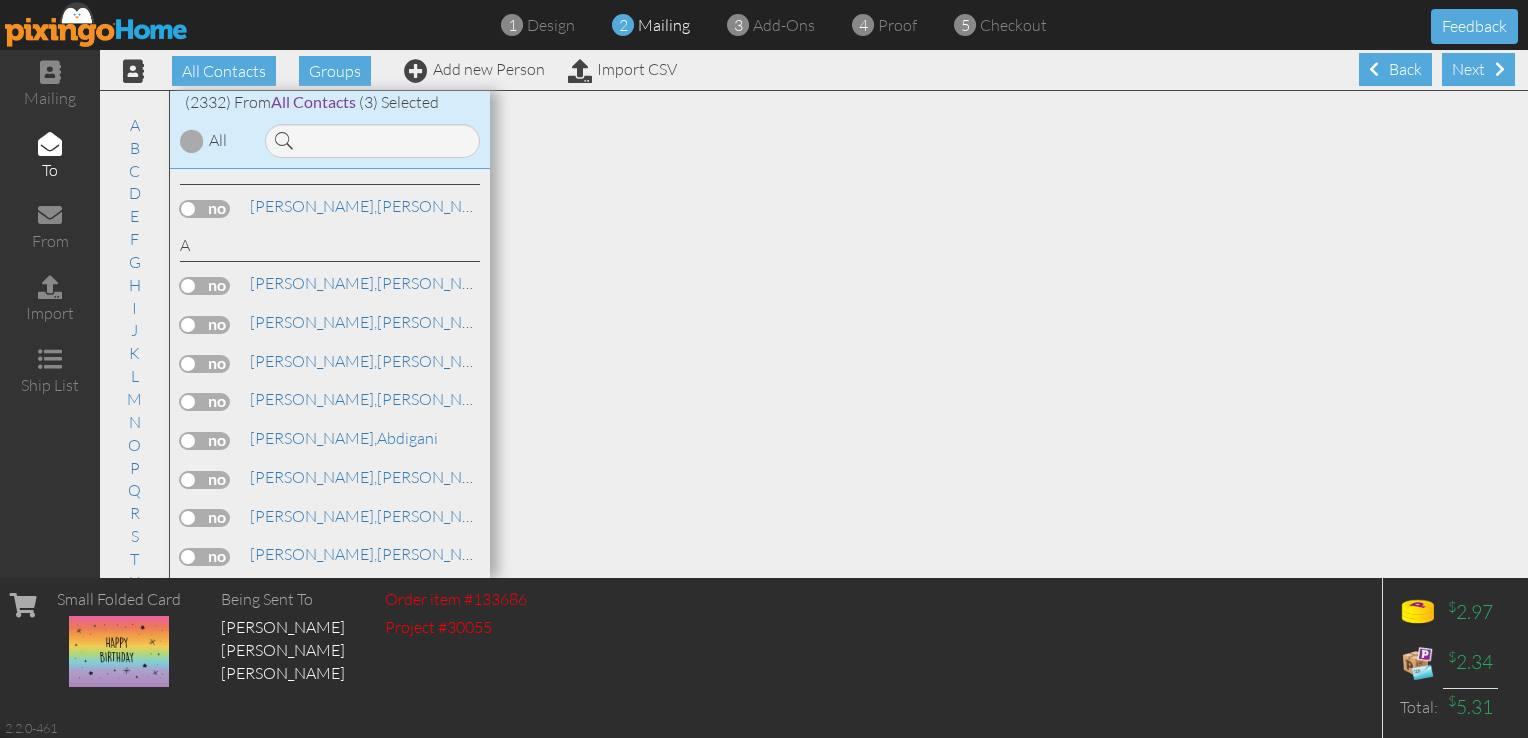 click on "Back" at bounding box center [1395, 69] 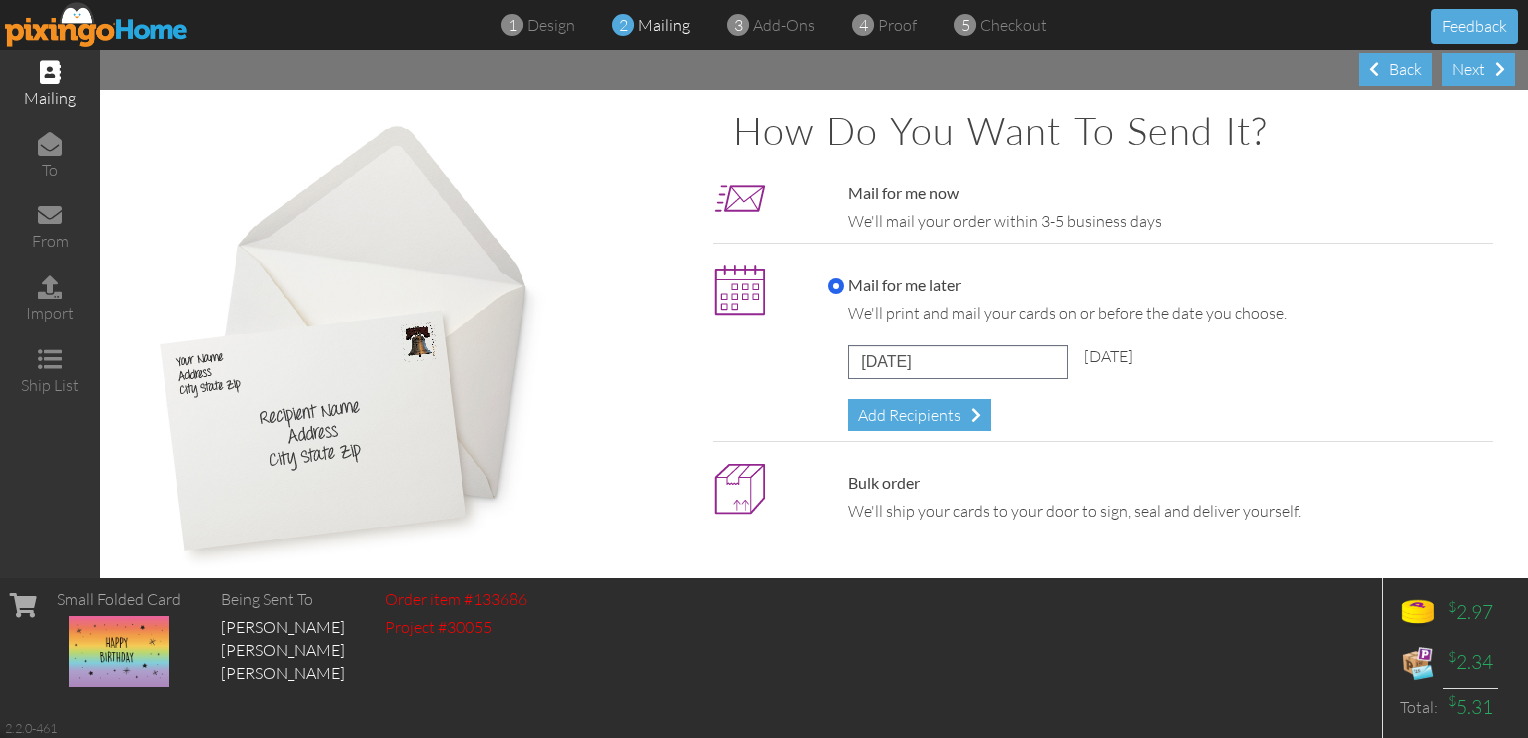 click on "Back" at bounding box center (1395, 69) 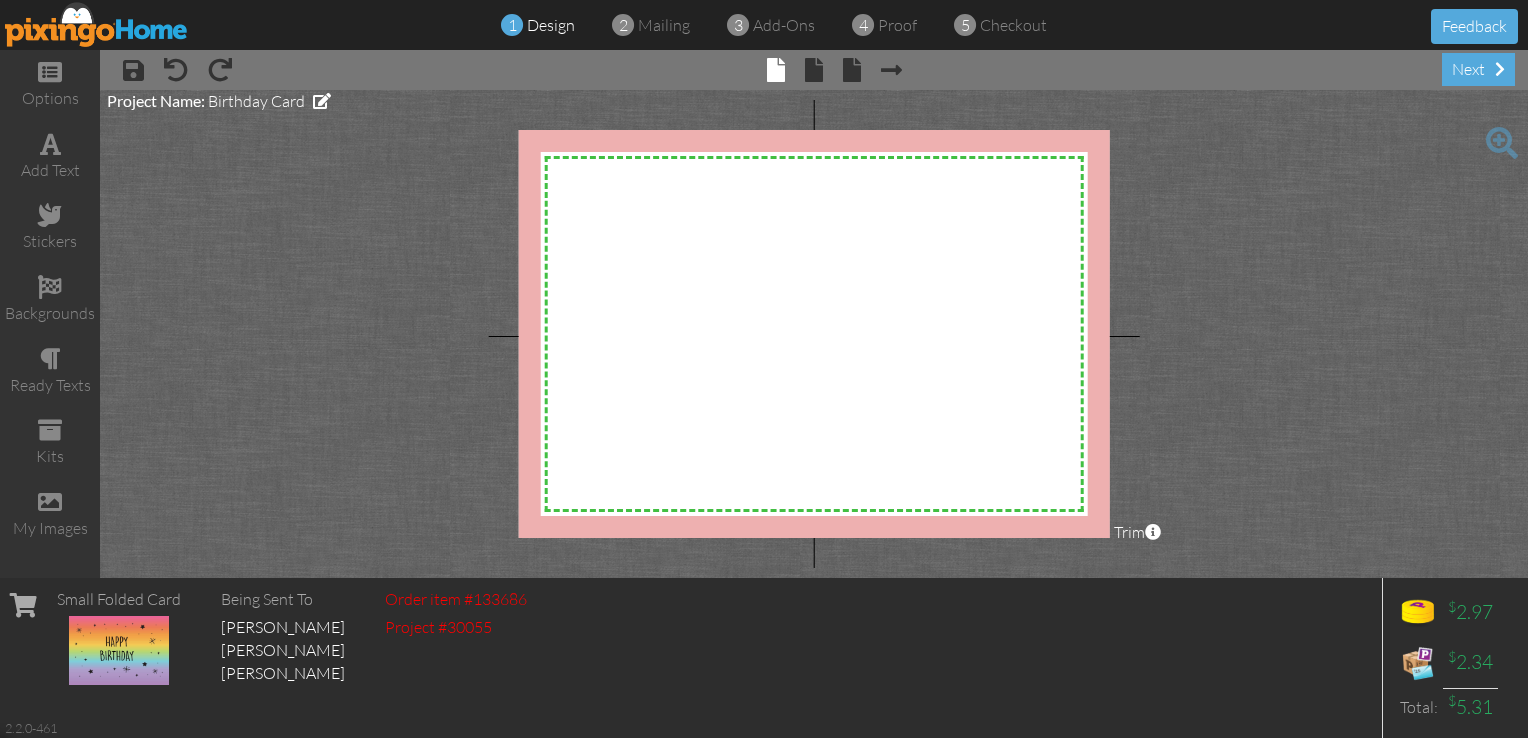 click on "× save
× undo
× redo
× front
× inside
× back
× Next page
next" at bounding box center (814, 70) 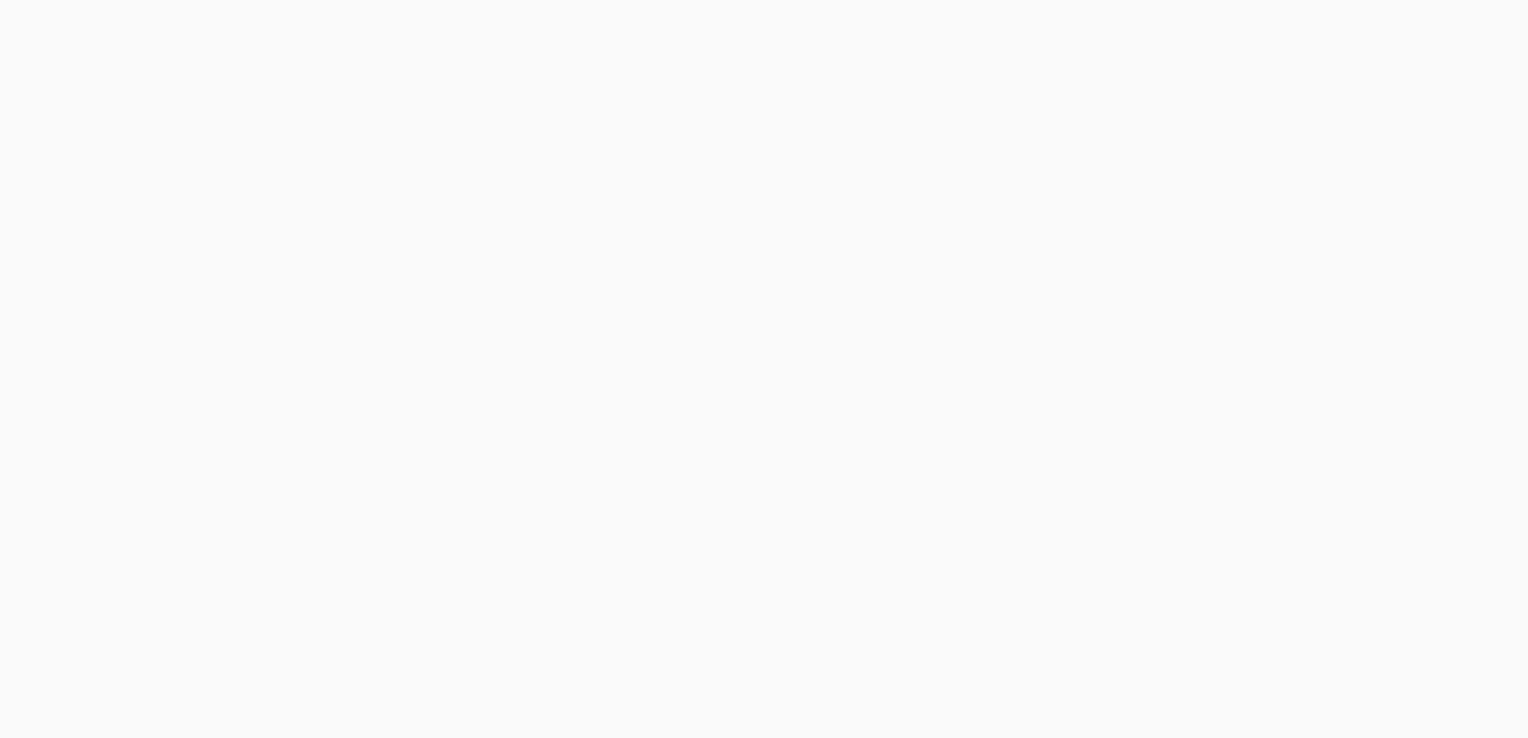 scroll, scrollTop: 0, scrollLeft: 0, axis: both 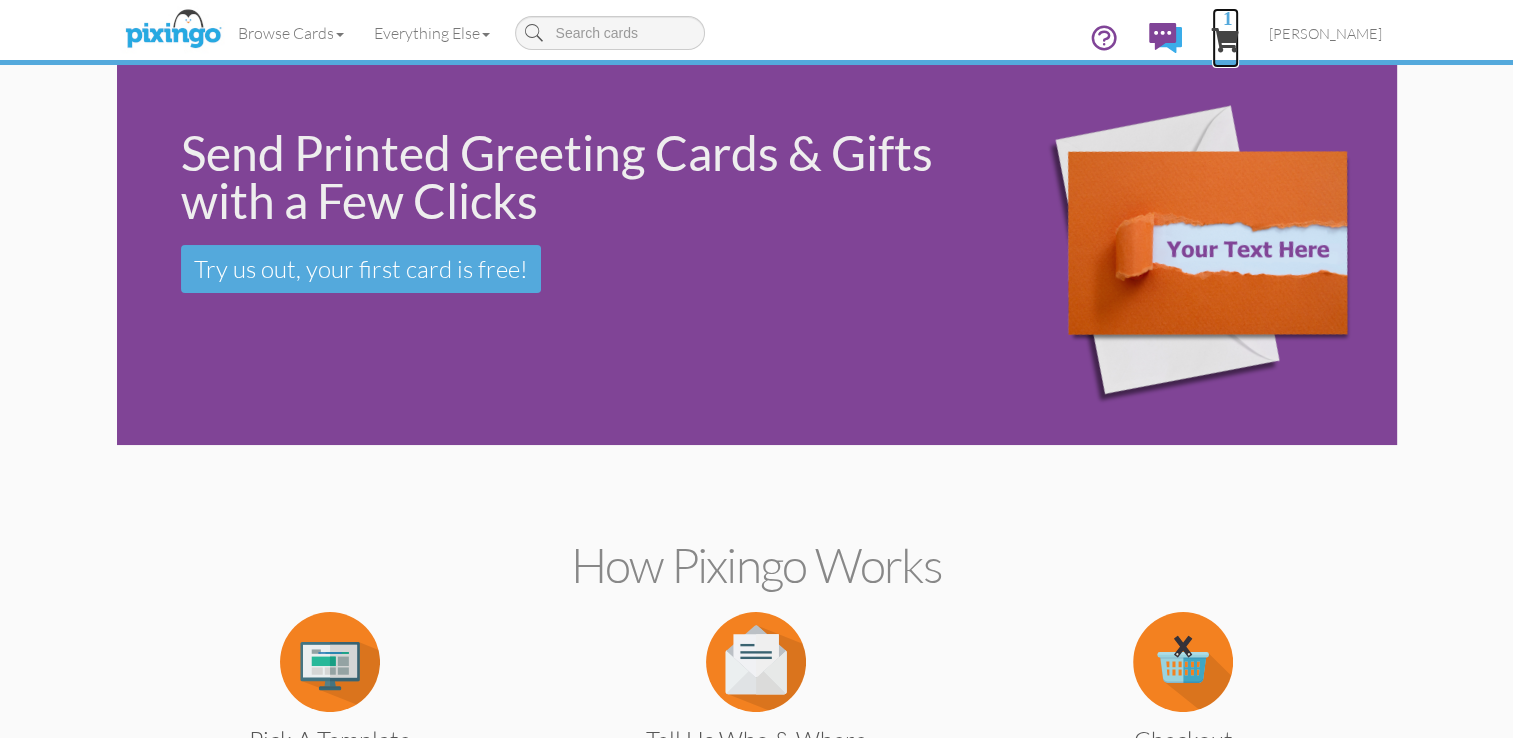 click on "1" at bounding box center (1225, 40) 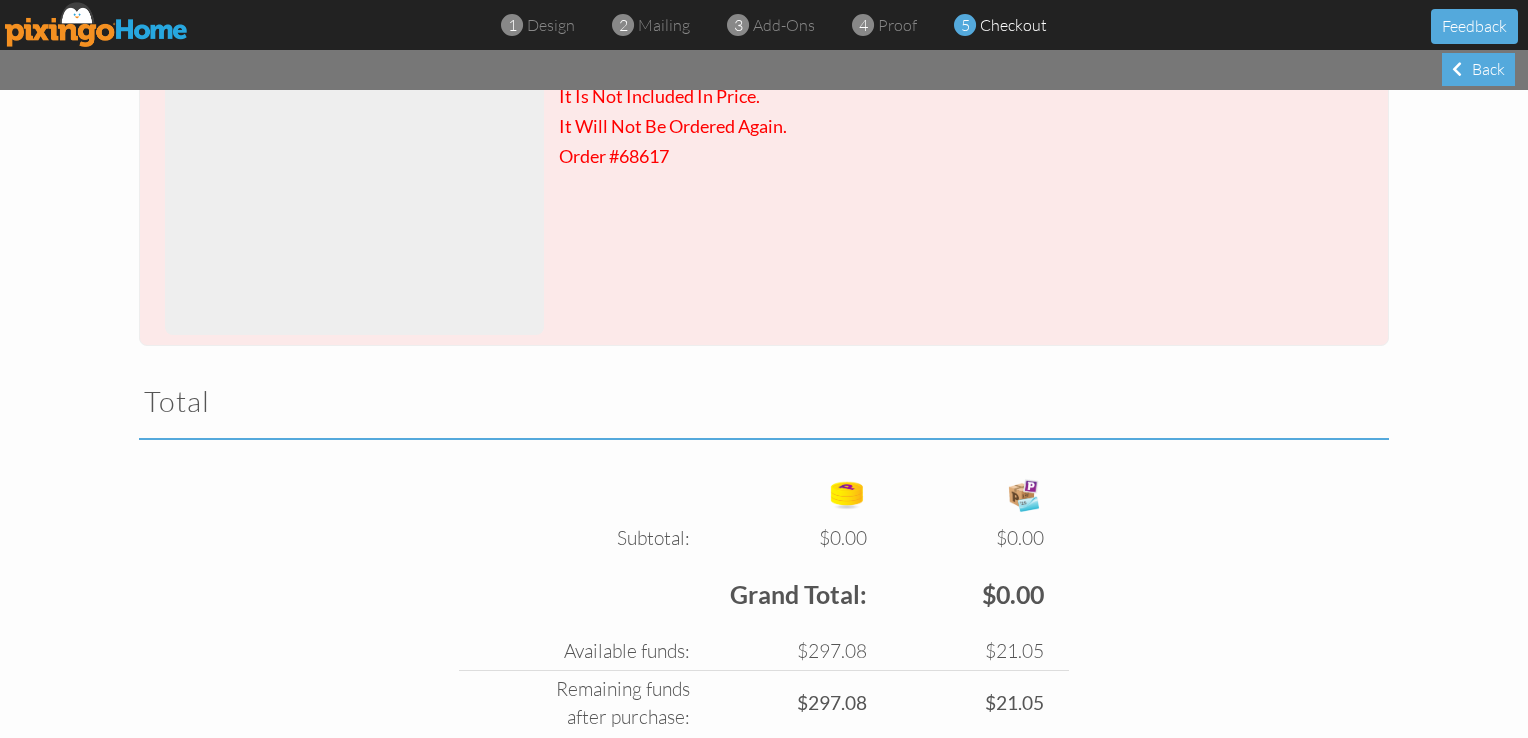 scroll, scrollTop: 1084, scrollLeft: 0, axis: vertical 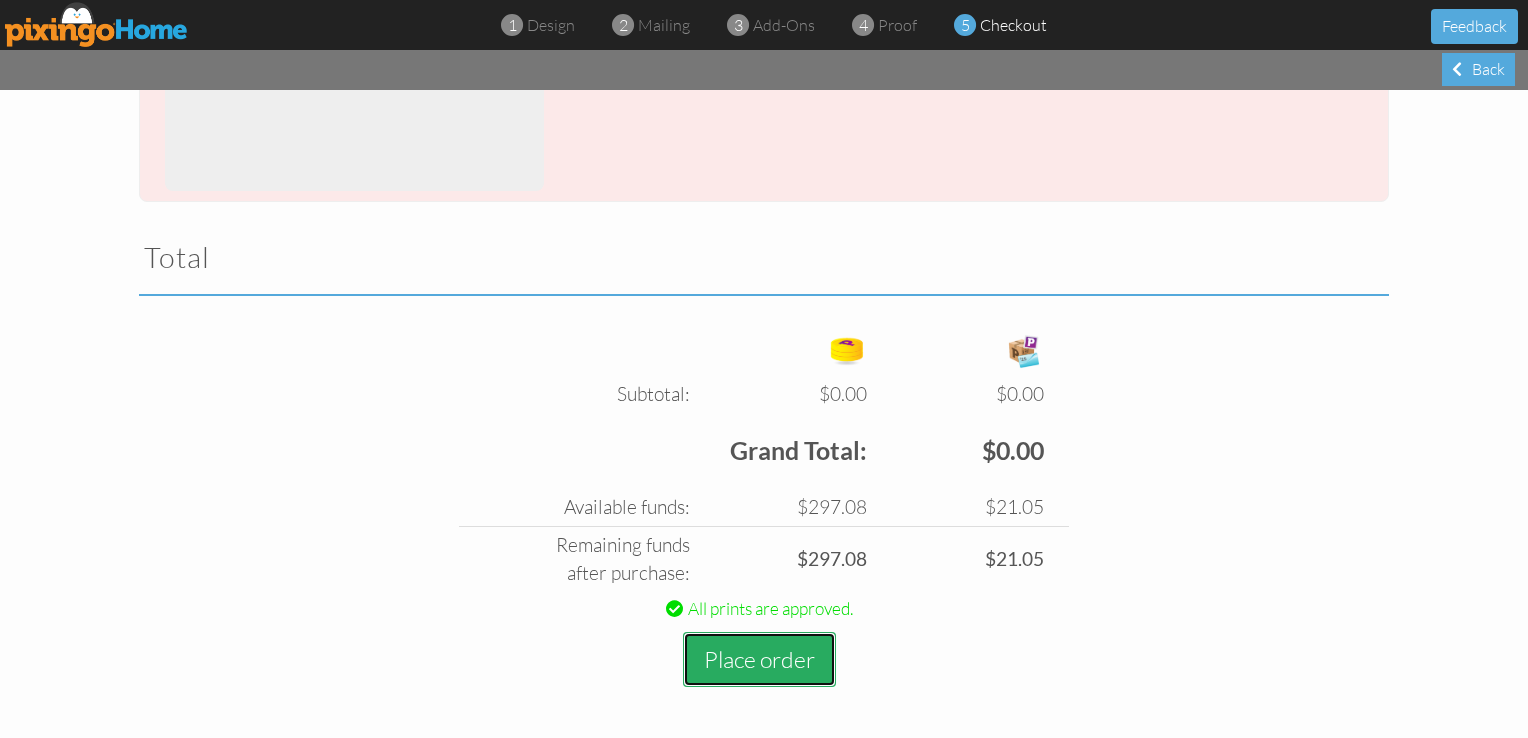 click on "Place order" at bounding box center [759, 659] 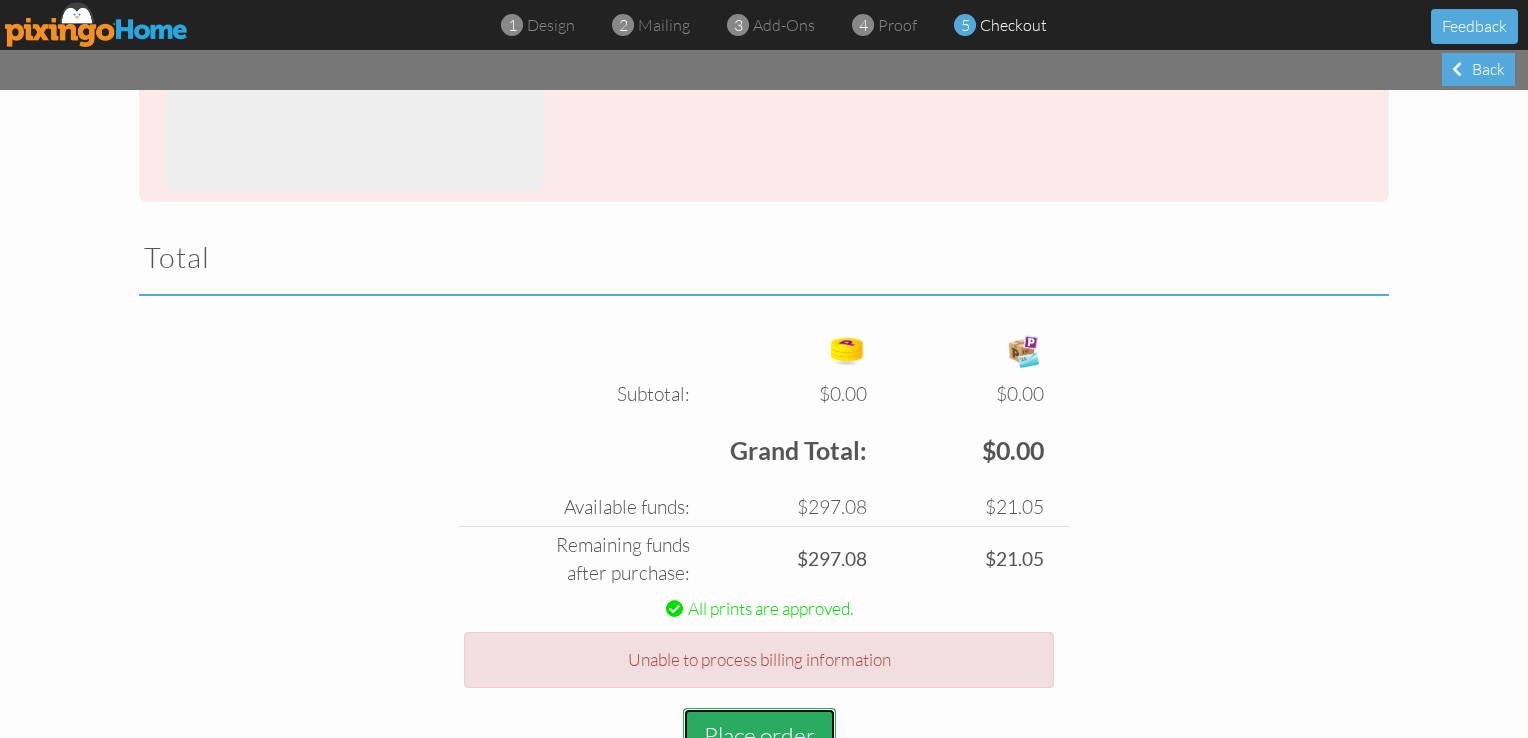 click on "Place order" at bounding box center (759, 735) 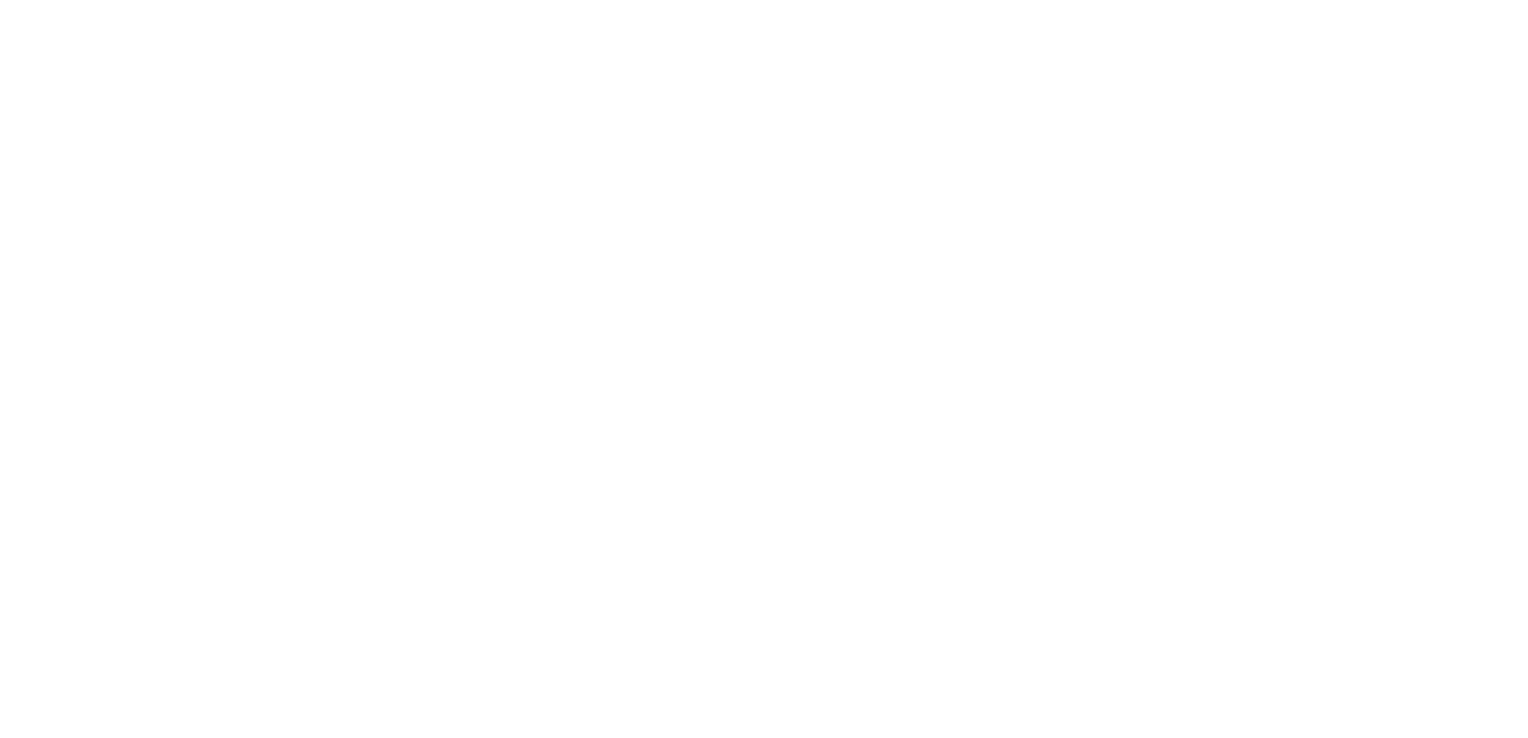 scroll, scrollTop: 0, scrollLeft: 0, axis: both 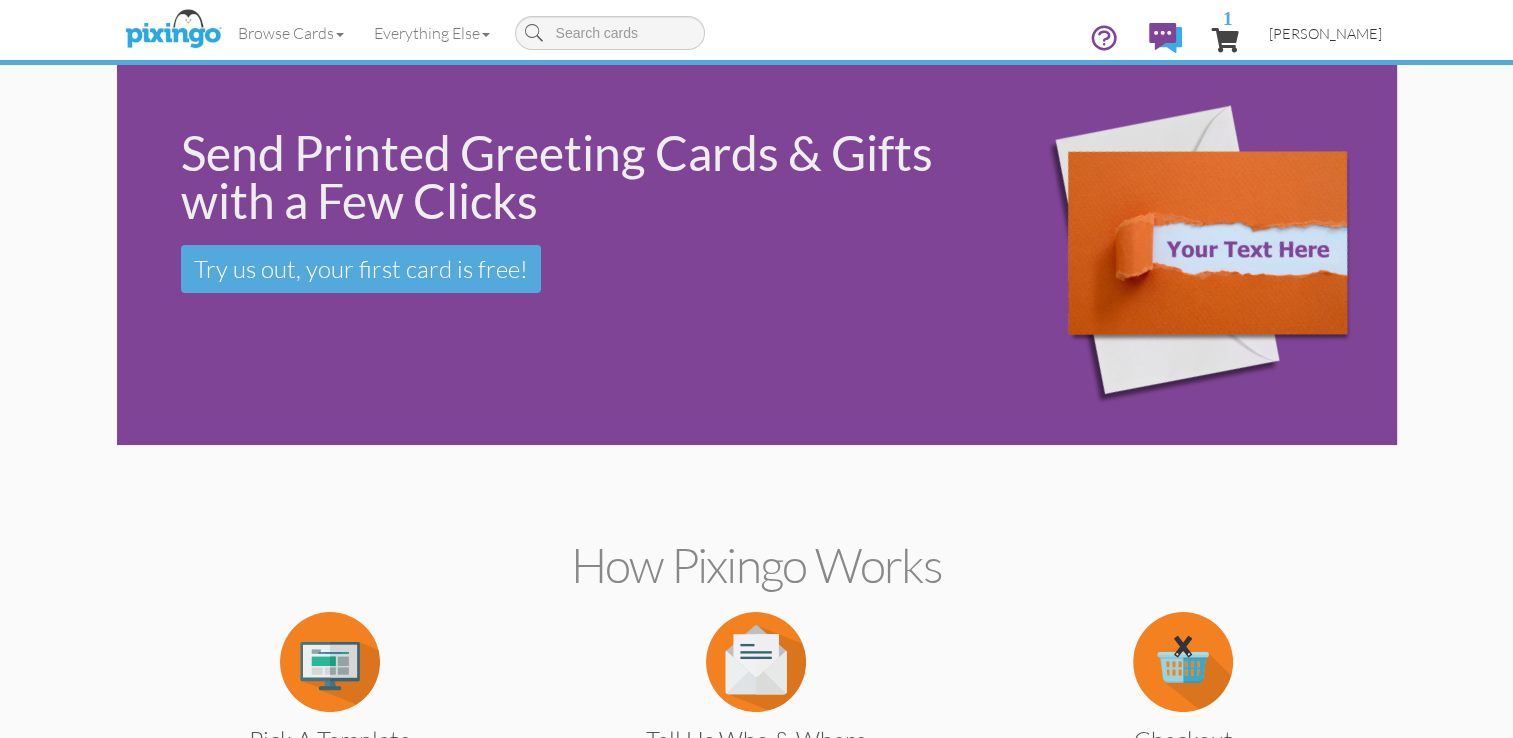 click on "[PERSON_NAME]" at bounding box center (1325, 33) 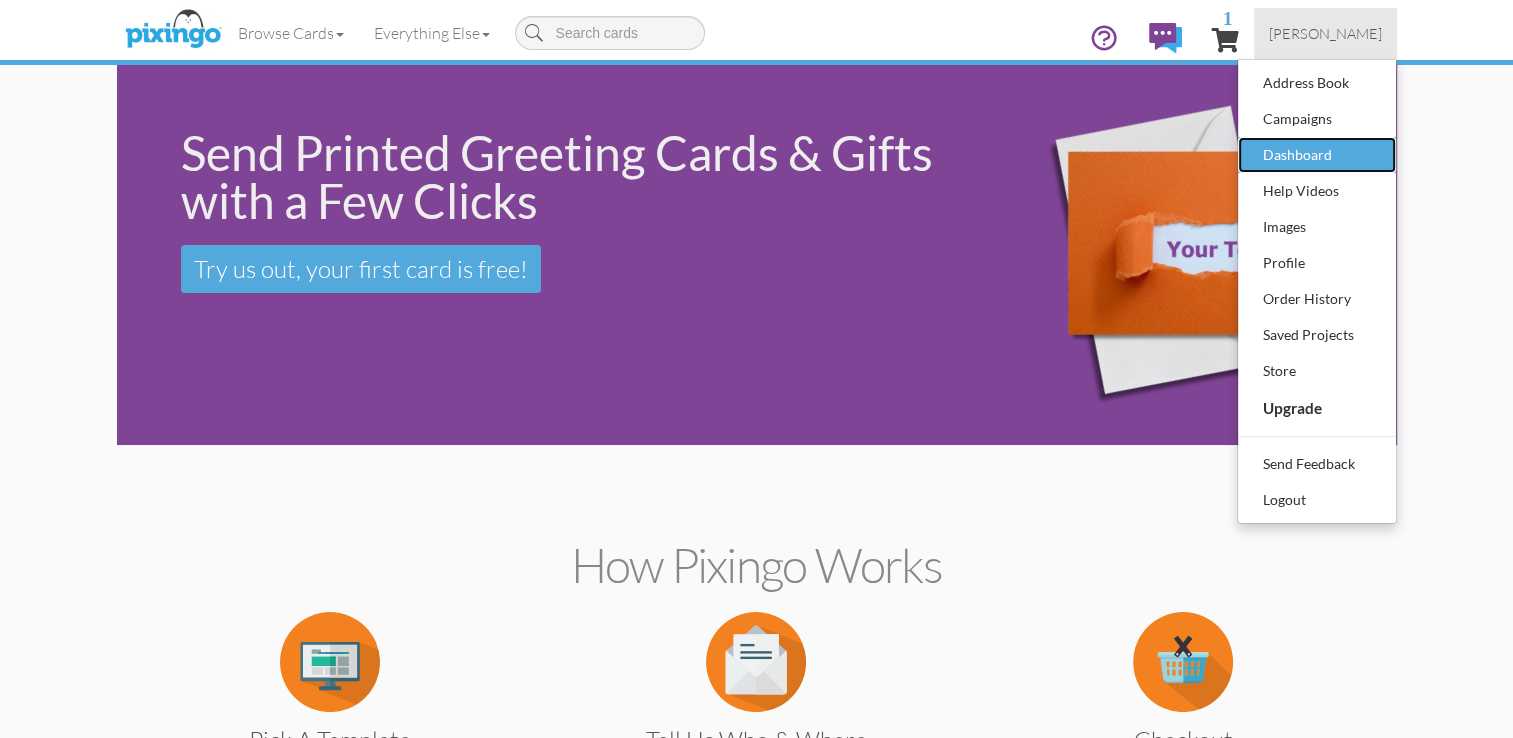 click on "Dashboard" at bounding box center (1317, 155) 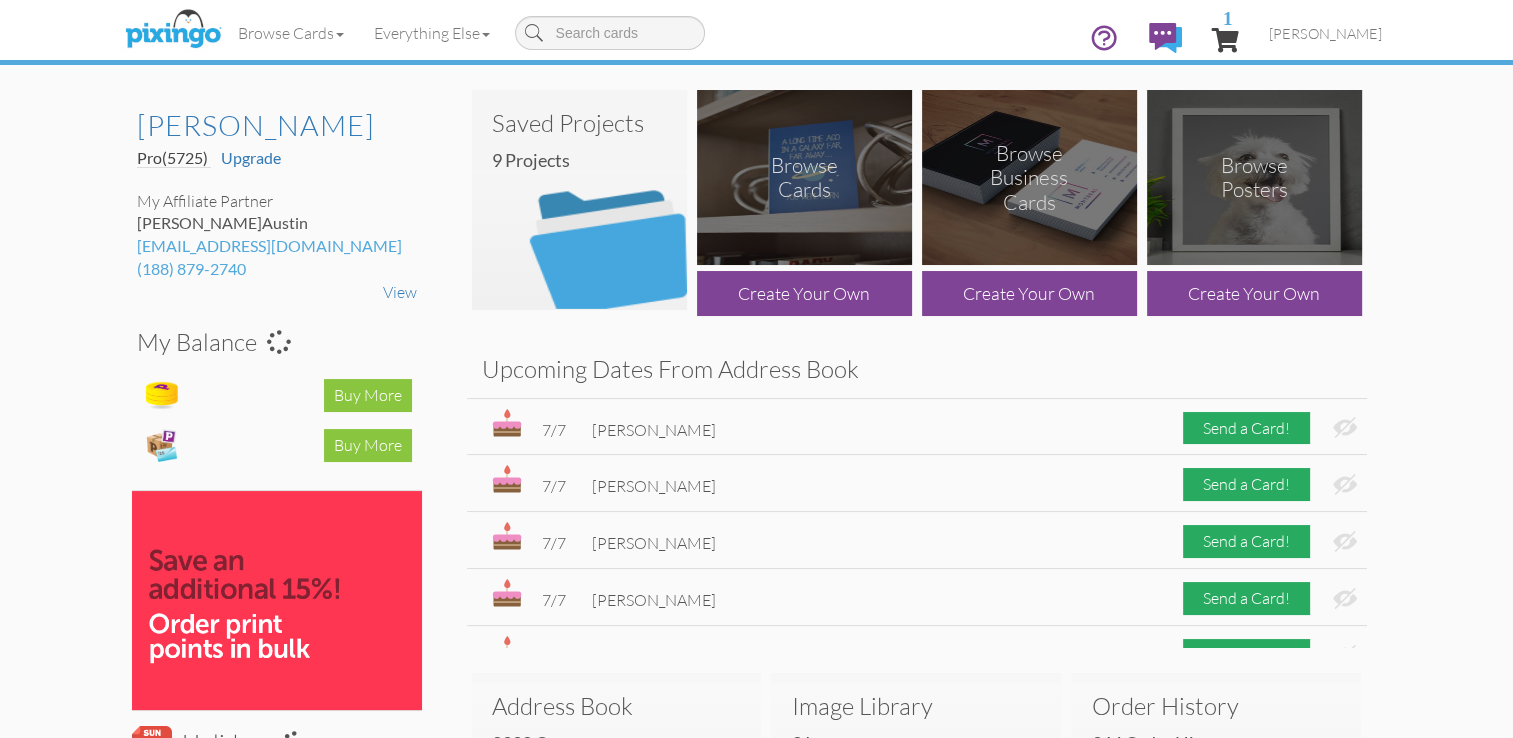 click at bounding box center (579, 200) 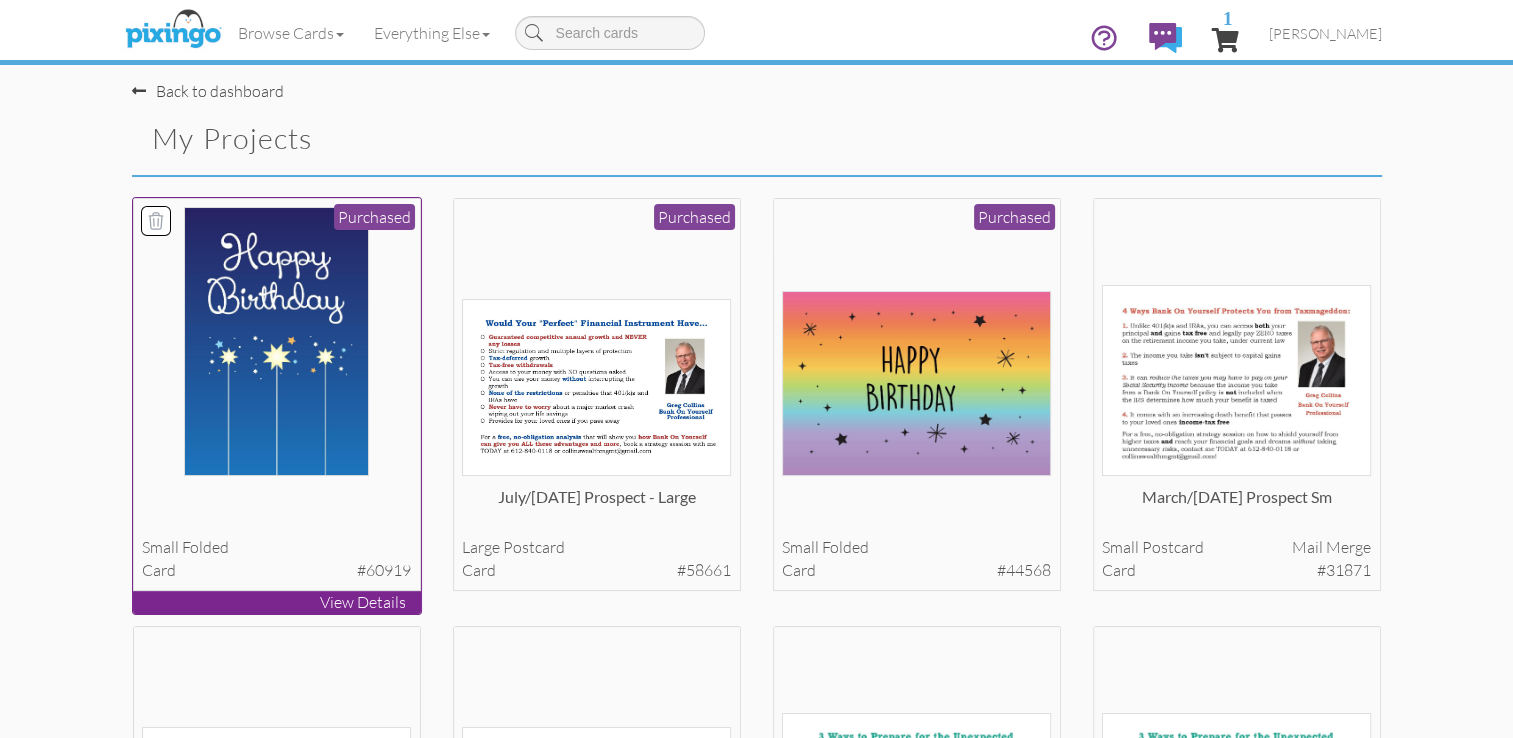 click at bounding box center [276, 341] 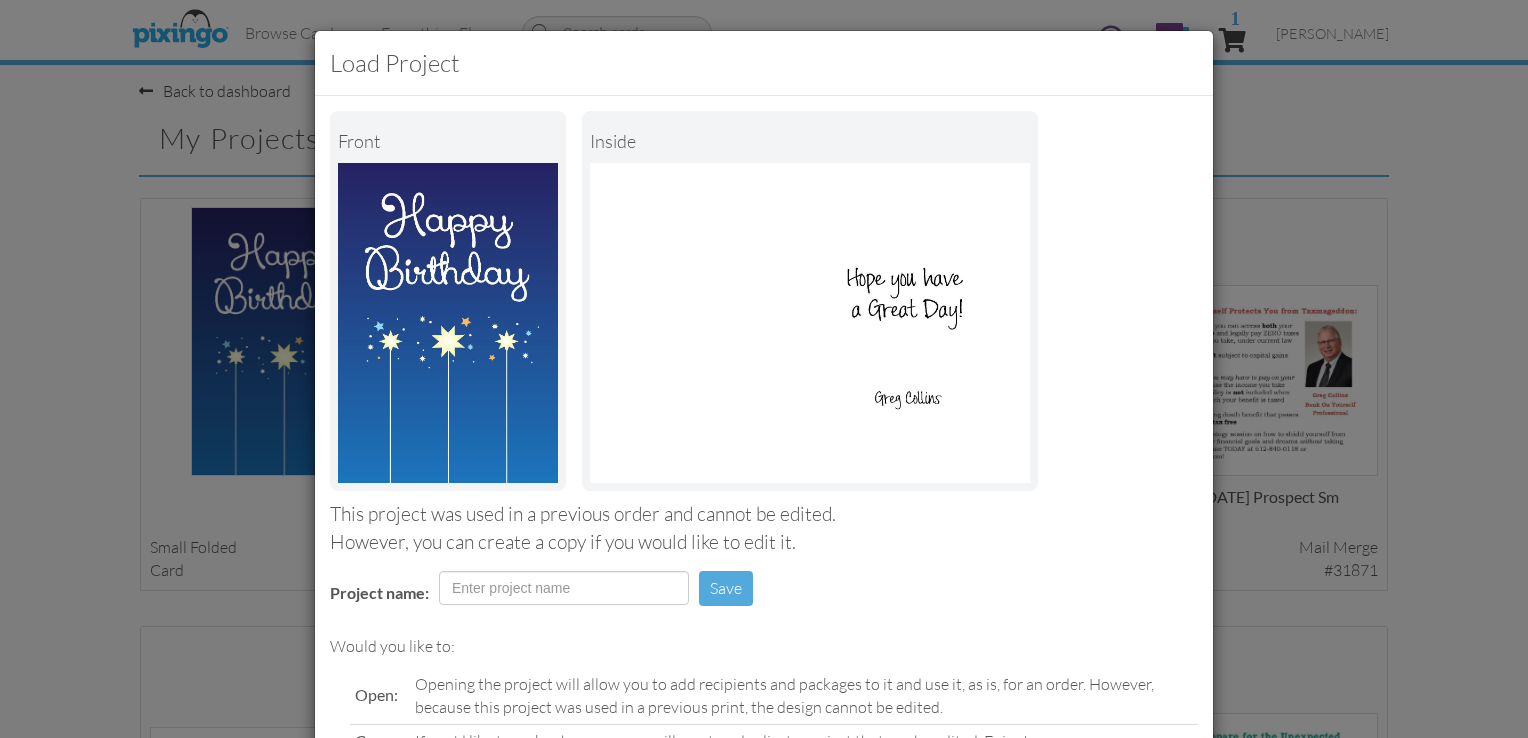scroll, scrollTop: 196, scrollLeft: 0, axis: vertical 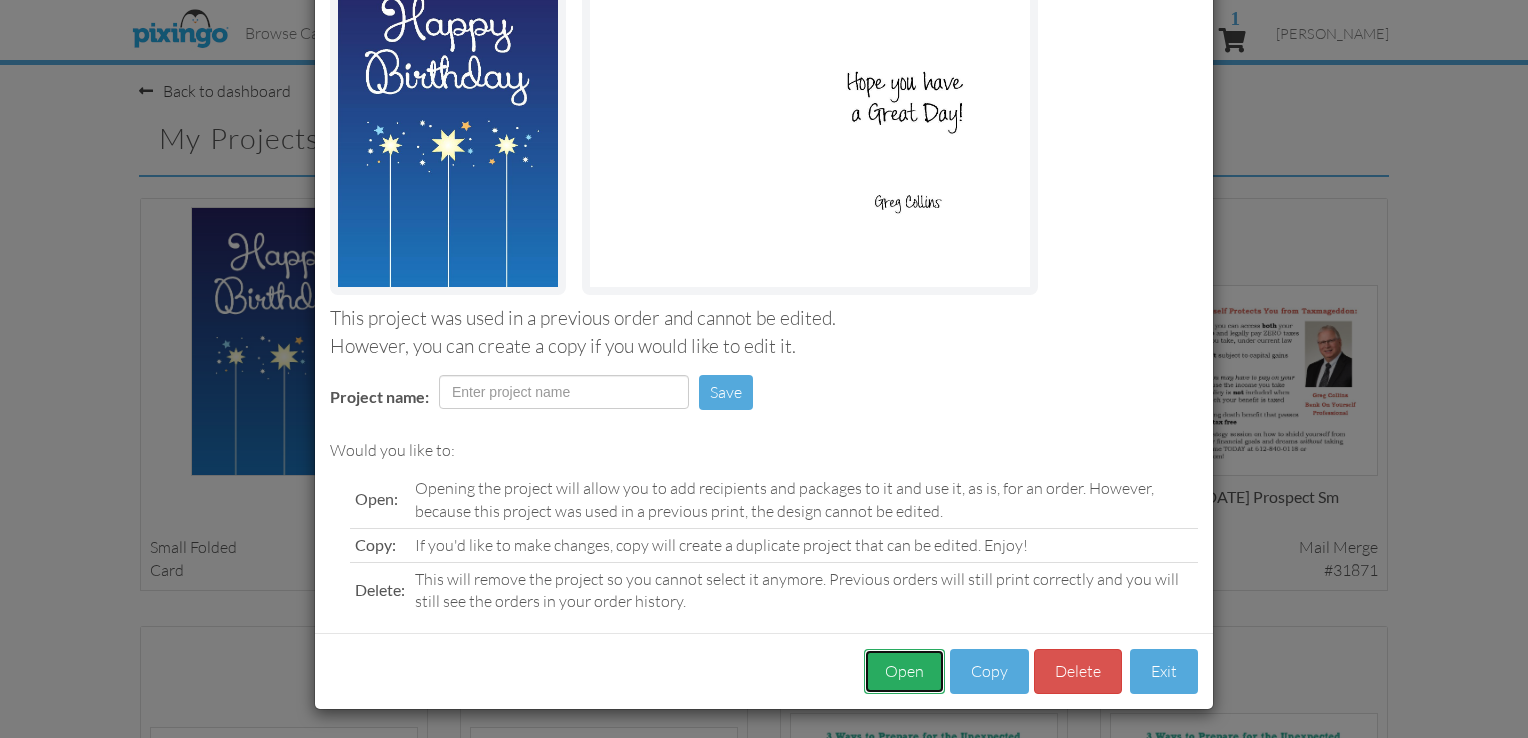 click on "Open" at bounding box center [904, 671] 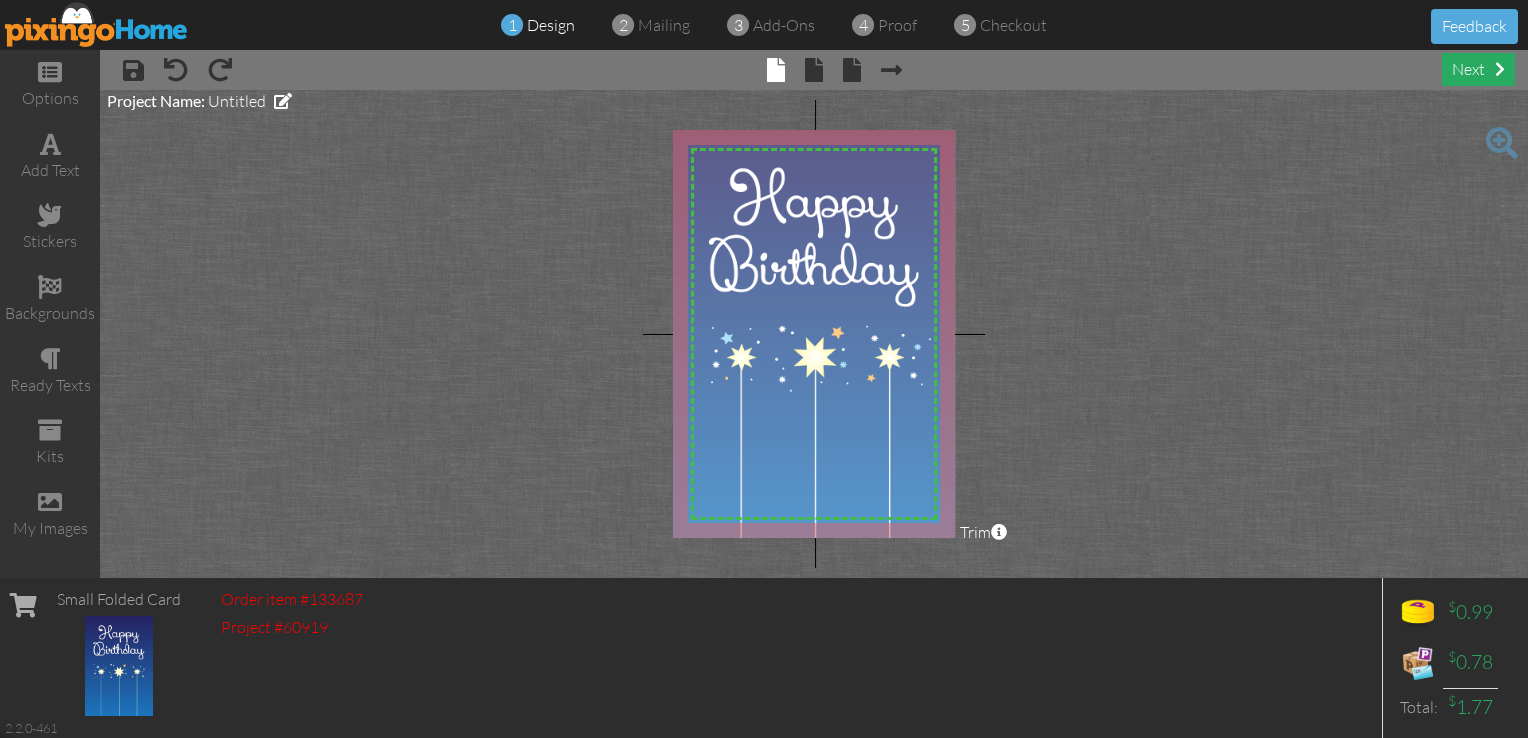 click on "next" at bounding box center [1478, 69] 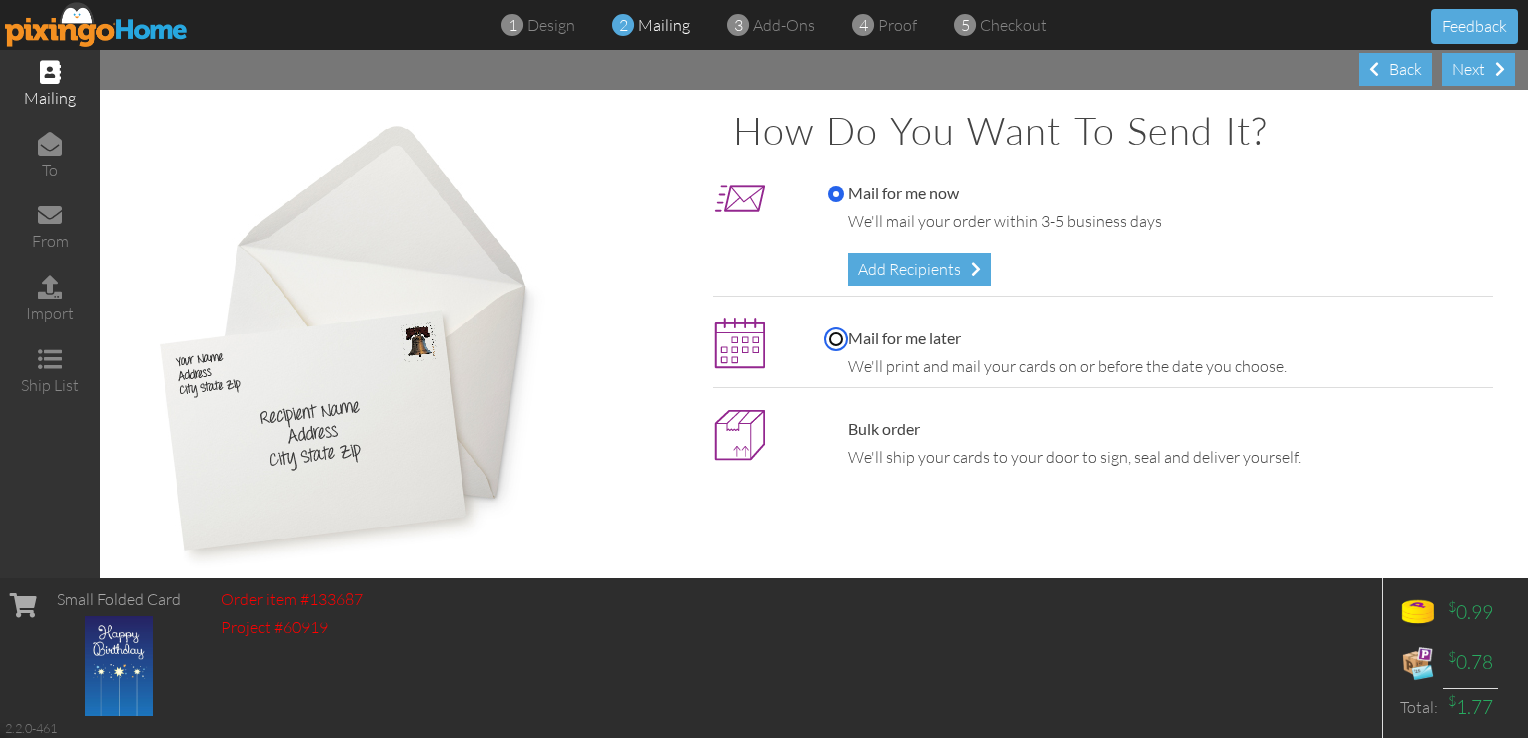 click on "Mail for me later" at bounding box center [836, 339] 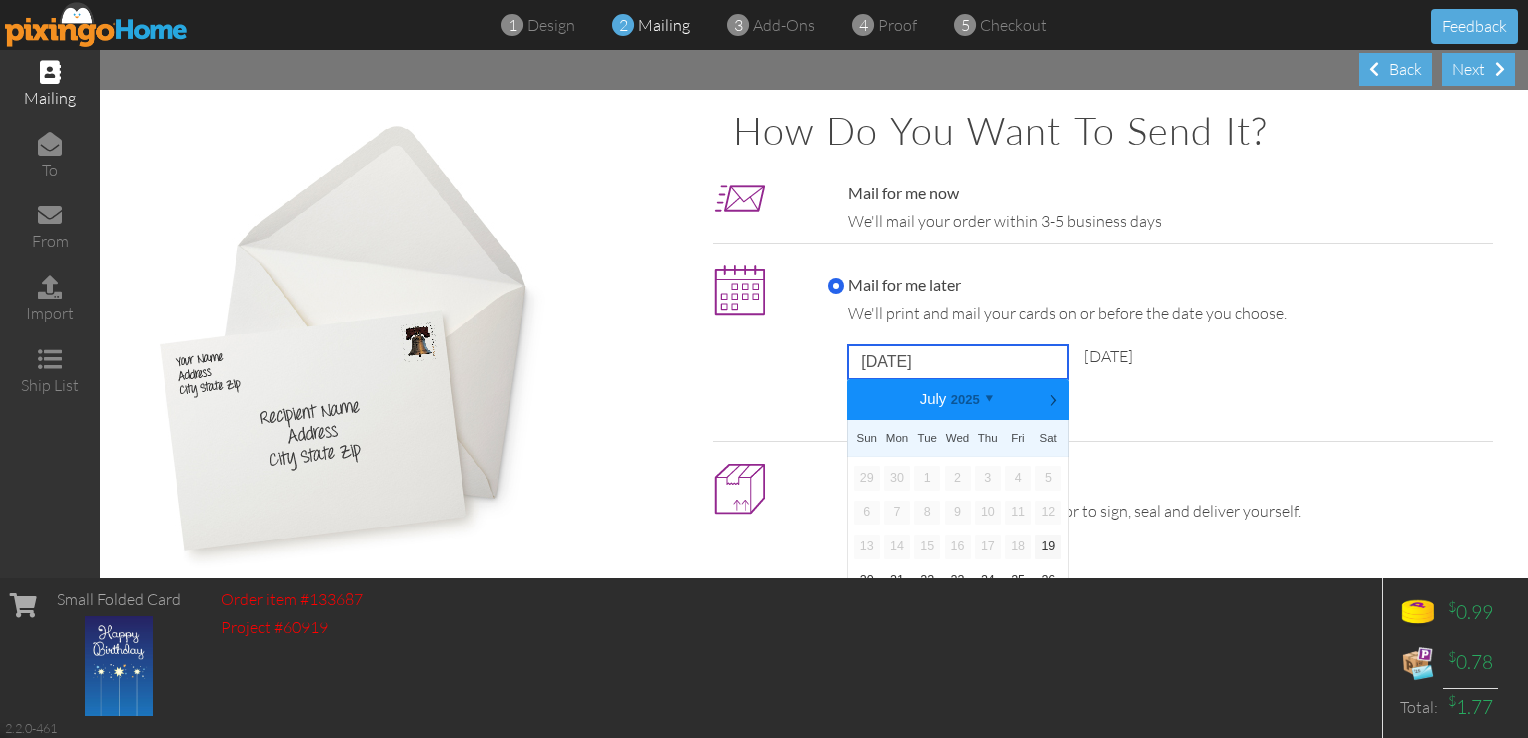 click on "[DATE]" at bounding box center (958, 362) 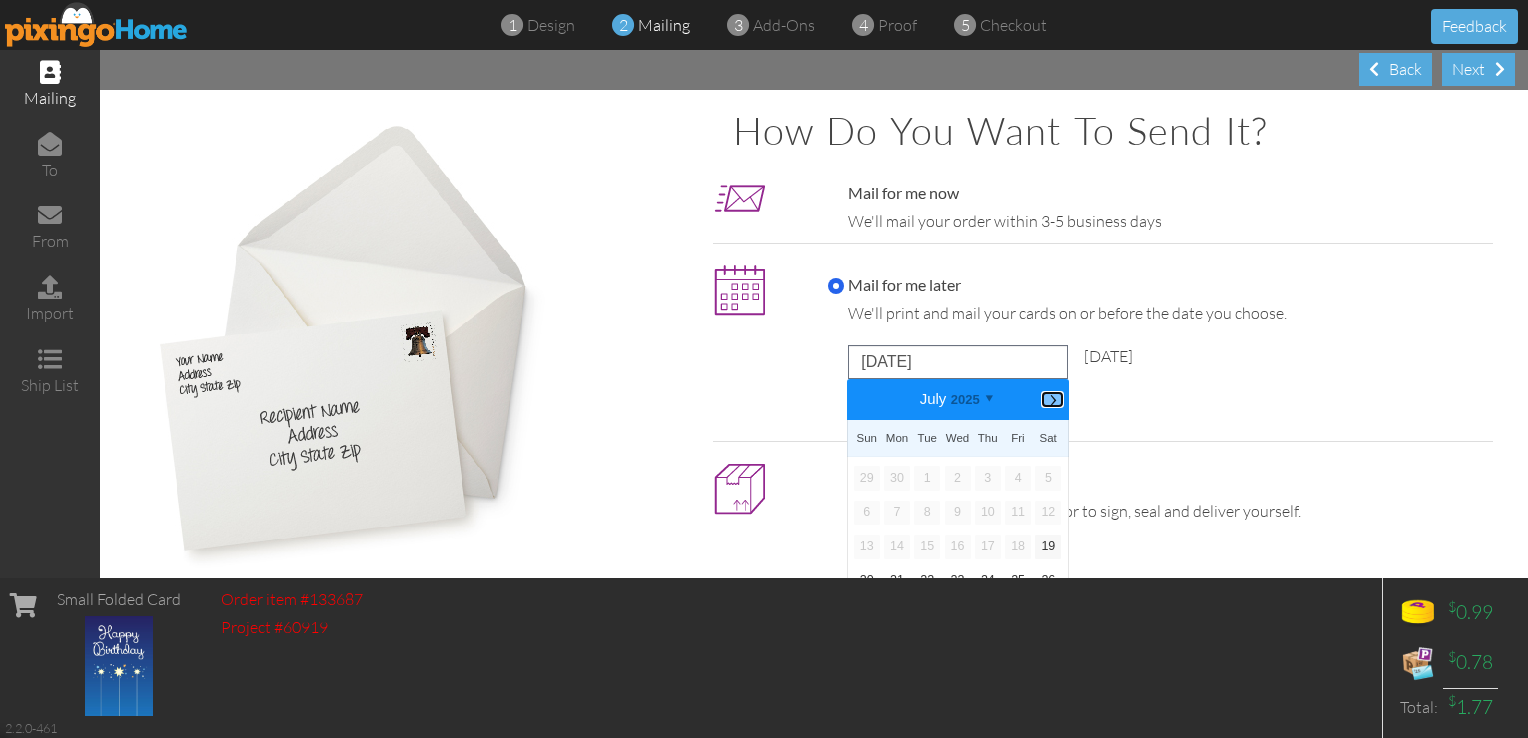 click on "⟩" at bounding box center (1052, 399) 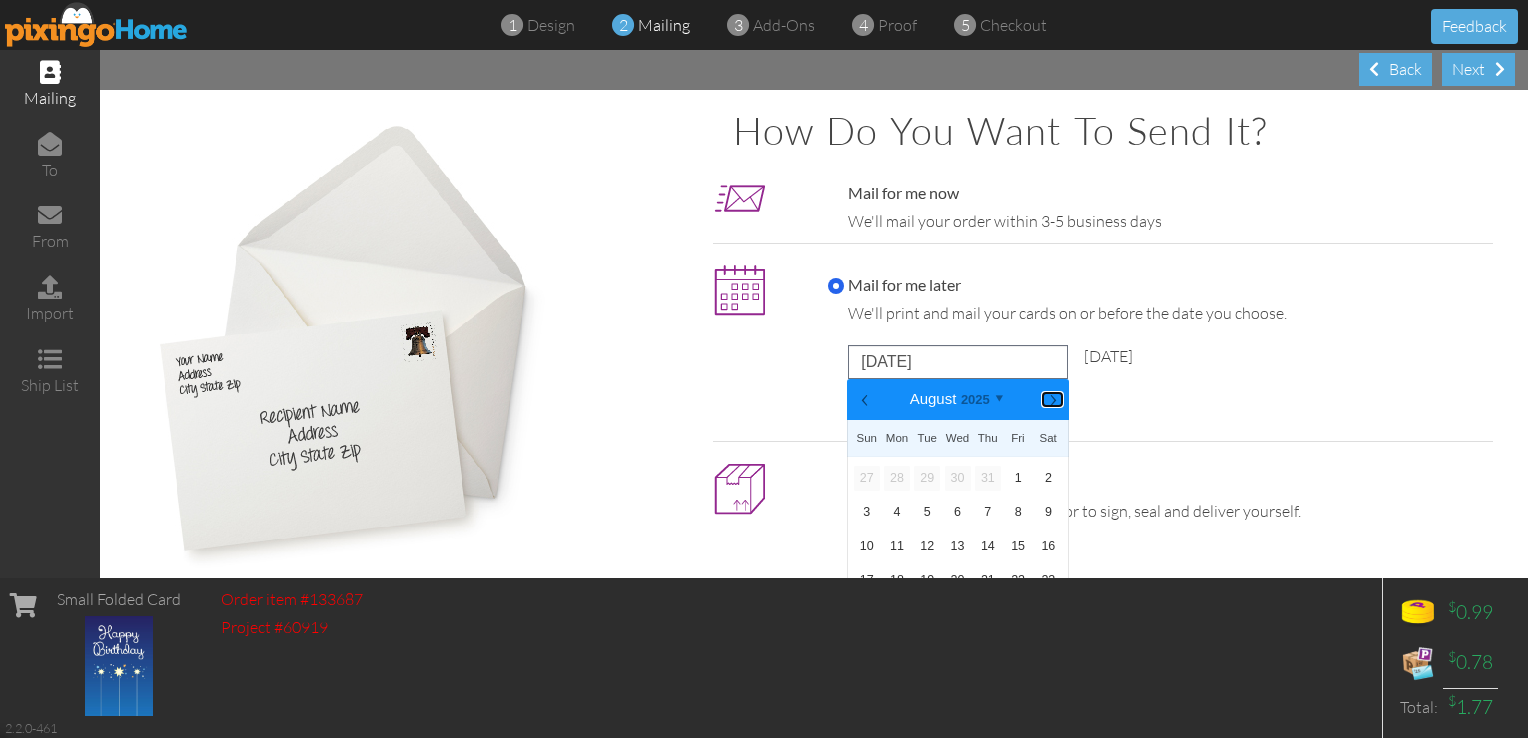 scroll, scrollTop: 96, scrollLeft: 0, axis: vertical 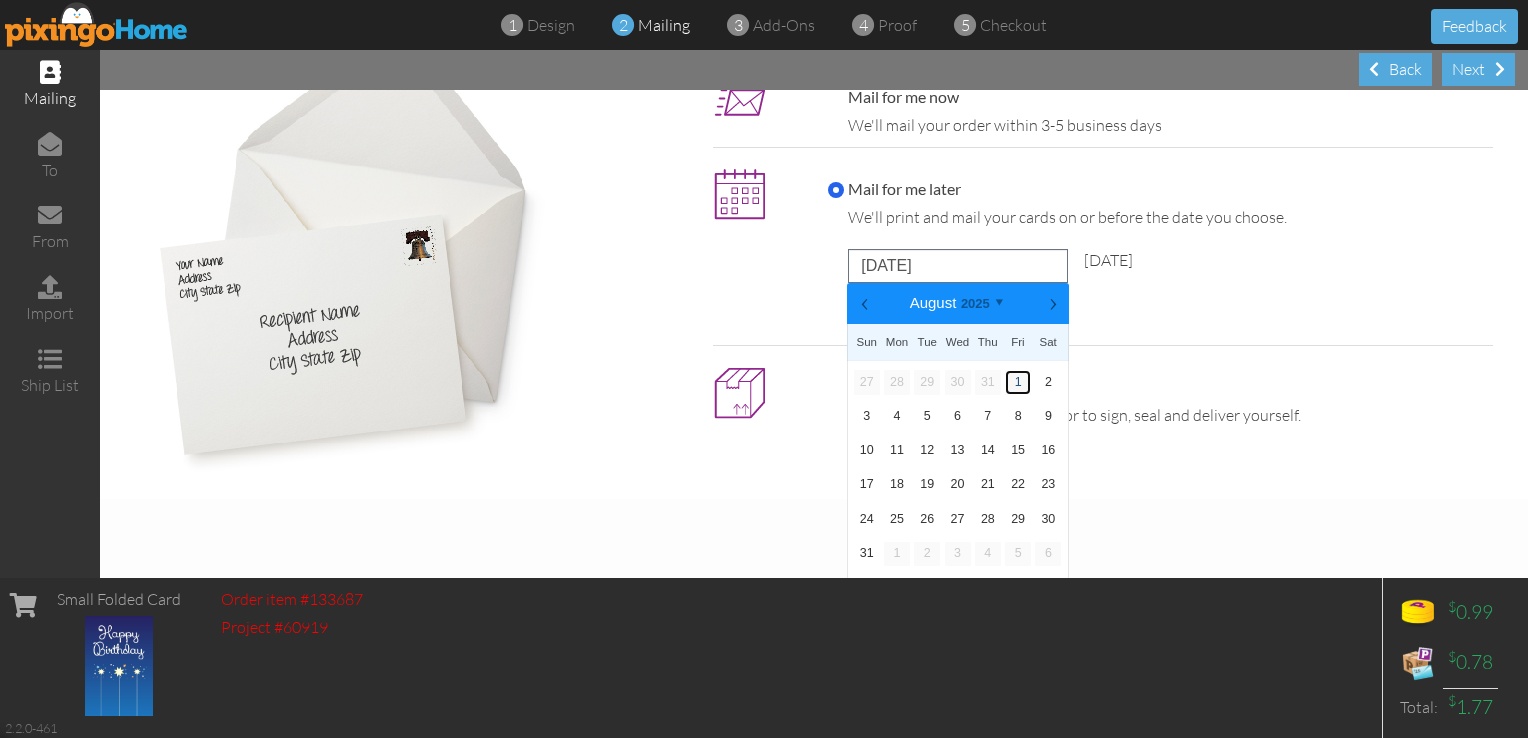 click on "1" at bounding box center (1018, 382) 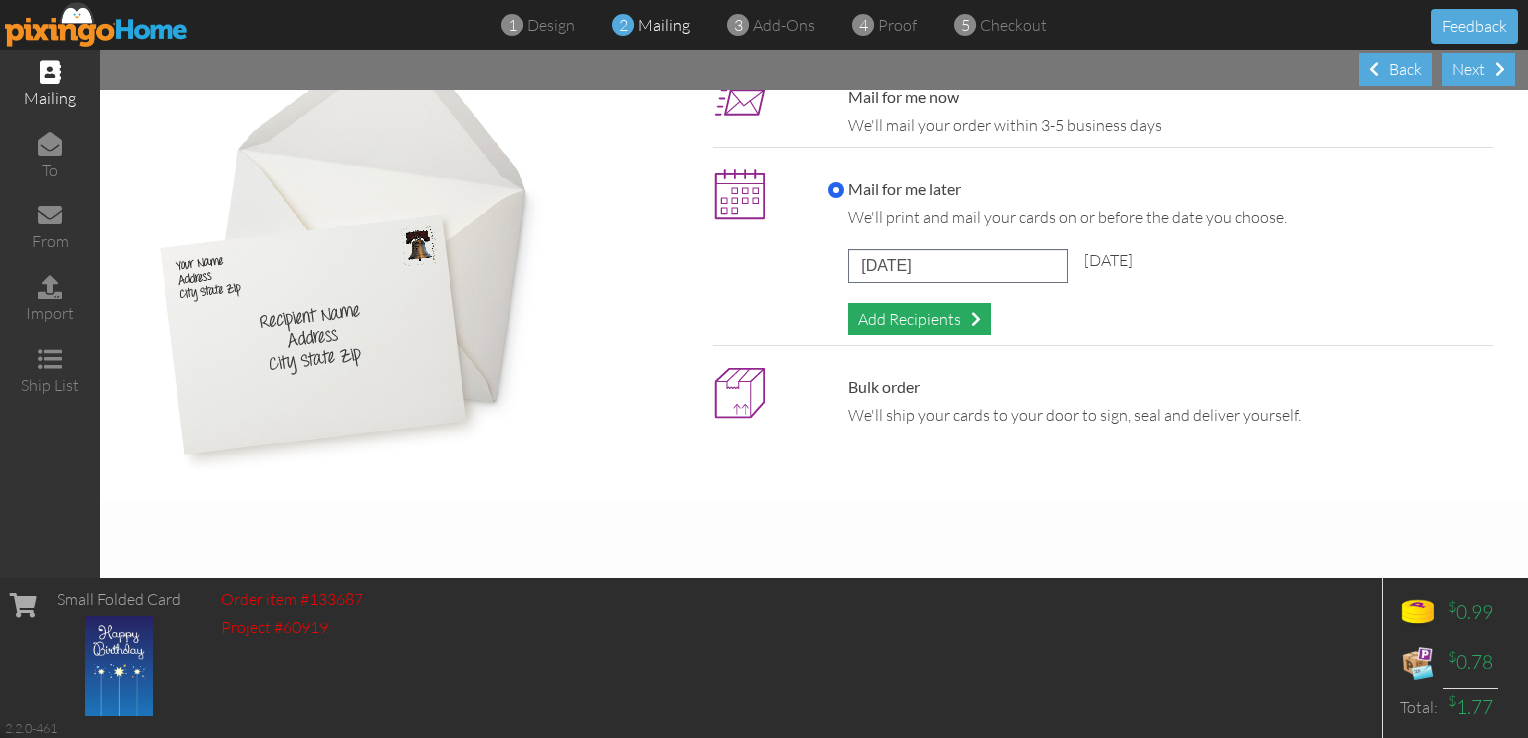 click on "Add Recipients" at bounding box center [919, 319] 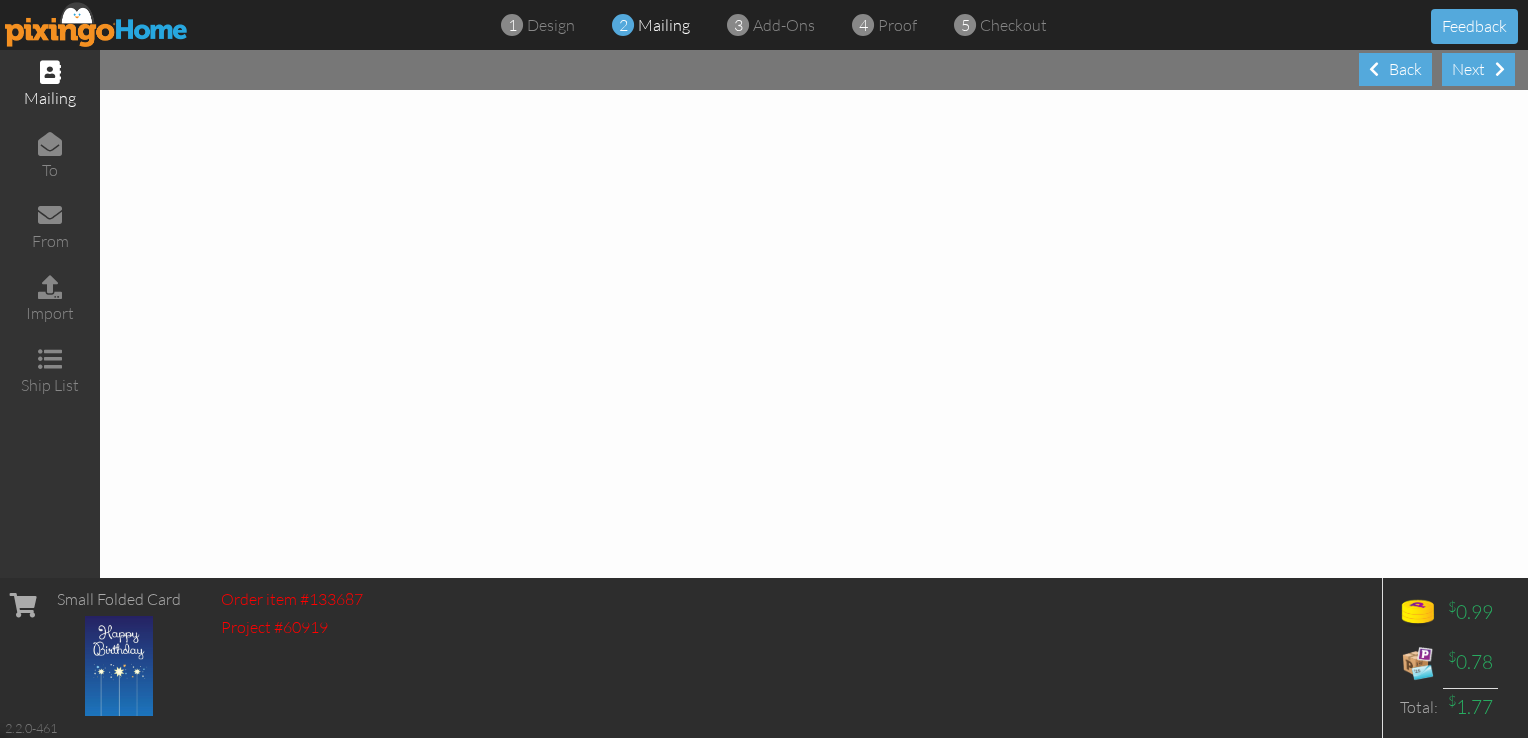 scroll, scrollTop: 0, scrollLeft: 0, axis: both 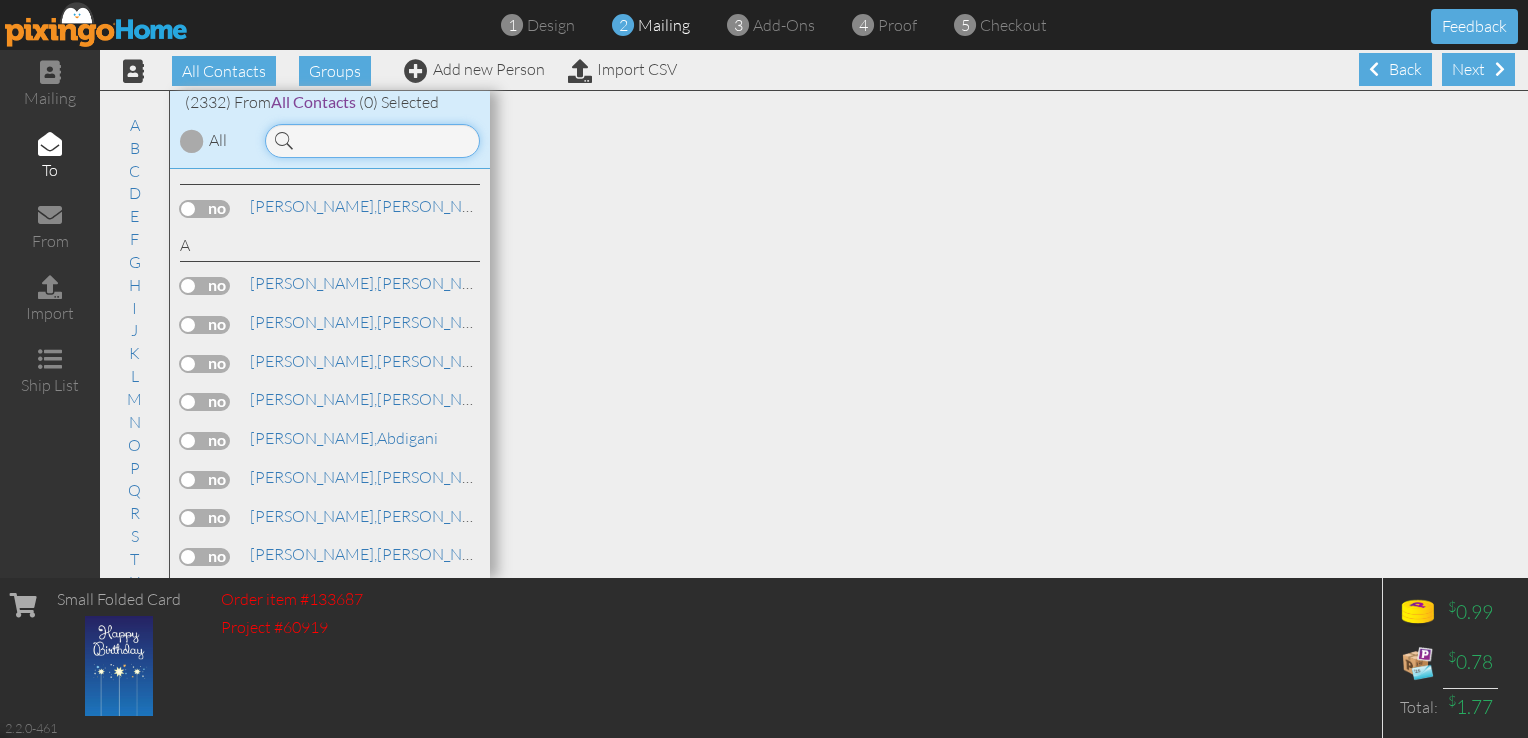 click at bounding box center [372, 141] 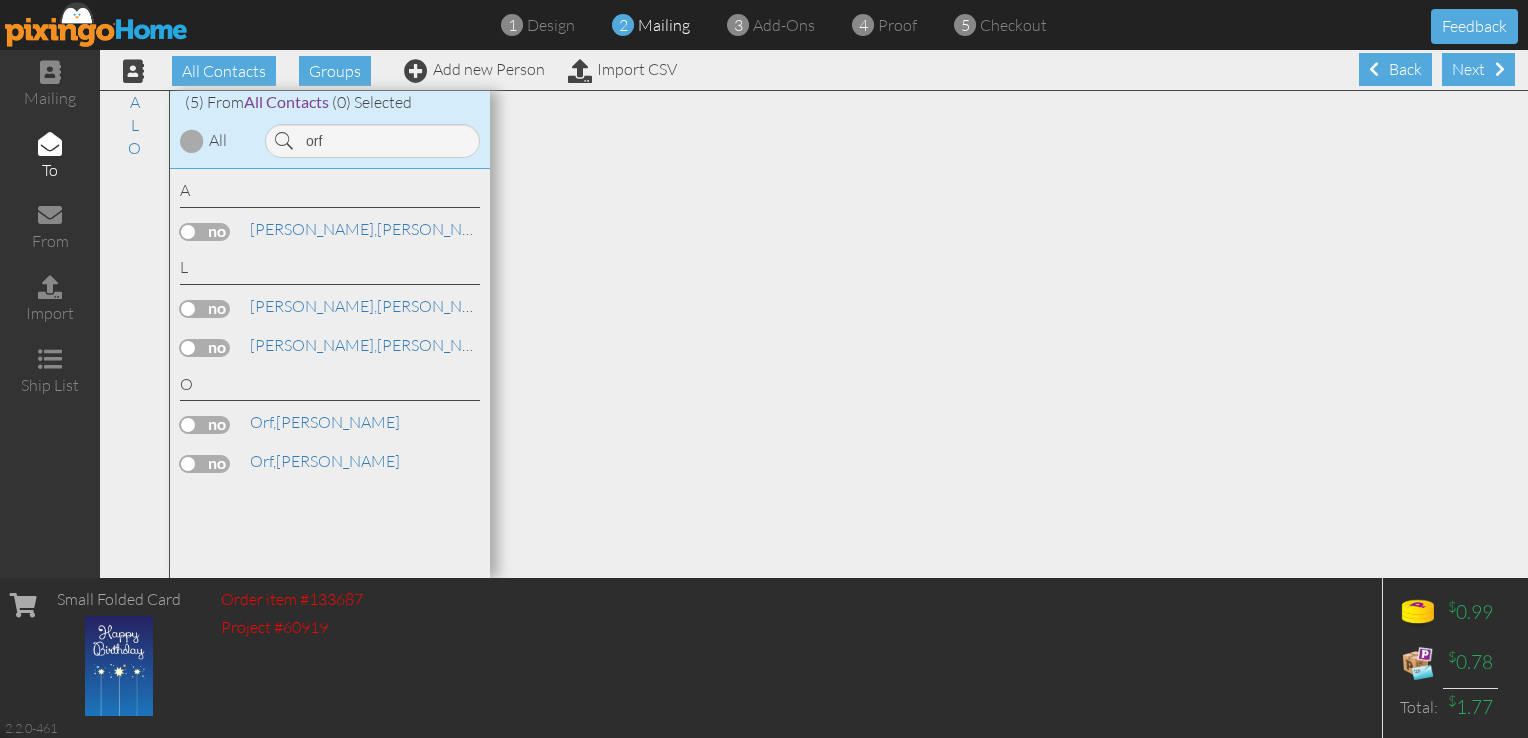 click at bounding box center [205, 425] 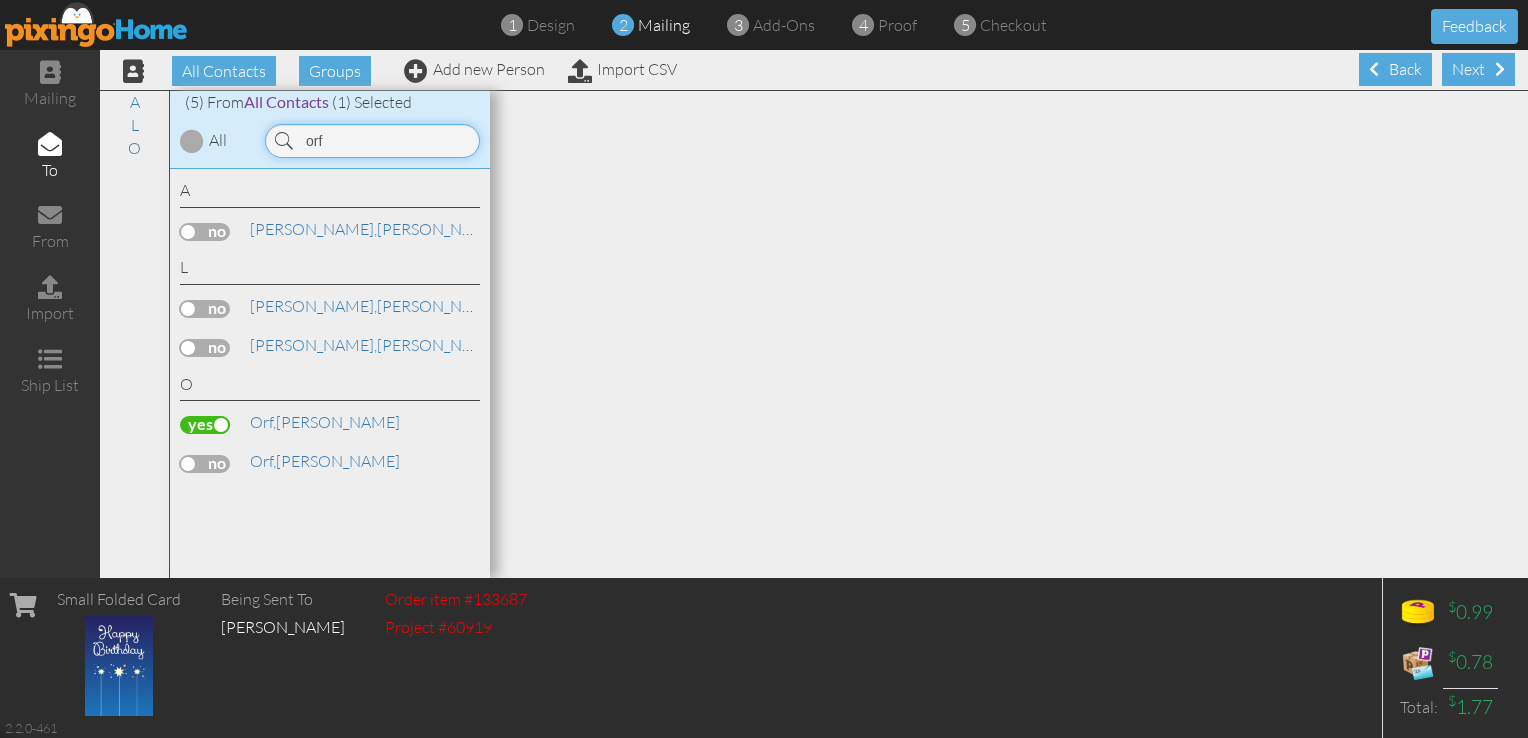 click on "orf" at bounding box center (372, 141) 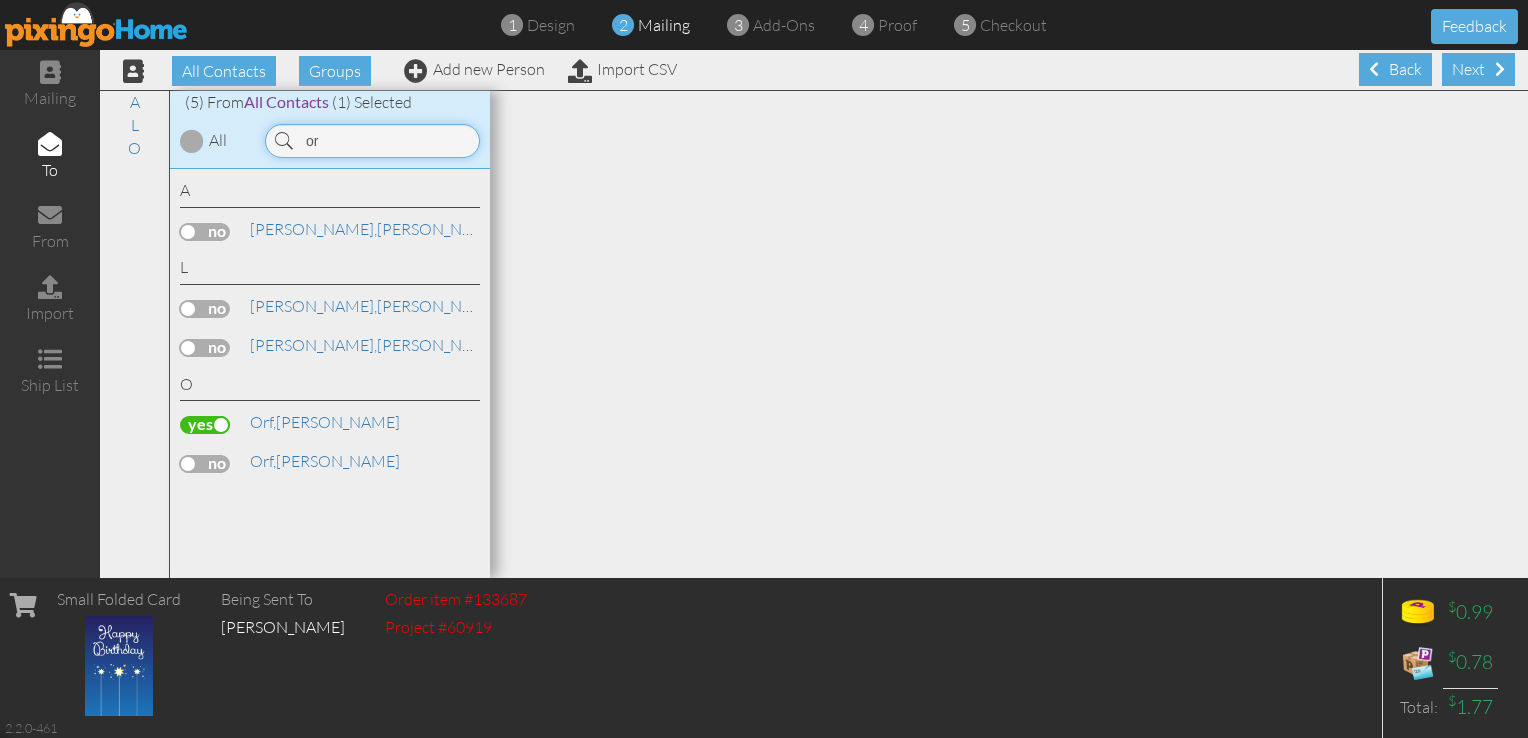 type on "o" 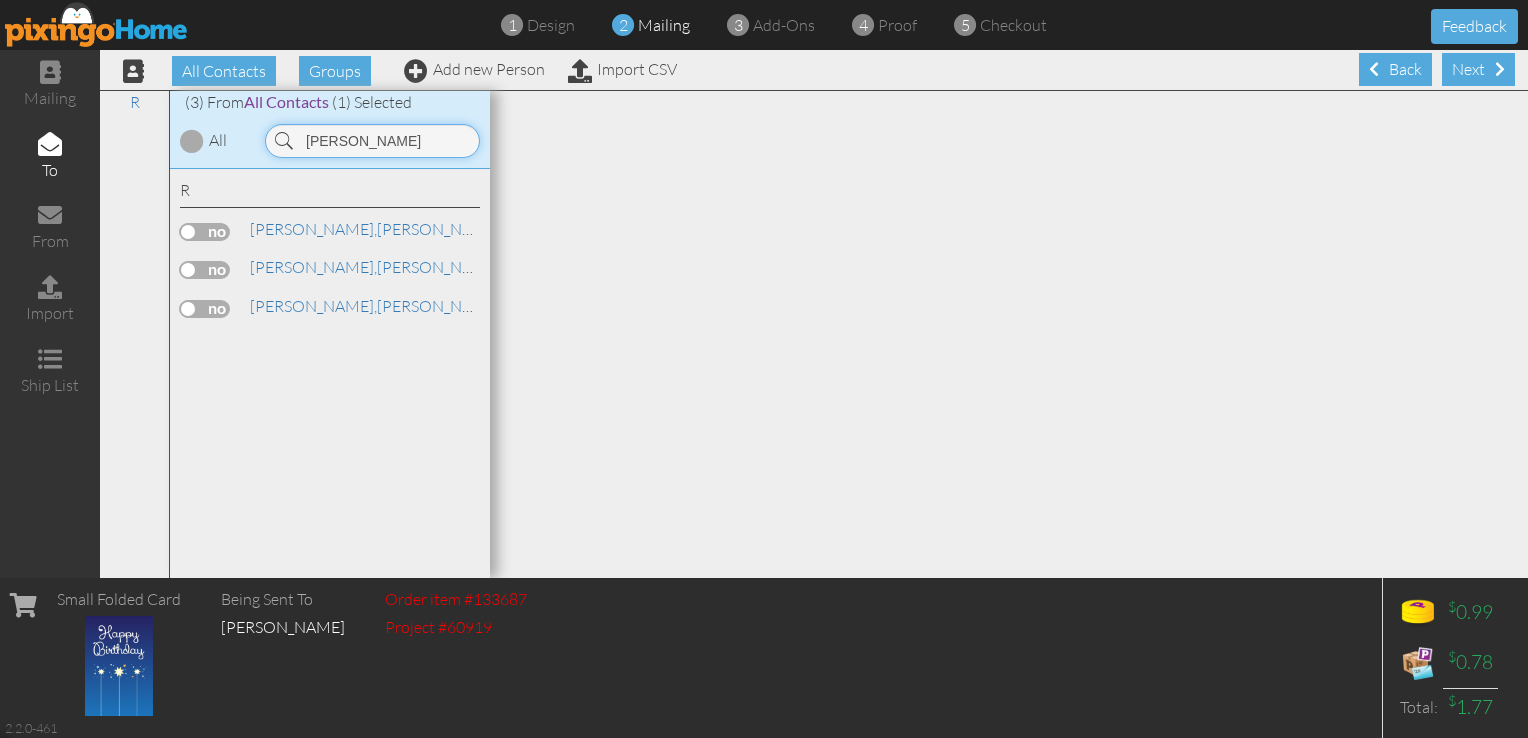 type on "rumpca" 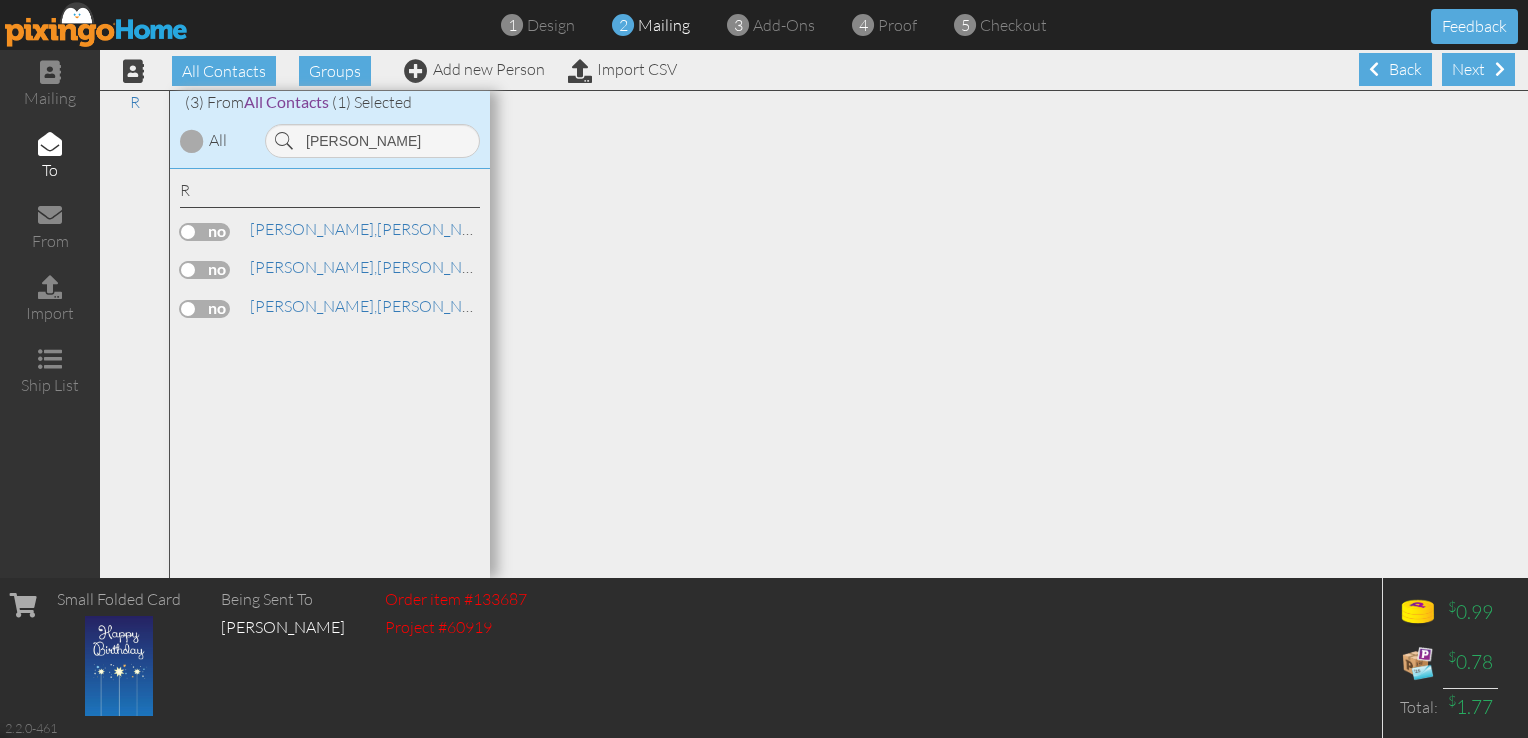 click at bounding box center [205, 232] 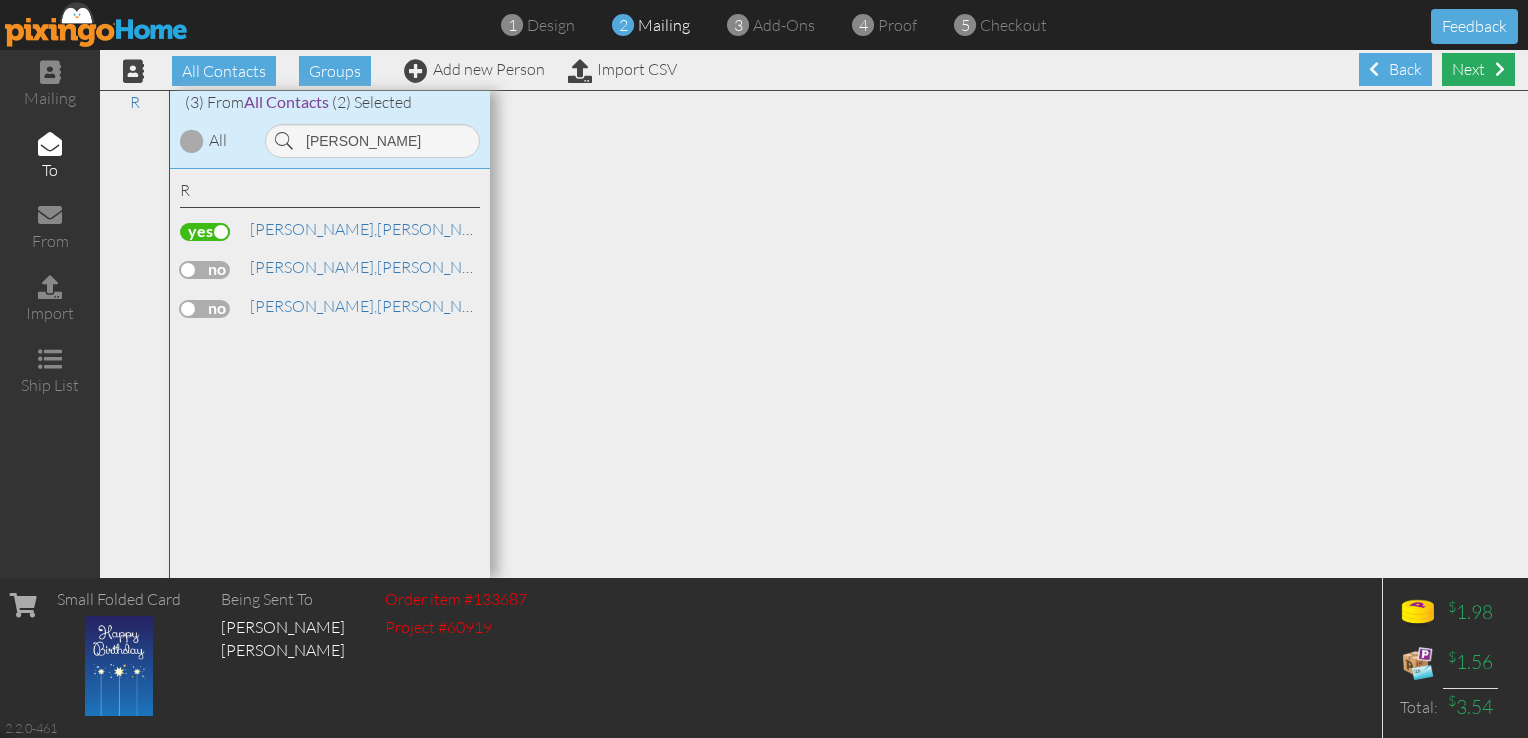 click on "Next" at bounding box center [1478, 69] 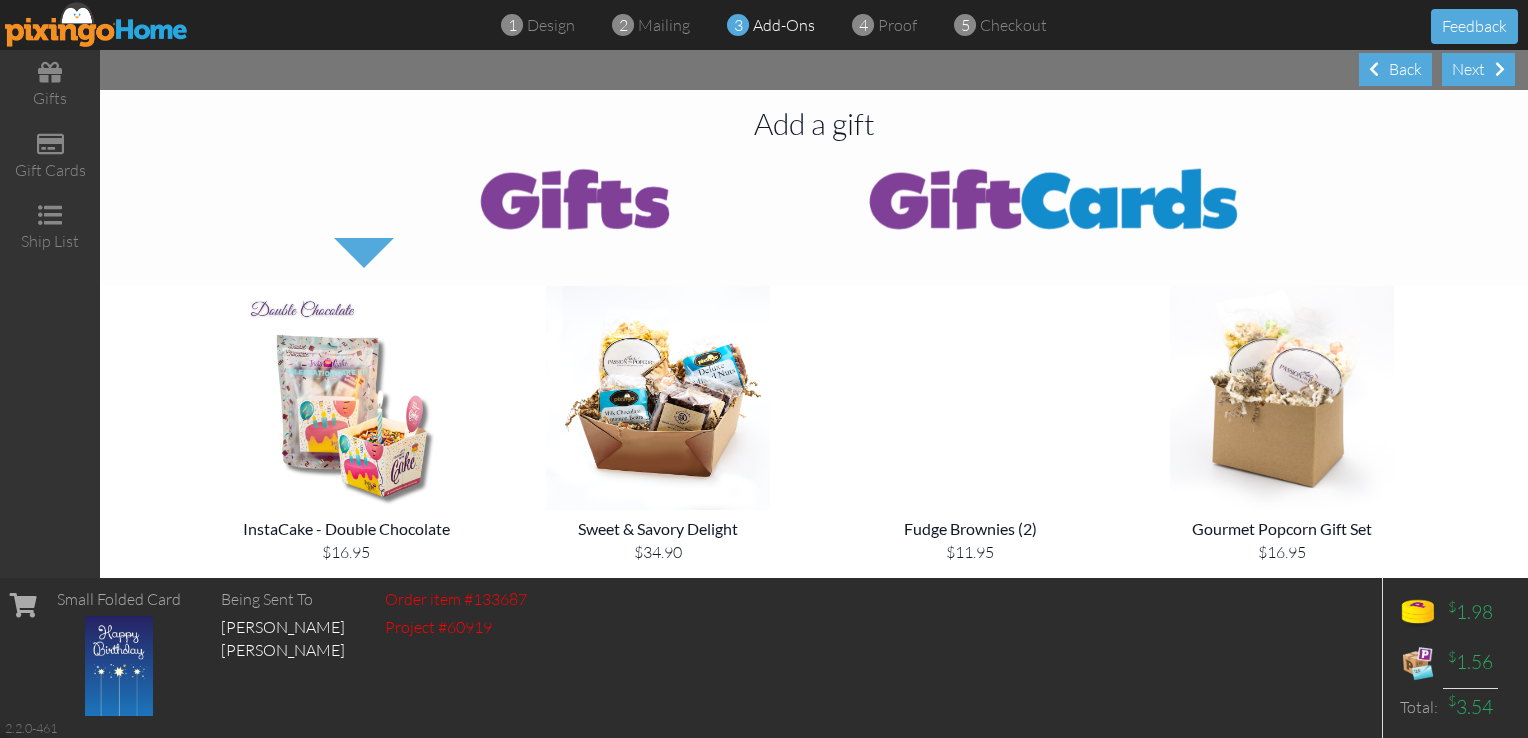 click on "Next" at bounding box center (1478, 69) 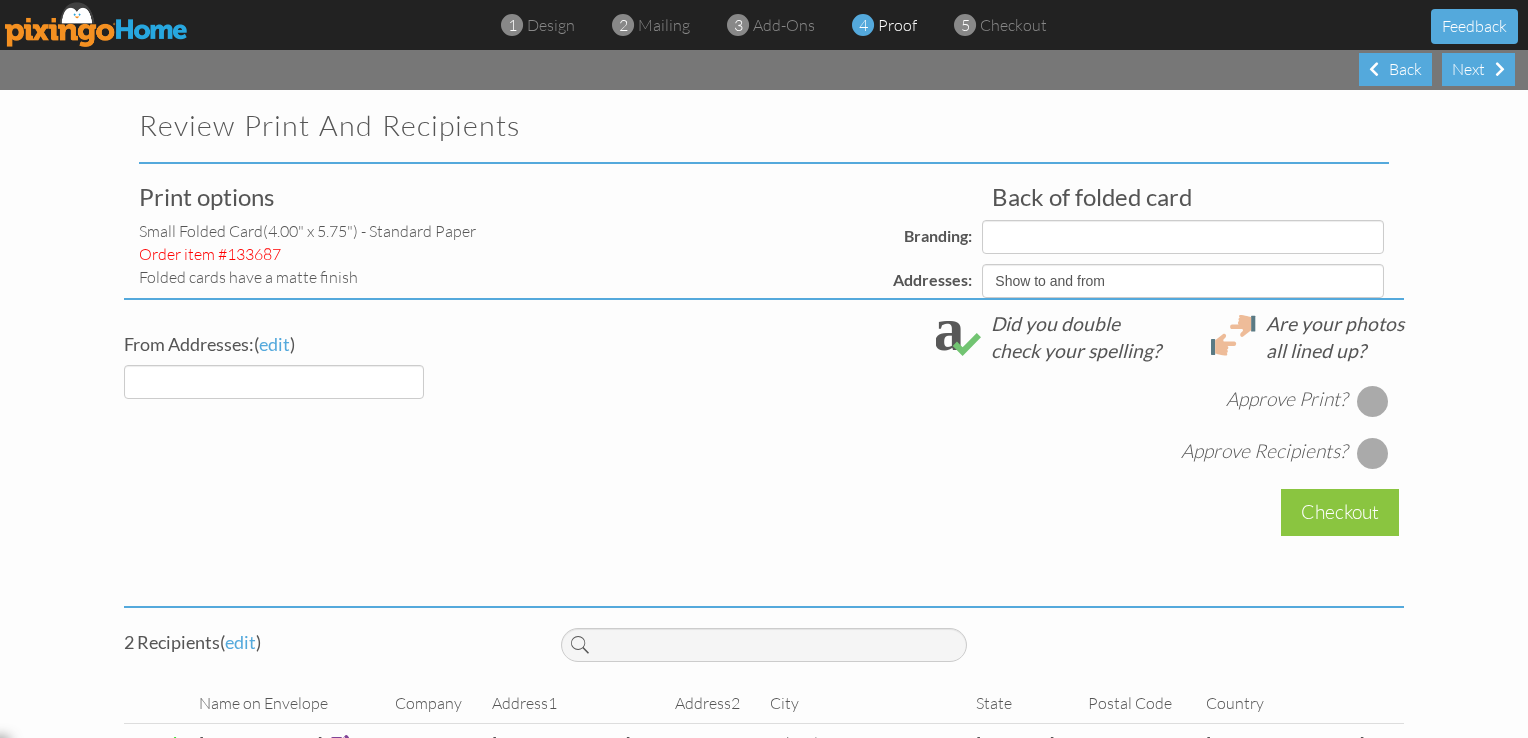 select on "object:13778" 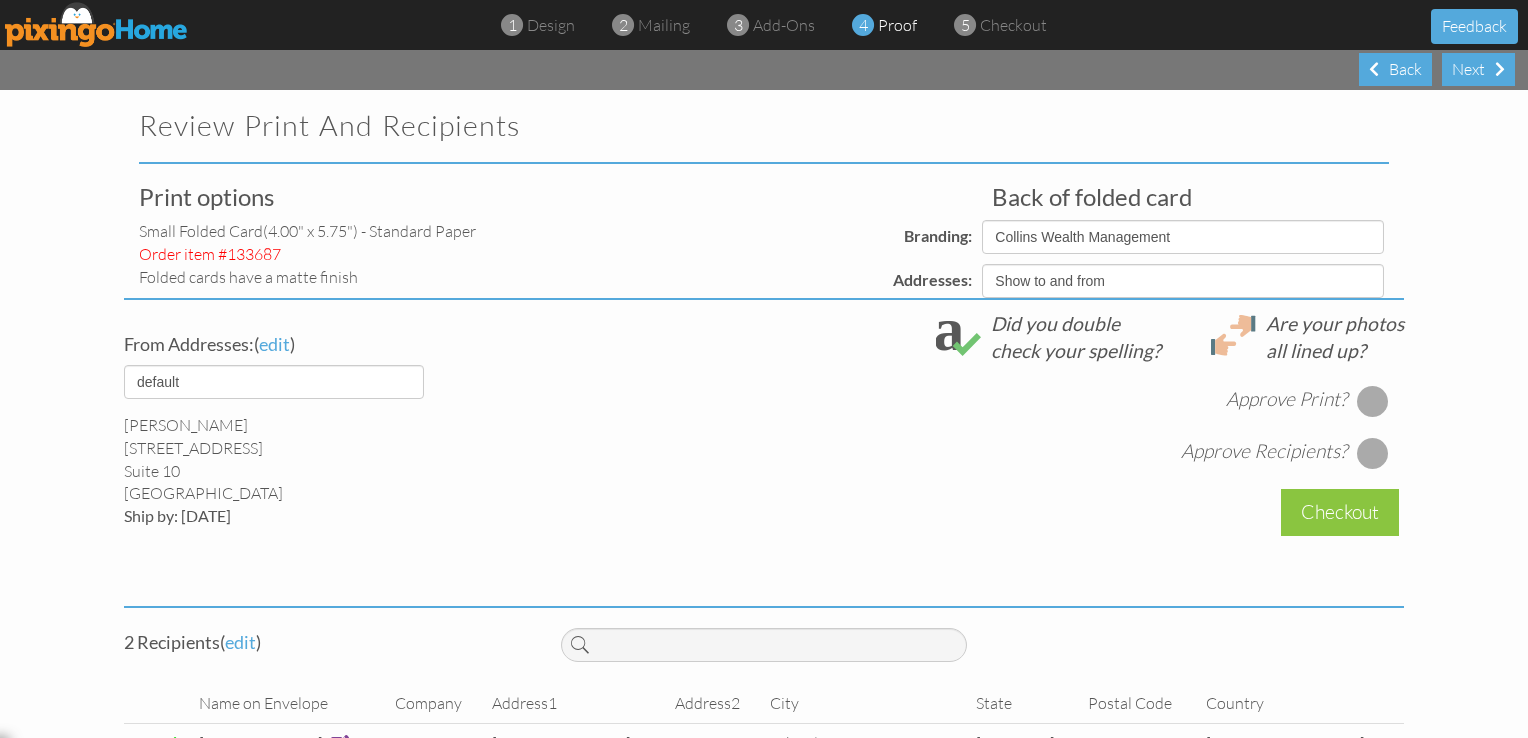 select on "object:13780" 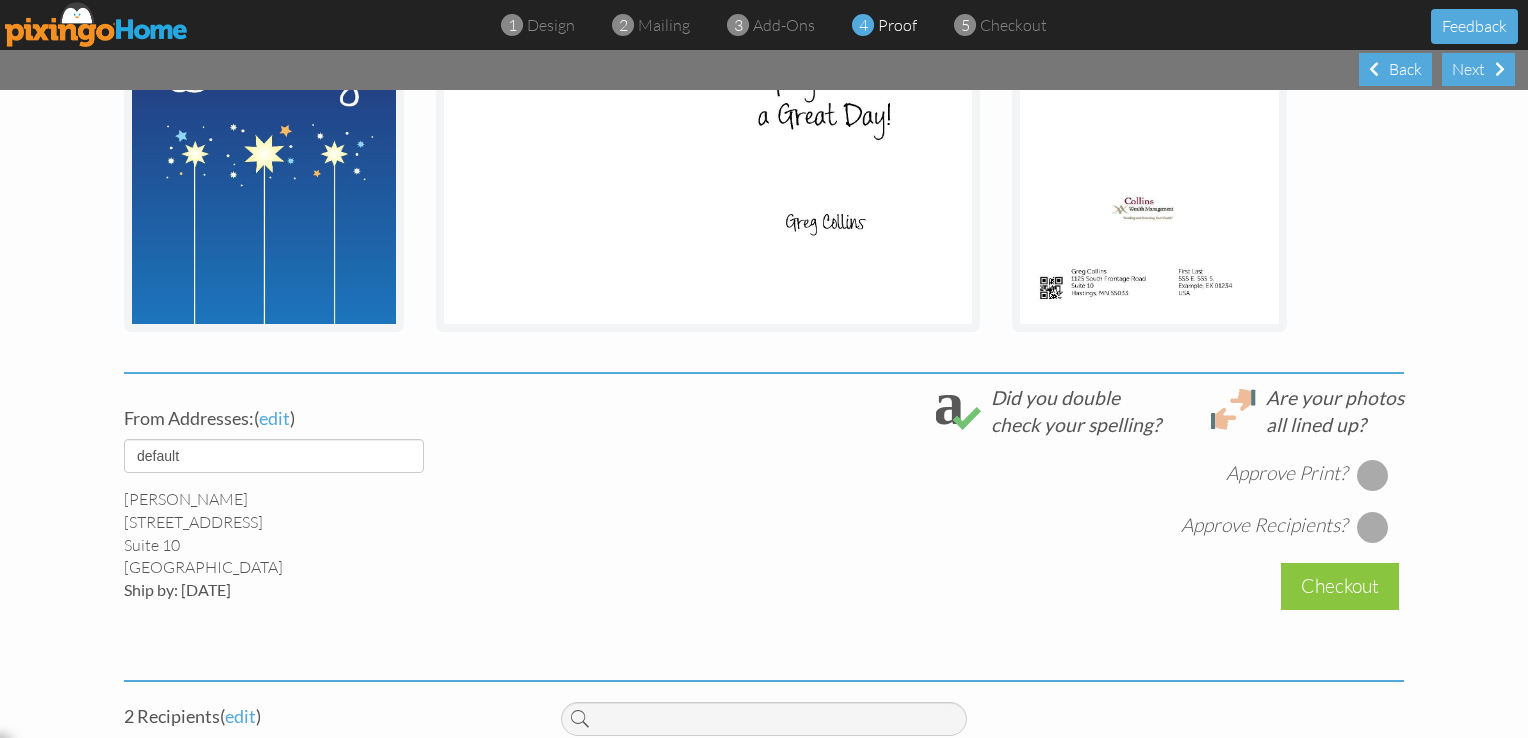 scroll, scrollTop: 556, scrollLeft: 0, axis: vertical 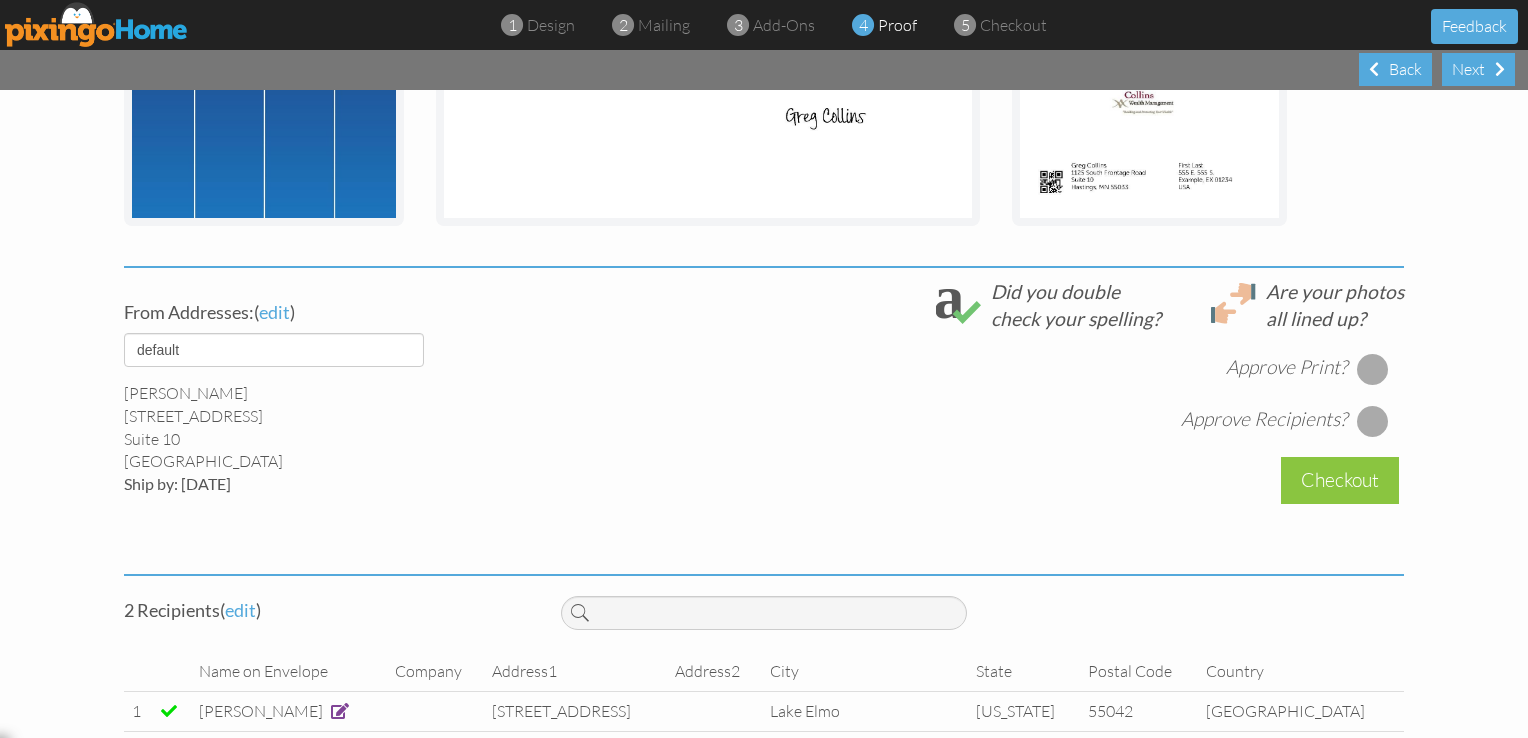 click at bounding box center (1373, 369) 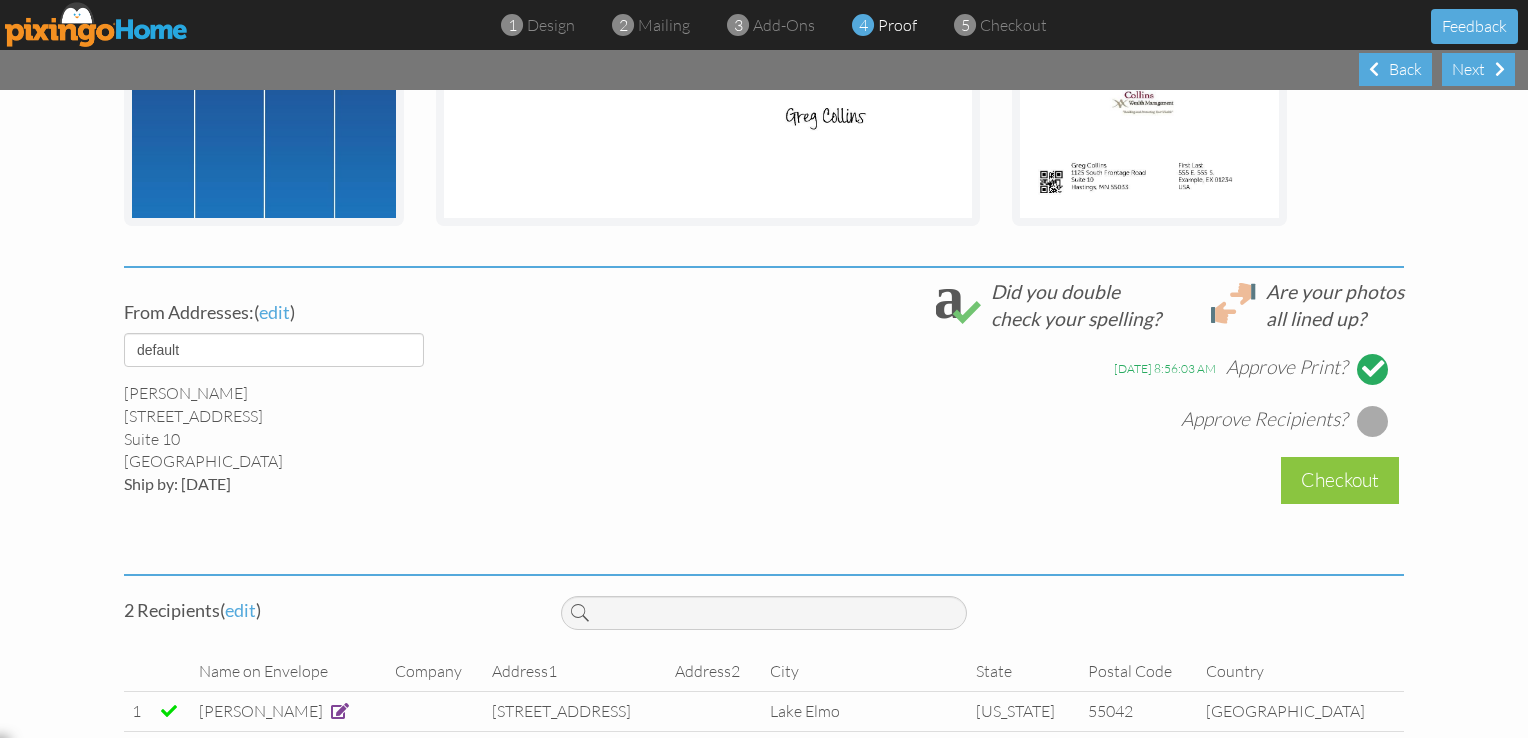 click at bounding box center (1373, 421) 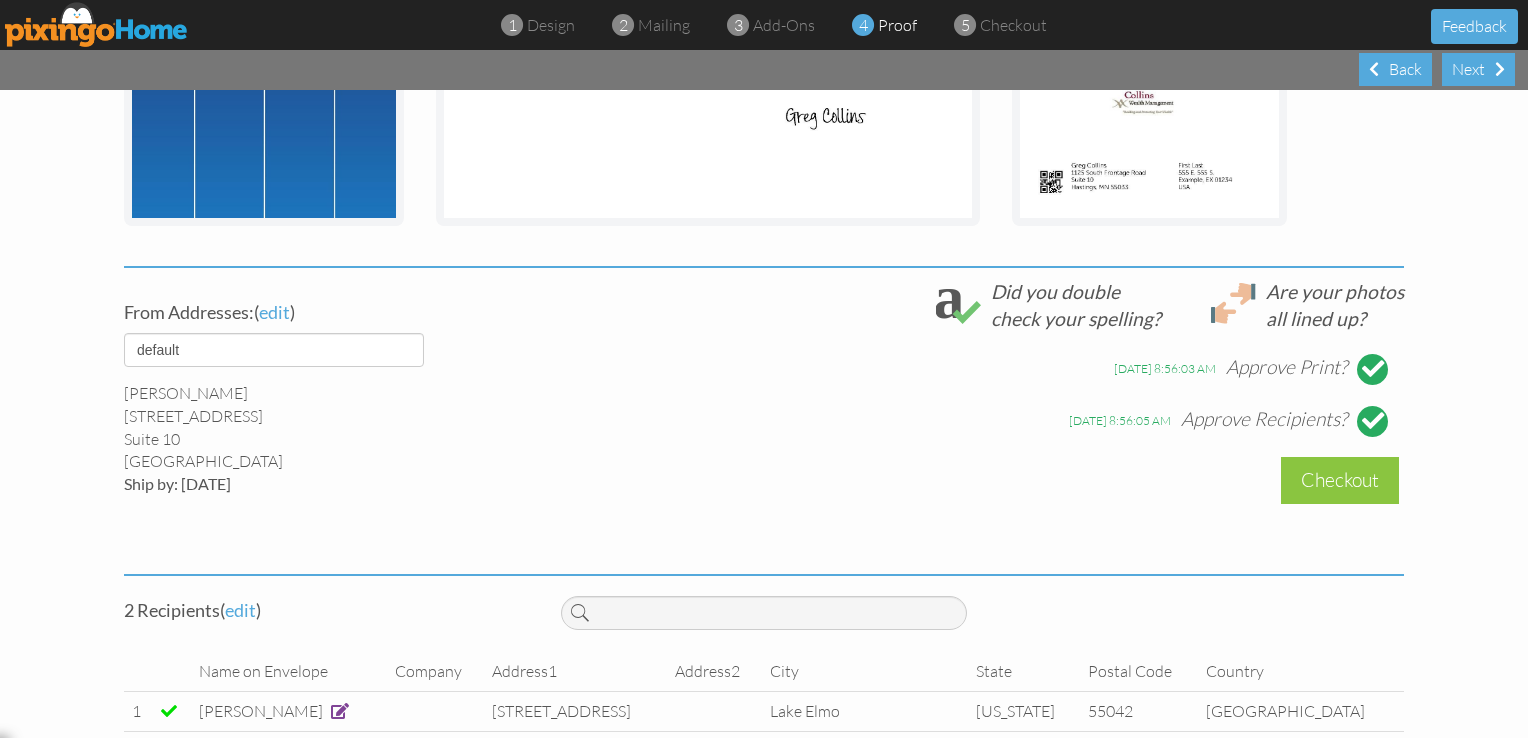 scroll, scrollTop: 627, scrollLeft: 0, axis: vertical 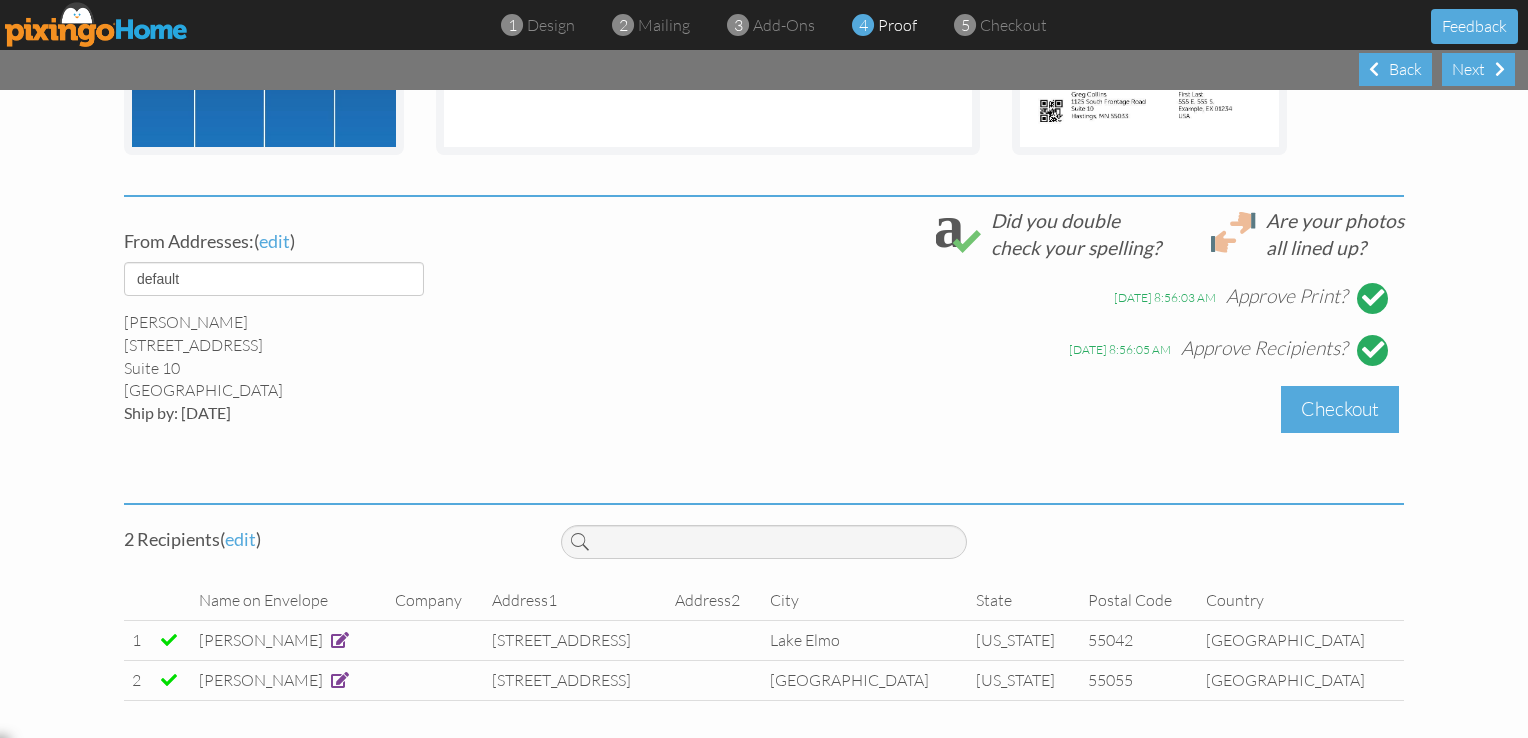 click on "Checkout" at bounding box center (1340, 409) 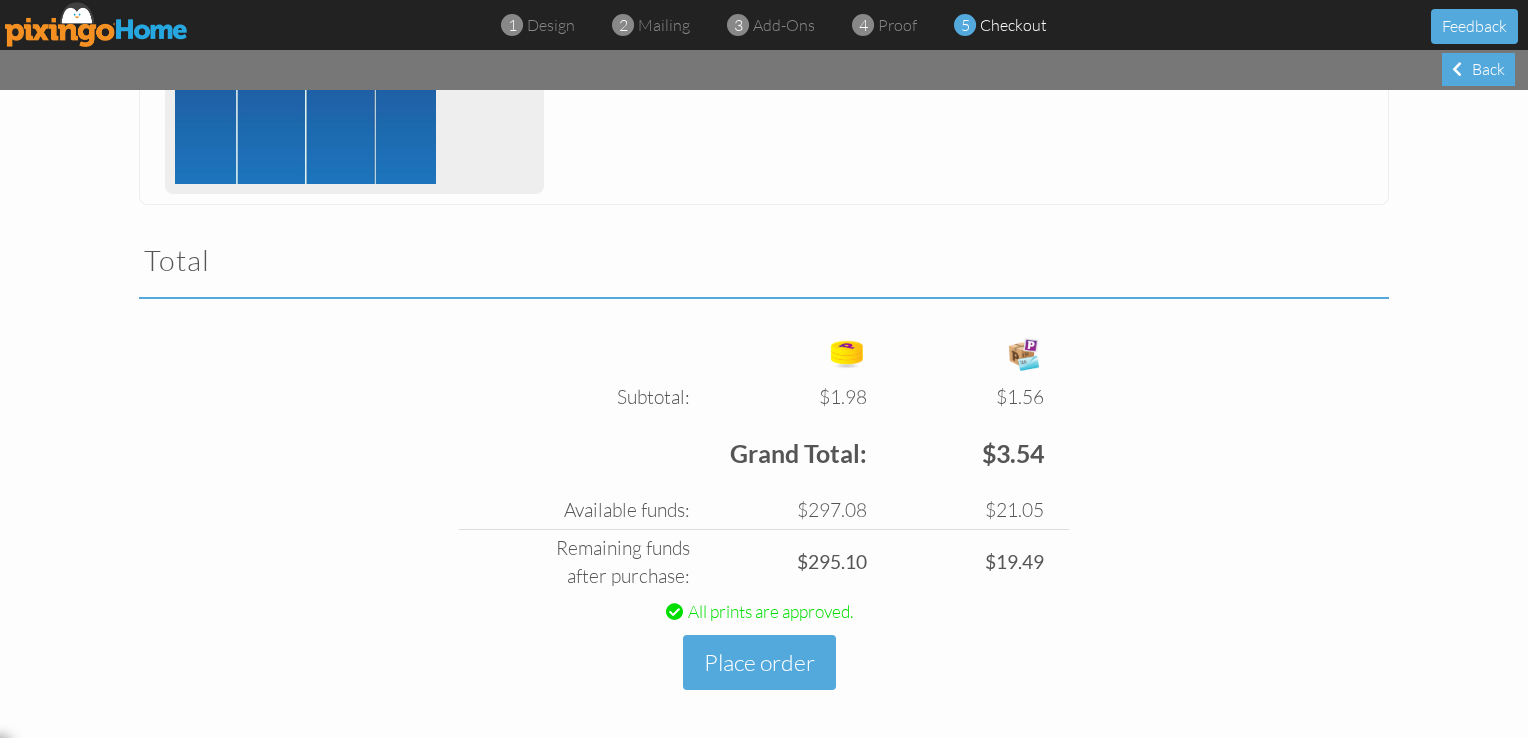scroll, scrollTop: 1104, scrollLeft: 0, axis: vertical 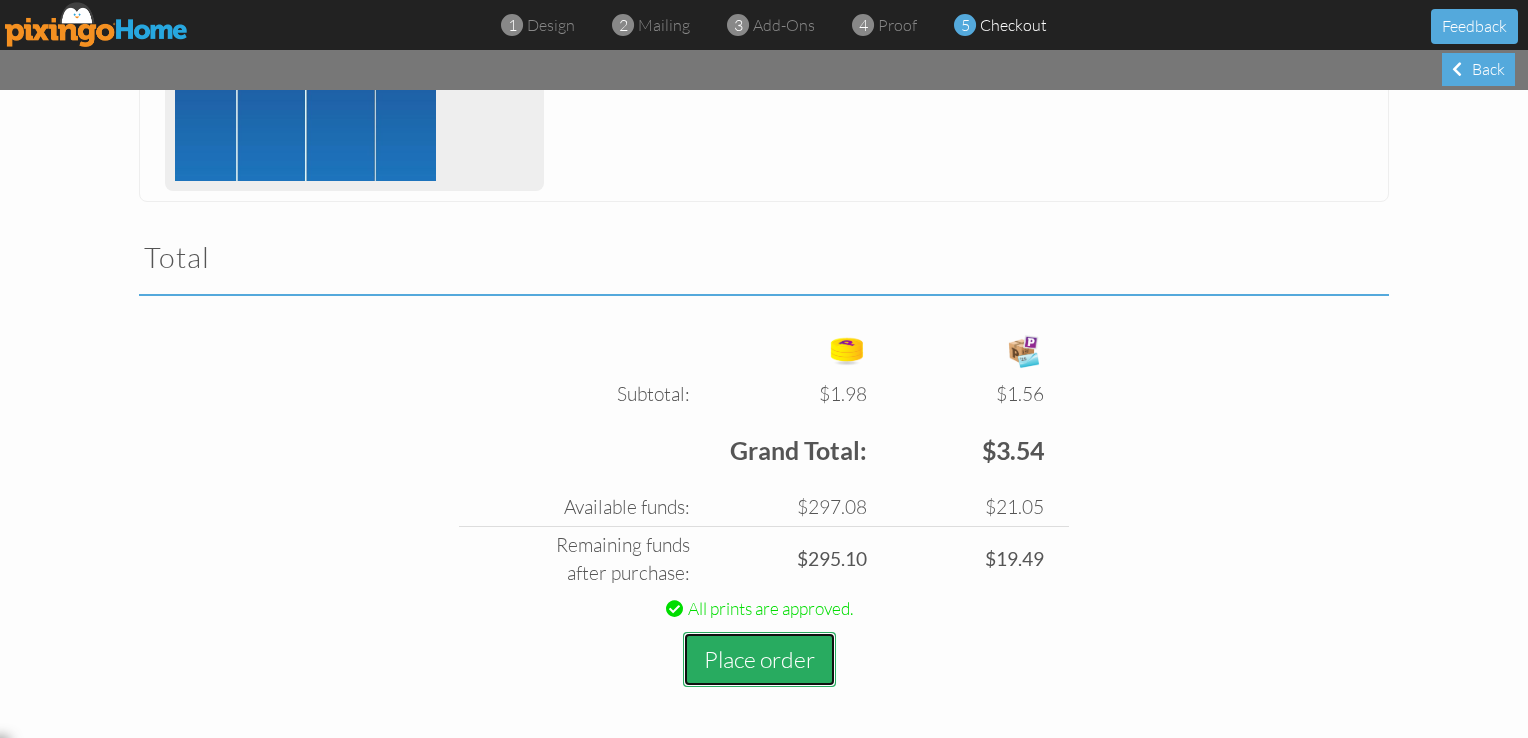 click on "Place order" at bounding box center [759, 659] 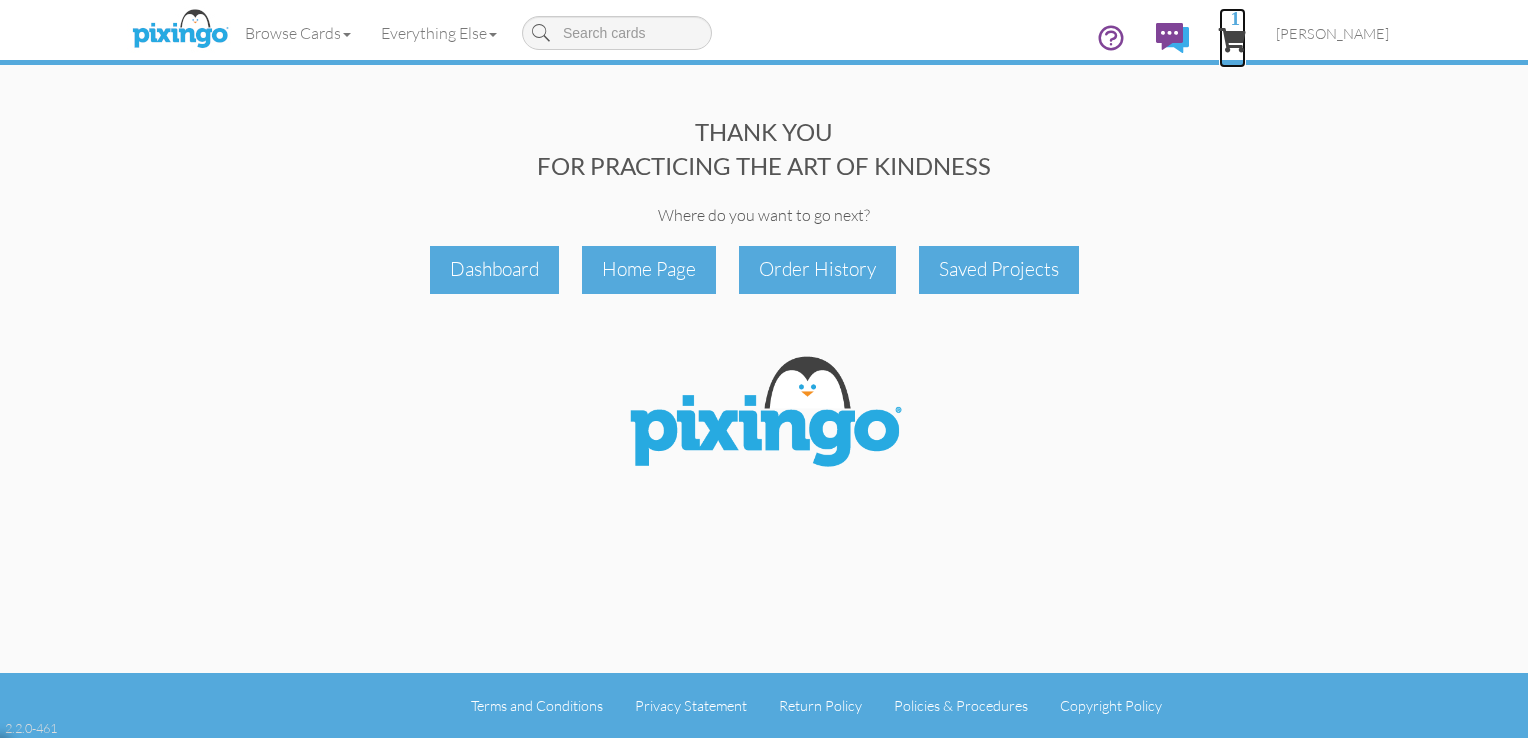 click on "1" at bounding box center (1232, 40) 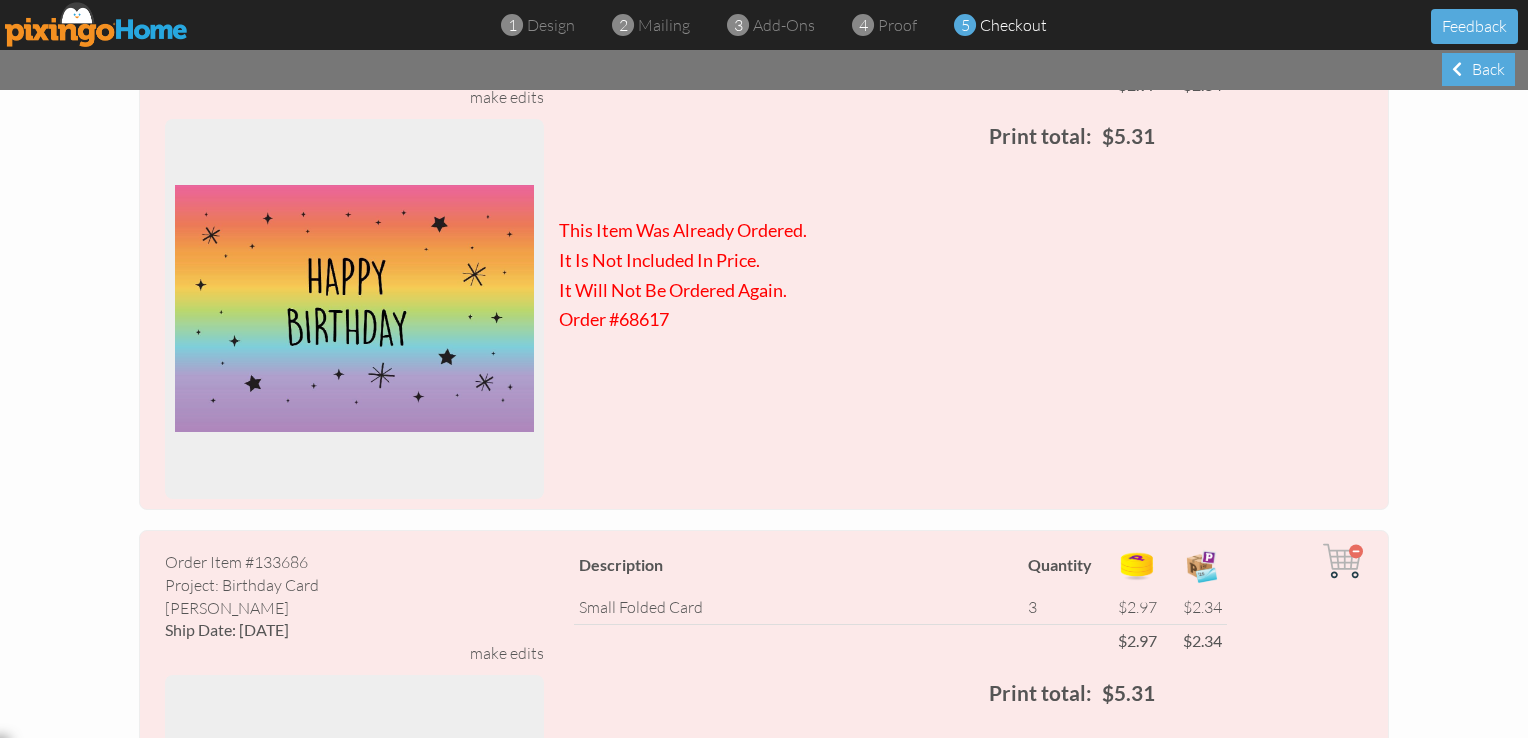 scroll, scrollTop: 0, scrollLeft: 0, axis: both 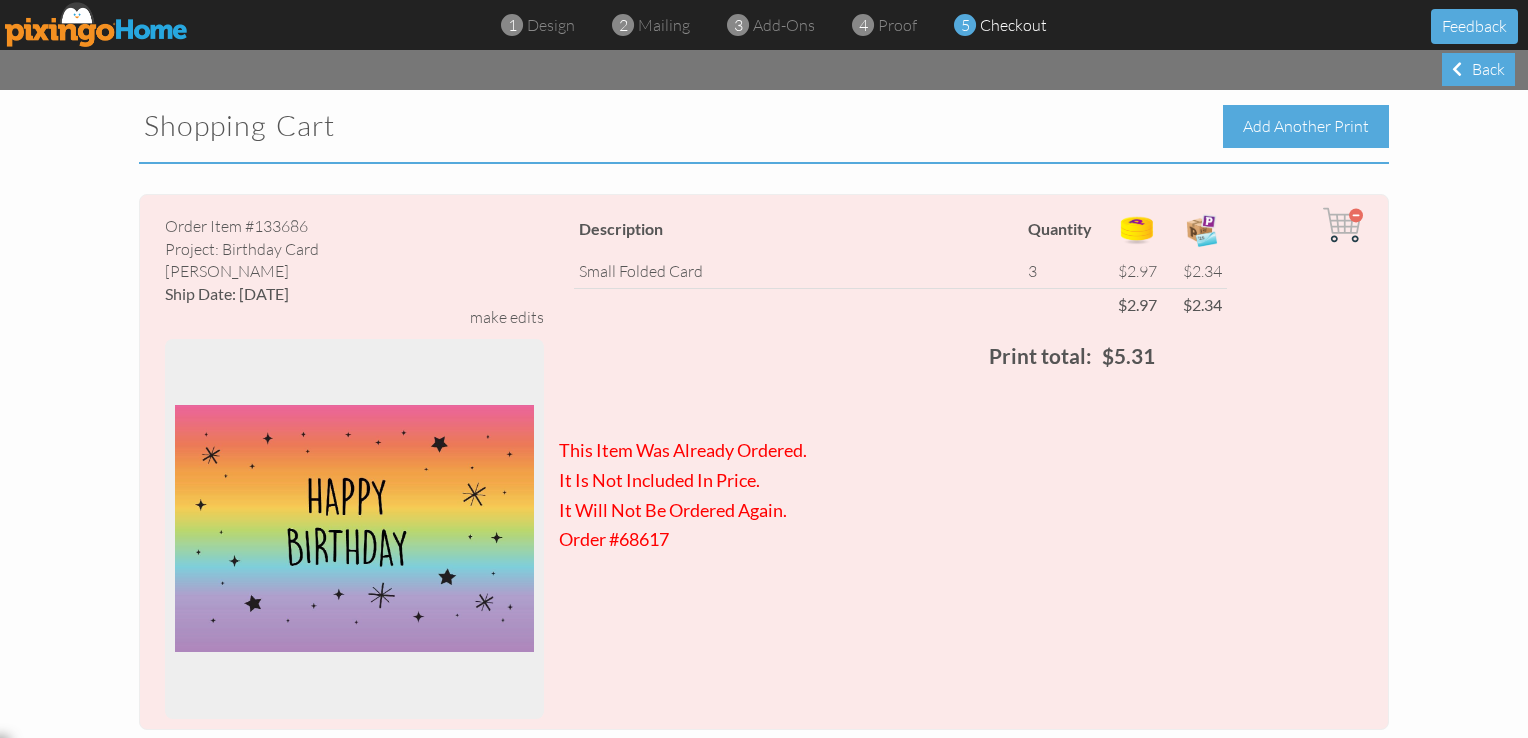 click on "Add Another Print" at bounding box center (1306, 126) 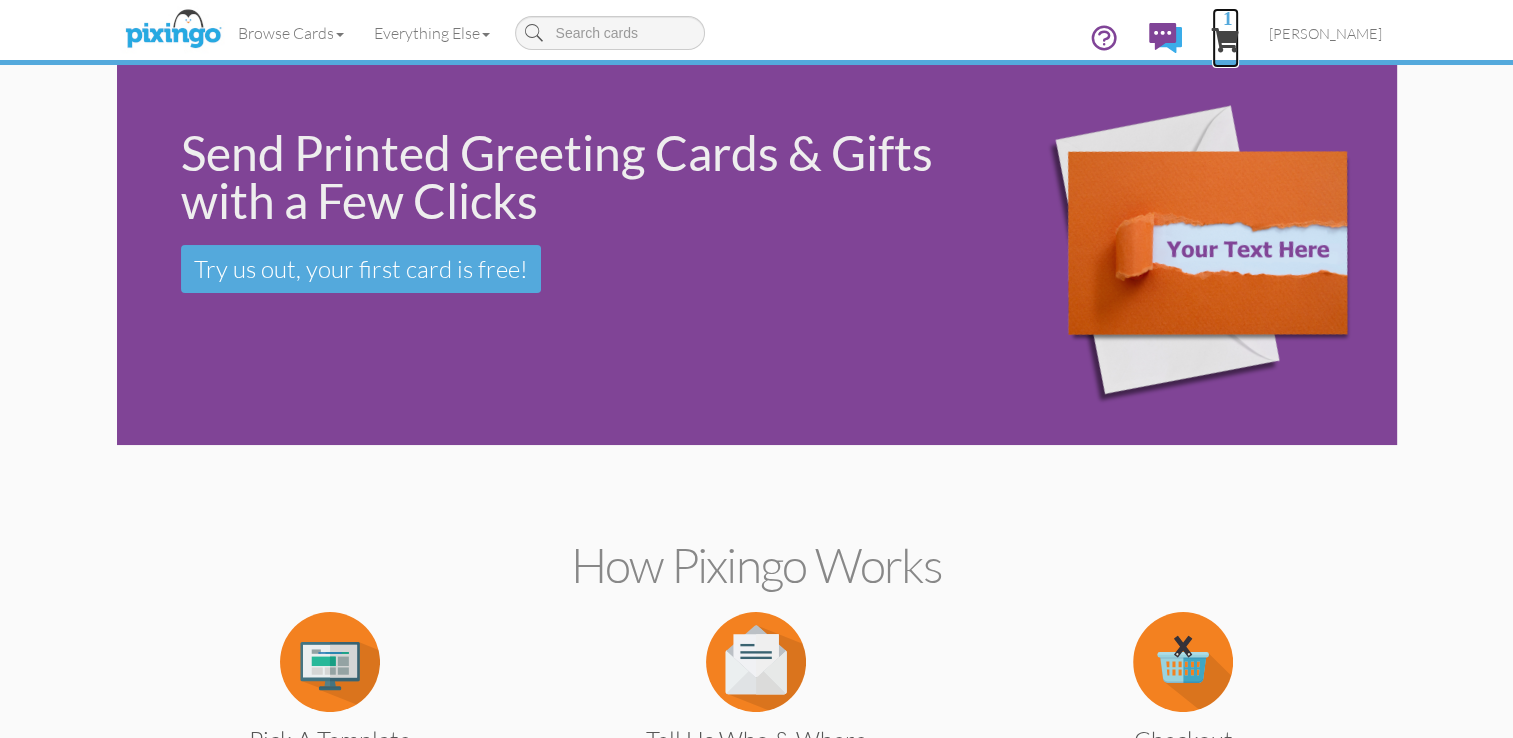 click on "1" at bounding box center (1225, 40) 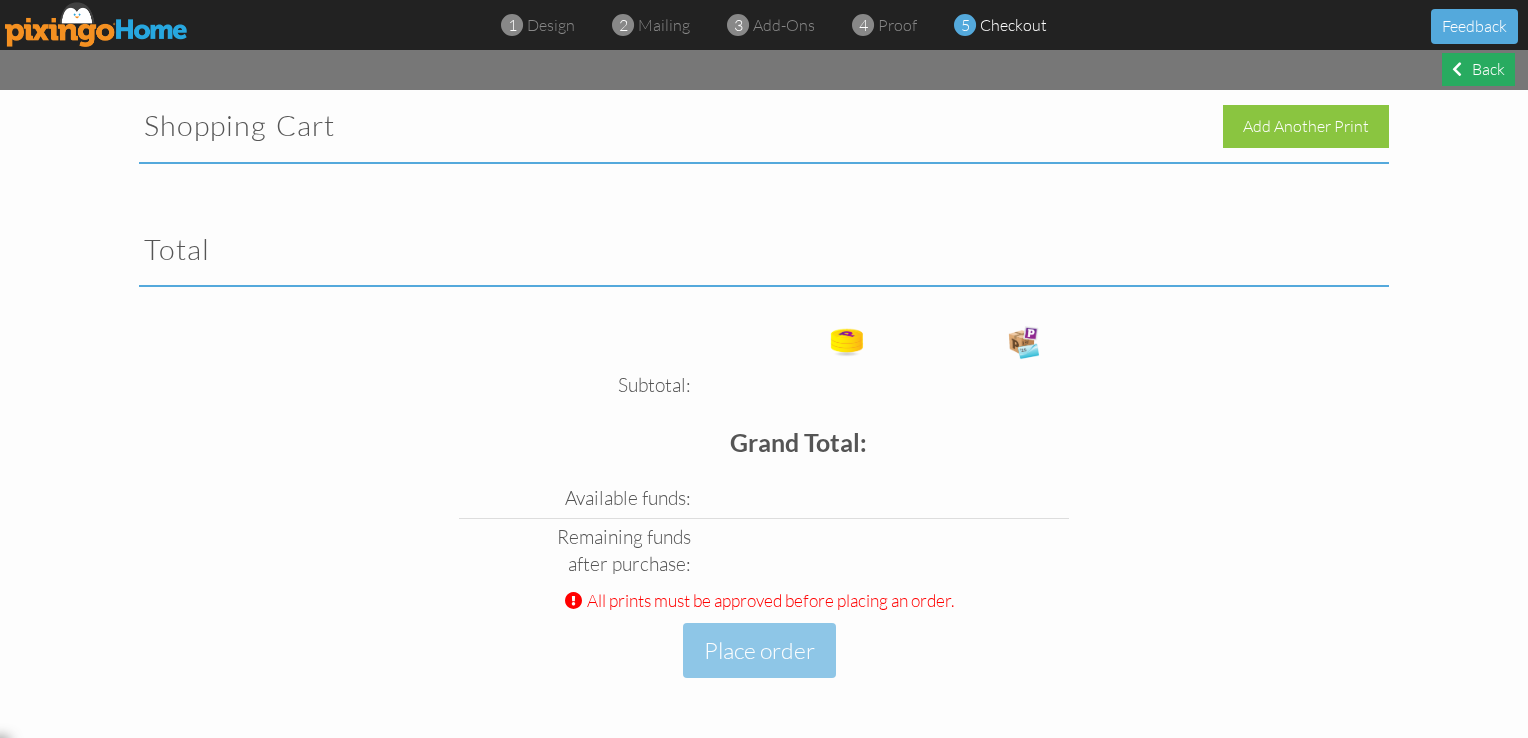 click on "Back" at bounding box center (1478, 69) 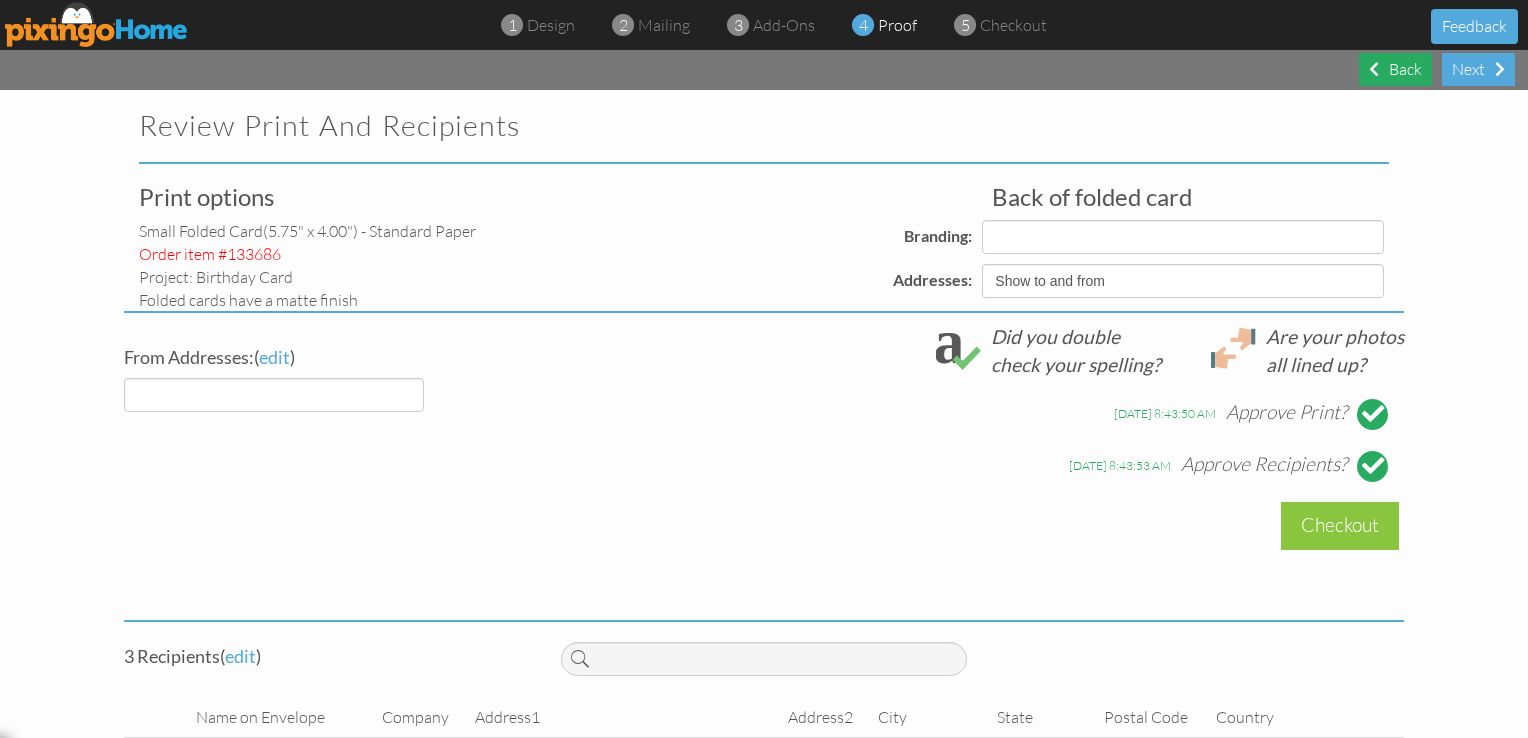 select on "object:14400" 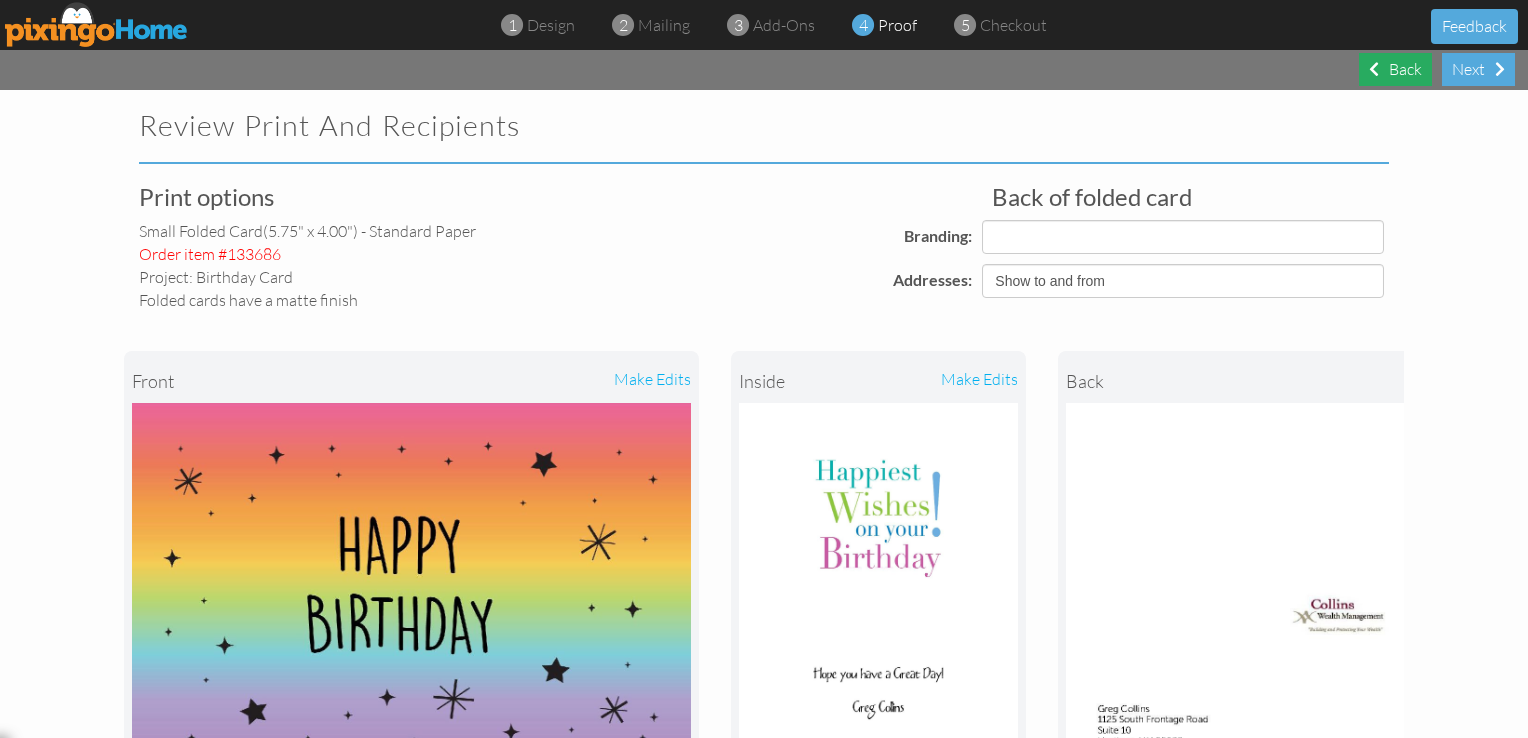 select on "object:14411" 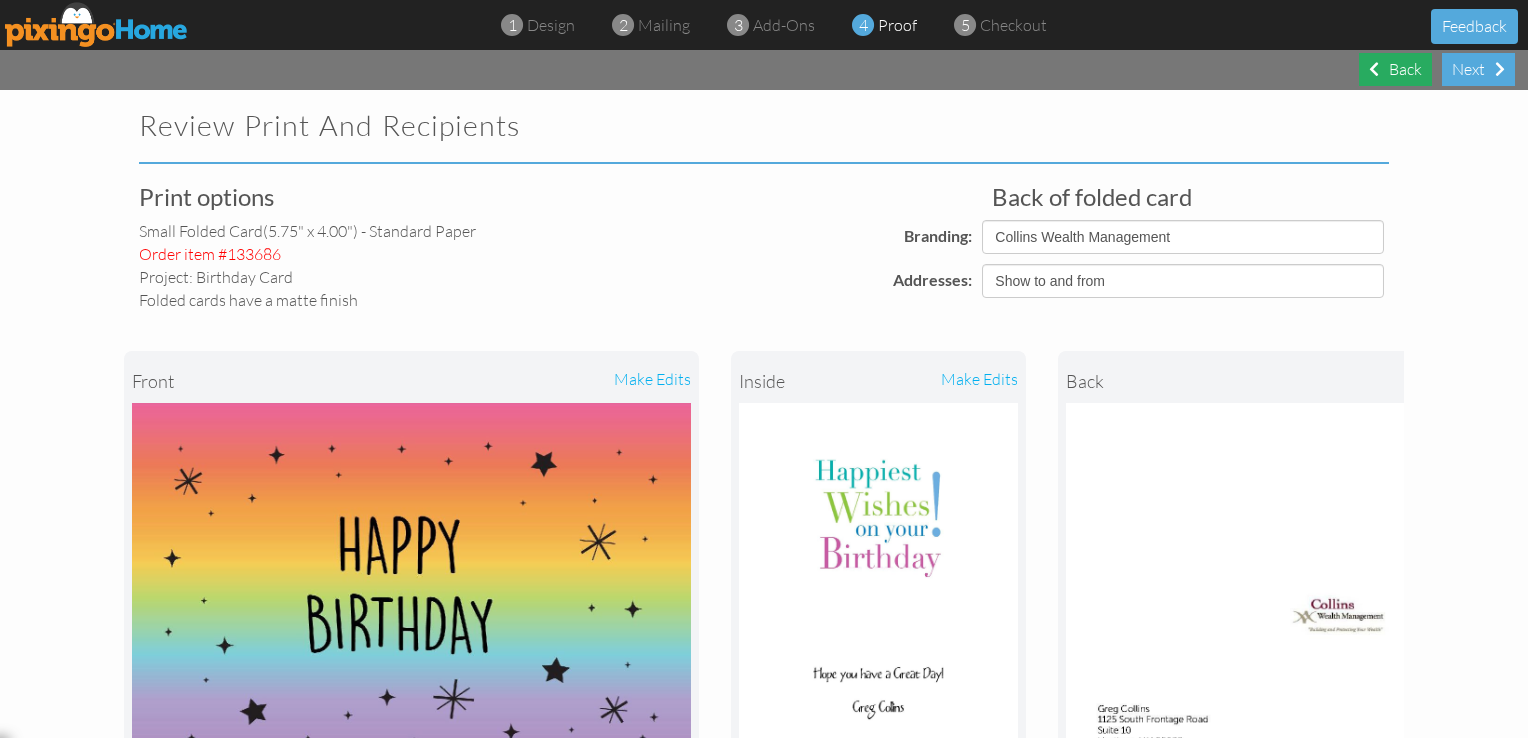 click on "Next" at bounding box center (1478, 69) 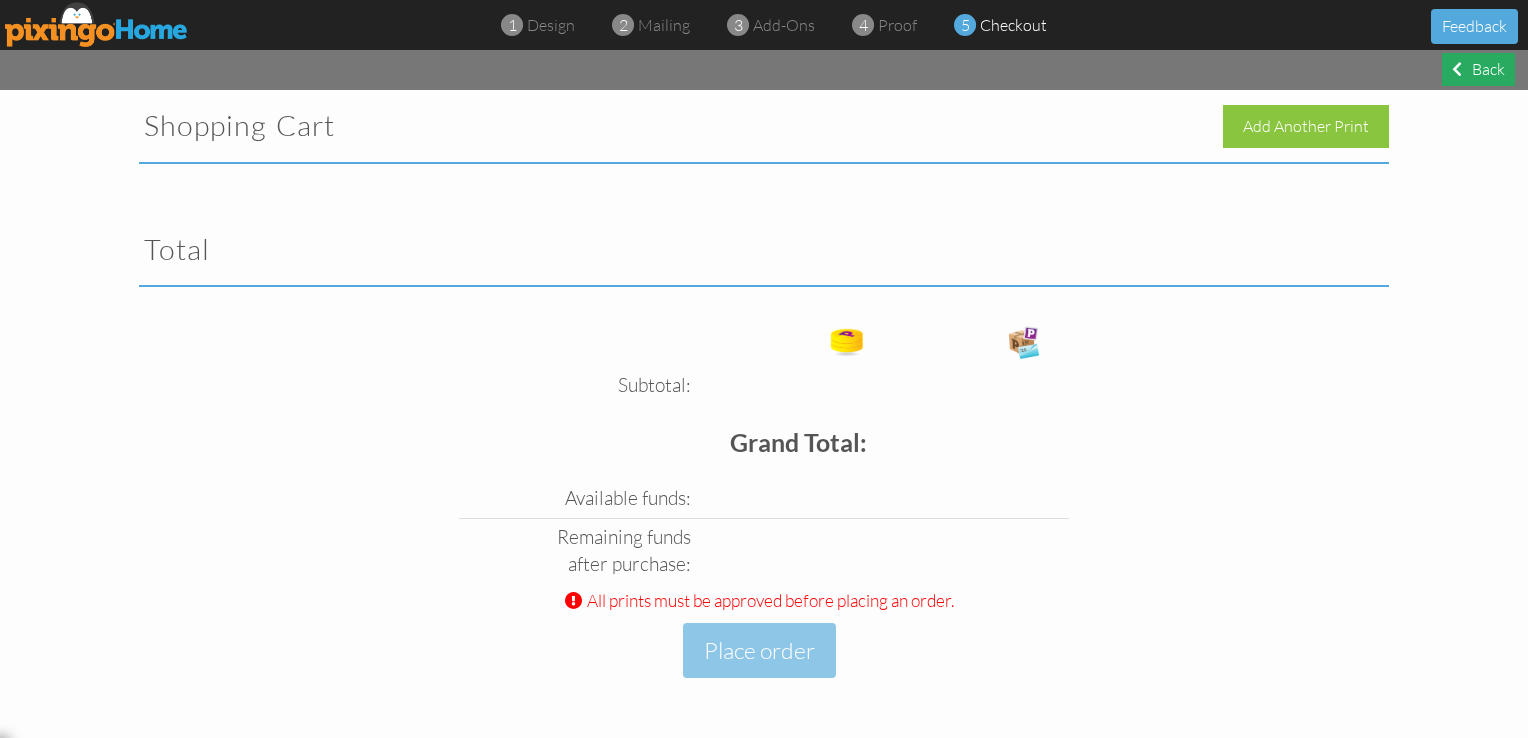 click on "Back" at bounding box center [1478, 69] 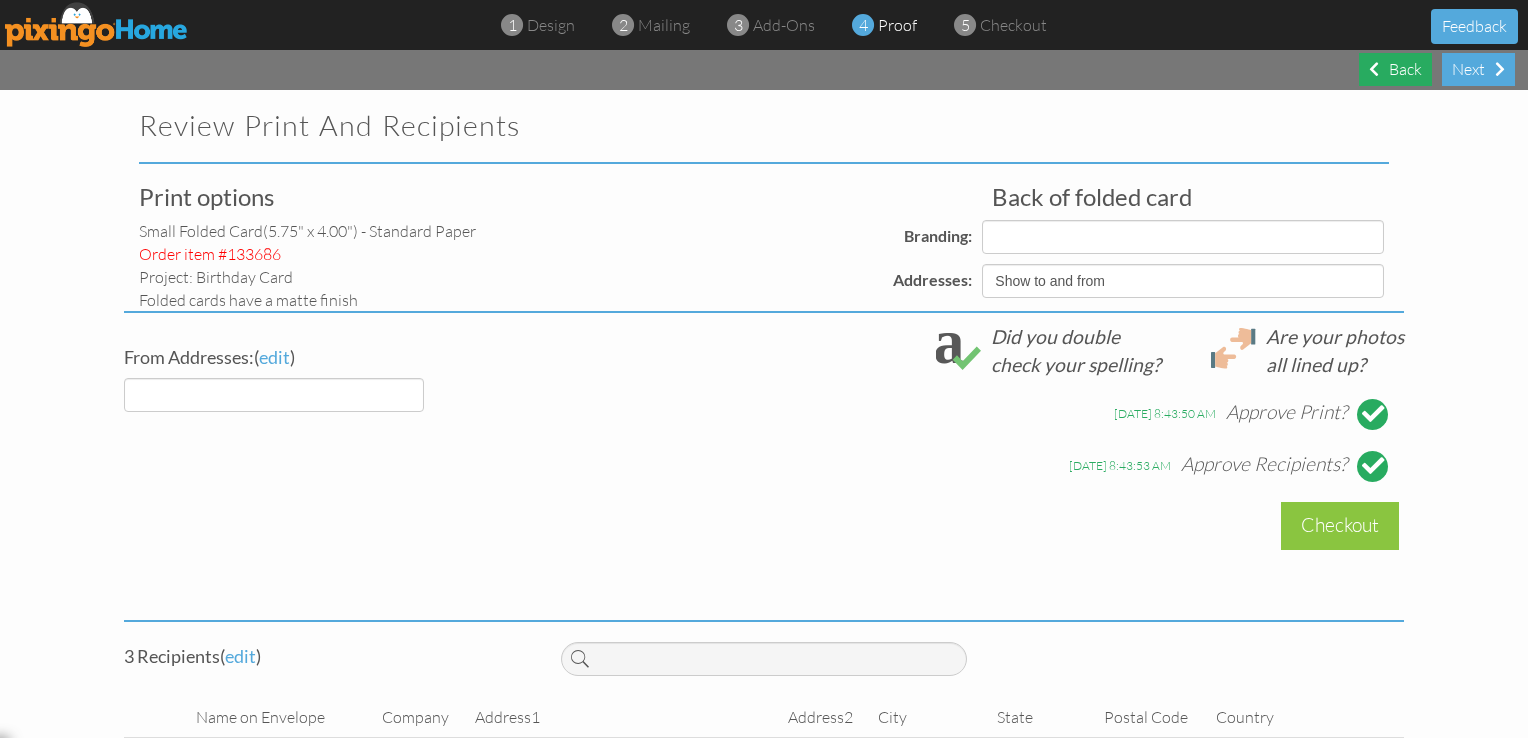click on "Next" at bounding box center [1478, 69] 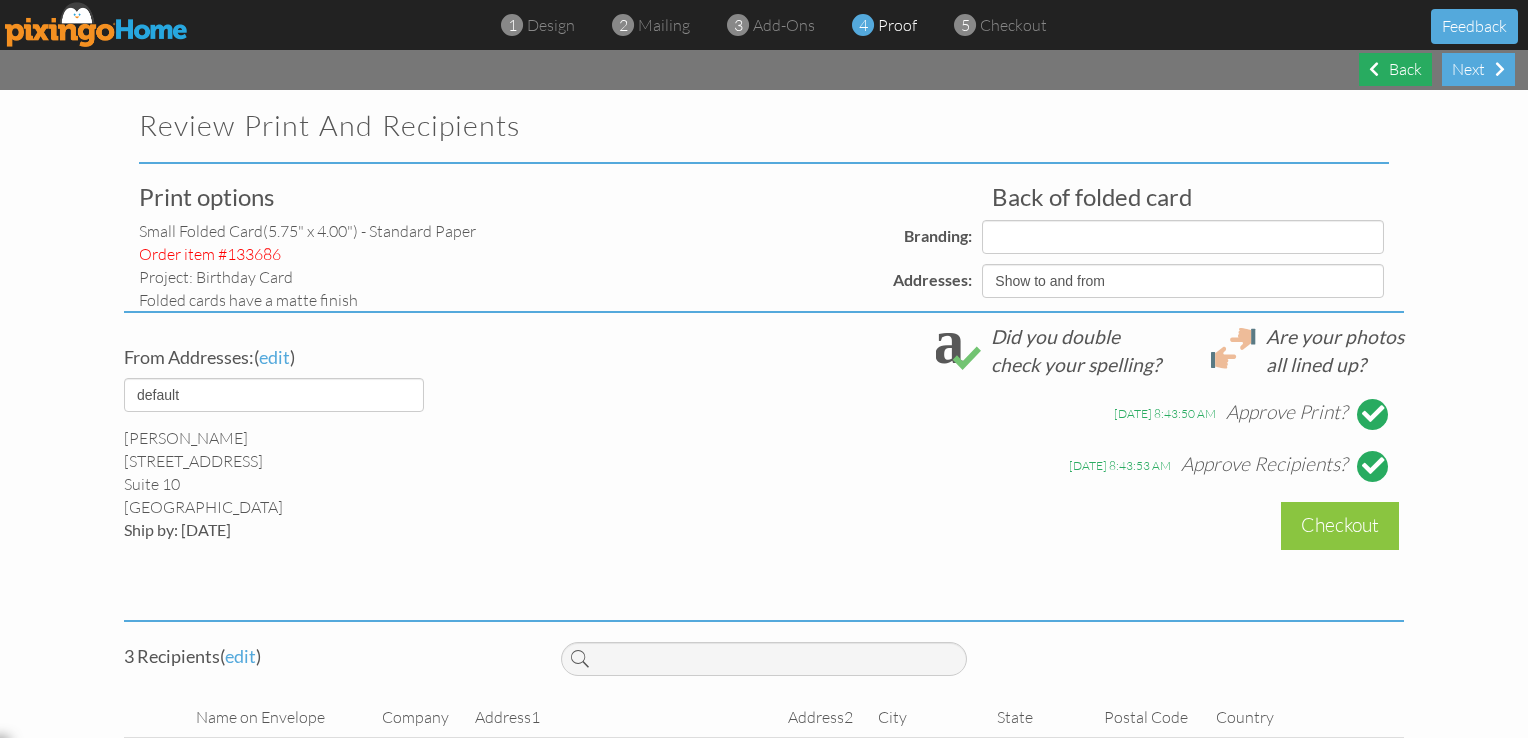 select on "object:14473" 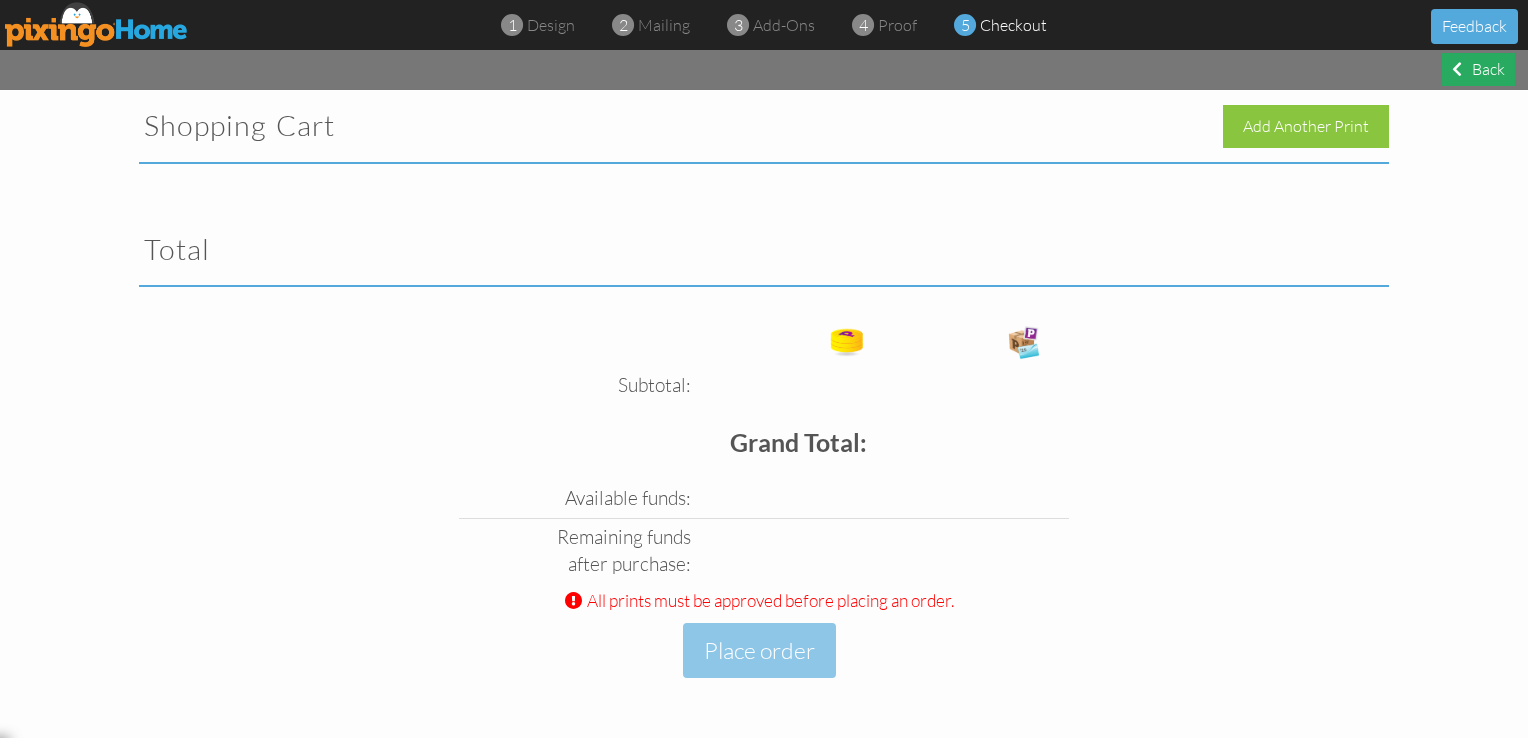 click on "Back" at bounding box center (1478, 69) 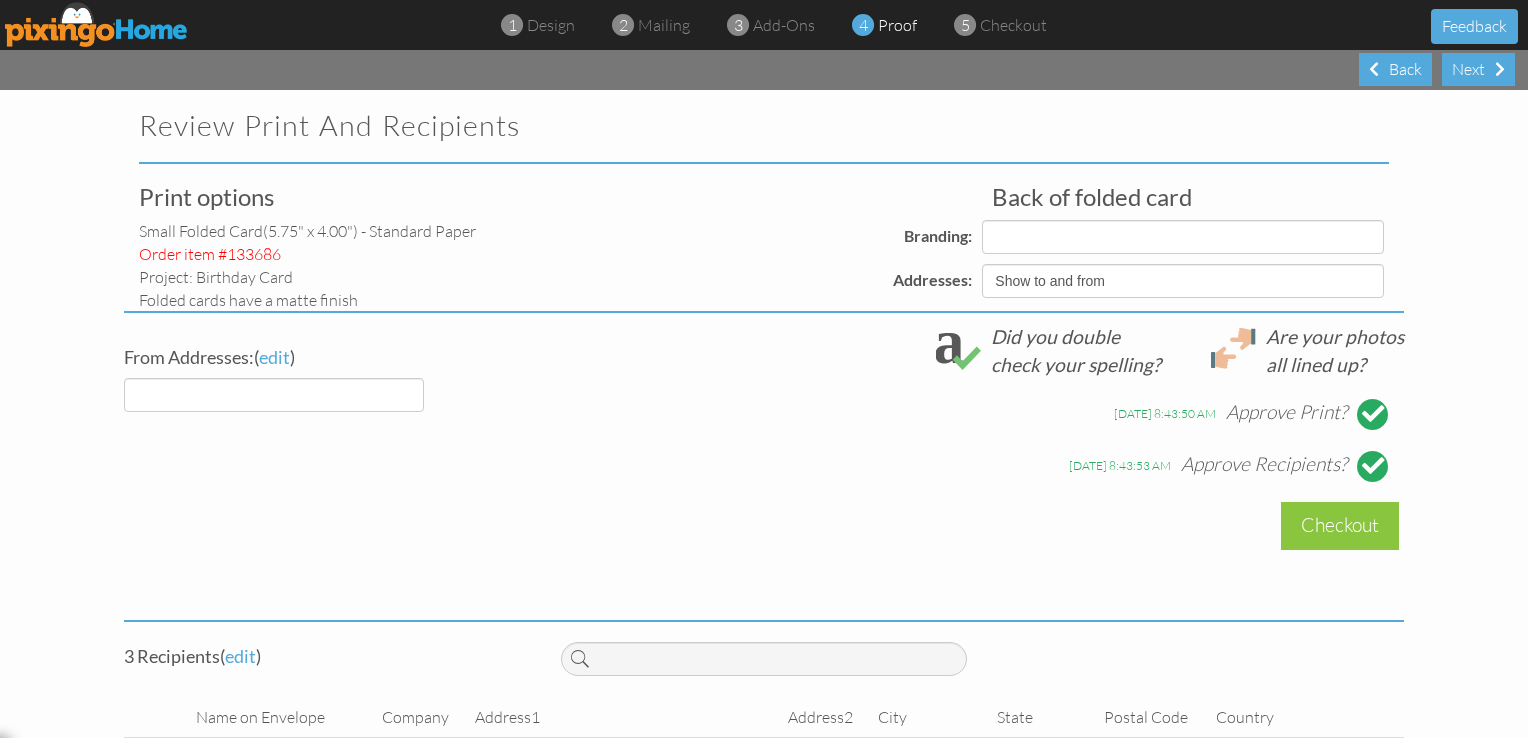 select on "object:14526" 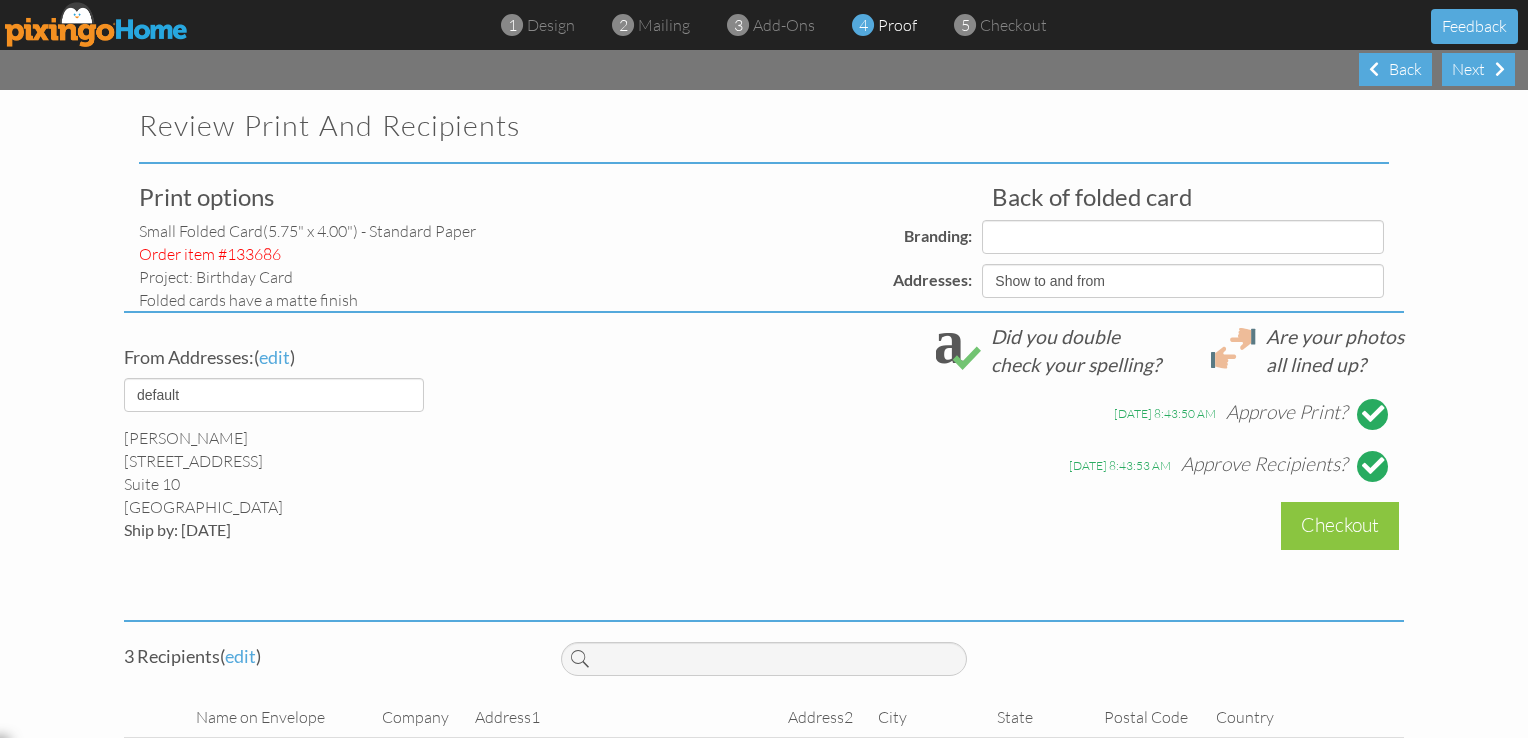 select on "object:14528" 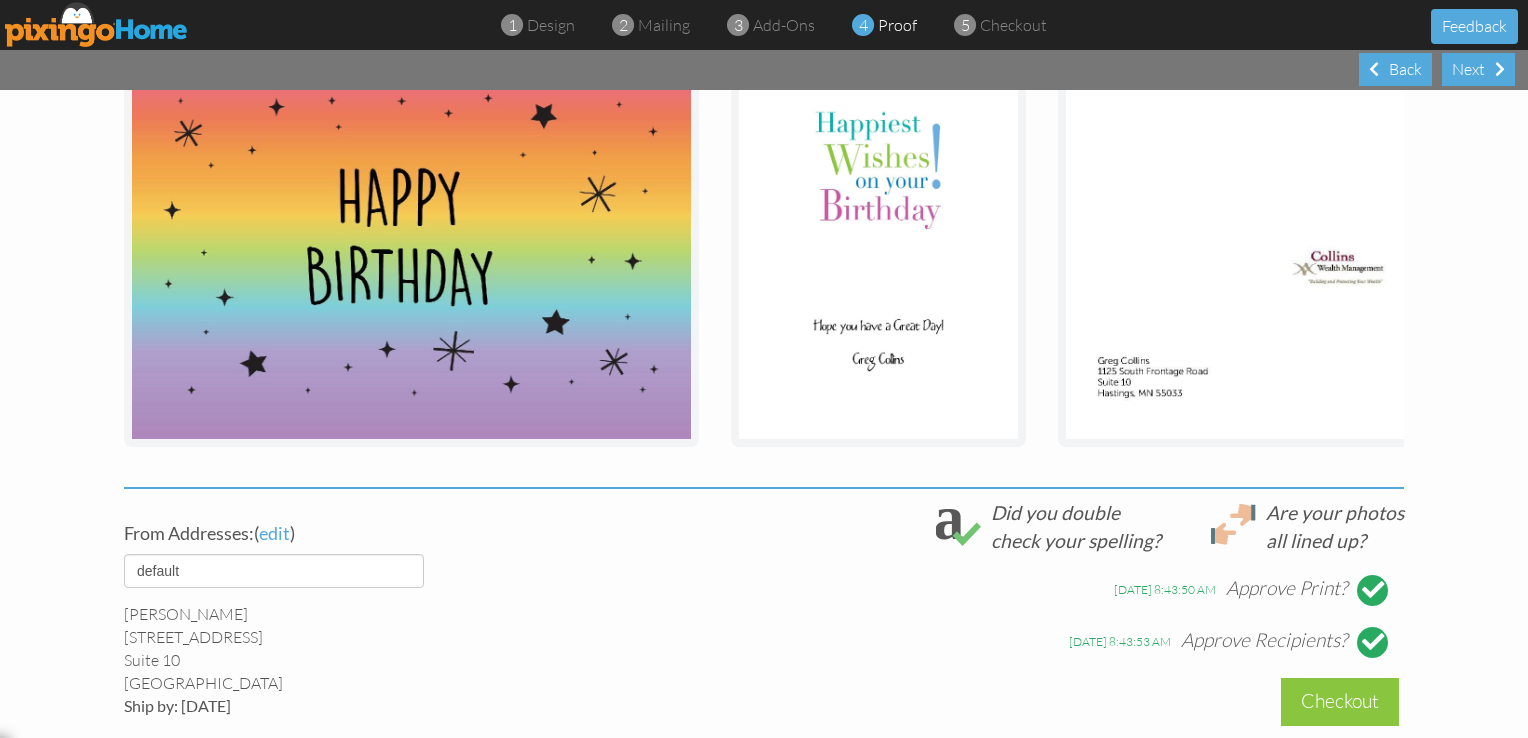 scroll, scrollTop: 351, scrollLeft: 0, axis: vertical 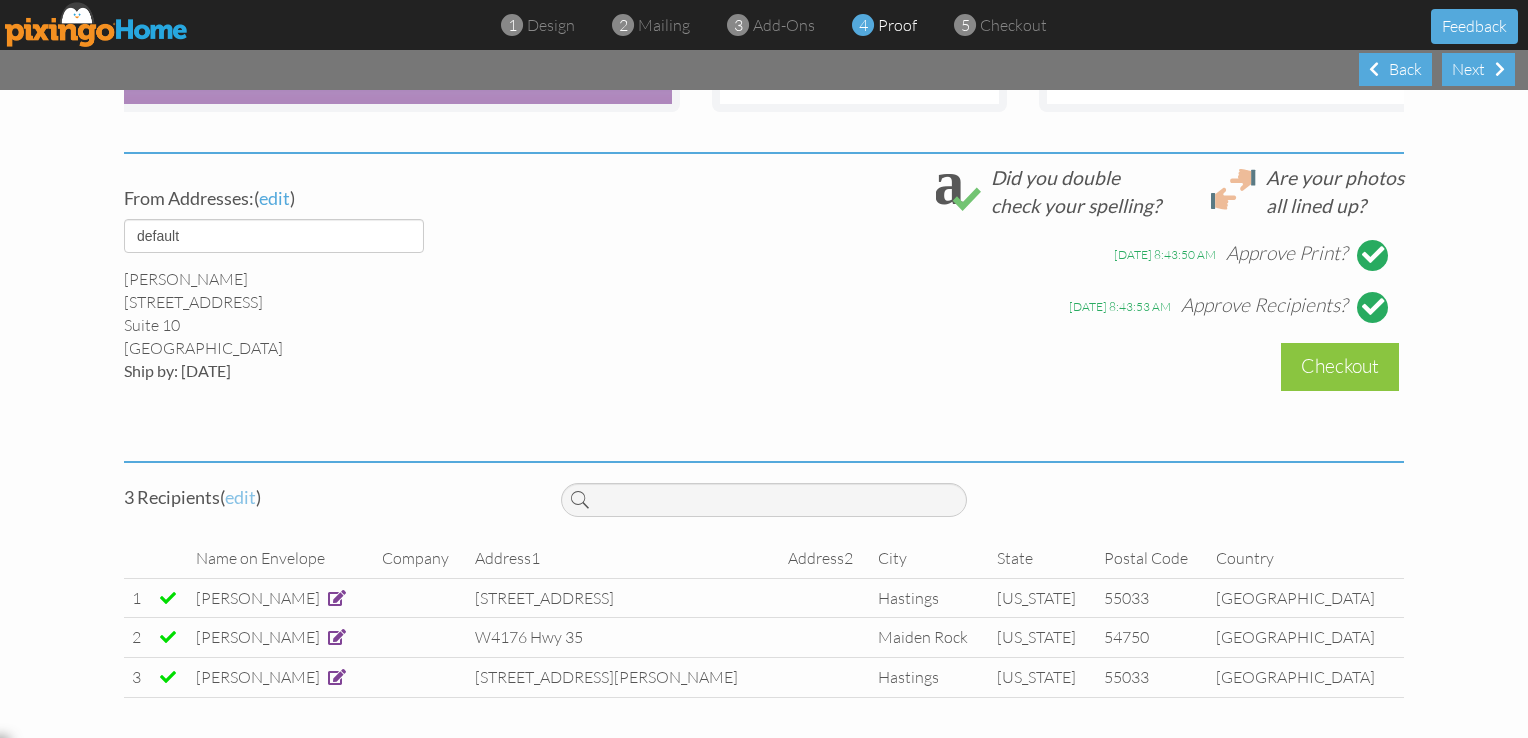 click on "edit" at bounding box center (240, 497) 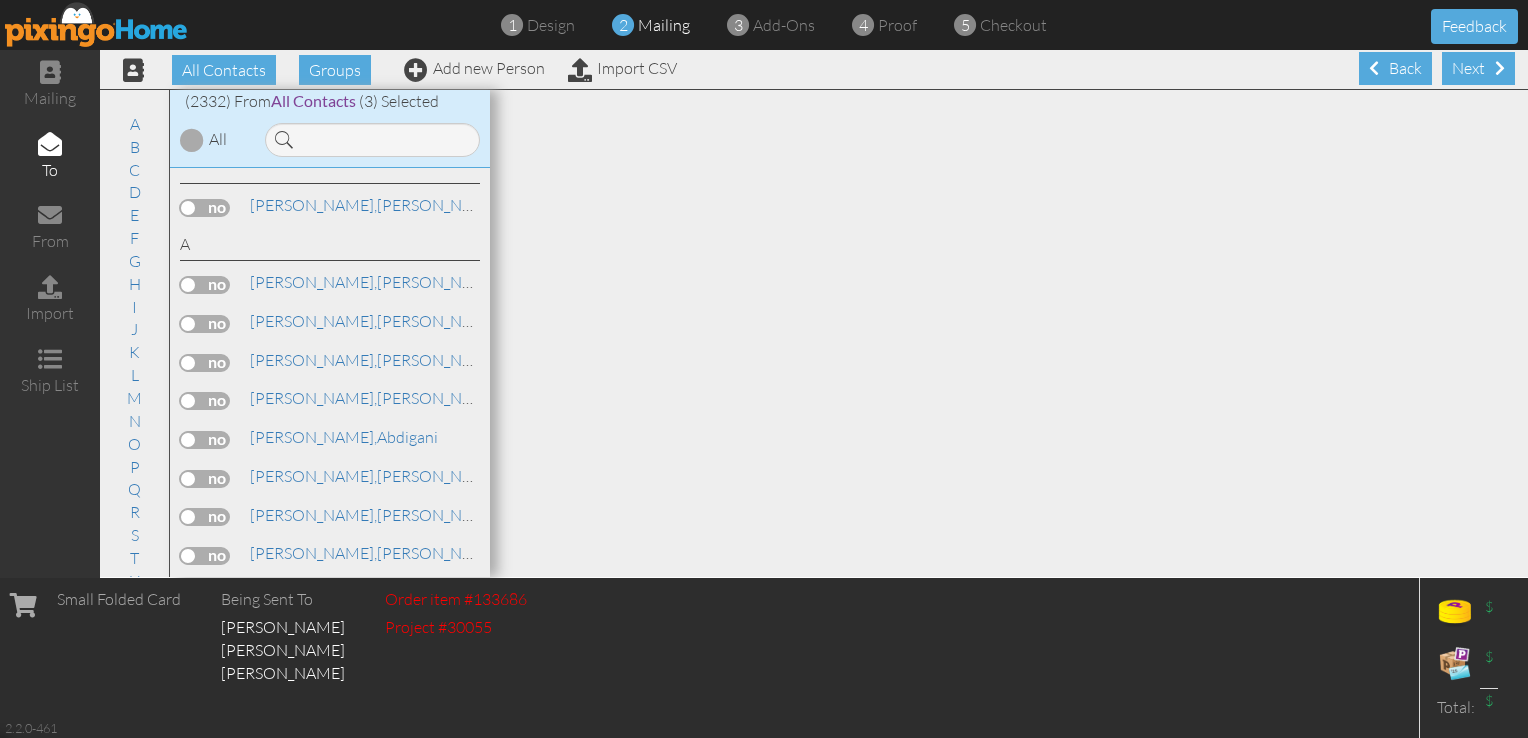scroll, scrollTop: 0, scrollLeft: 0, axis: both 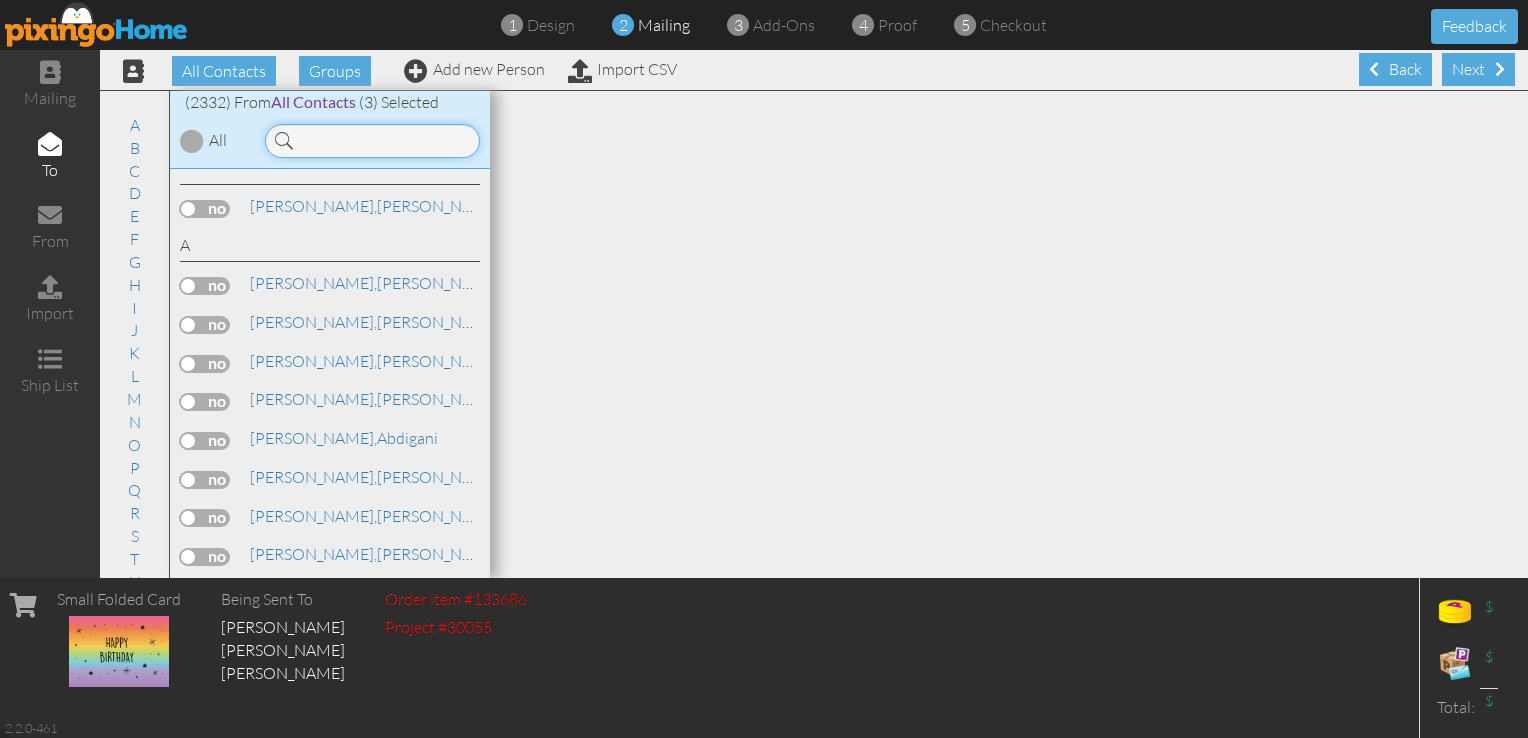click at bounding box center [372, 141] 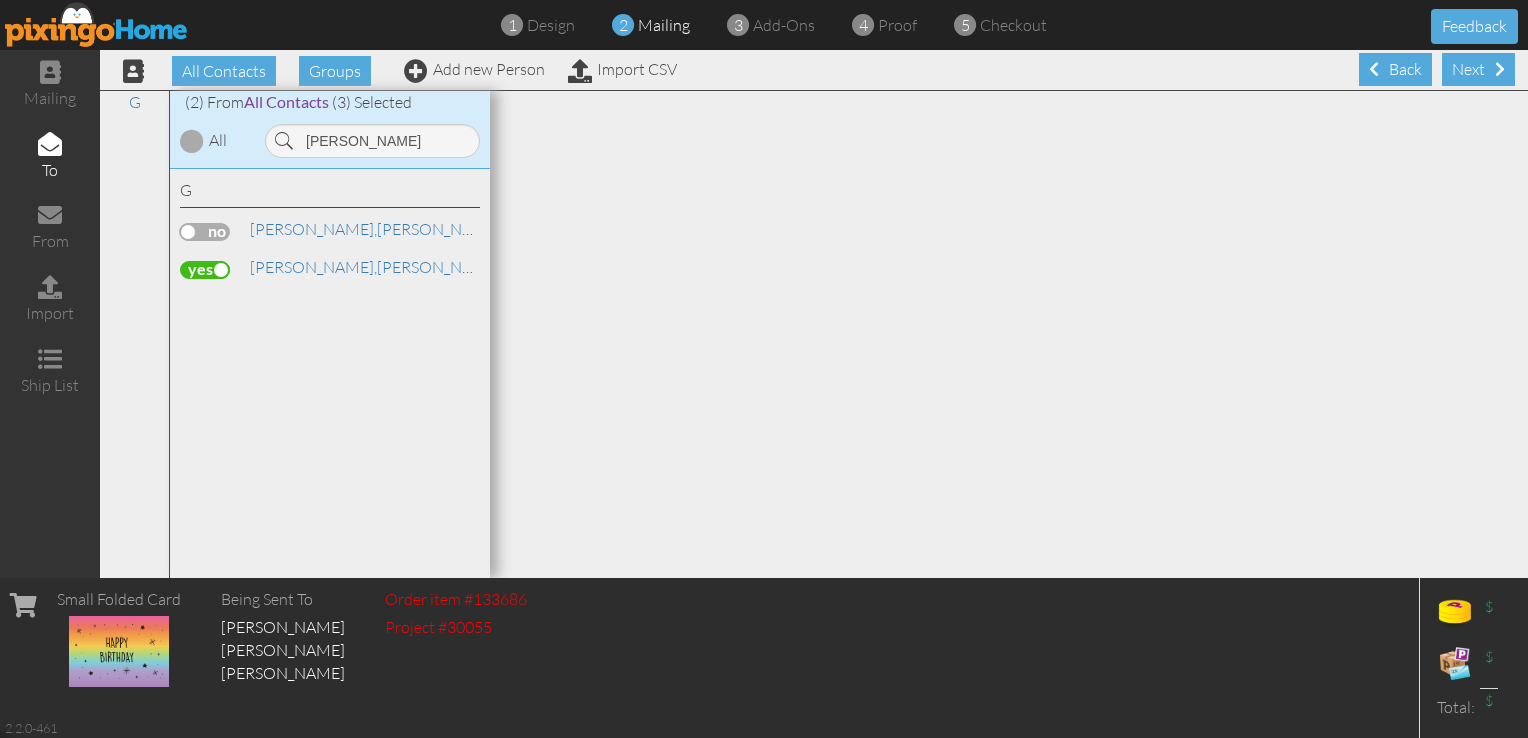 click at bounding box center [205, 270] 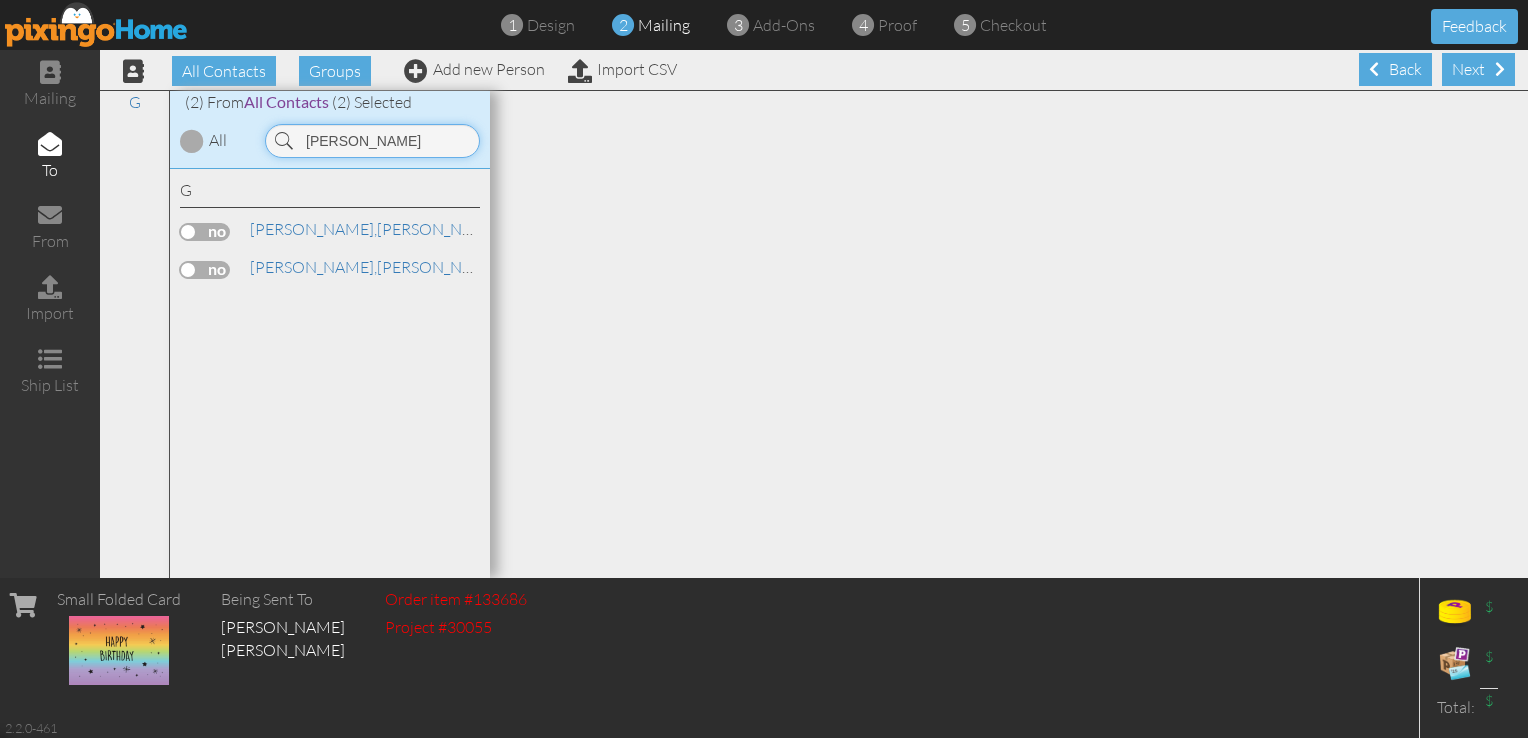 click on "geiken" at bounding box center [372, 141] 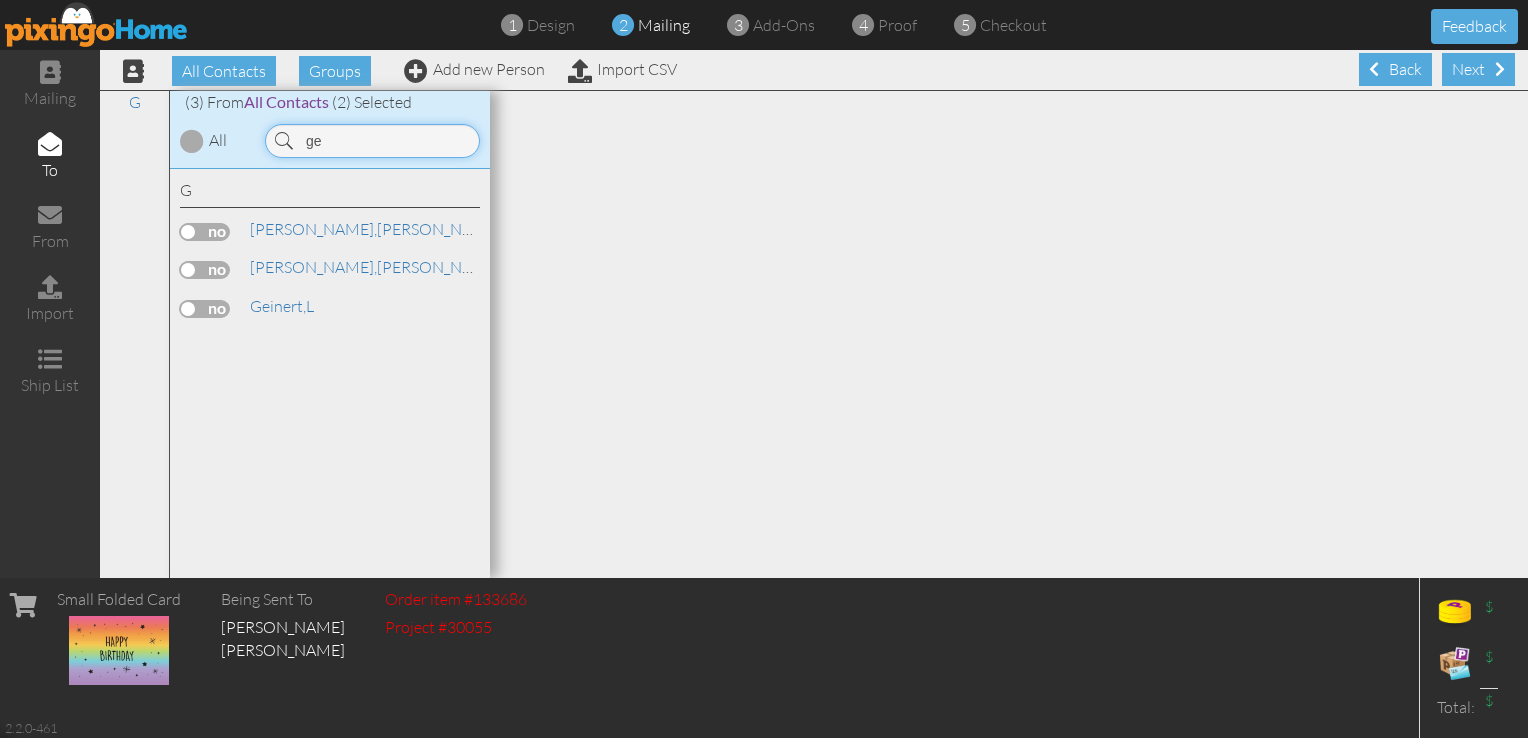 type on "g" 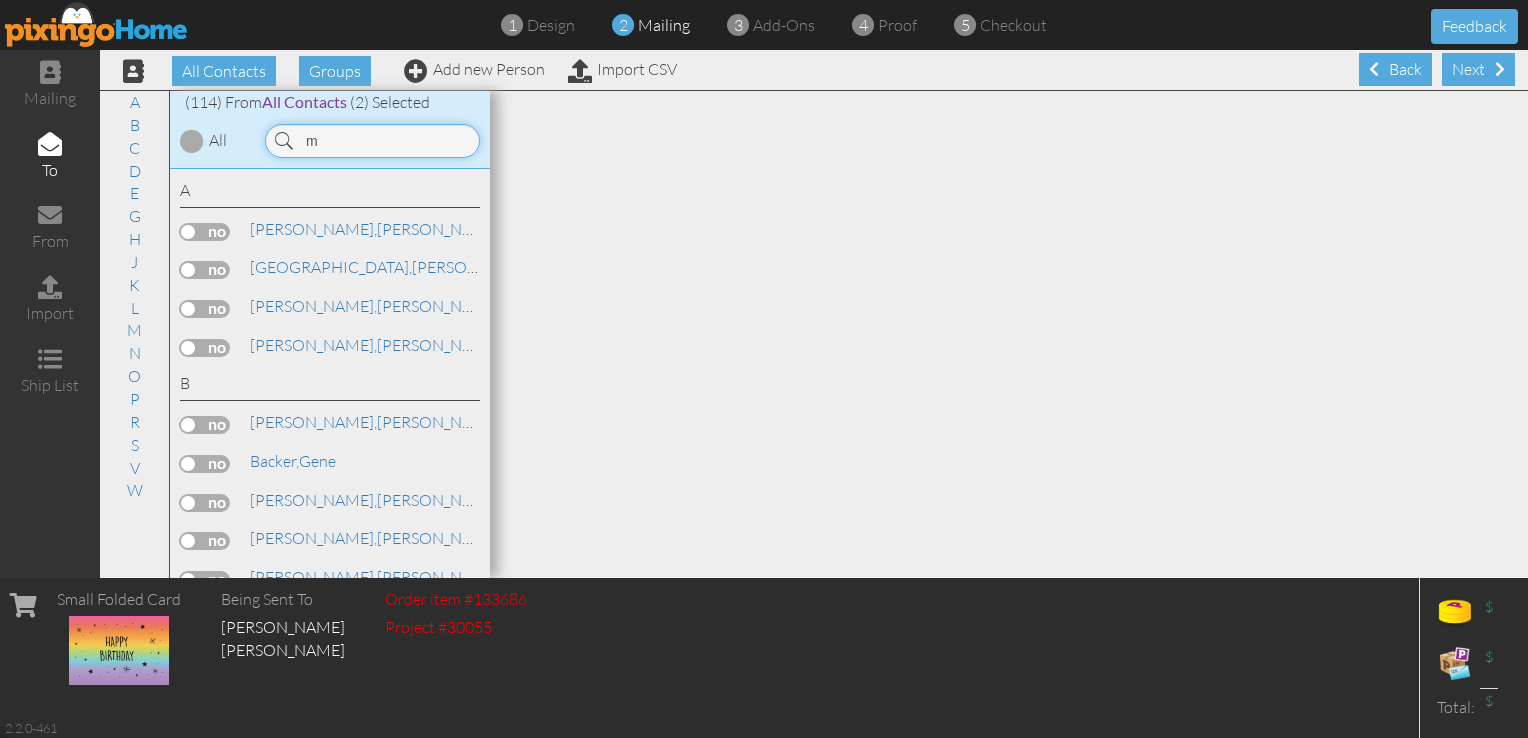 type on "mu" 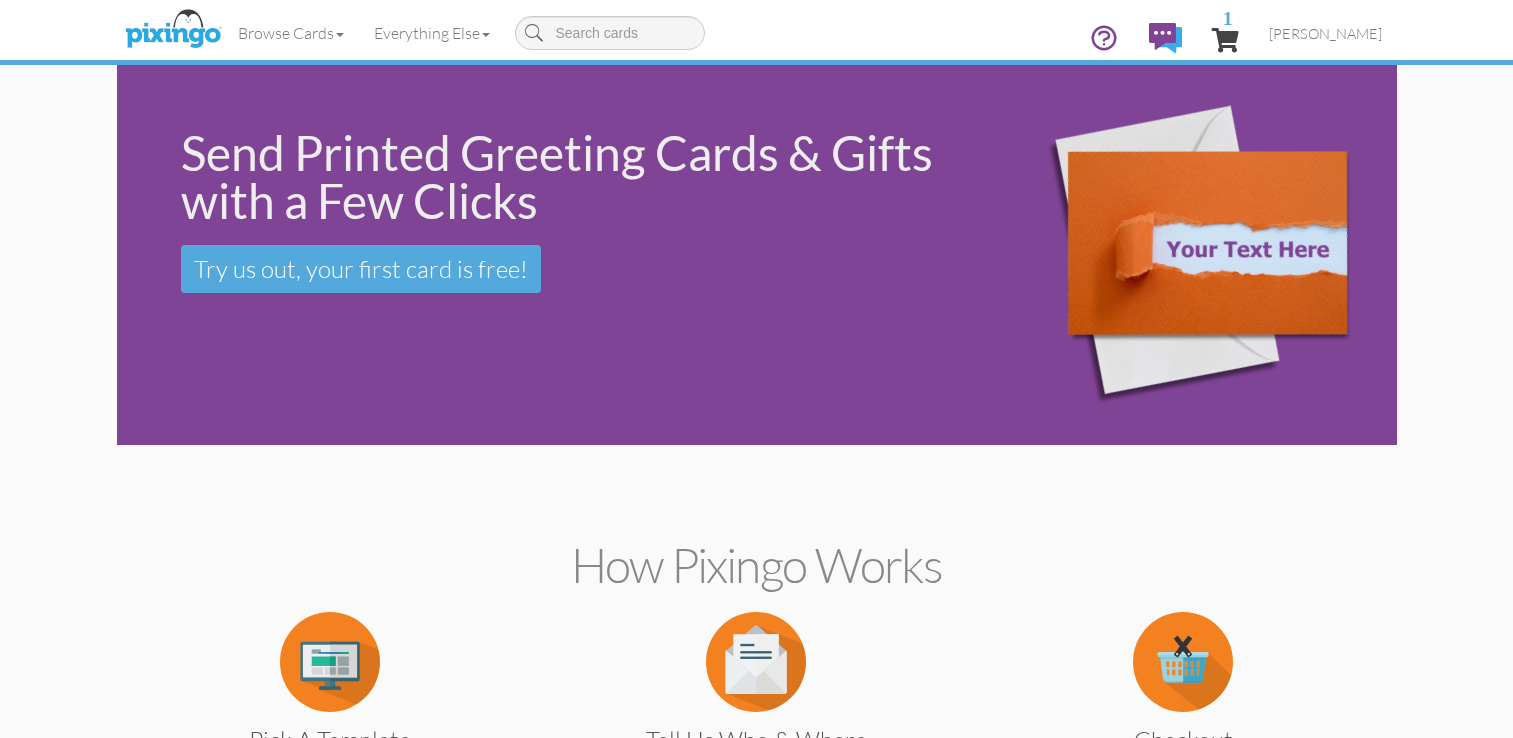 scroll, scrollTop: 0, scrollLeft: 0, axis: both 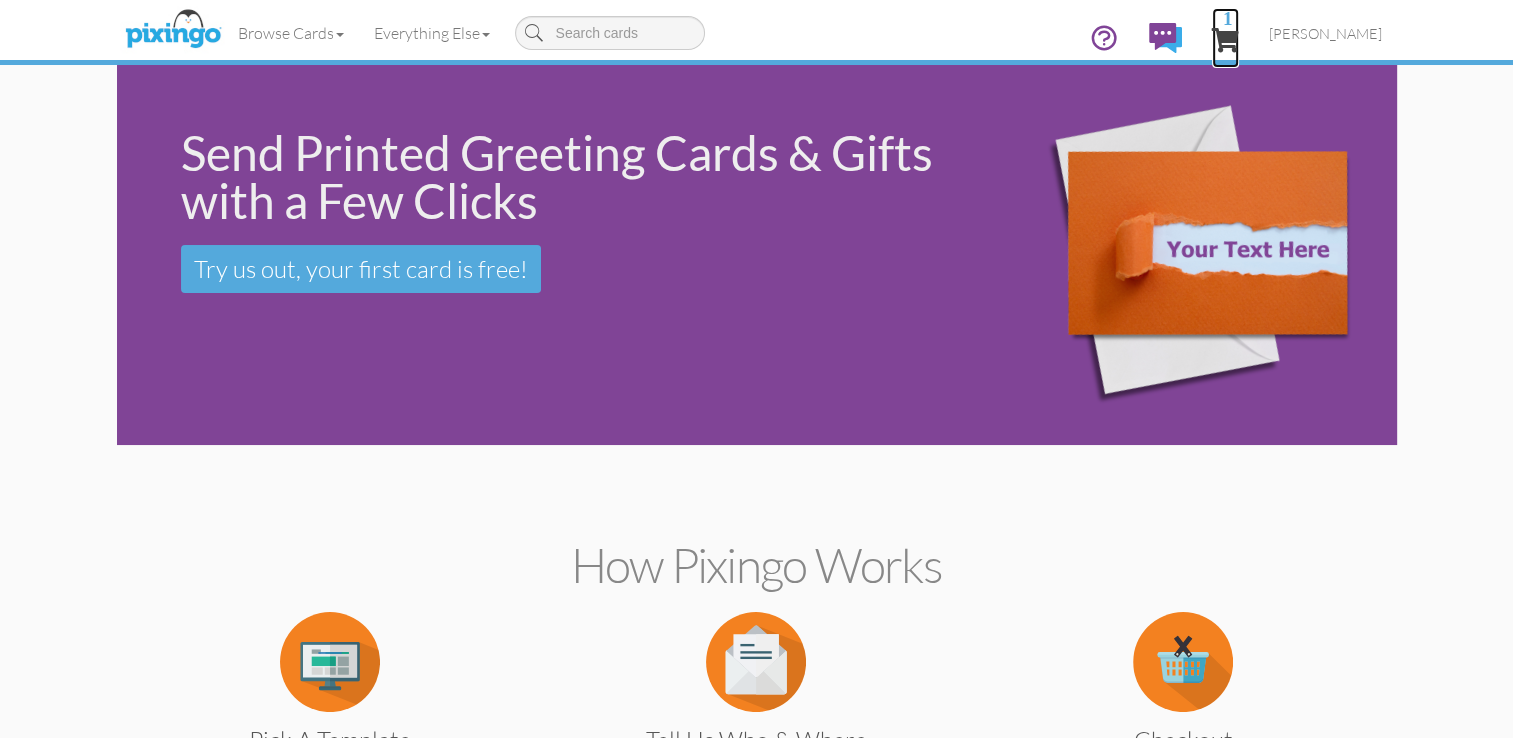 drag, startPoint x: 0, startPoint y: 0, endPoint x: 1261, endPoint y: 30, distance: 1261.3568 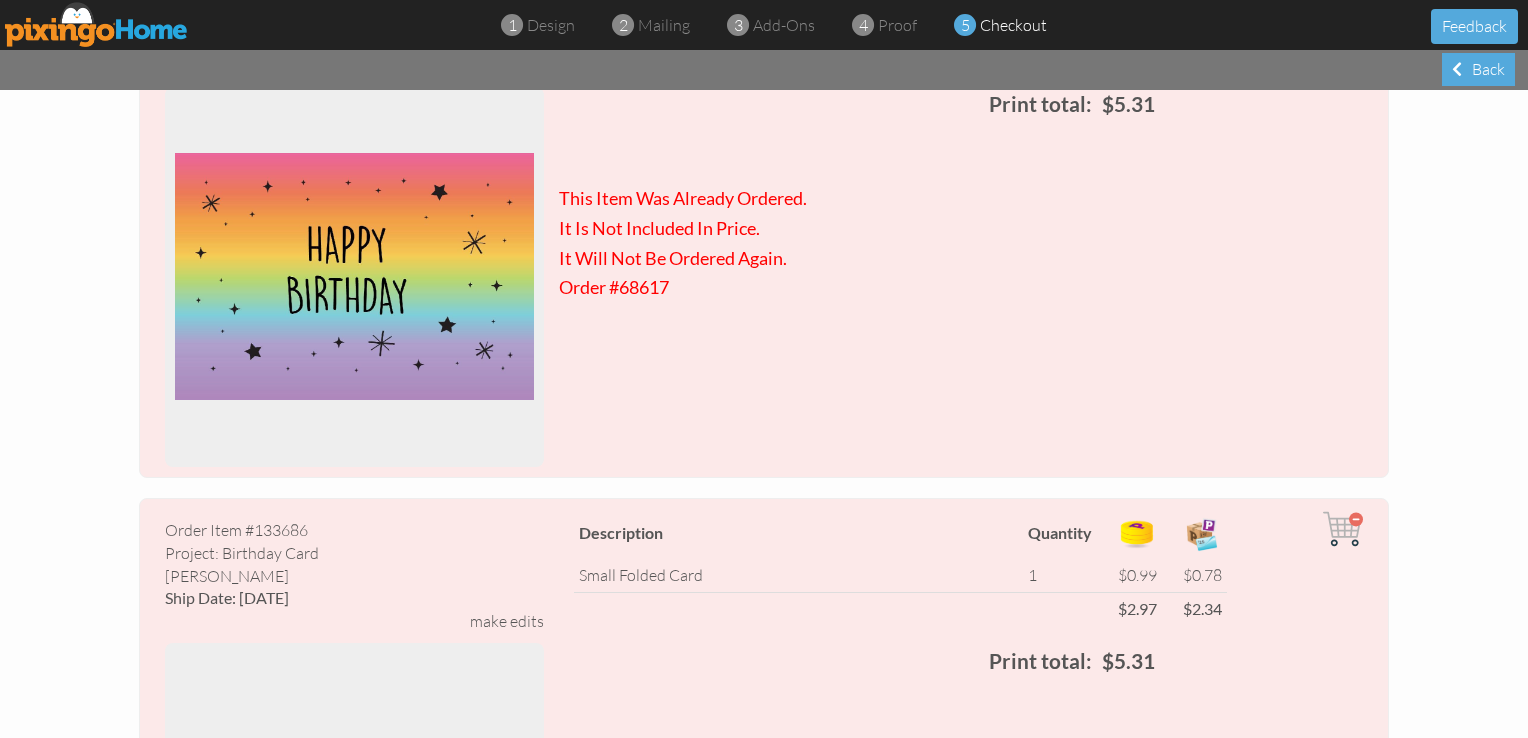 scroll, scrollTop: 0, scrollLeft: 0, axis: both 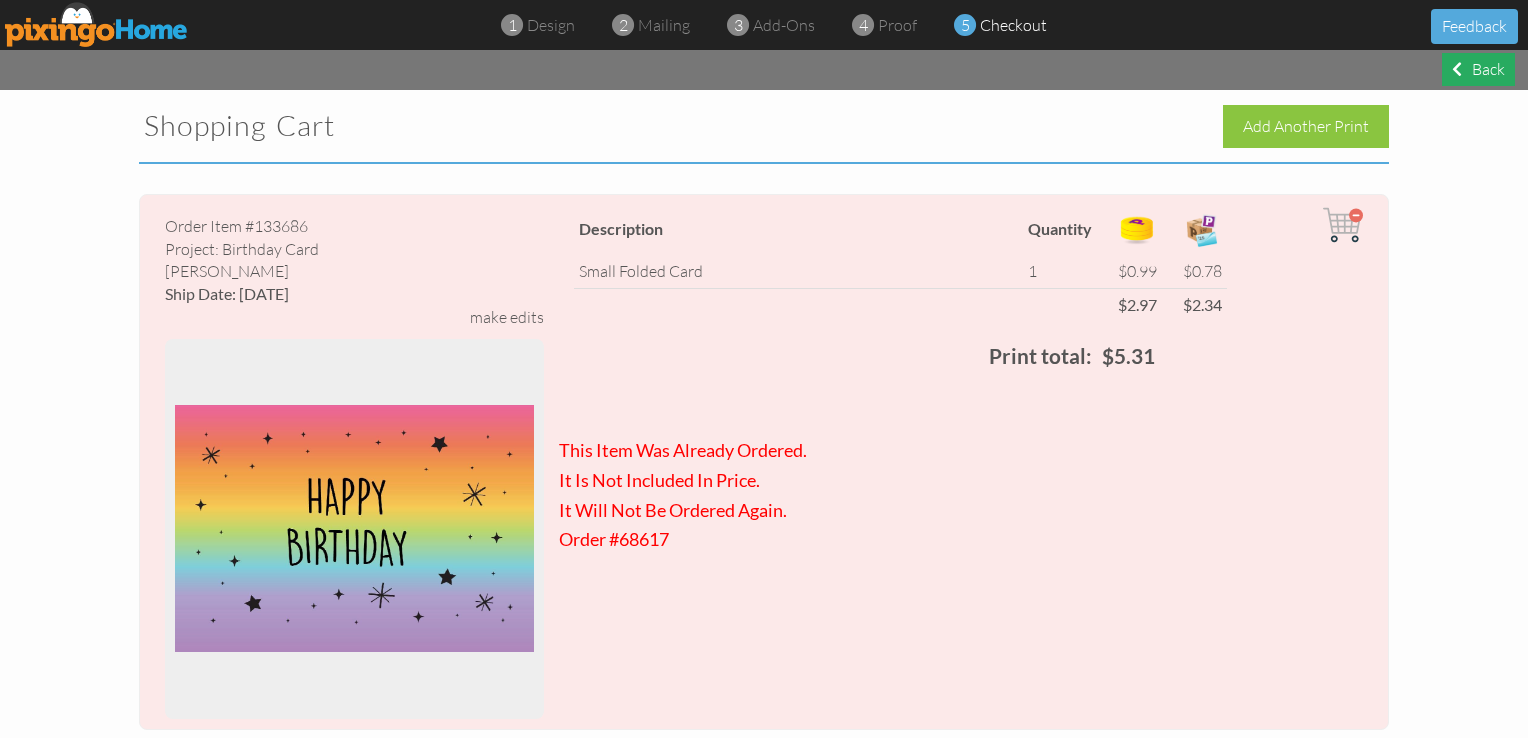 click on "Back" at bounding box center [1478, 69] 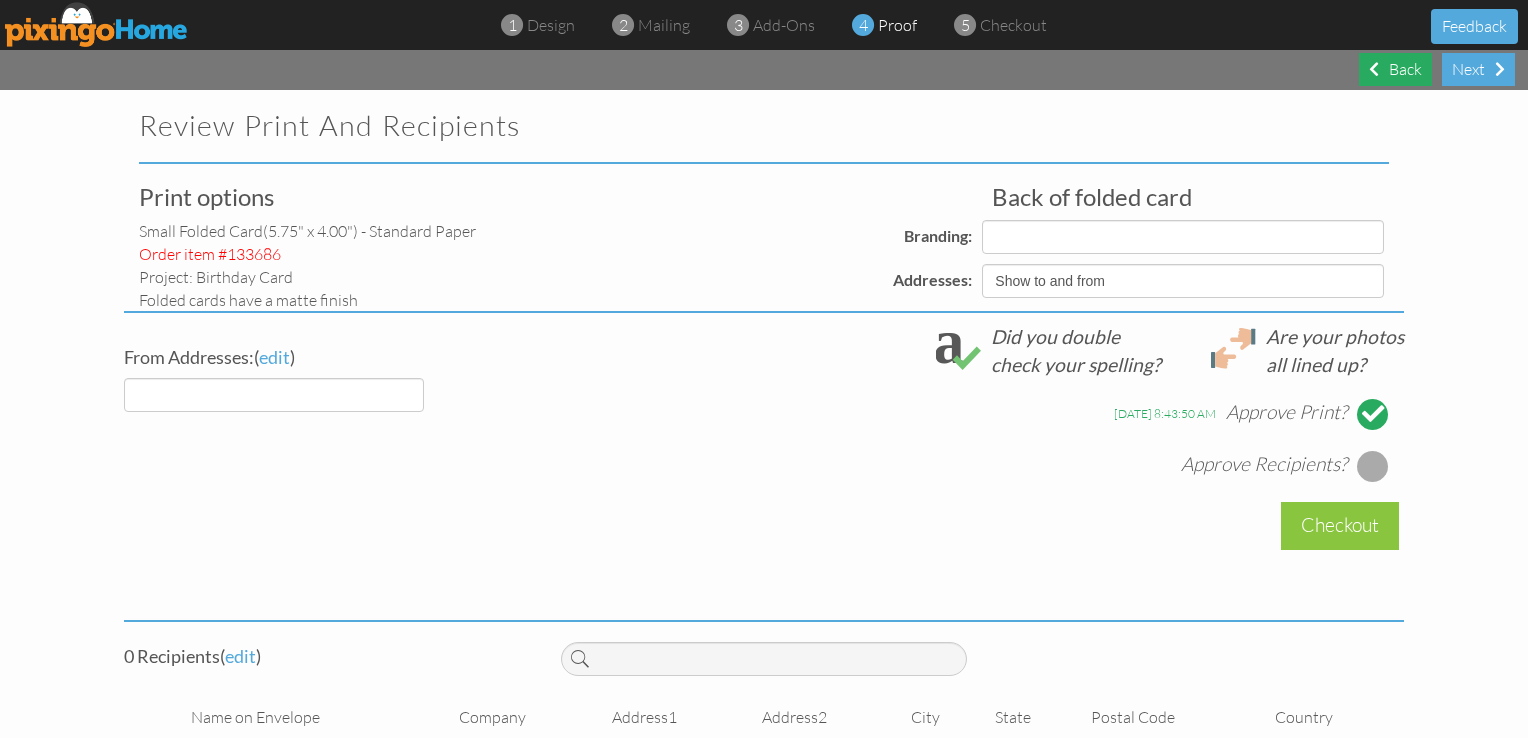select on "object:381" 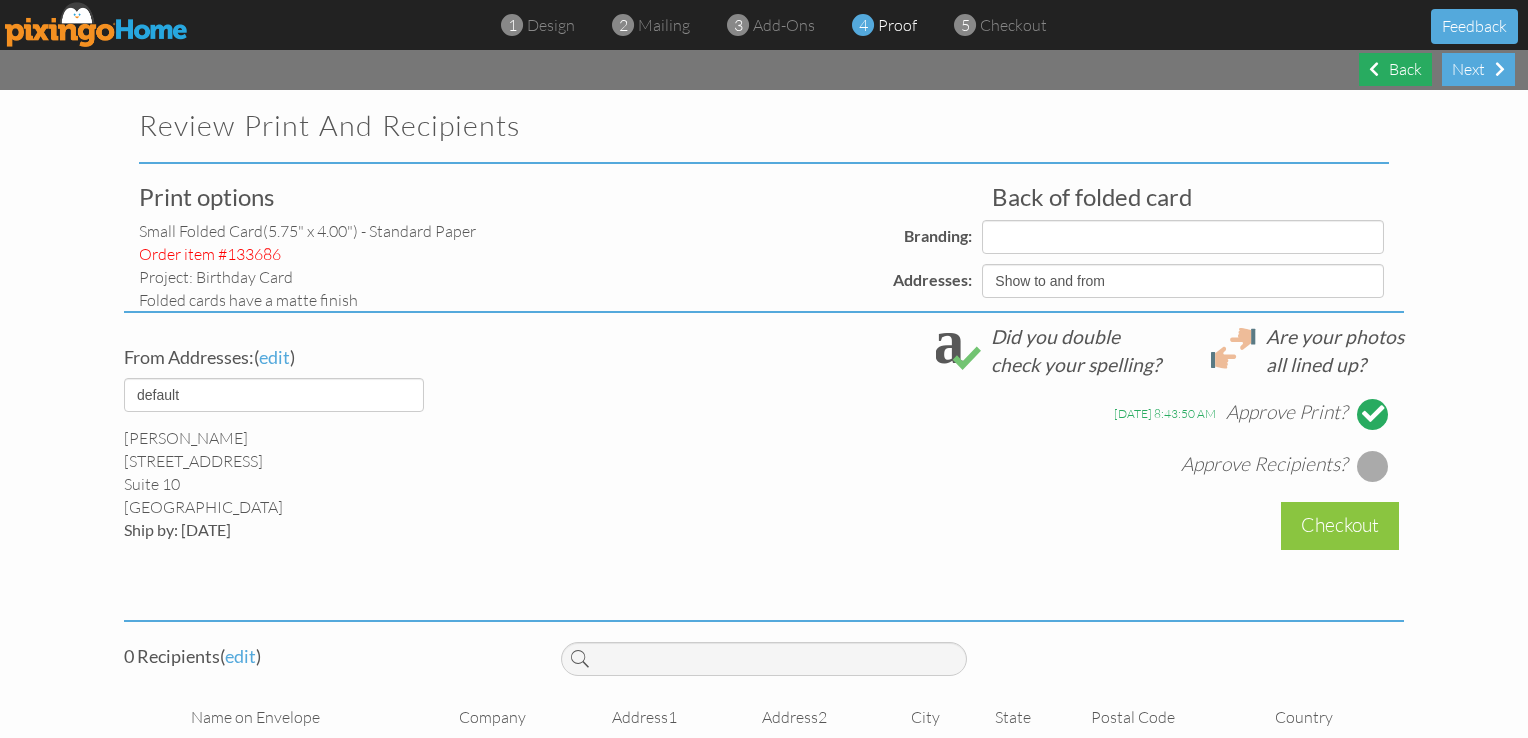select on "object:383" 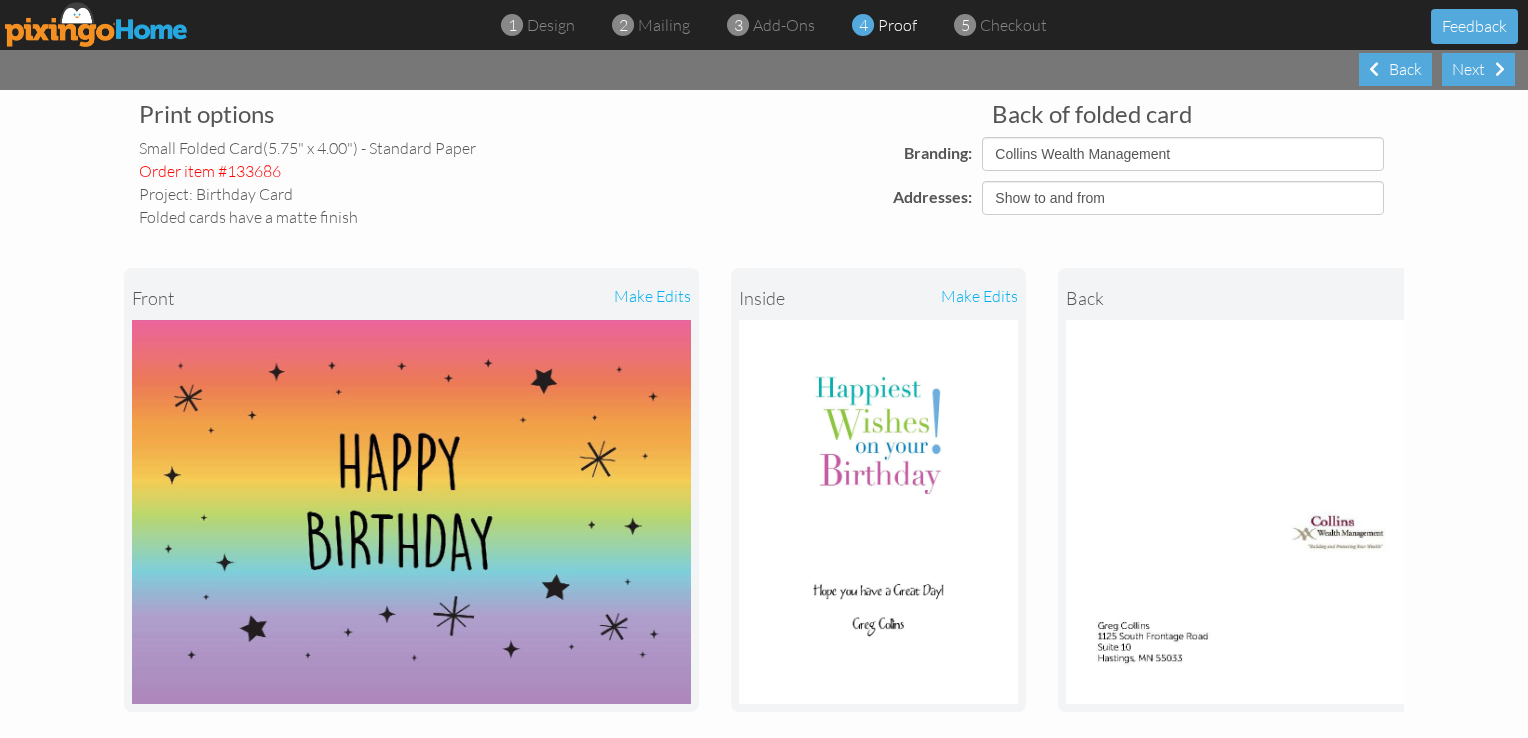 scroll, scrollTop: 576, scrollLeft: 0, axis: vertical 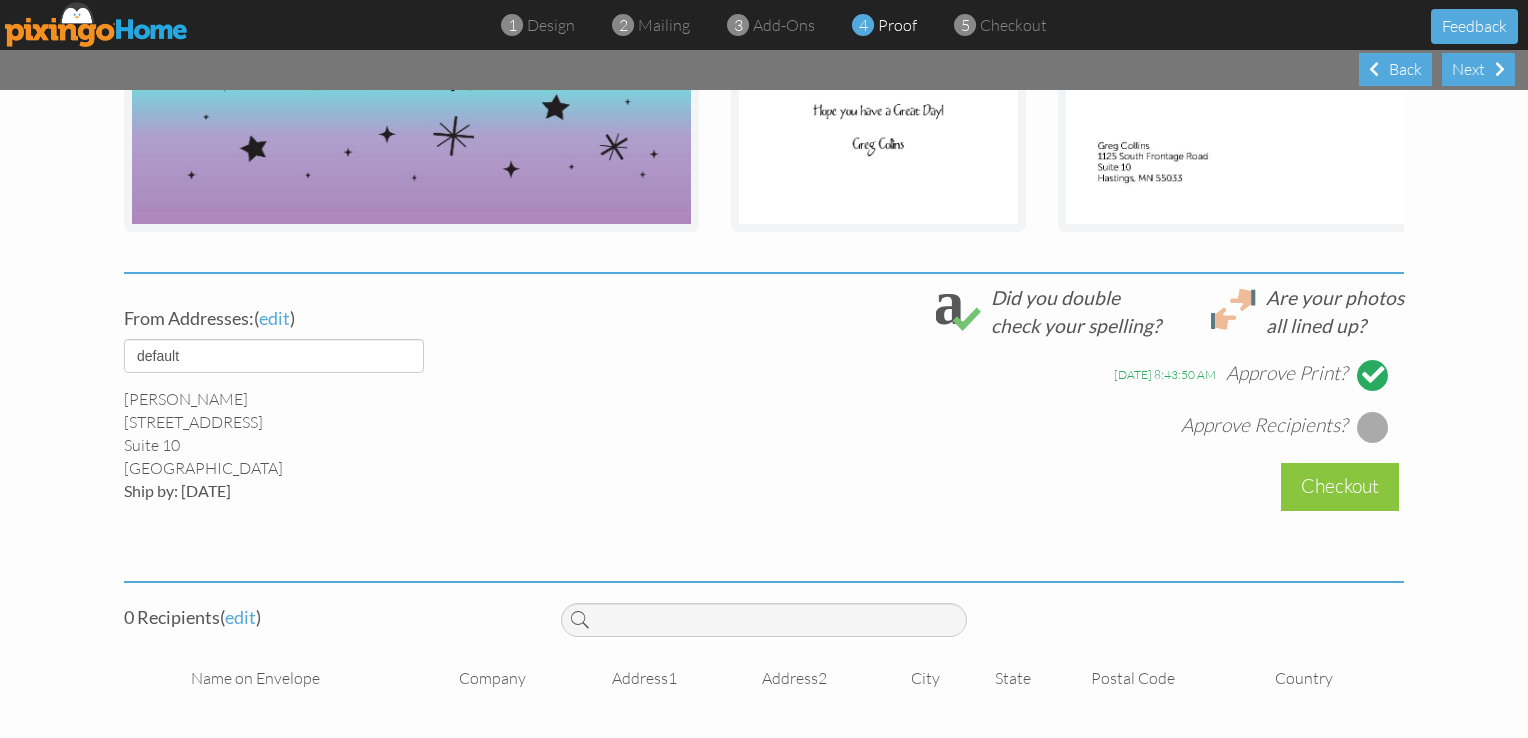 click at bounding box center (1373, 375) 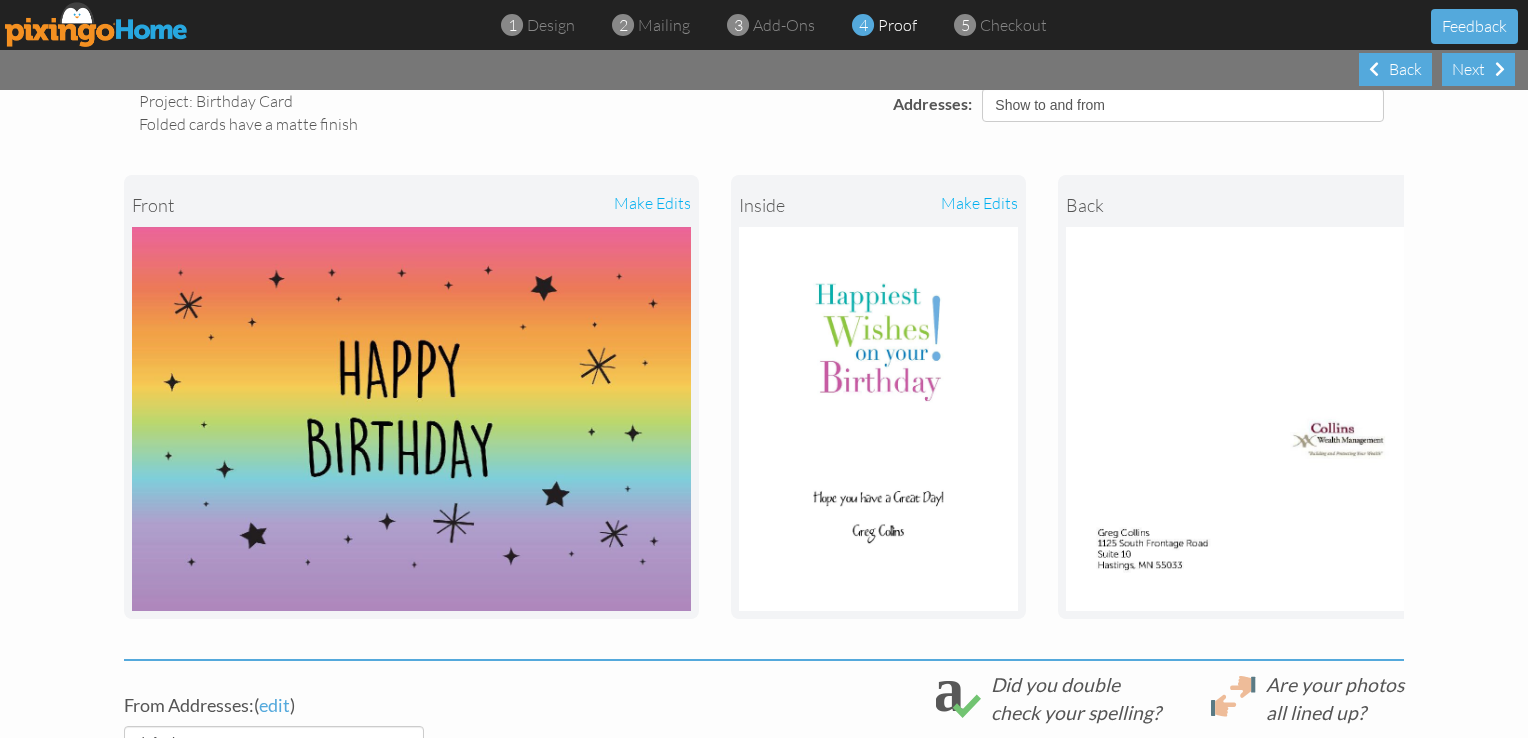 scroll, scrollTop: 176, scrollLeft: 0, axis: vertical 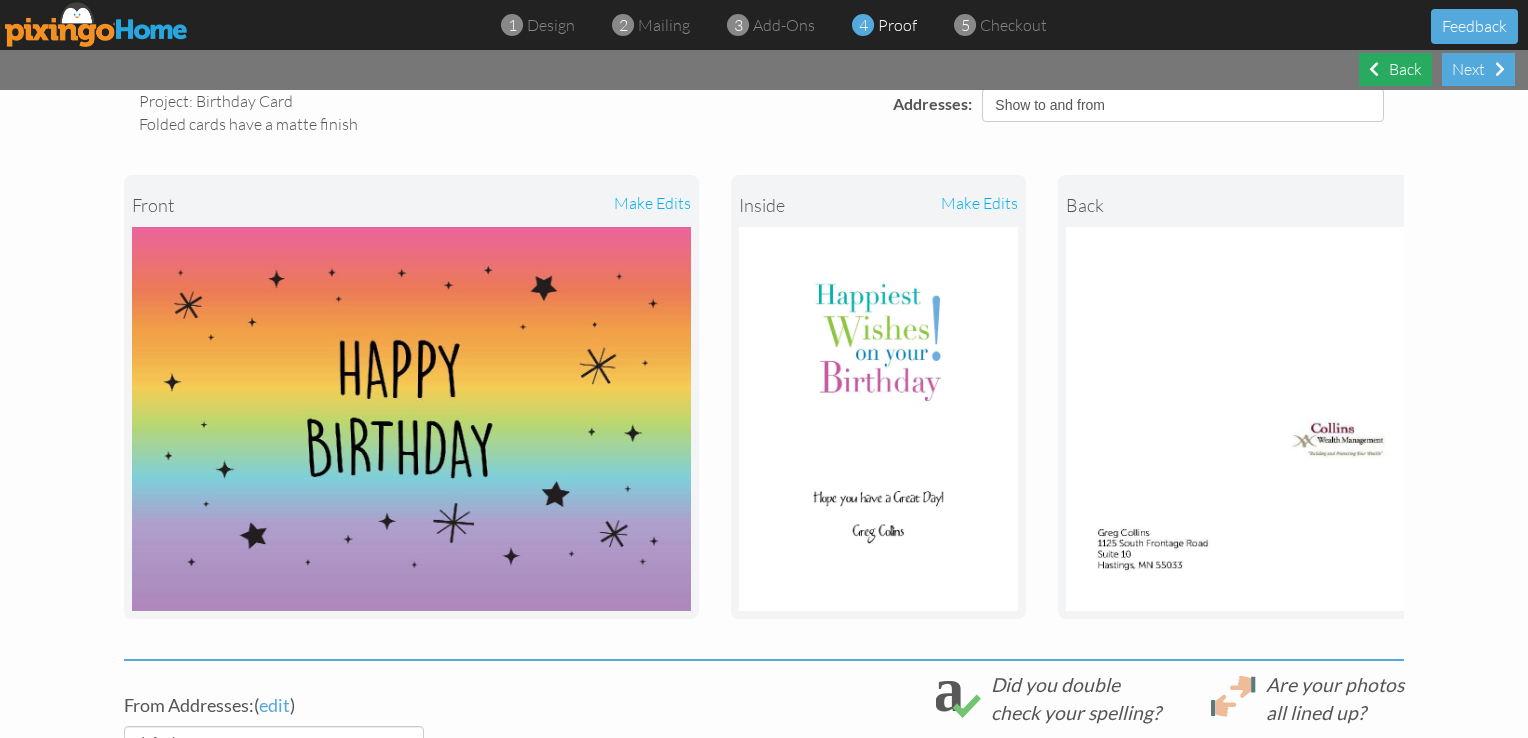 click on "Back" at bounding box center (1395, 69) 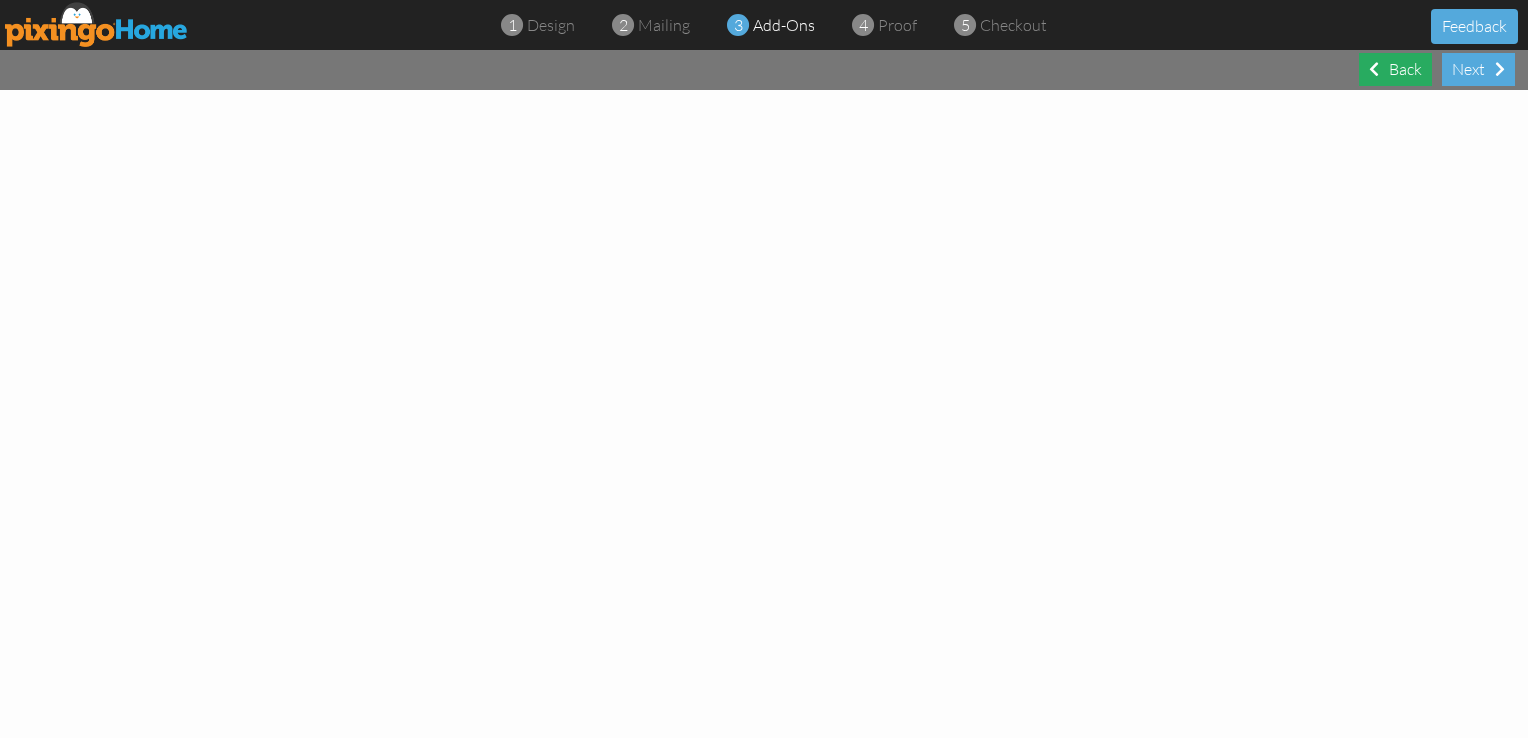 scroll, scrollTop: 0, scrollLeft: 0, axis: both 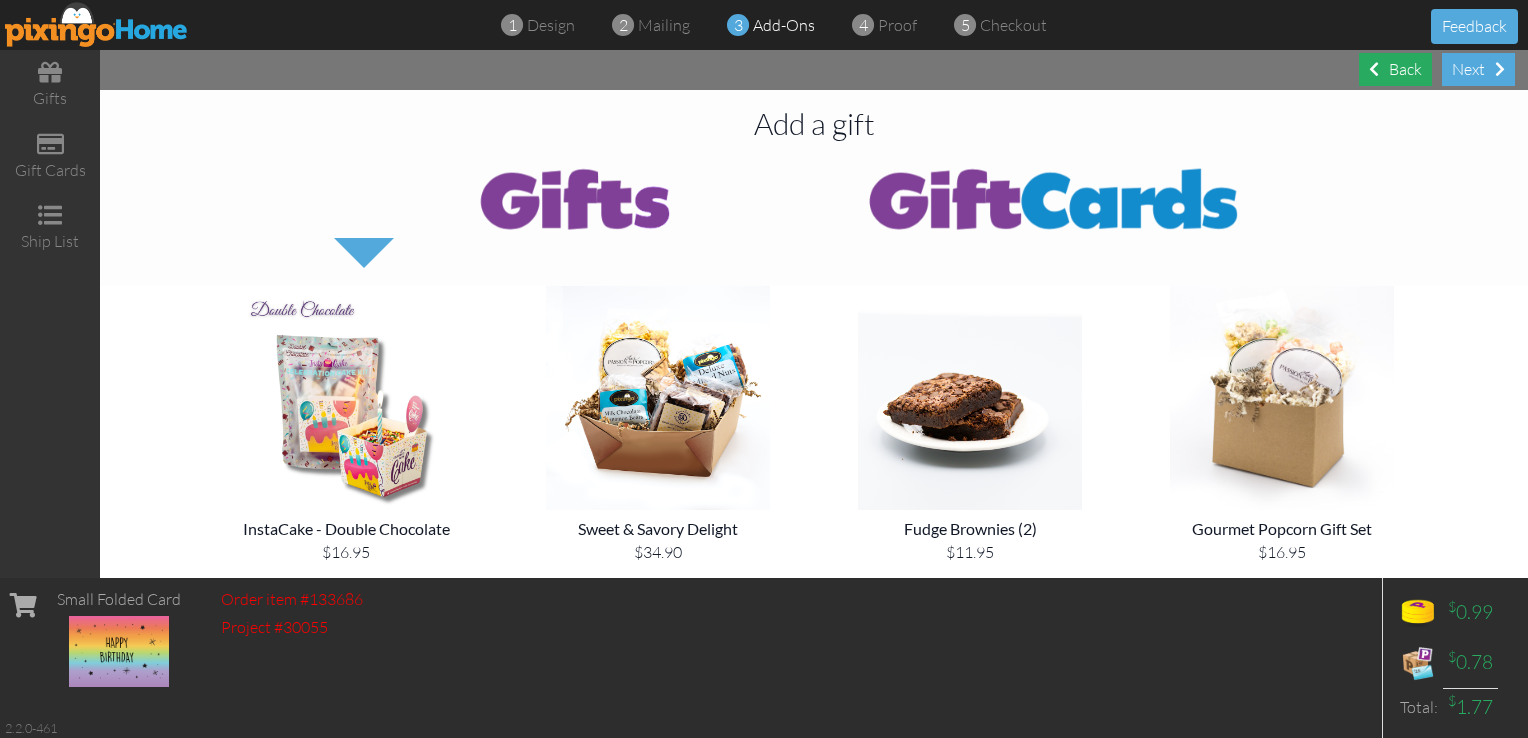 click on "Back" at bounding box center (1395, 69) 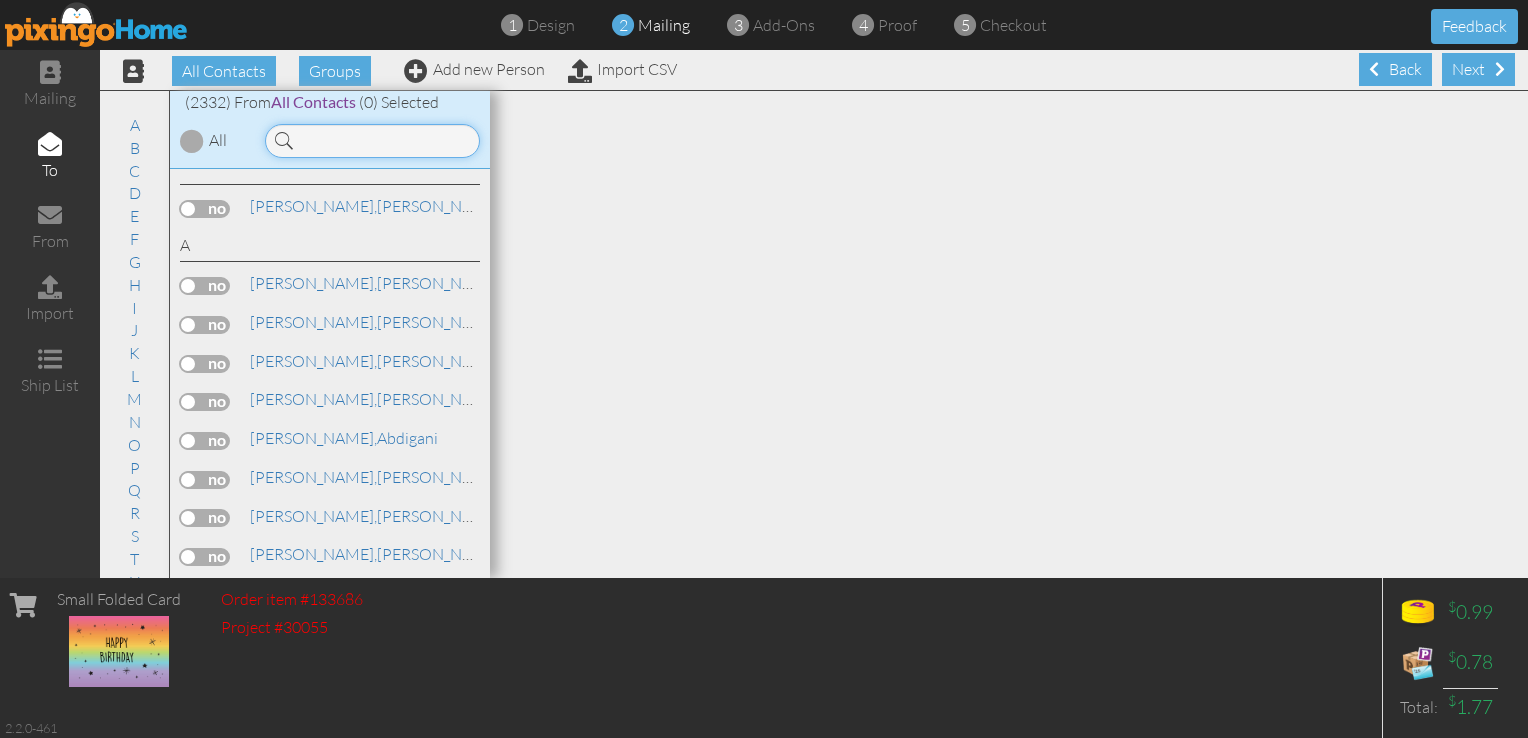 click at bounding box center (372, 141) 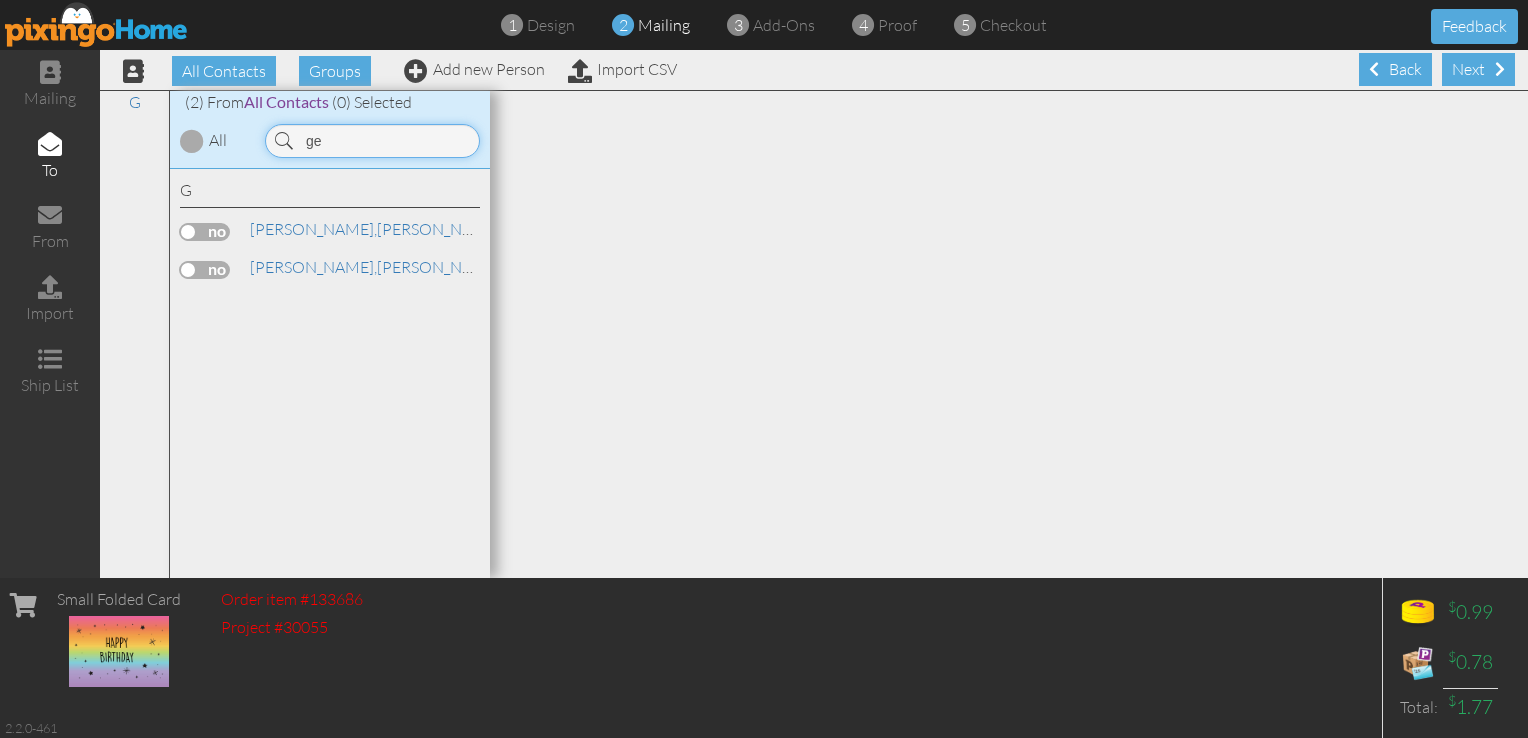 type on "g" 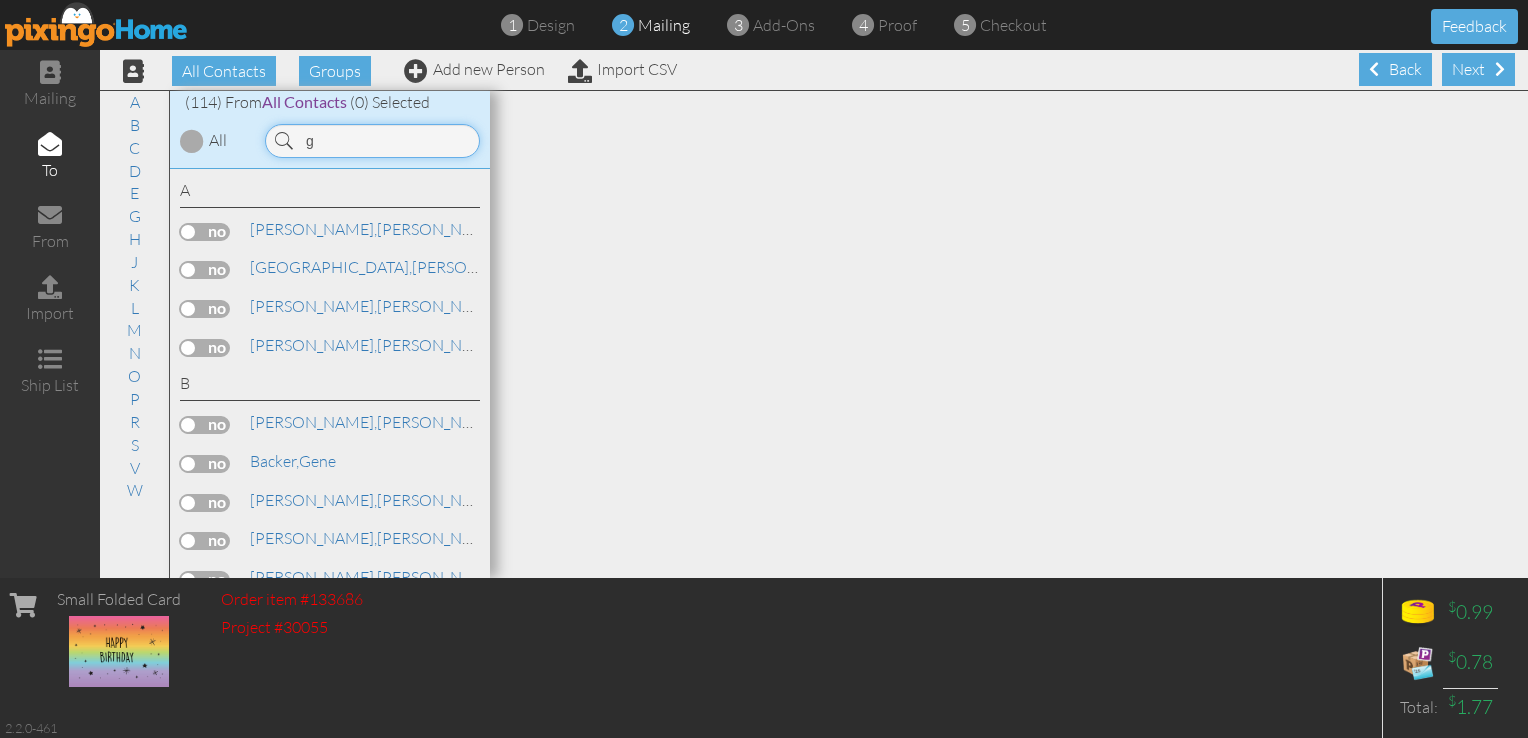 type 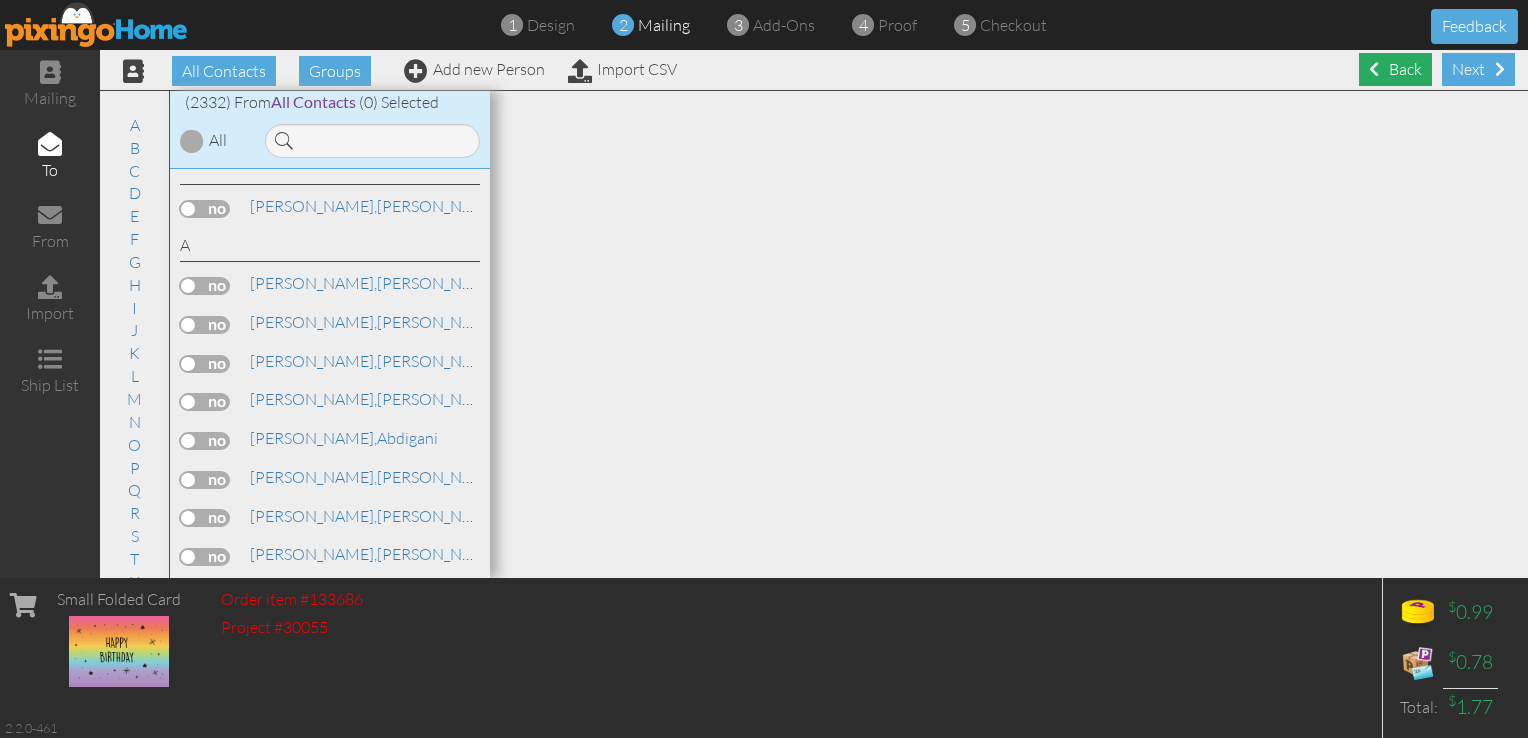 click on "Back" at bounding box center [1395, 69] 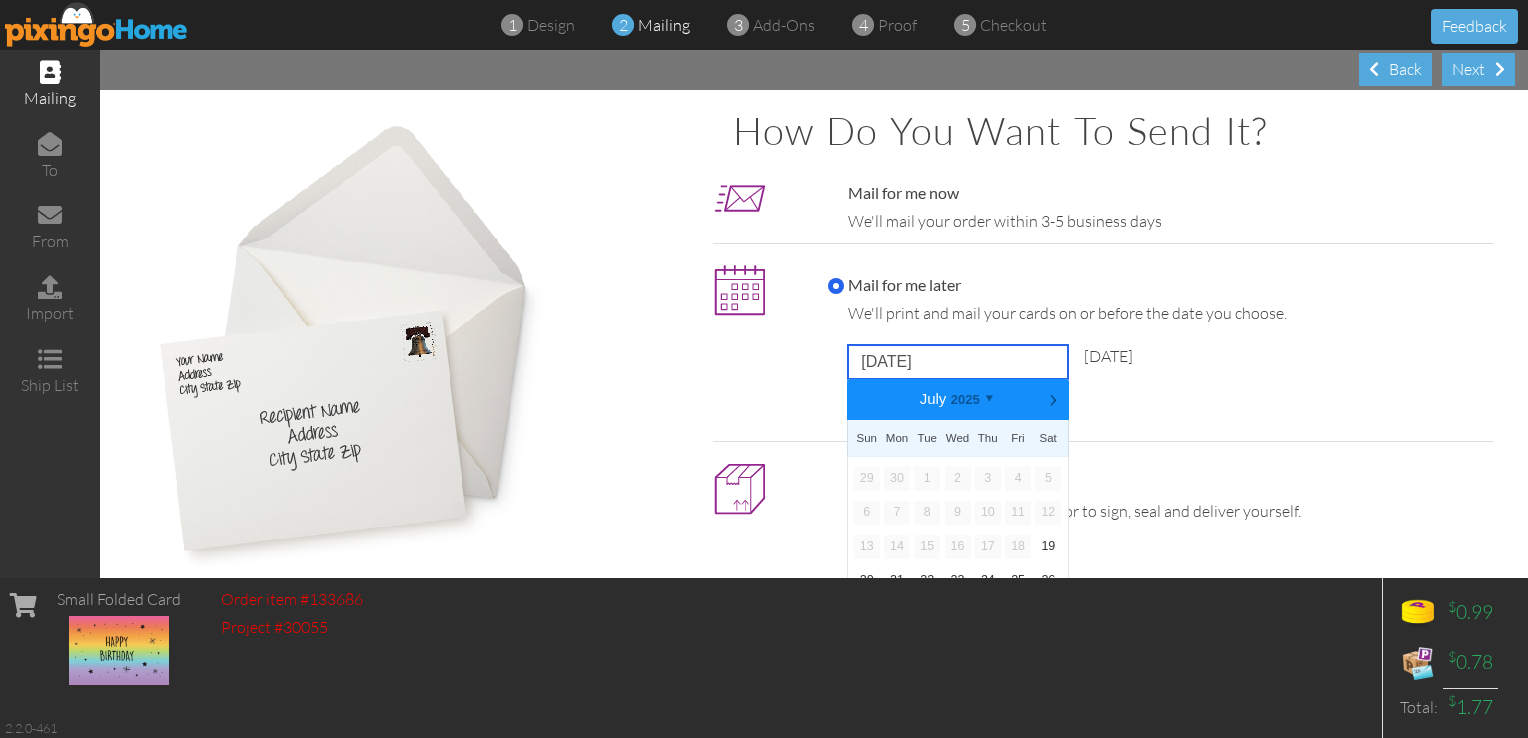 click on "July 30, 2025" at bounding box center [958, 362] 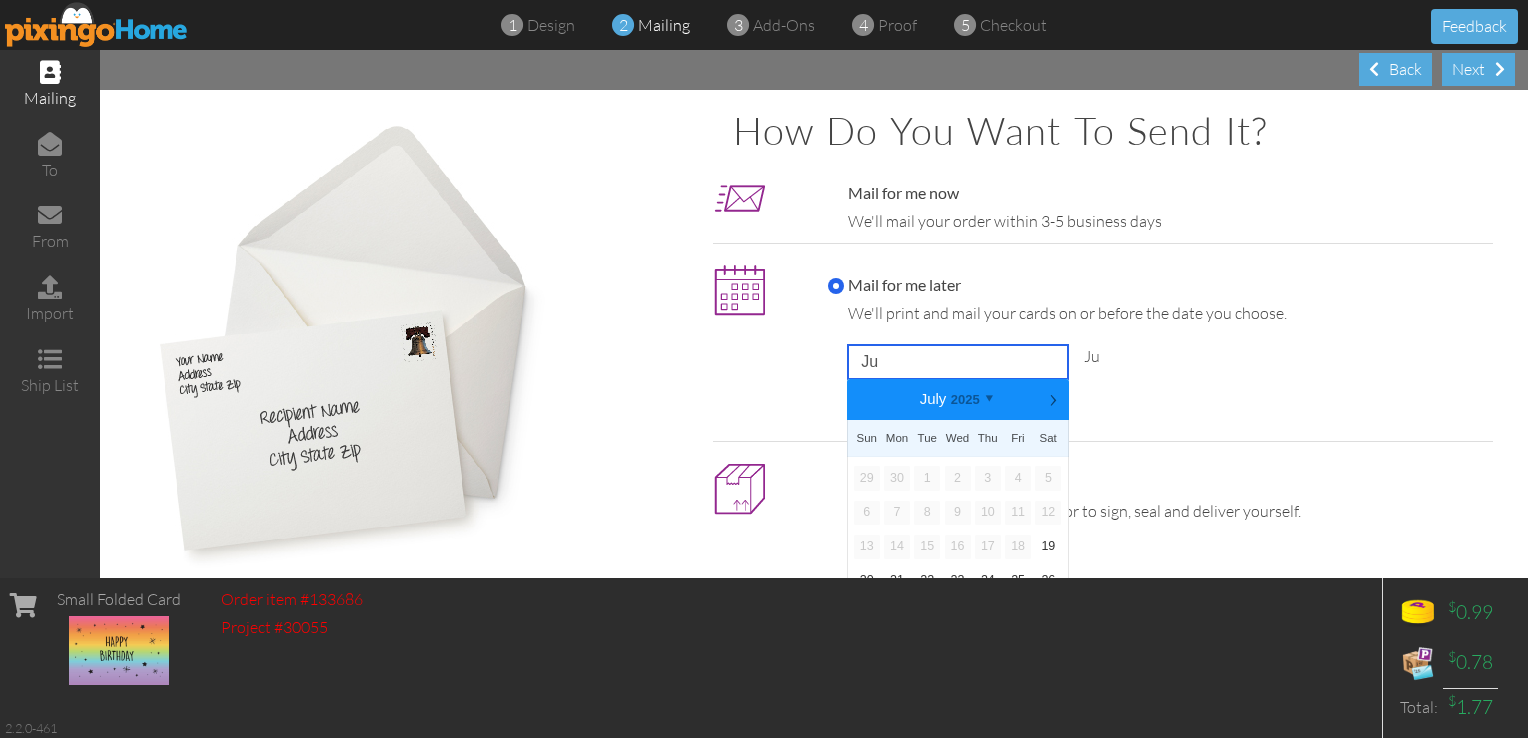 type on "J" 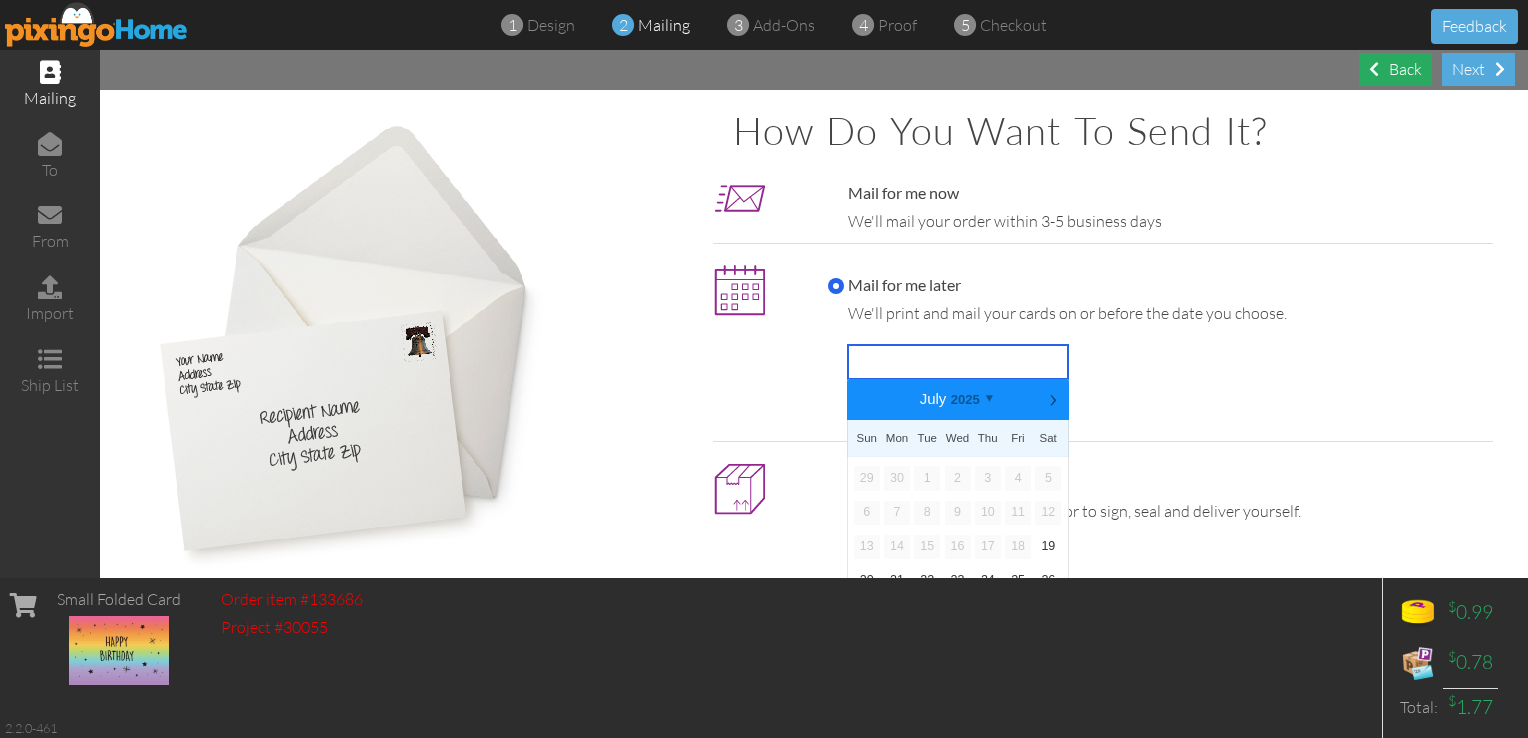 type 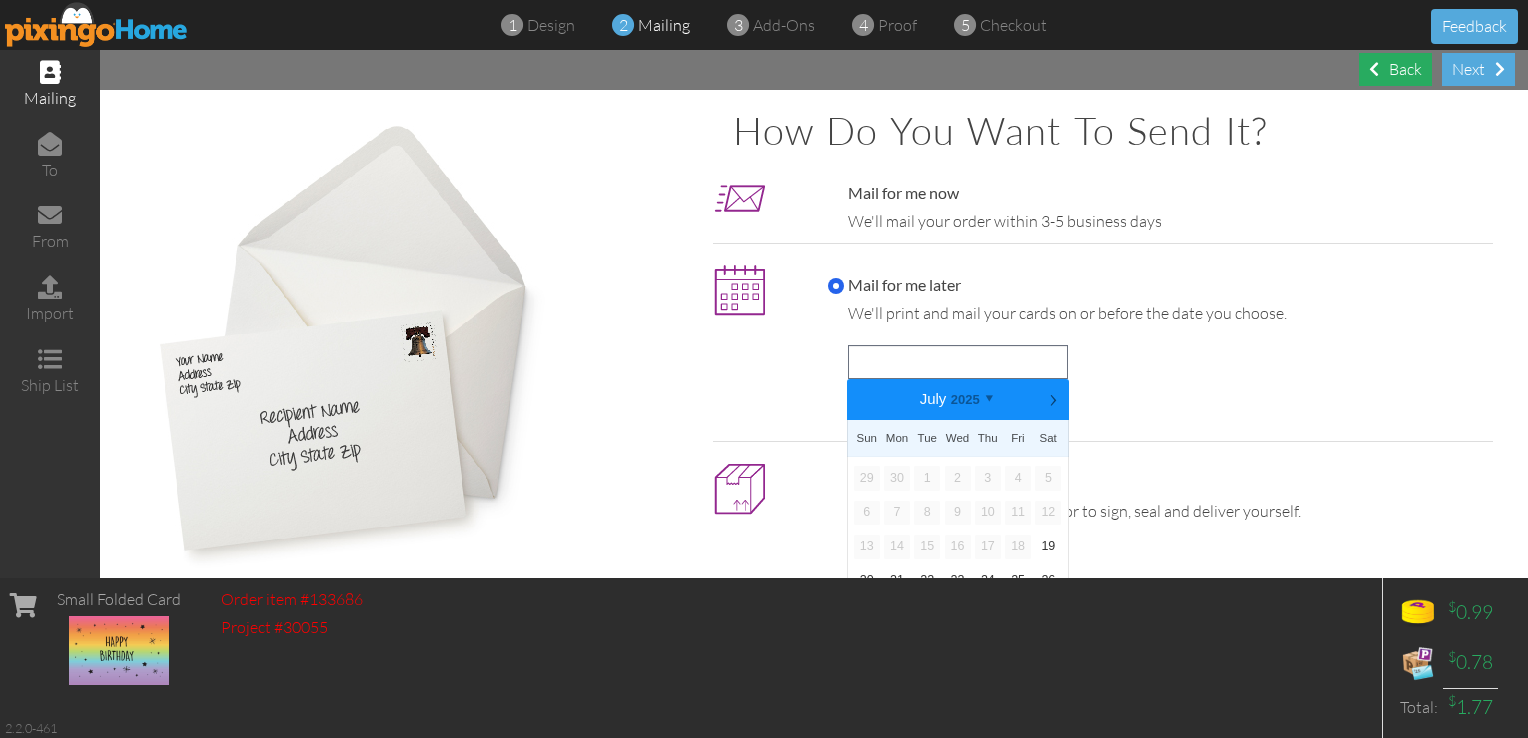 click on "Back" at bounding box center (1395, 69) 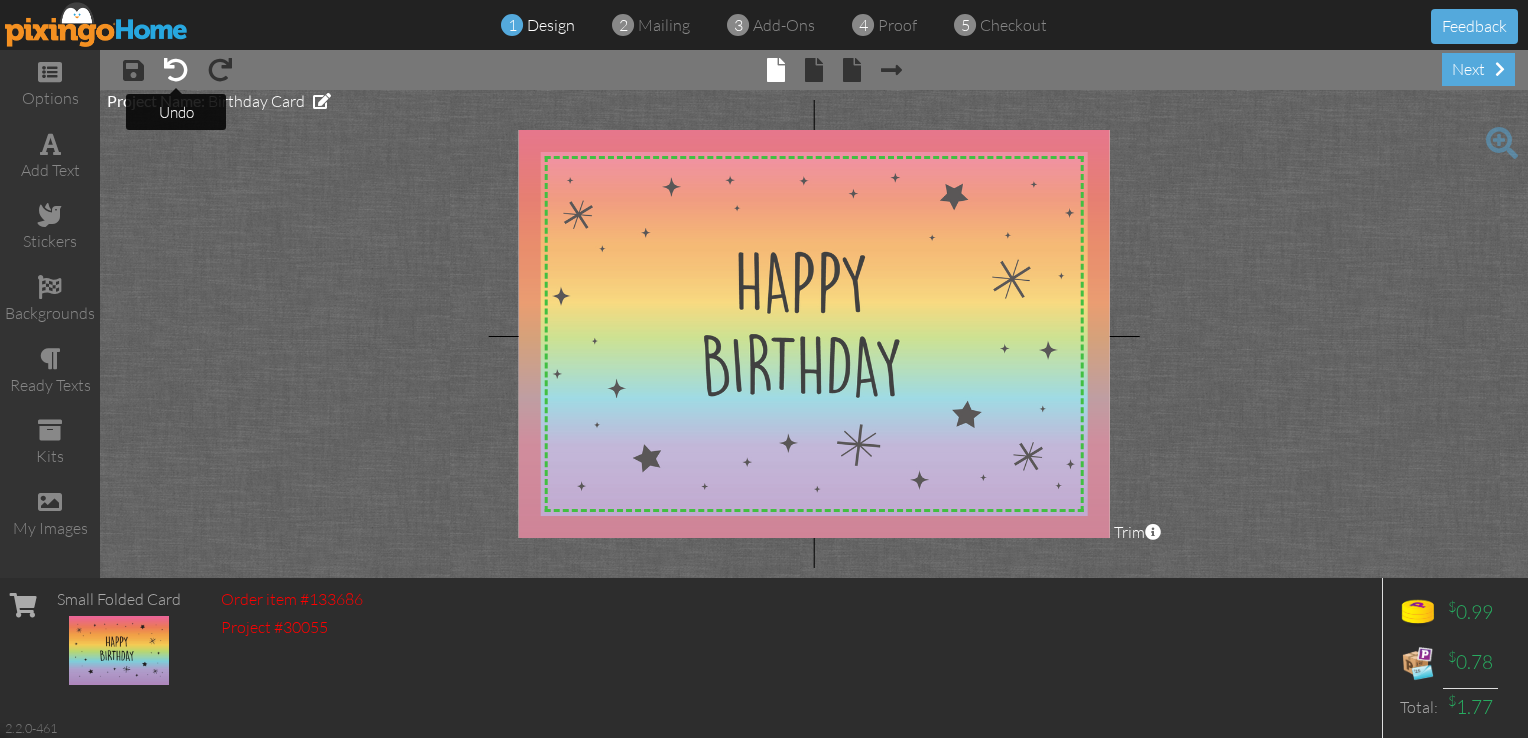 click at bounding box center [176, 70] 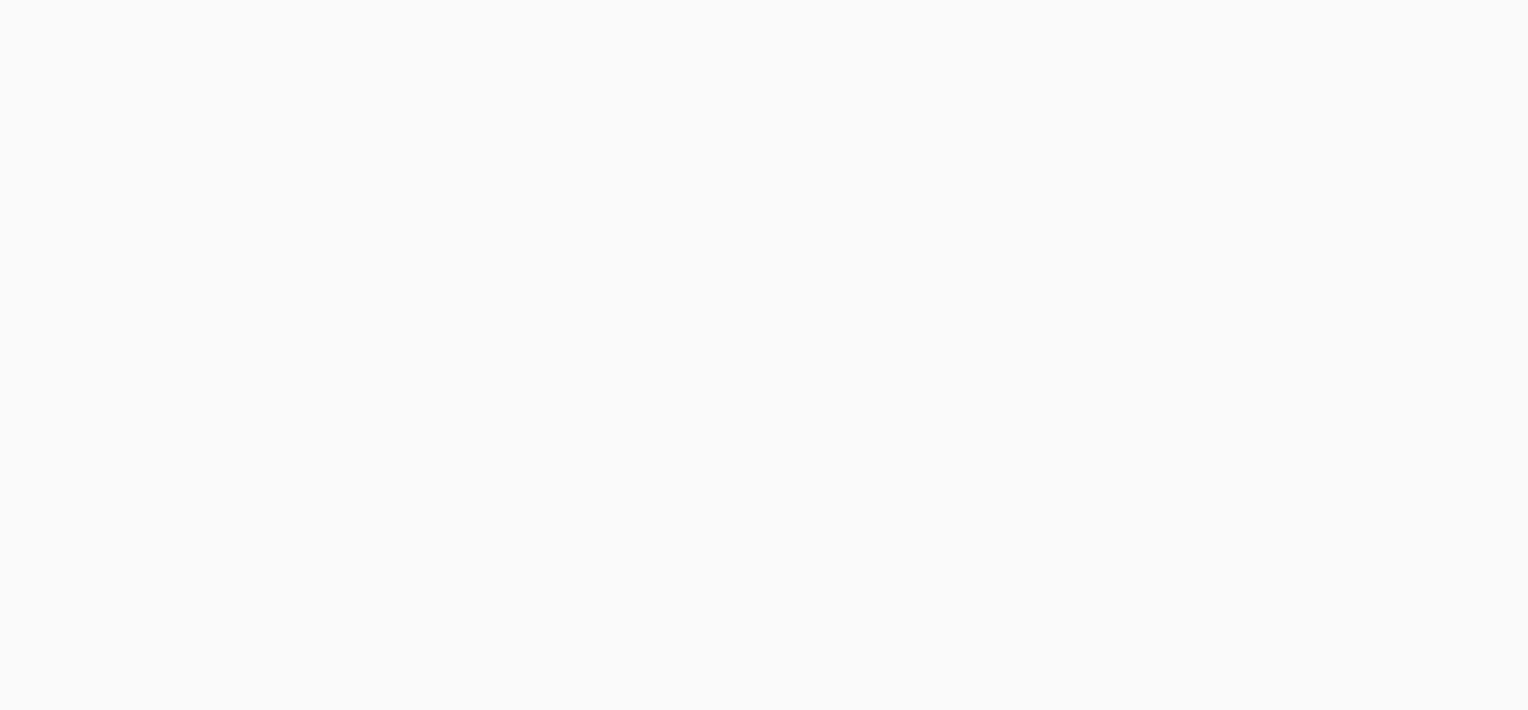 scroll, scrollTop: 0, scrollLeft: 0, axis: both 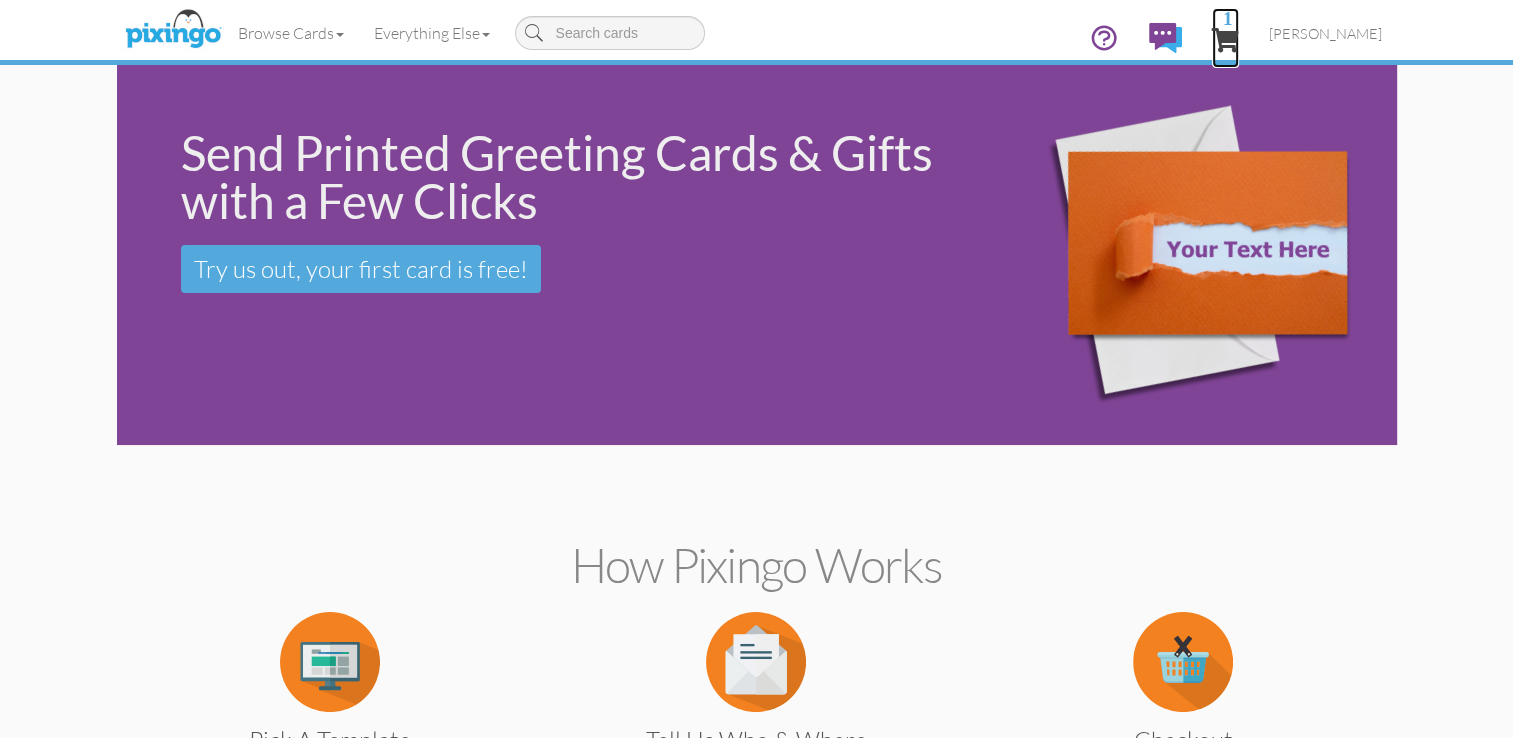 click on "1" at bounding box center (1225, 40) 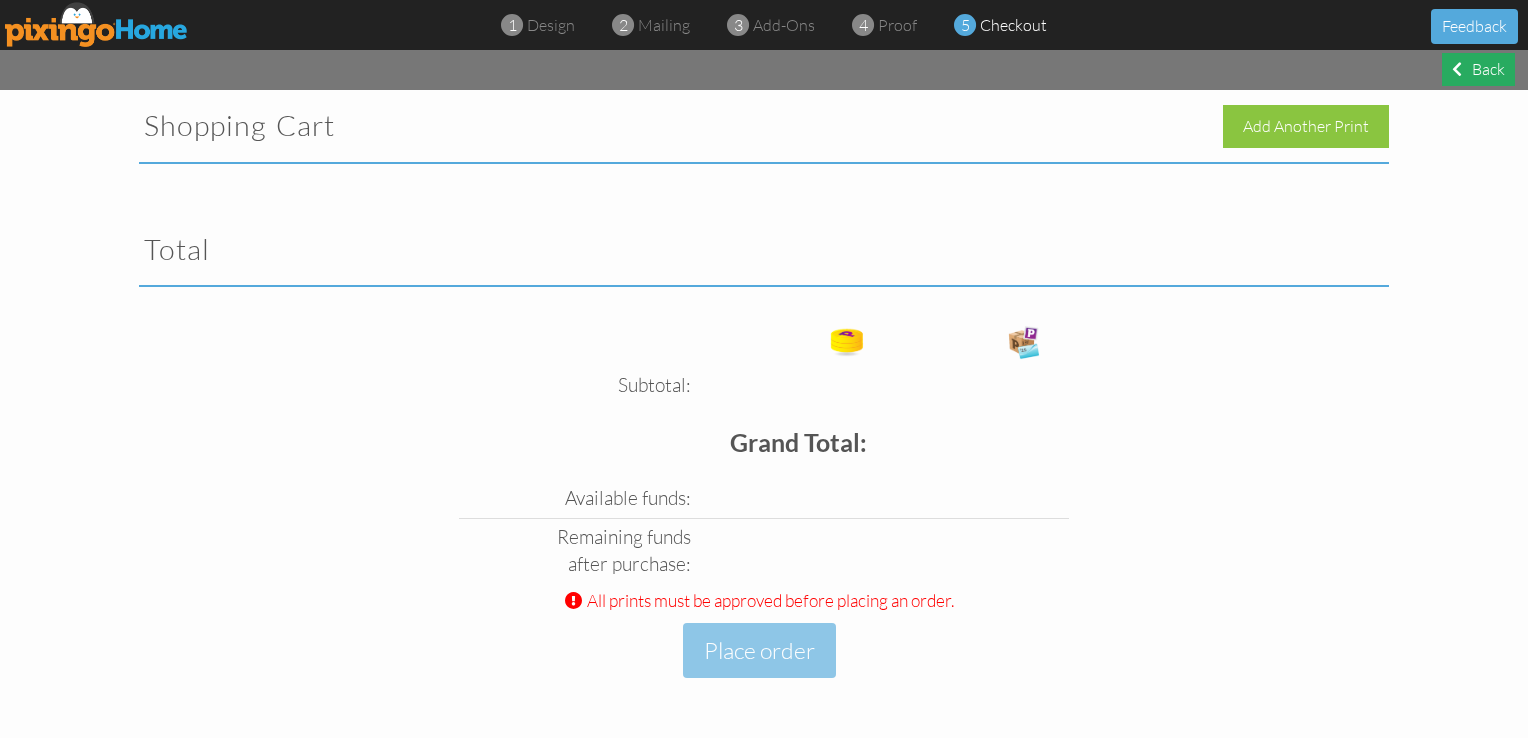 click on "Back" at bounding box center [1478, 69] 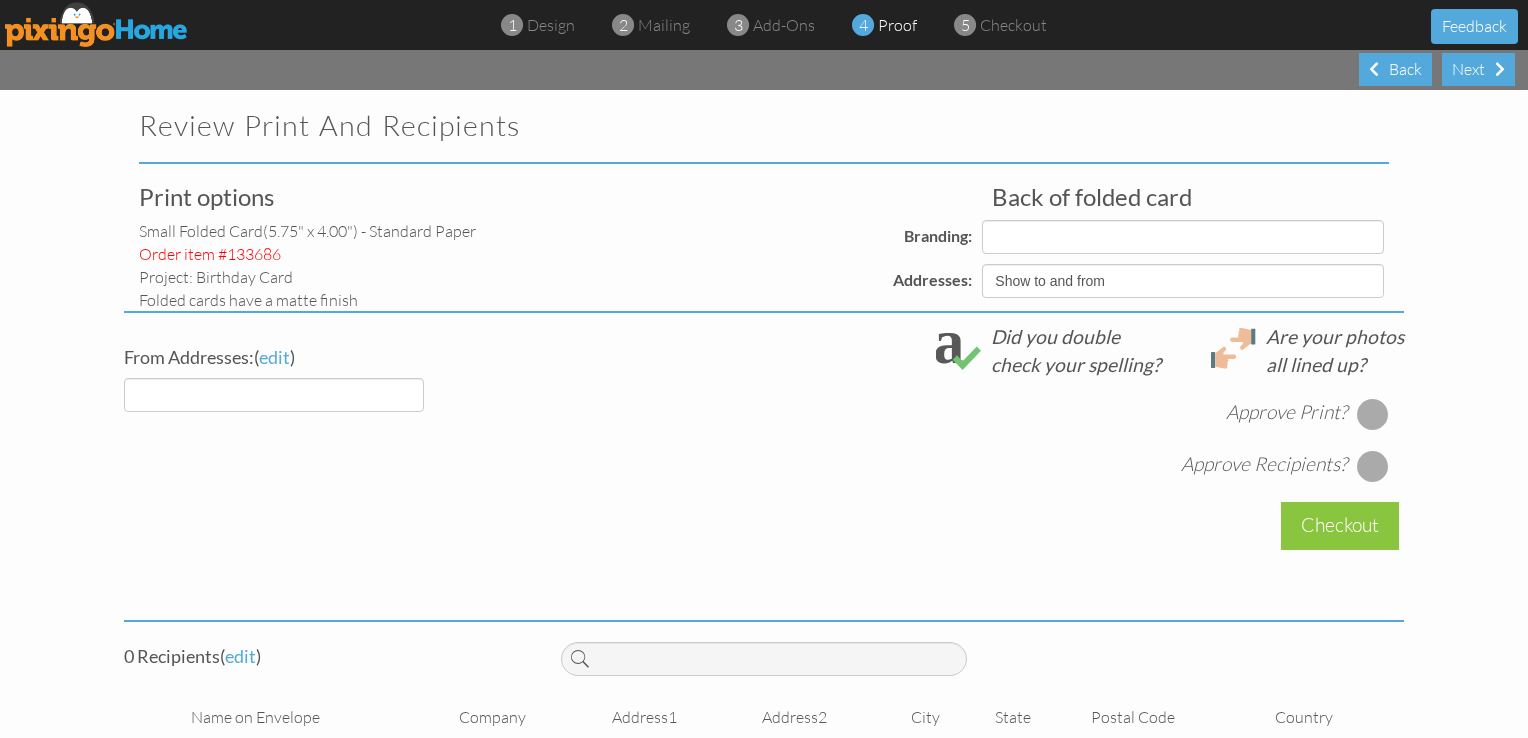 select on "object:353" 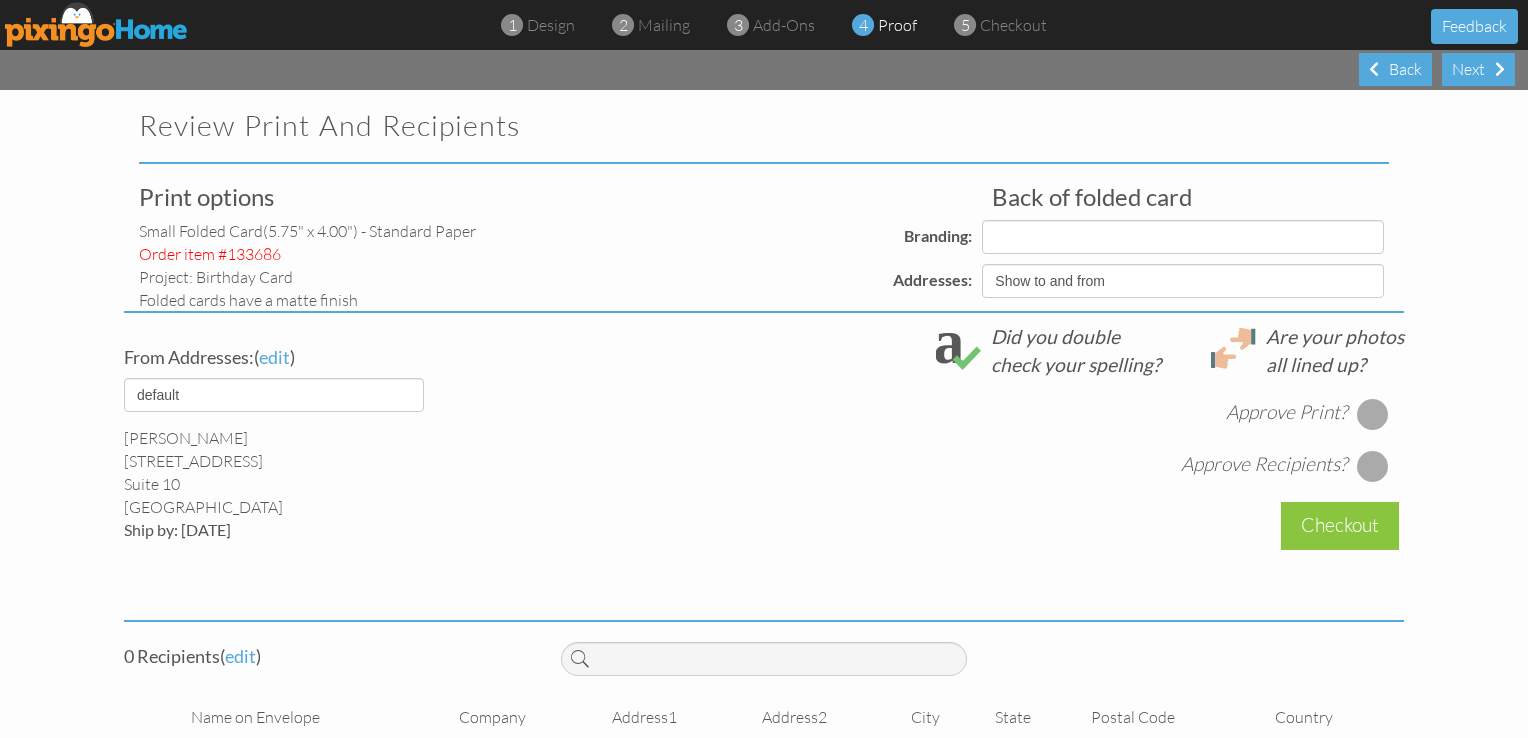 select on "object:355" 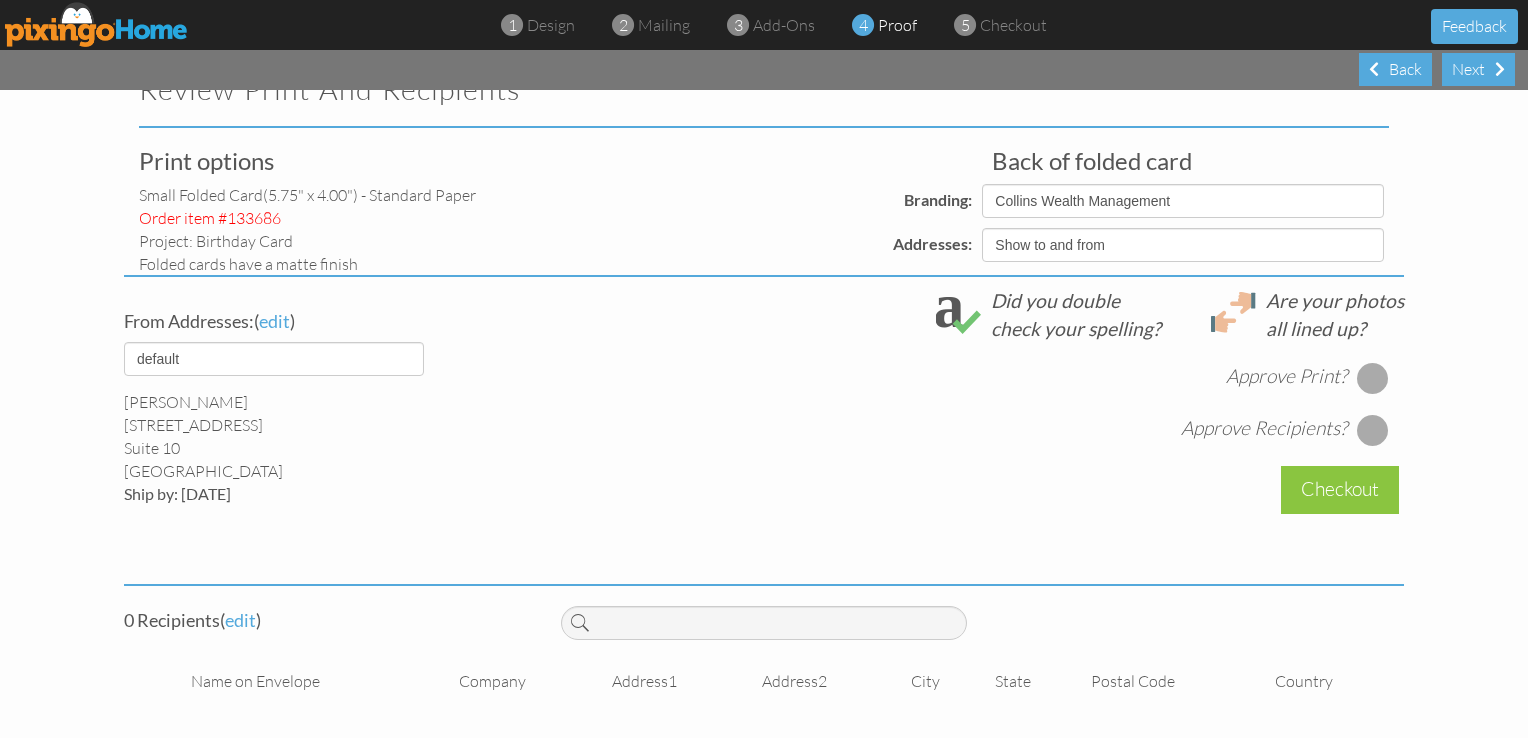scroll, scrollTop: 0, scrollLeft: 0, axis: both 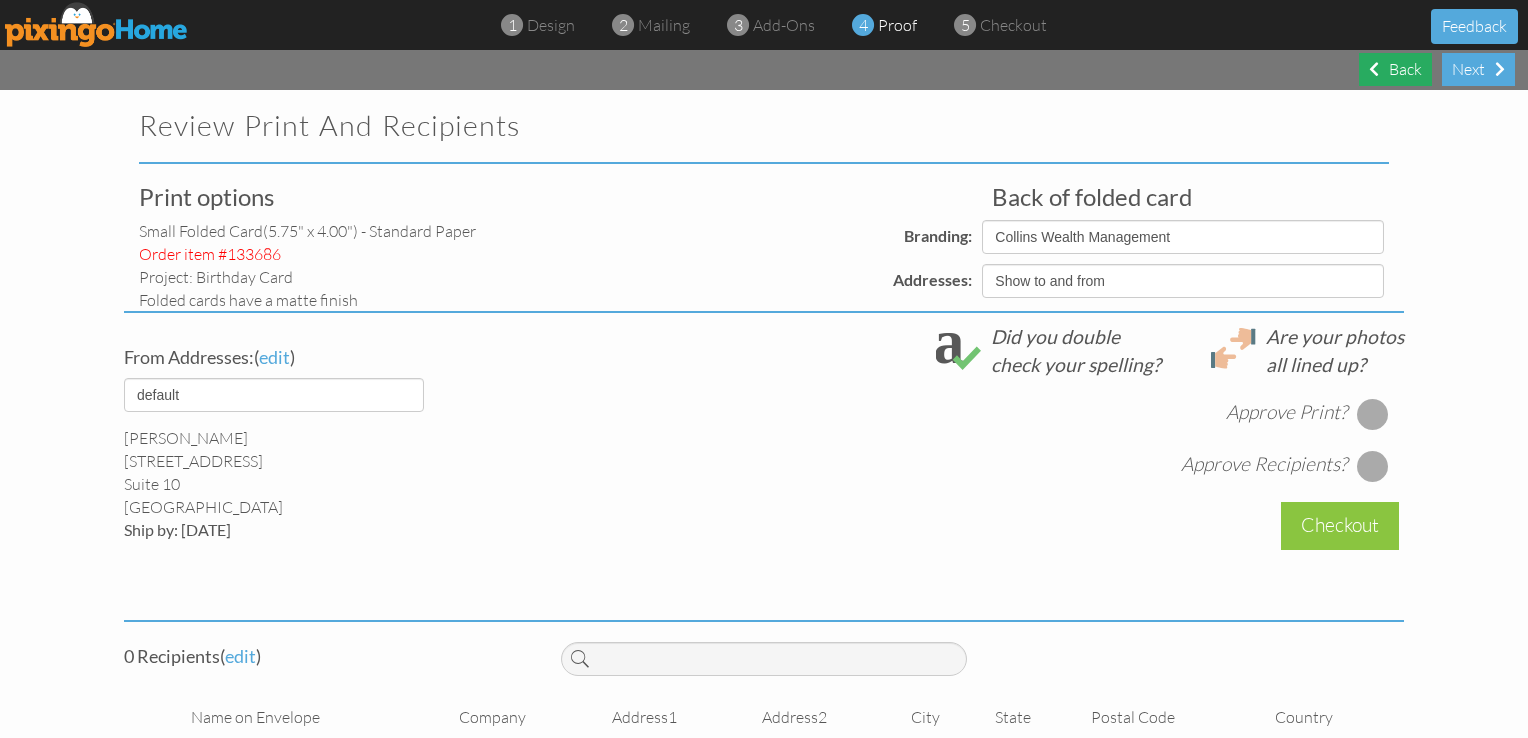 click on "Back" at bounding box center (1395, 69) 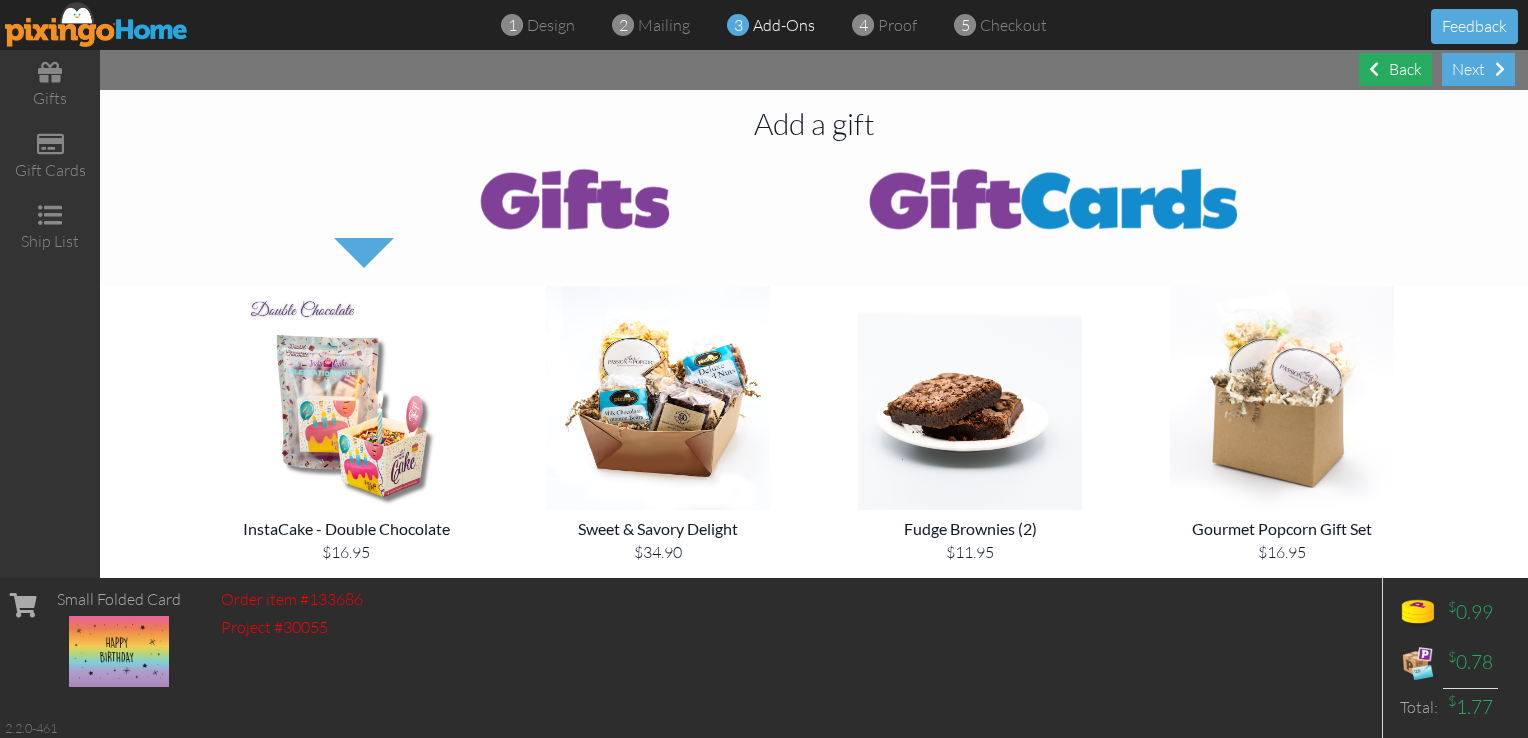 click on "Back" at bounding box center (1395, 69) 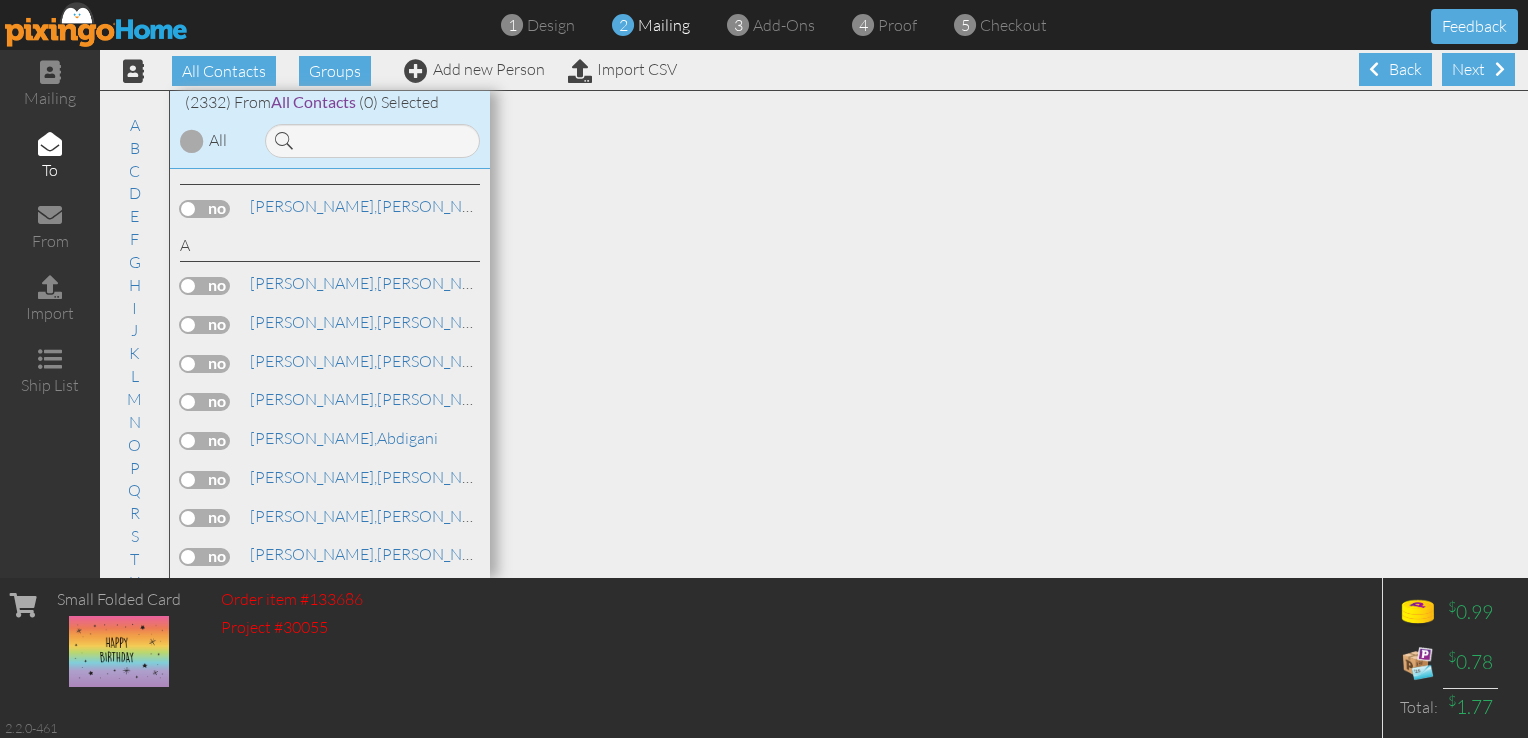 click on "Back" at bounding box center (1395, 69) 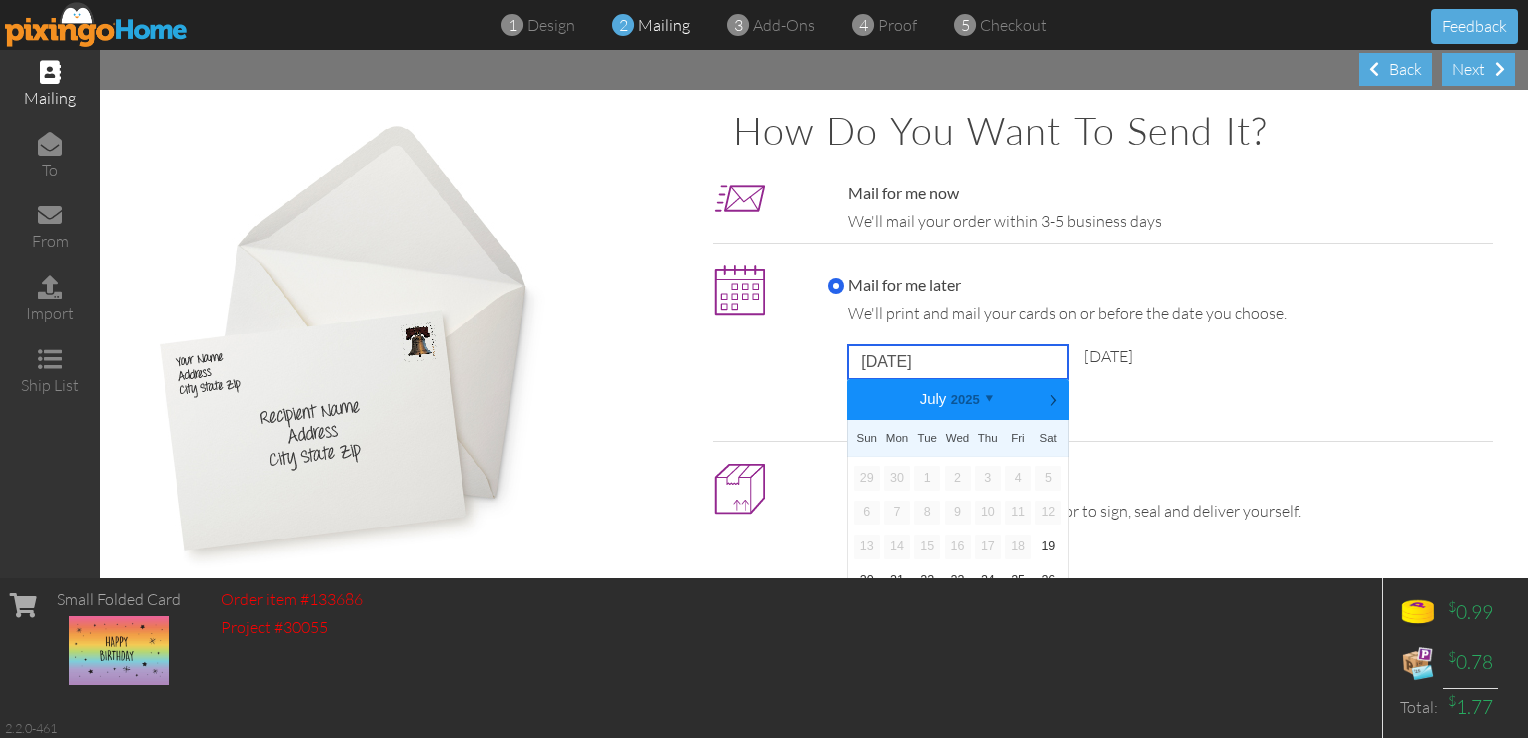 click on "July 30, 2025" at bounding box center [958, 362] 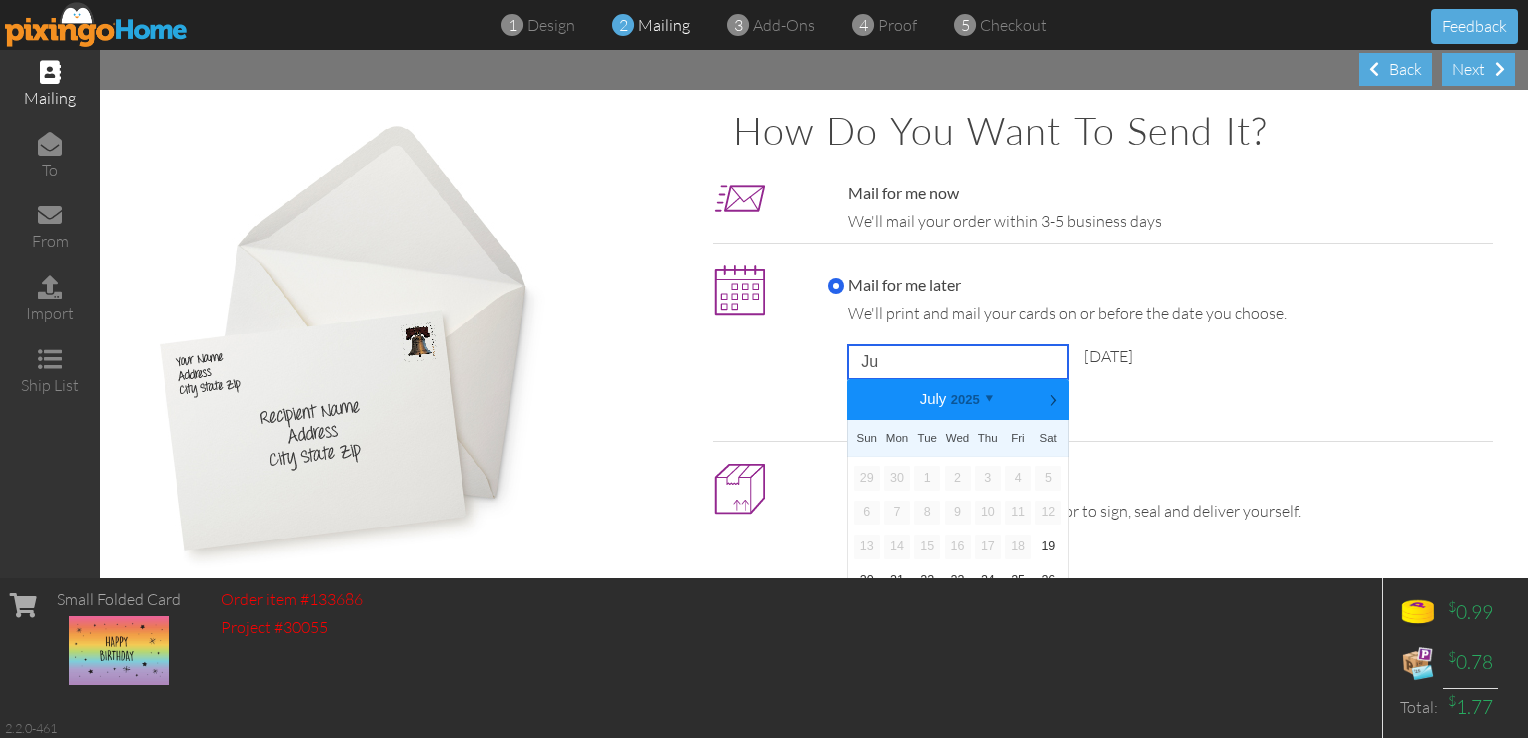 type on "J" 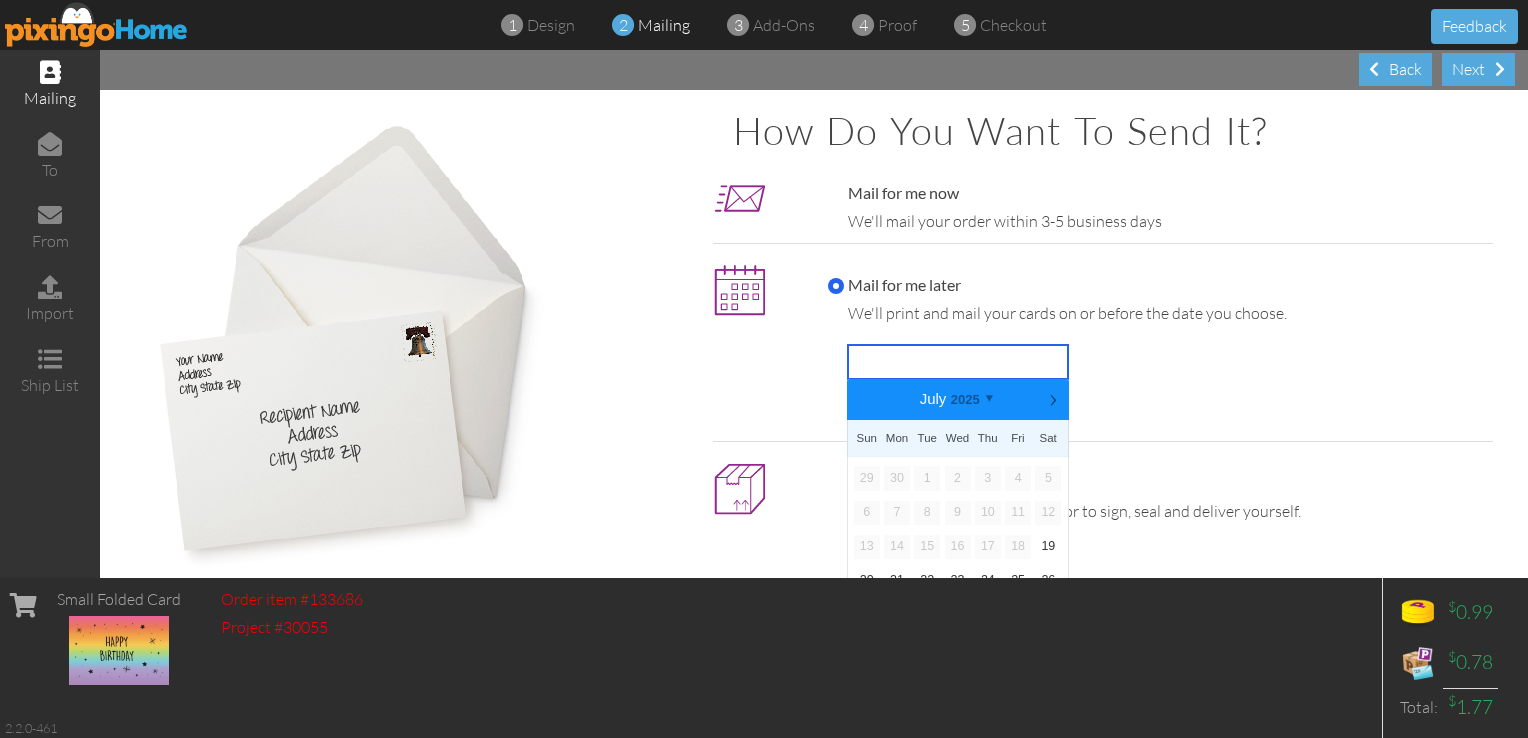 type 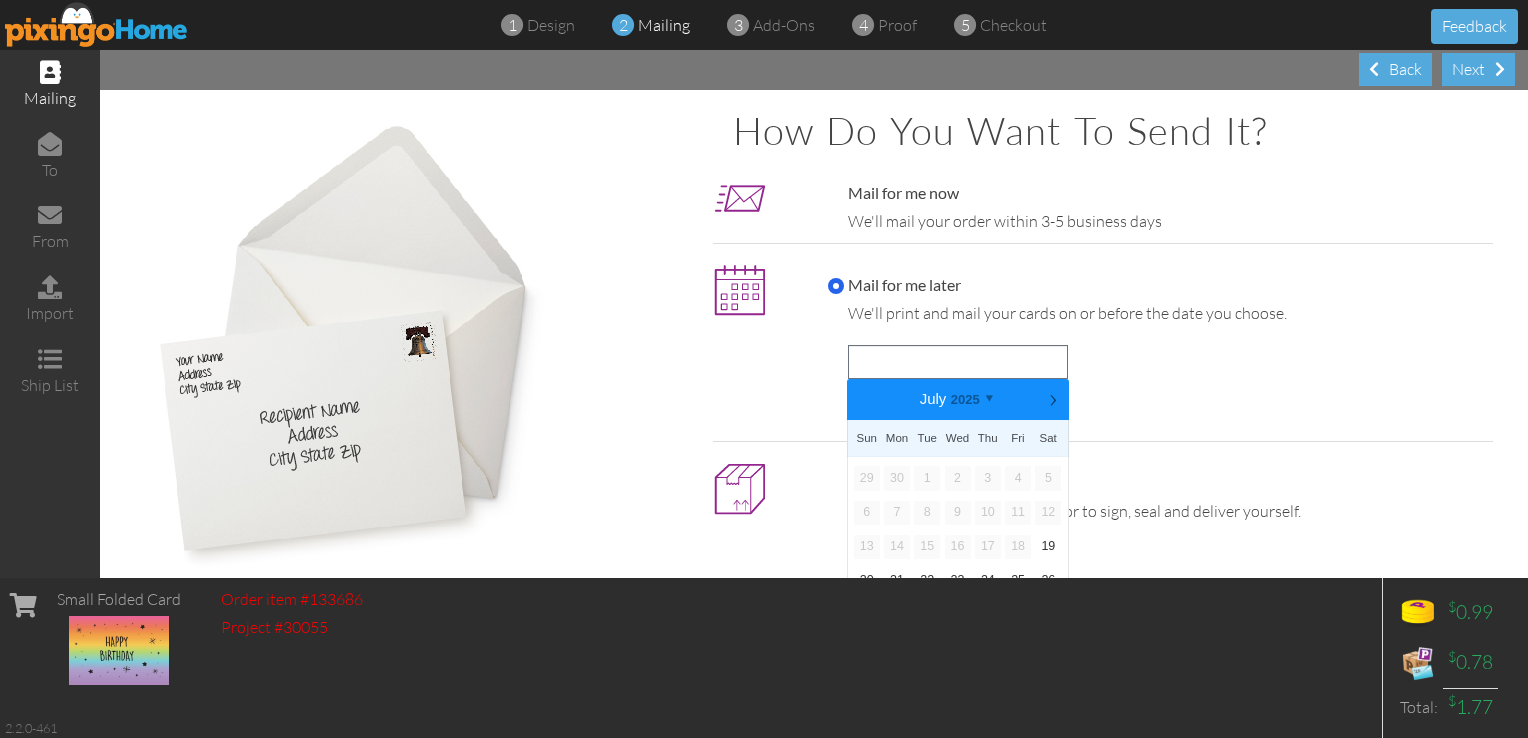 click on "Mail for me later
We'll print and mail your cards on or before the date you choose.
⟨ July  2025 ⟩ 2016 2017 2018 2019 2020 2021 2022 2023 2024 2025 2026 2027 2028 2029 2030 2031 2032 2033 2034 2035 ⟨ ⟩ Sun Mon Tue Wed Thu Fri Sat 29 30 1 2 3 4 5 6 7 8 9 10 11 12 13 14 15 16 17 18 19 20 21 22 23 24 25 26 27 28 29 30 31 1 2
Add Recipients" at bounding box center [1155, 353] 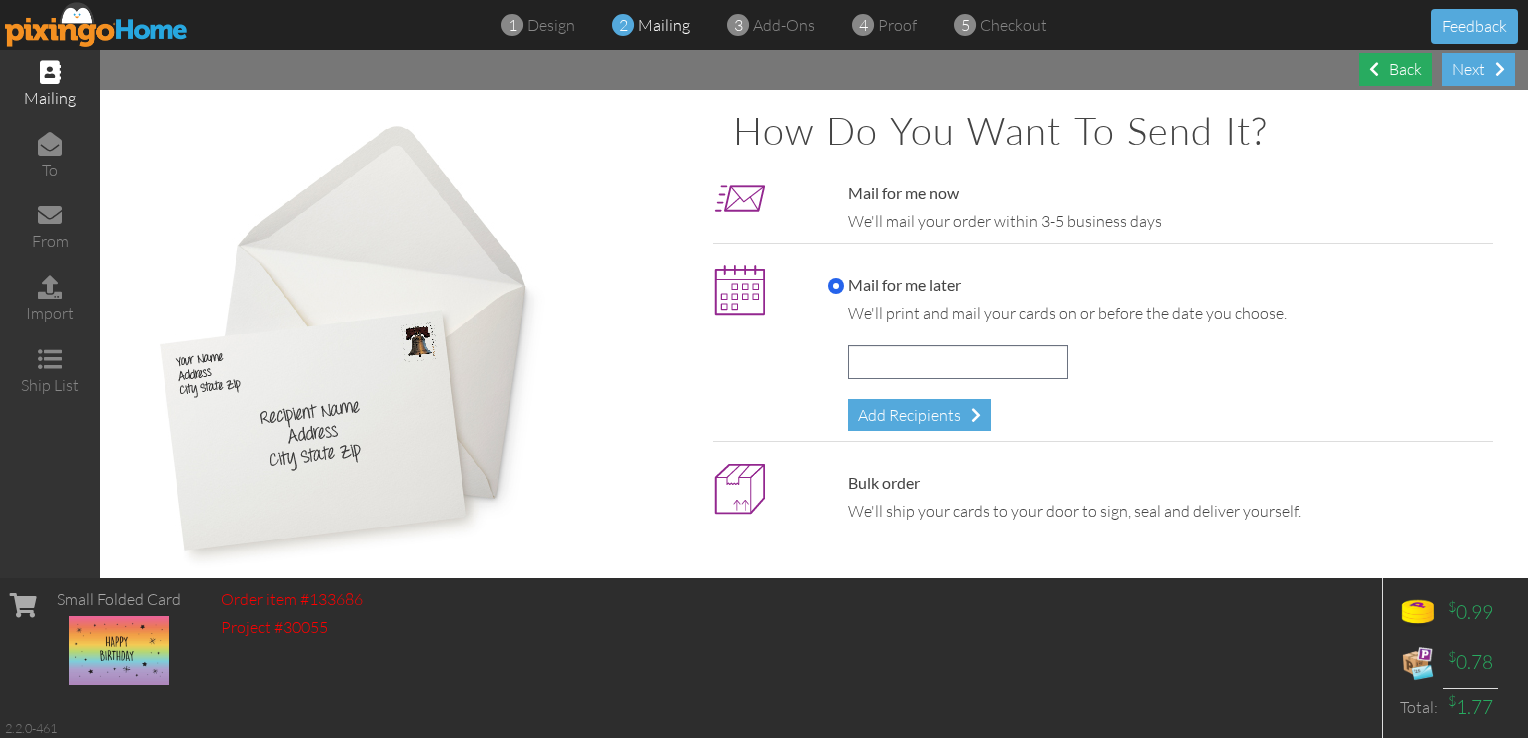 click on "Back" at bounding box center [1395, 69] 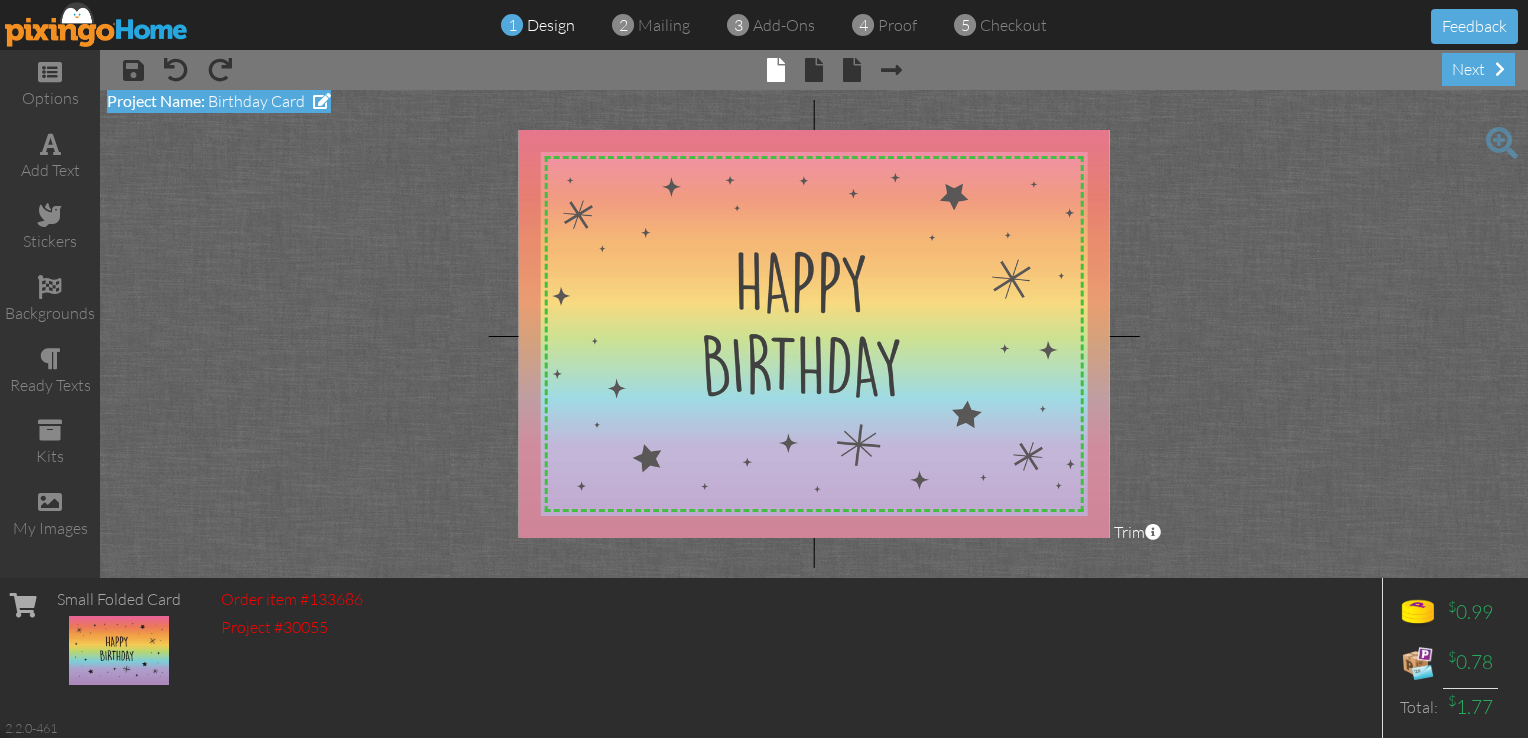 click at bounding box center (322, 101) 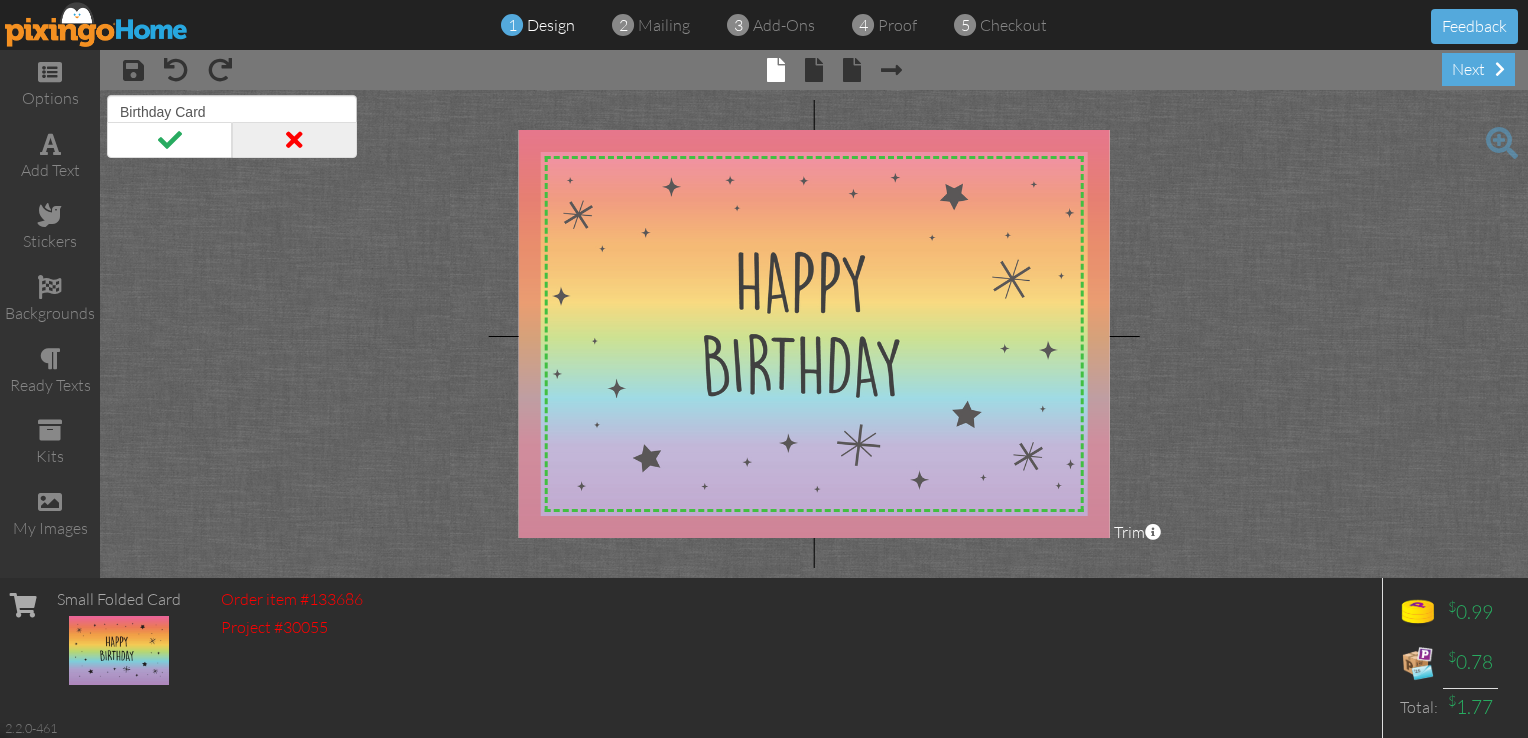 click at bounding box center (294, 140) 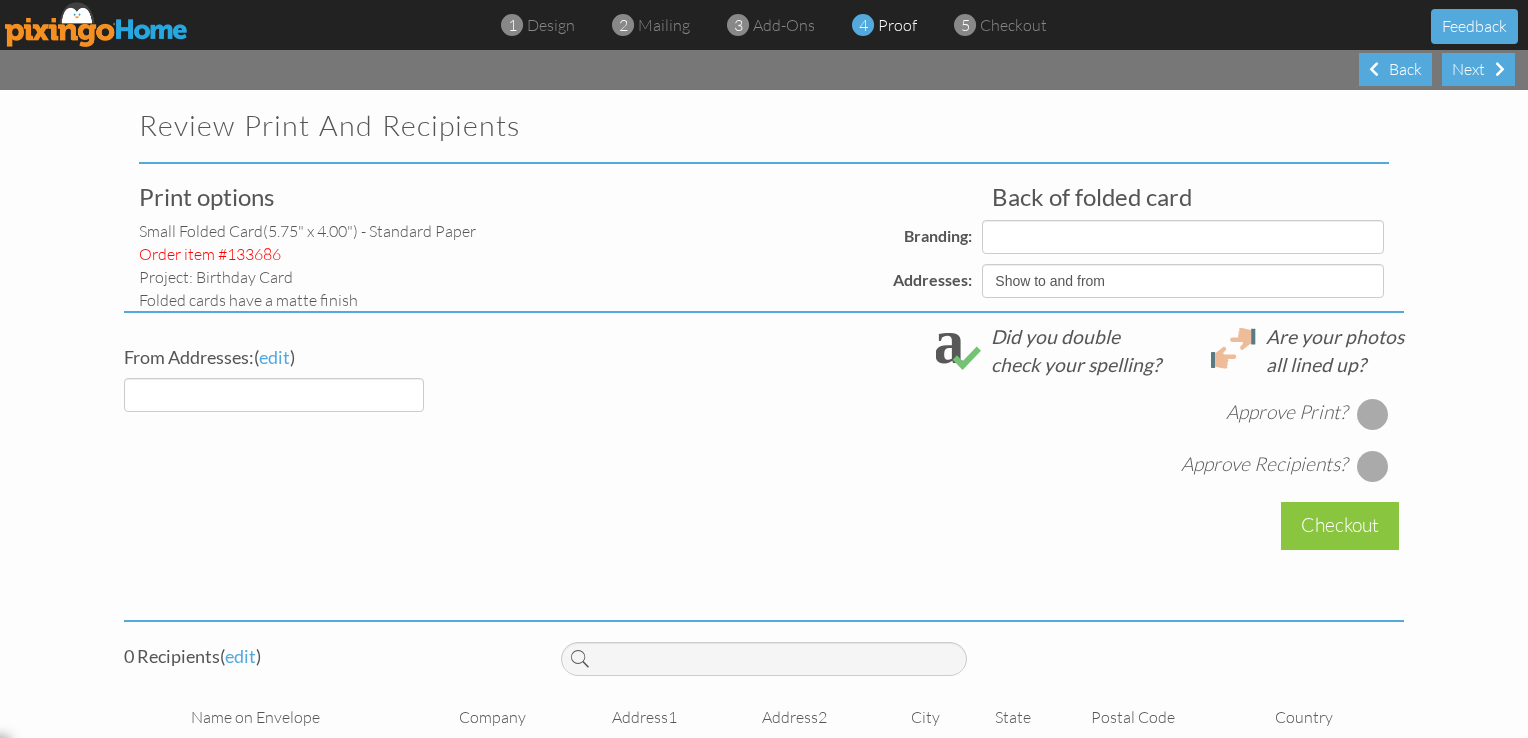 select on "object:12687" 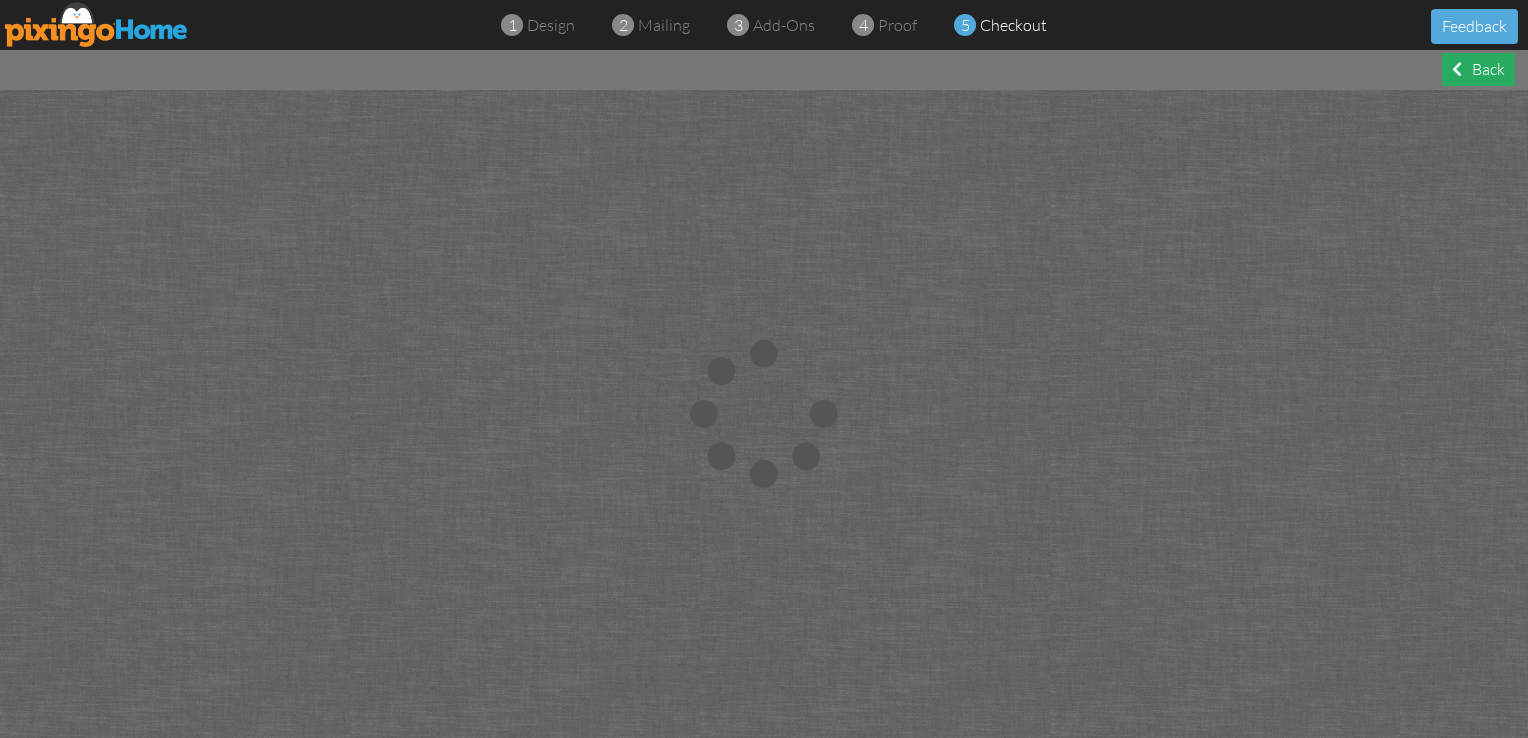 click on "Back" at bounding box center [1478, 69] 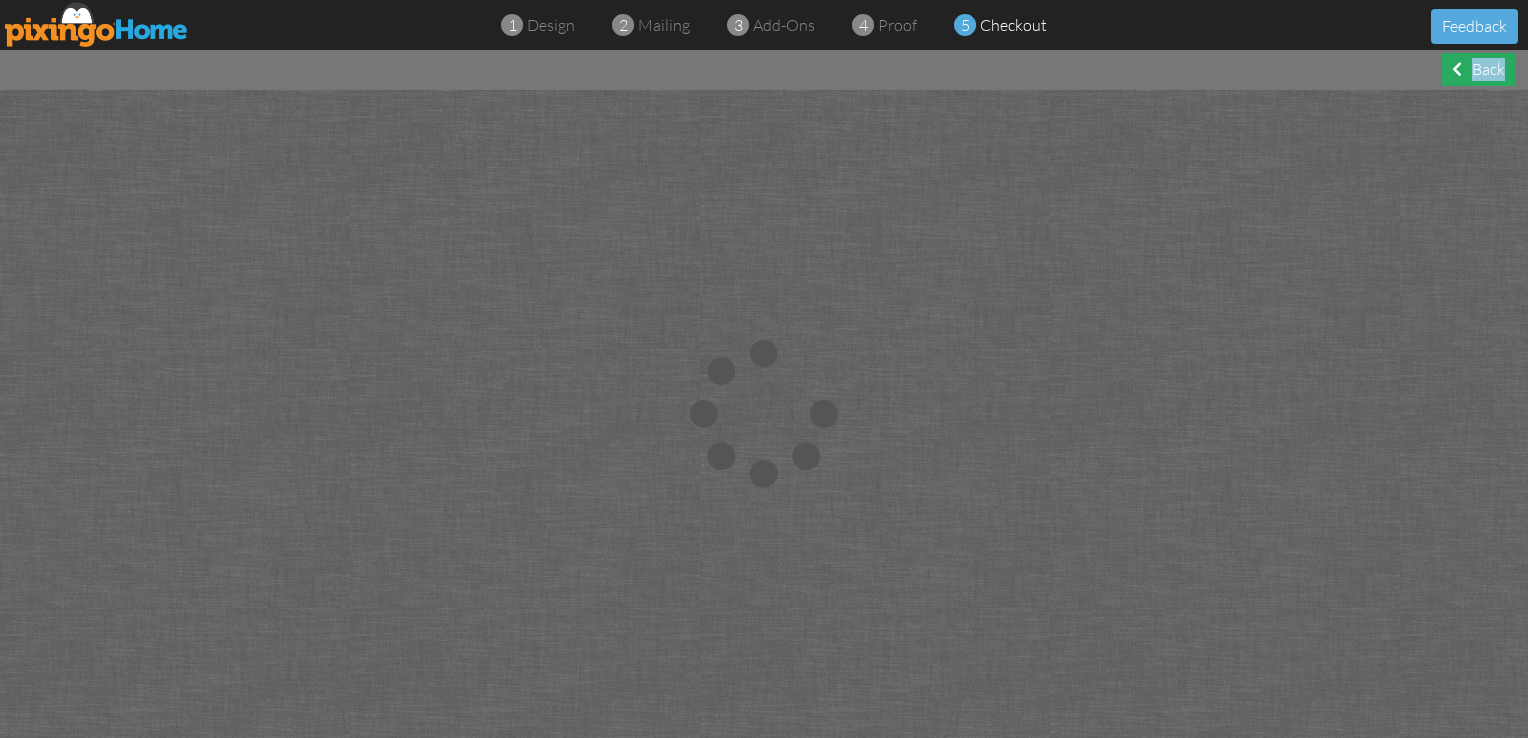 click on "Back" at bounding box center [1478, 69] 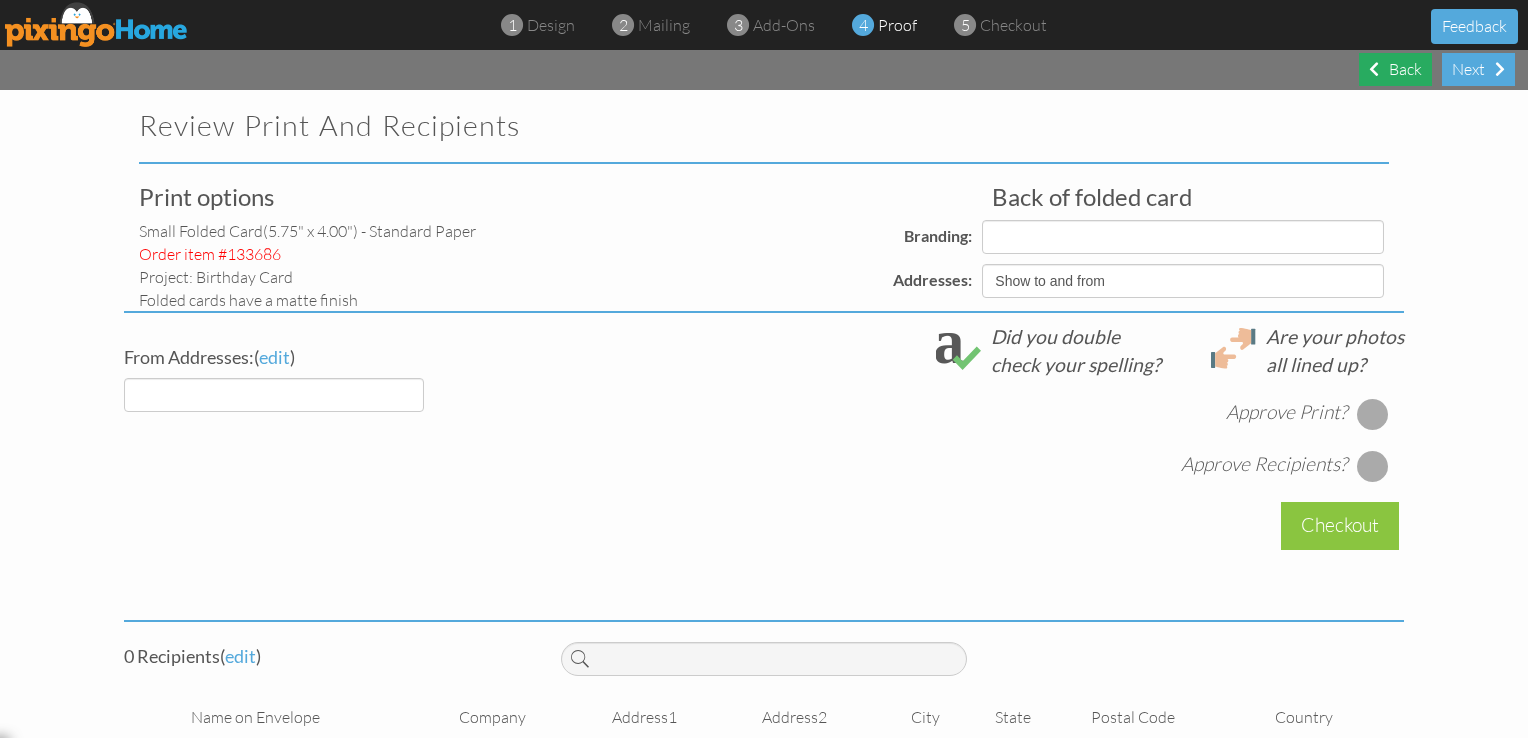 click on "Next" at bounding box center [1478, 69] 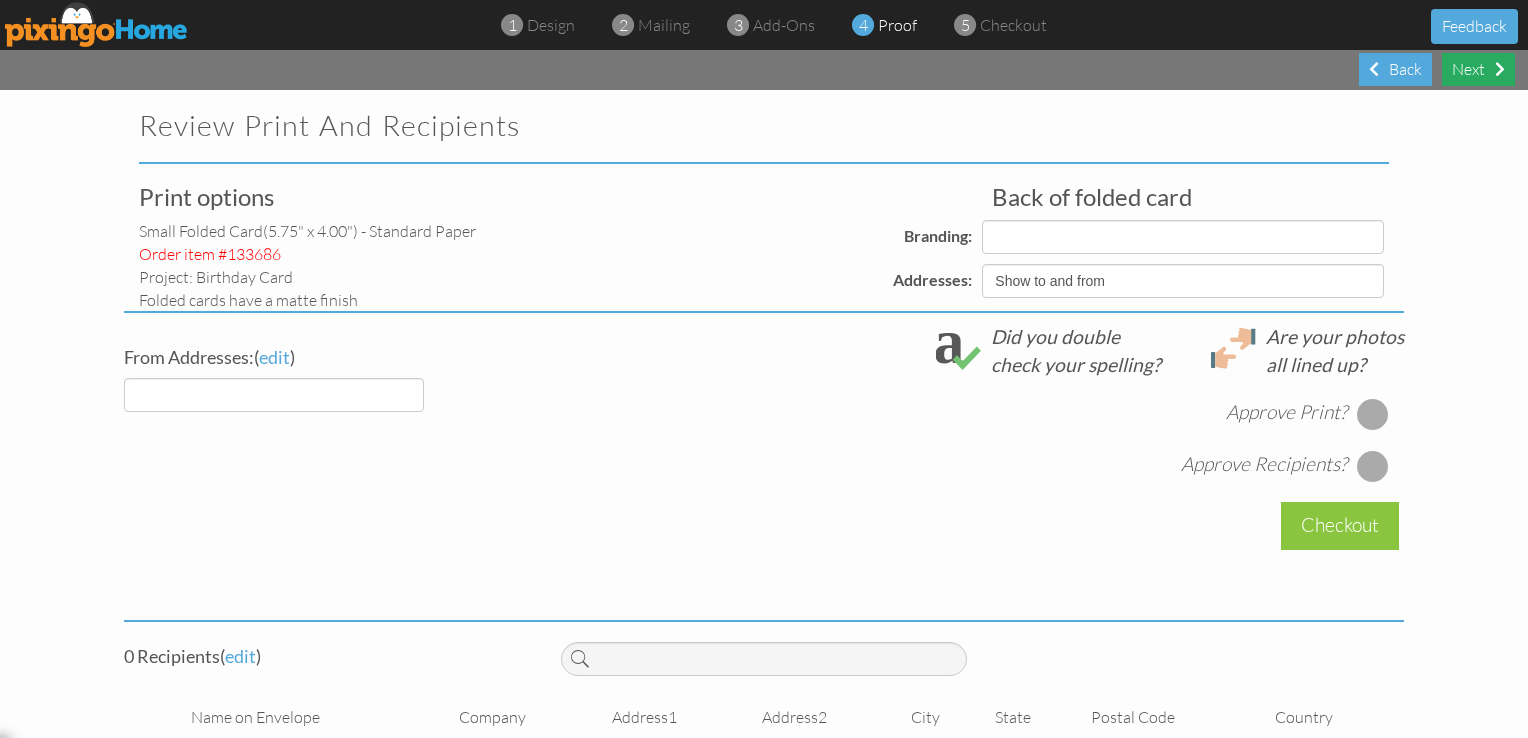 click on "Next" at bounding box center (1478, 69) 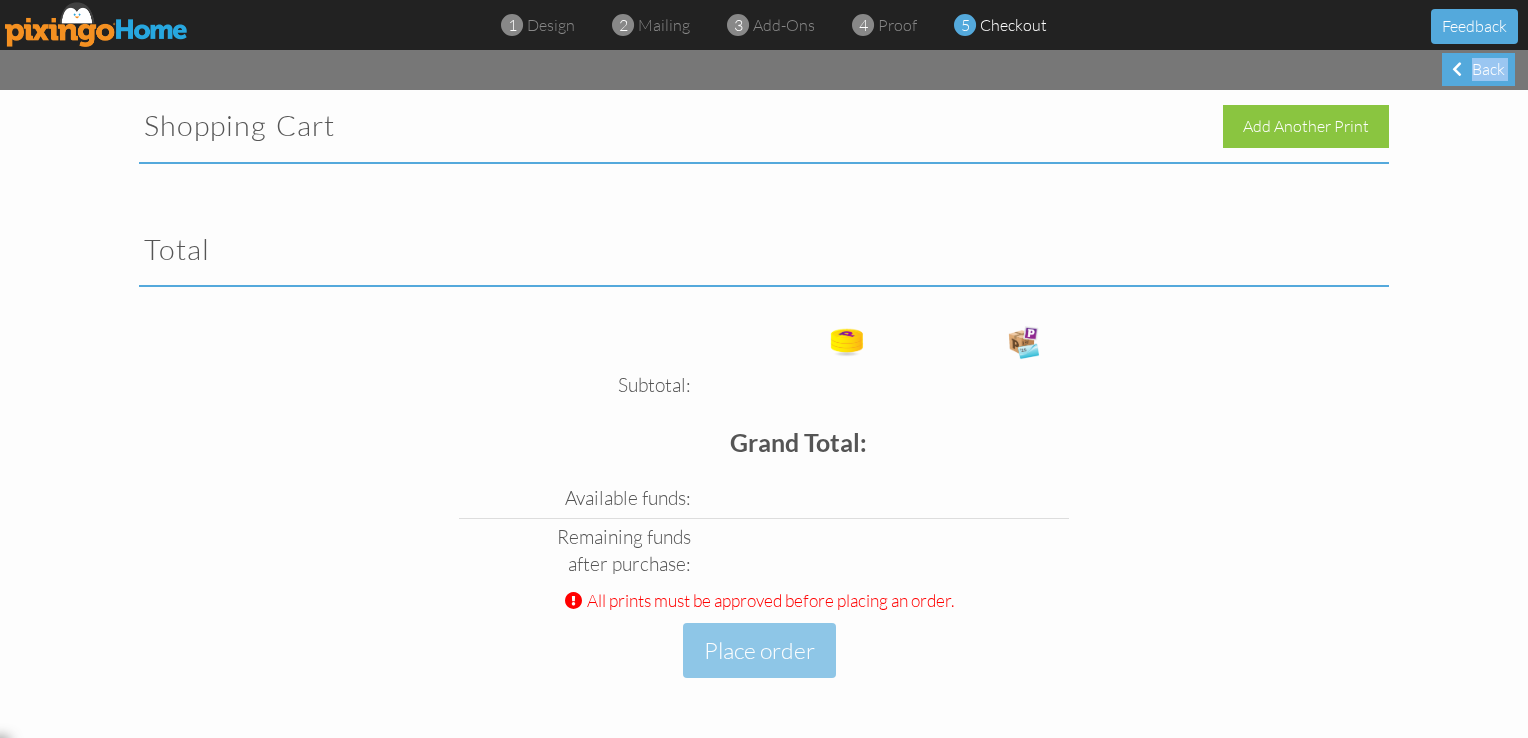 drag, startPoint x: 1462, startPoint y: 67, endPoint x: 1404, endPoint y: 70, distance: 58.077534 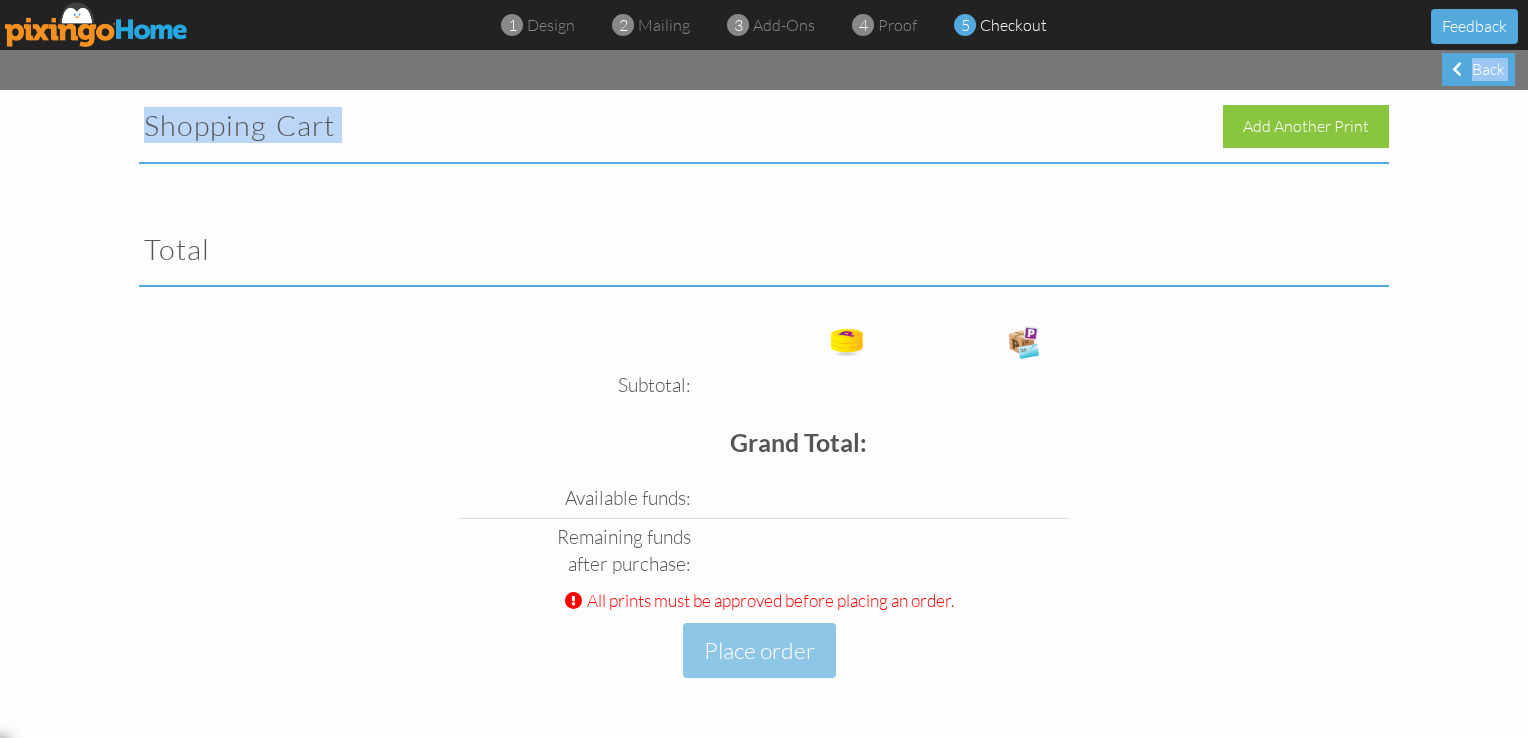 drag, startPoint x: 1404, startPoint y: 70, endPoint x: 1312, endPoint y: 90, distance: 94.14882 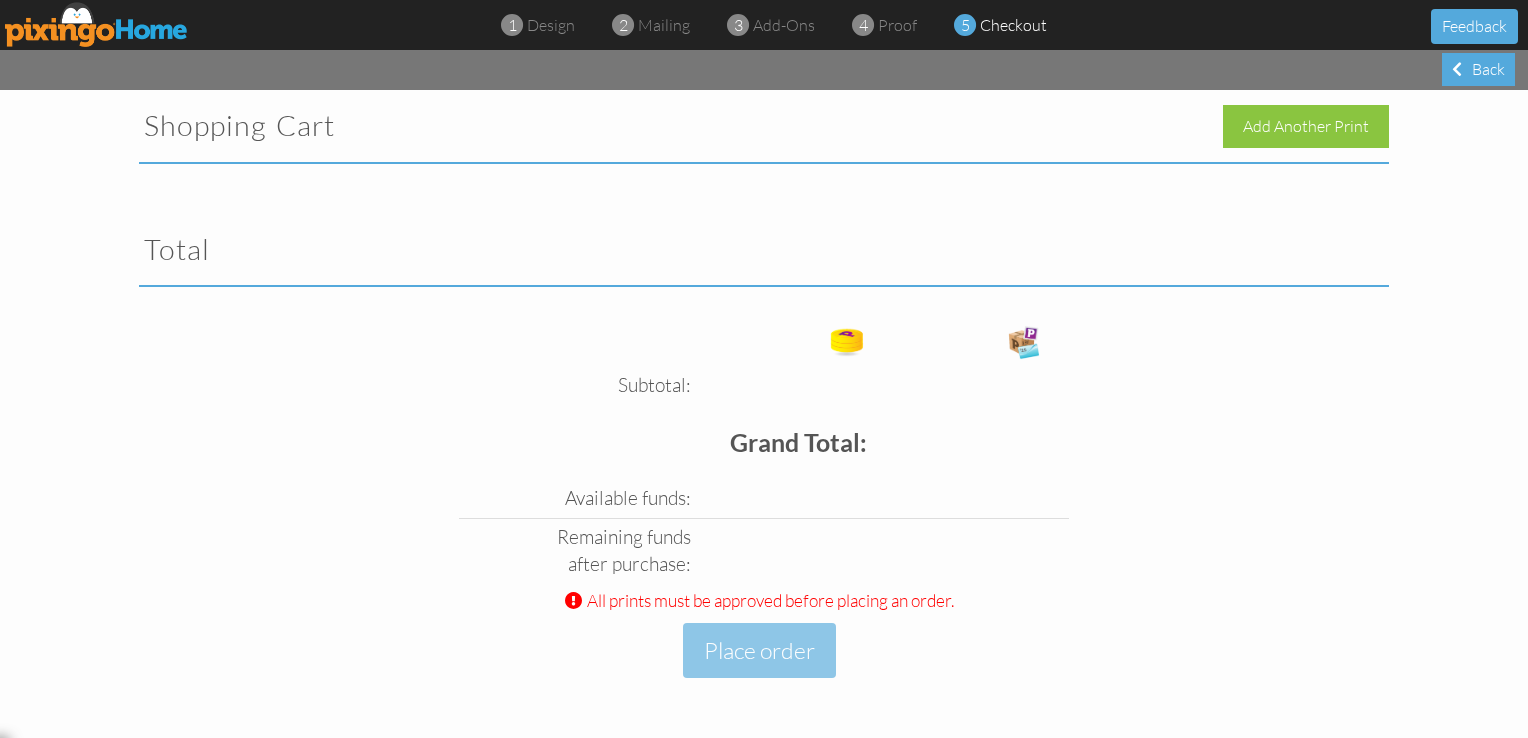 drag, startPoint x: 1312, startPoint y: 90, endPoint x: 1393, endPoint y: 255, distance: 183.80968 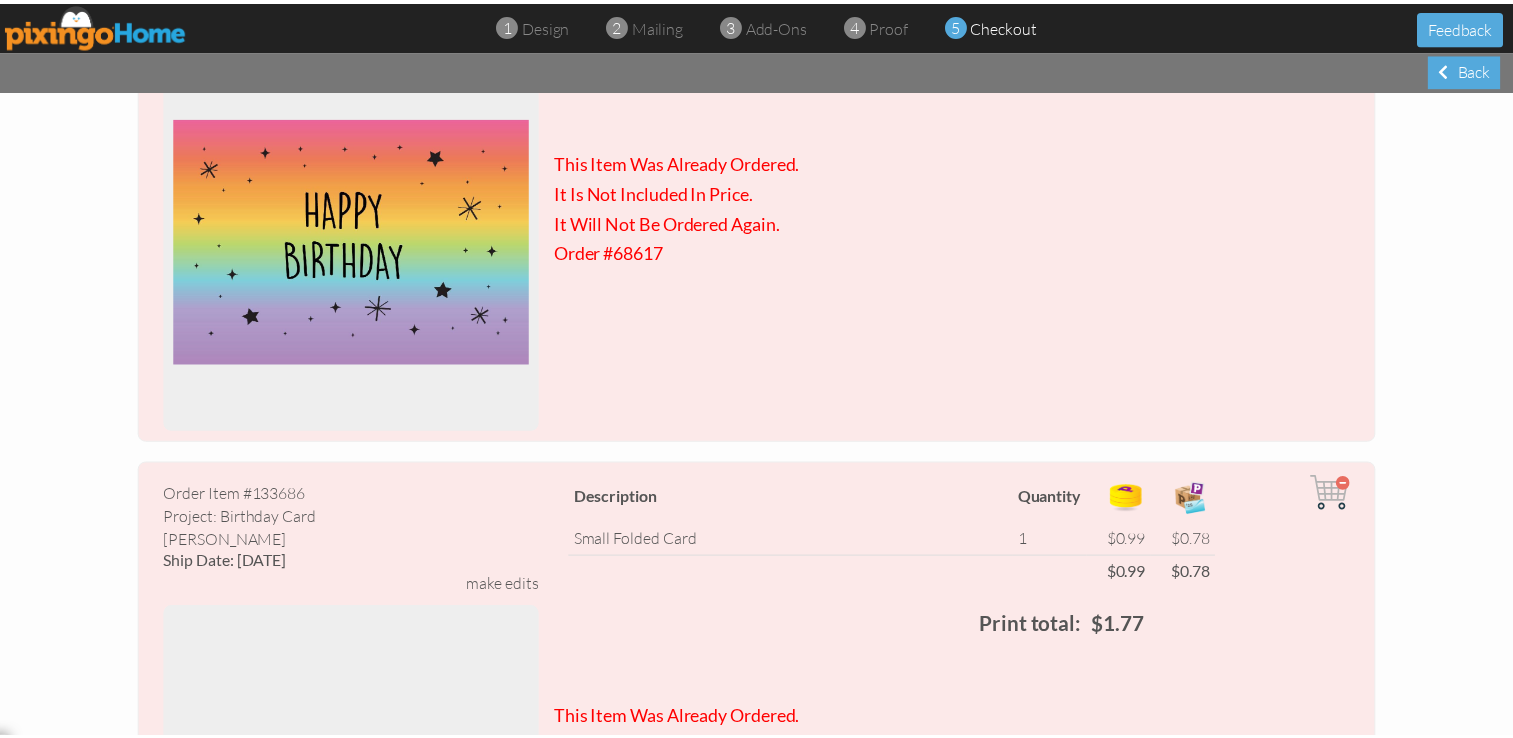 scroll, scrollTop: 0, scrollLeft: 0, axis: both 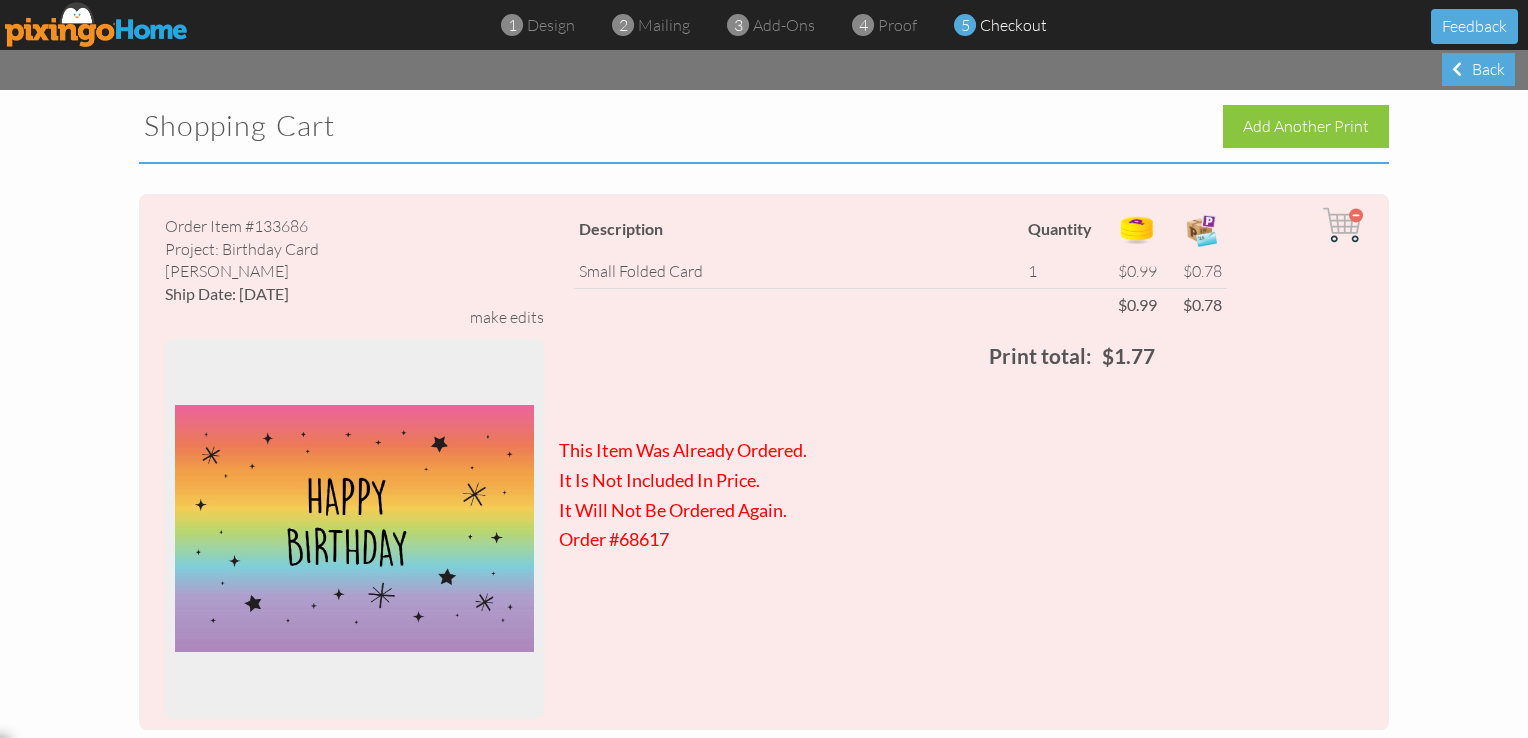 click at bounding box center (1343, 225) 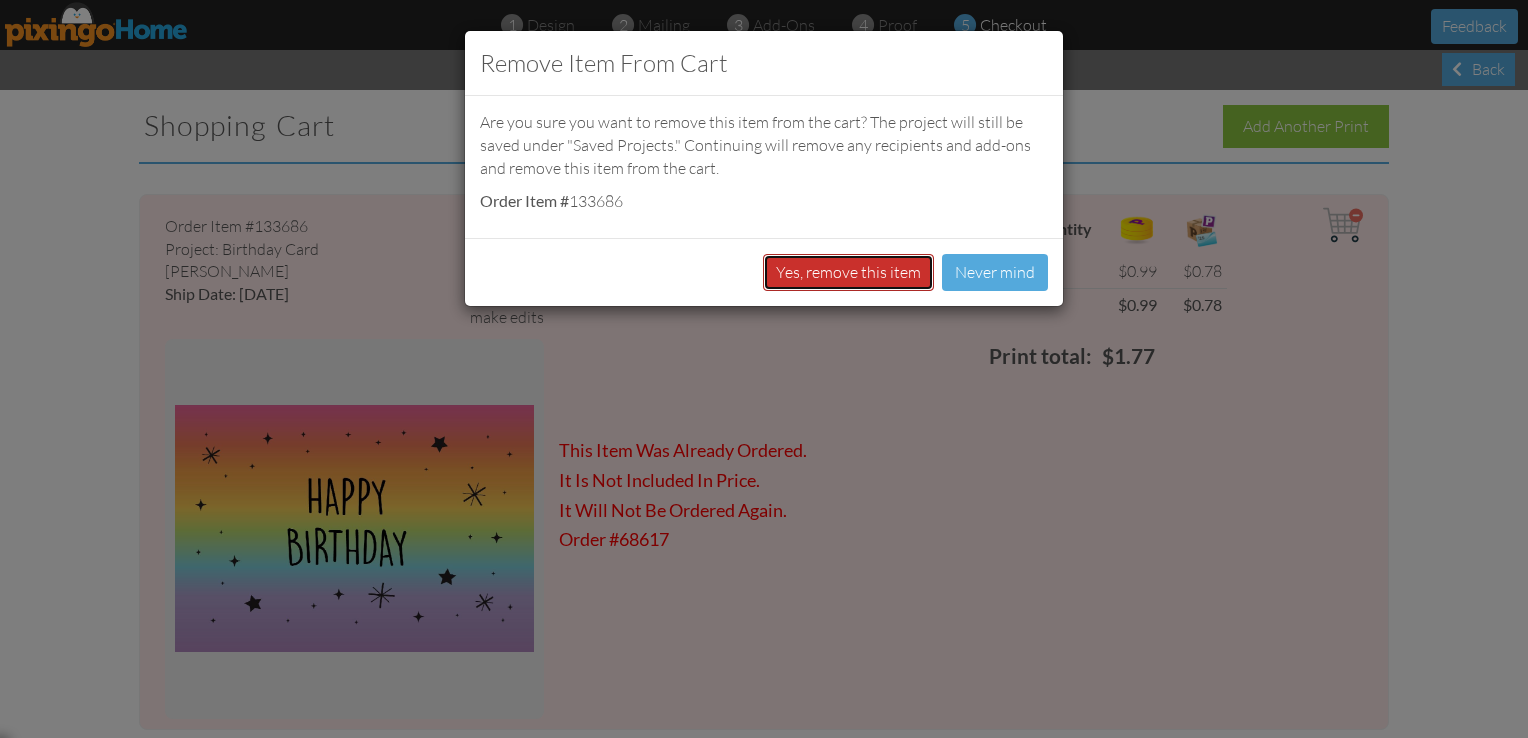 click on "Yes, remove this item" at bounding box center [848, 272] 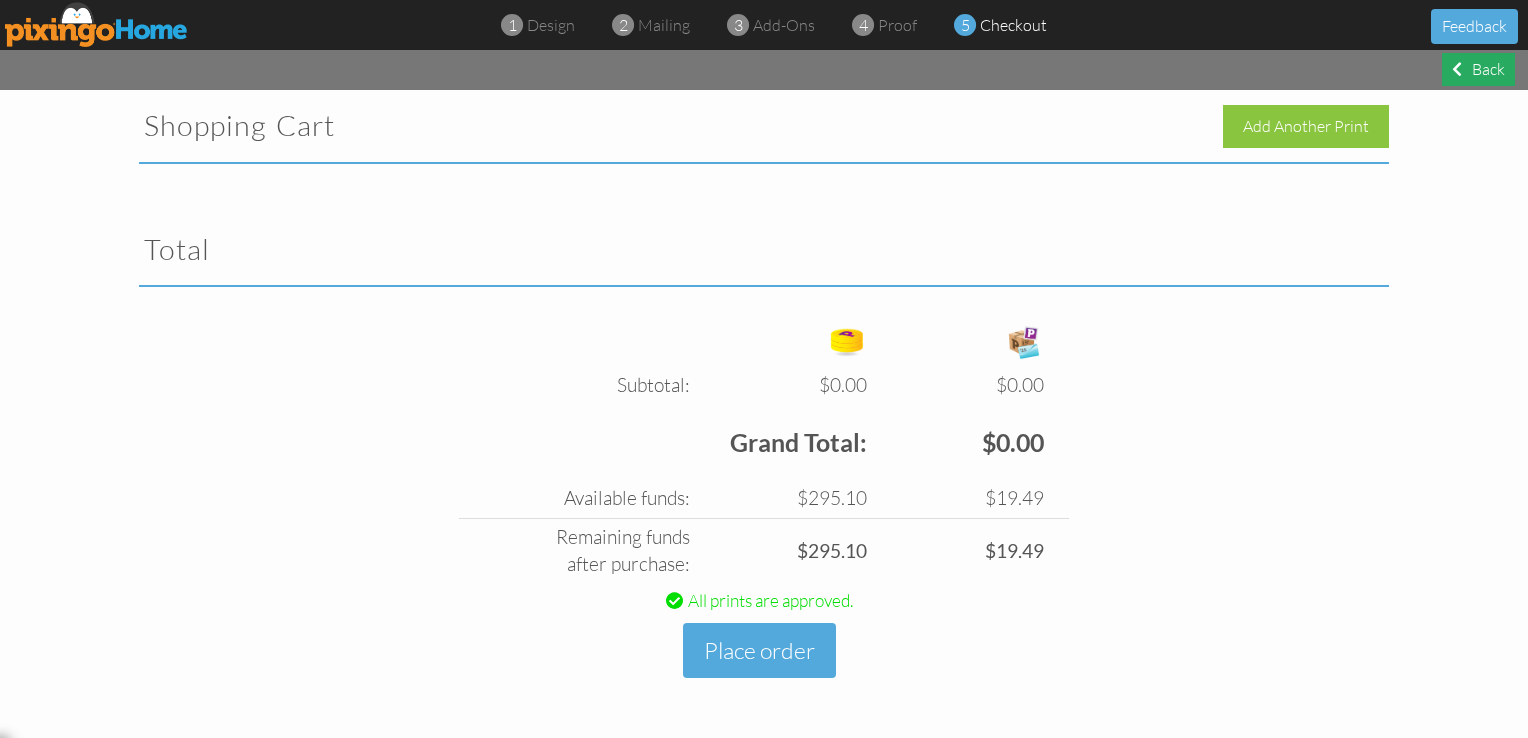 click on "Back" at bounding box center (1478, 69) 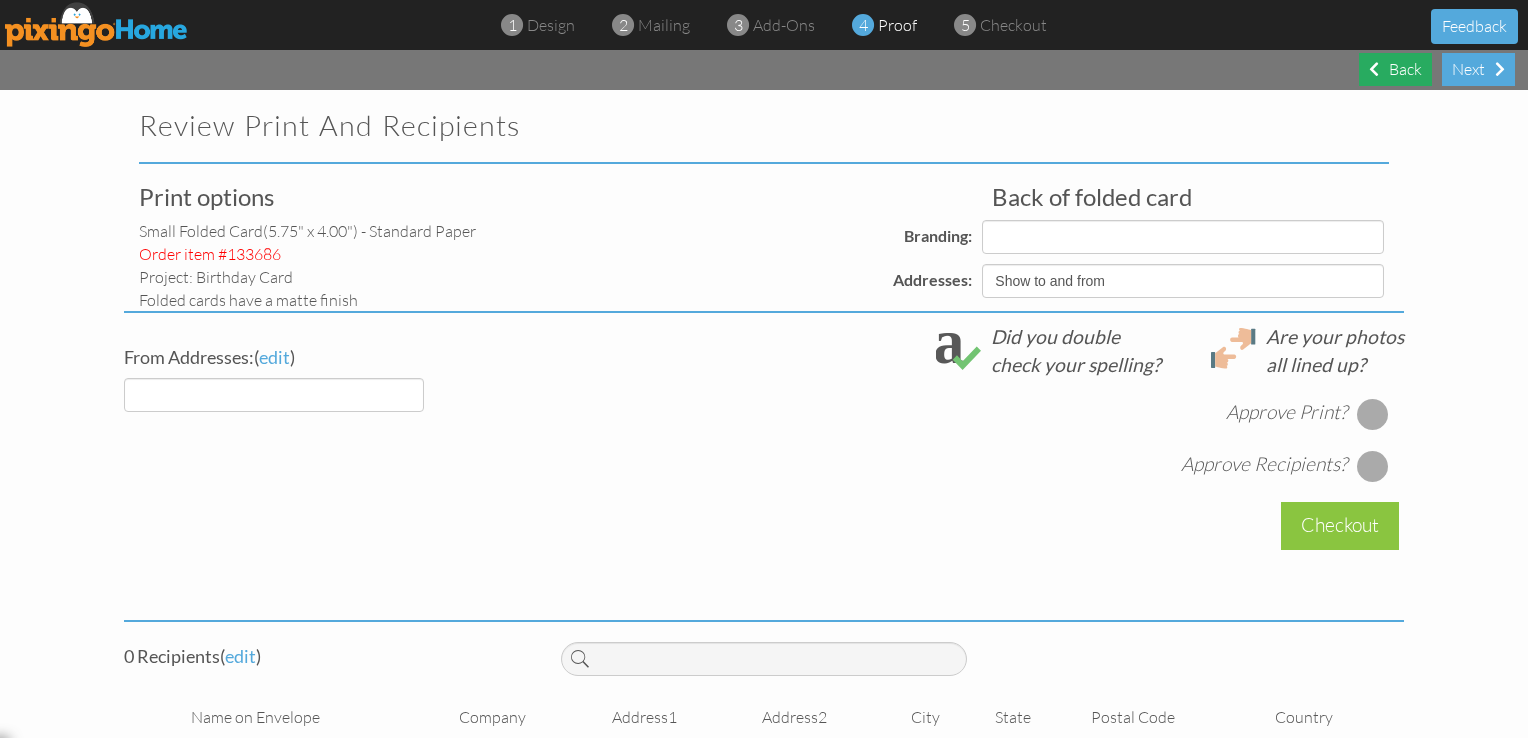 select on "object:12843" 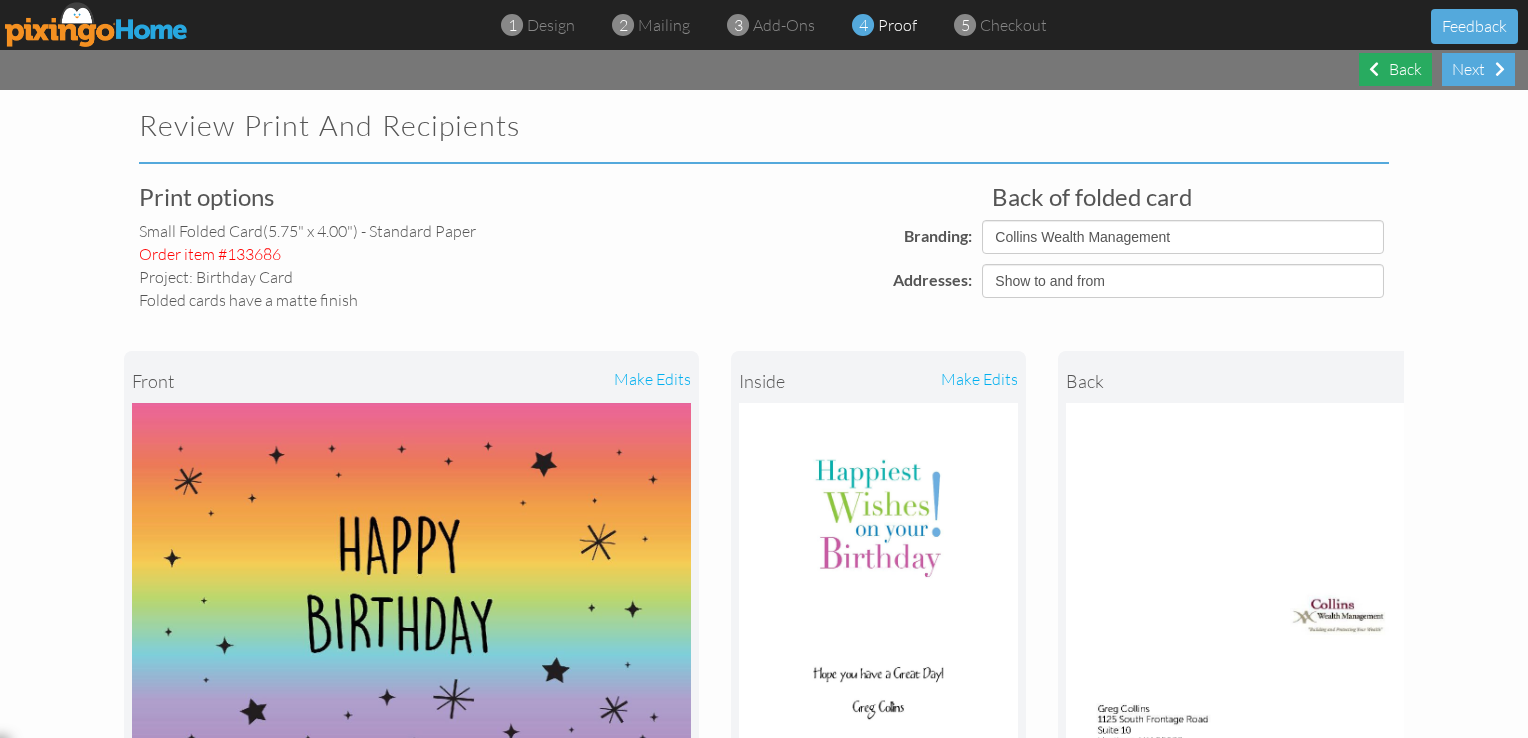 click on "Back" at bounding box center (1395, 69) 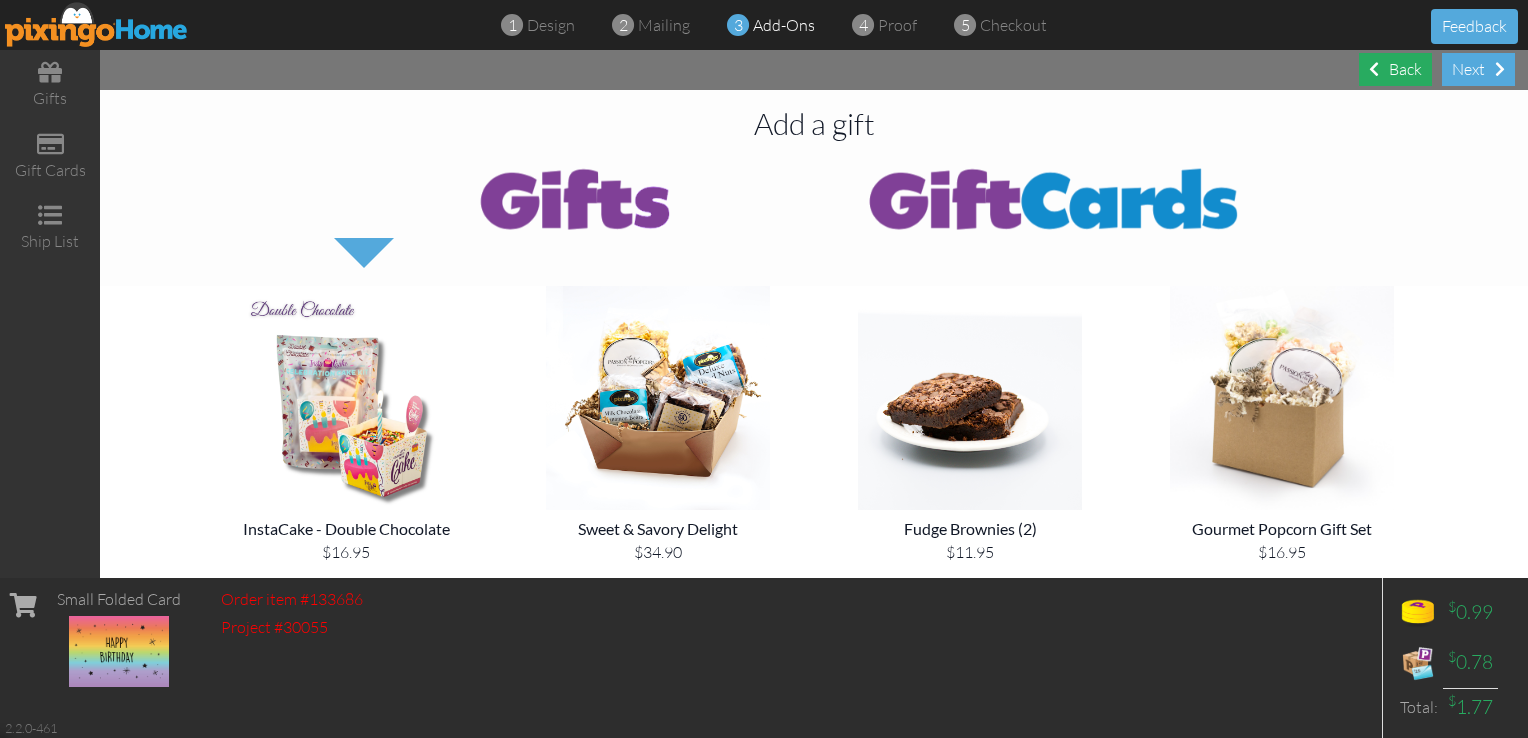 click on "Back" at bounding box center (1395, 69) 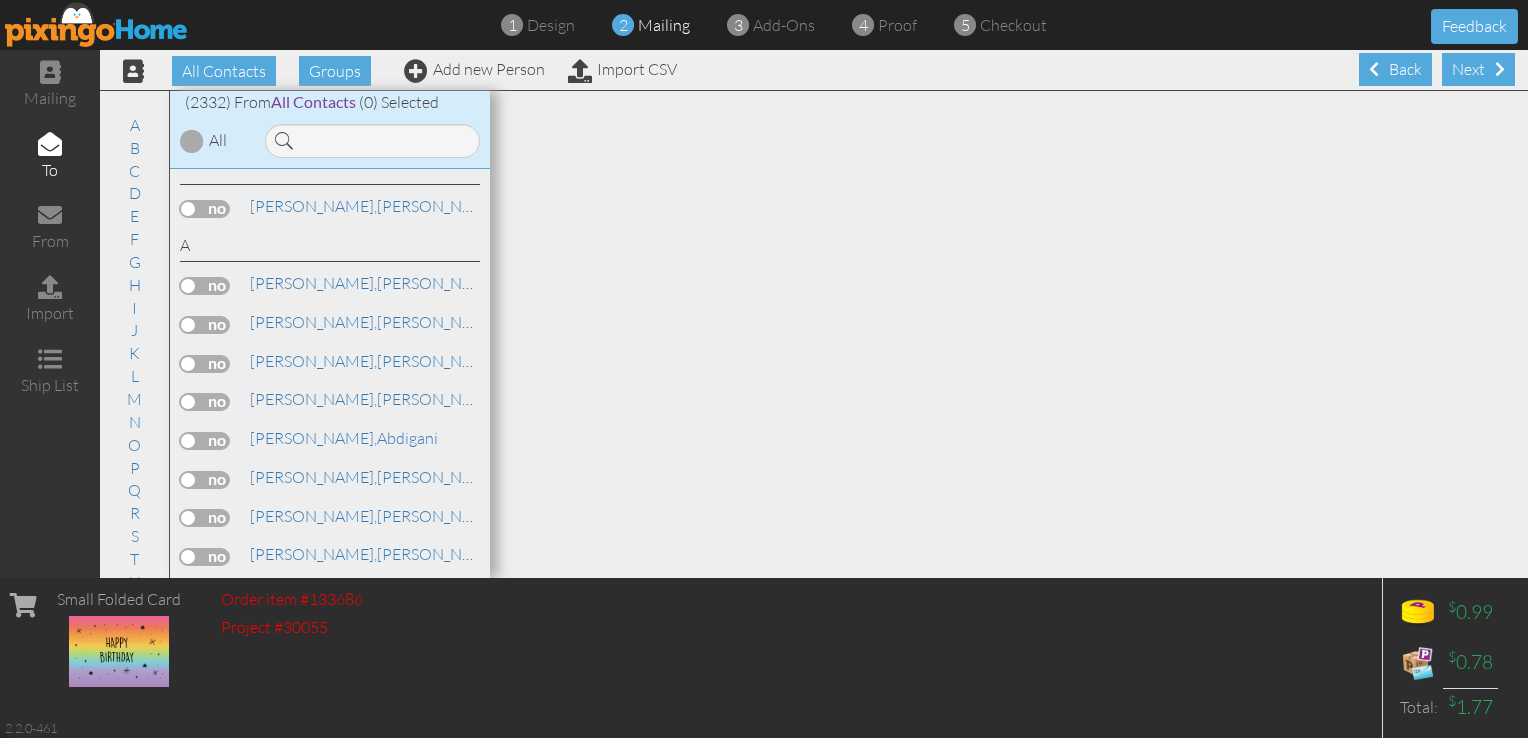 click on "Back" at bounding box center [1395, 69] 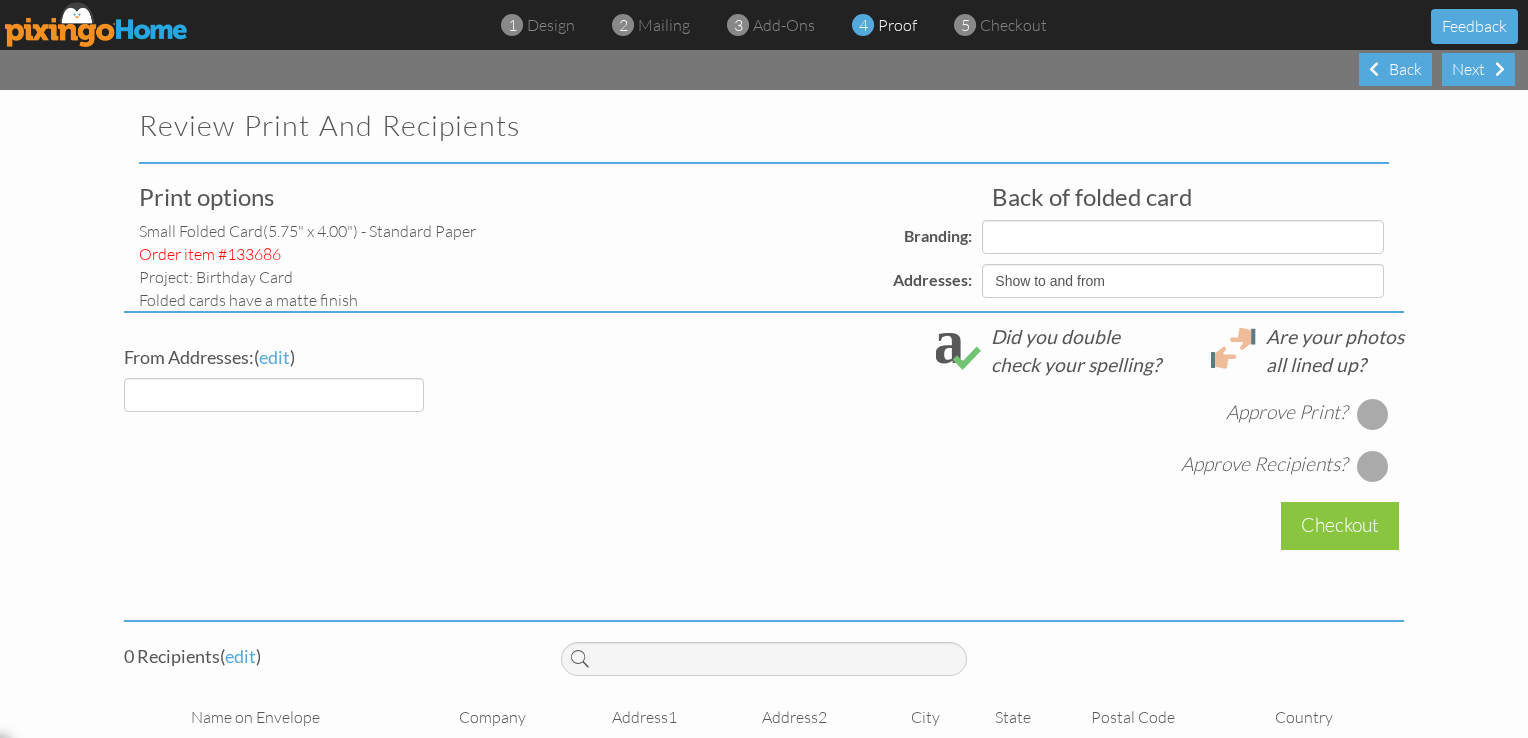 select on "object:22724" 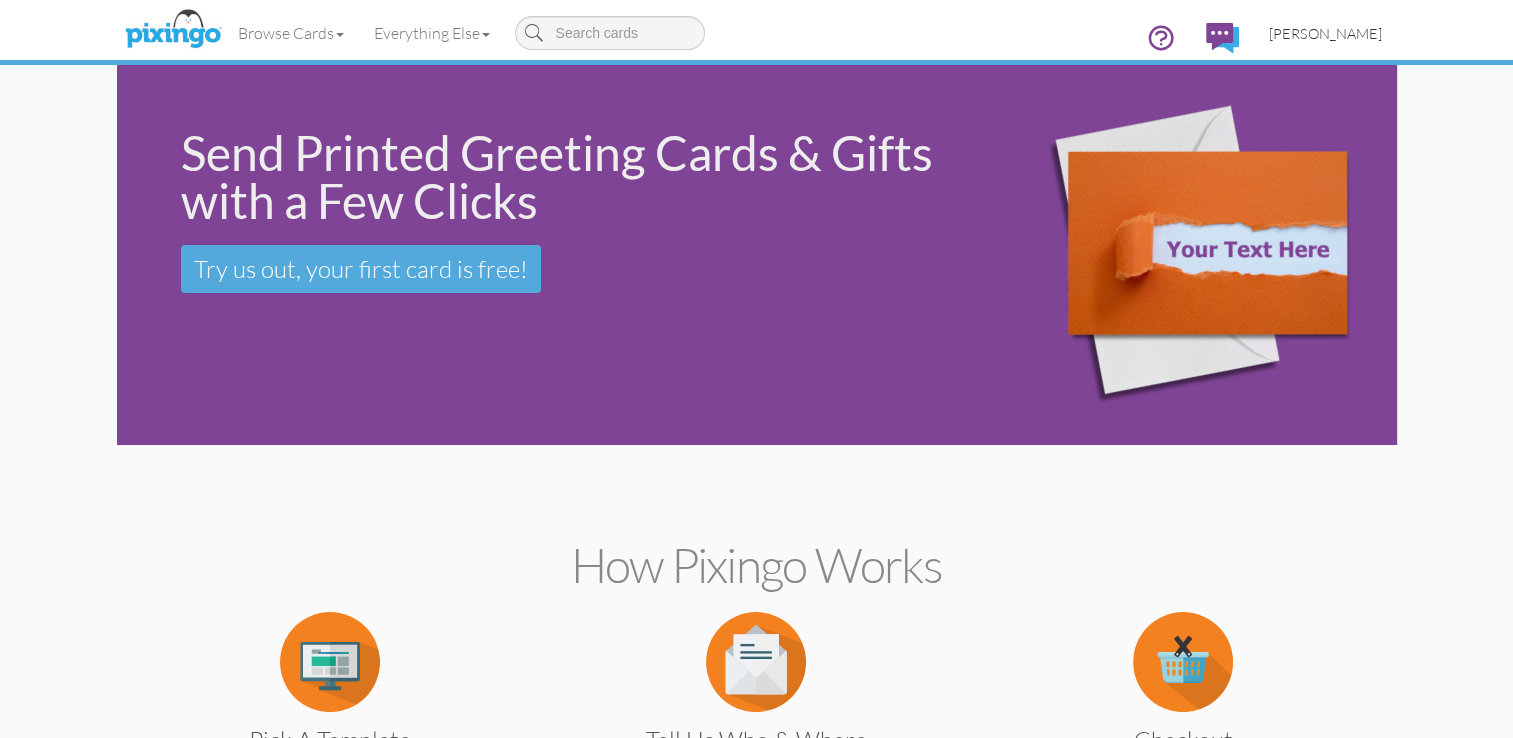 click on "[PERSON_NAME]" at bounding box center [1325, 33] 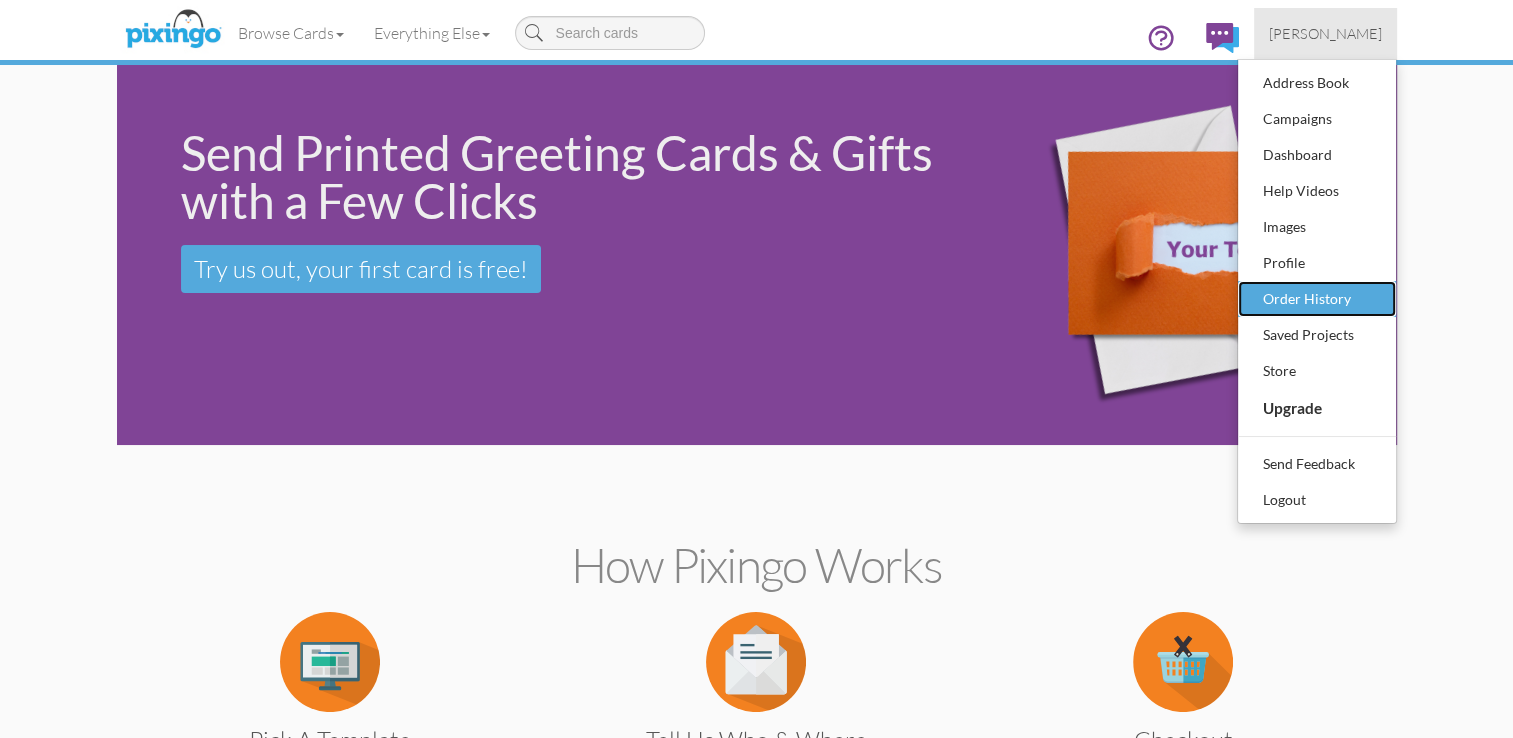 click on "Order History" at bounding box center [1317, 299] 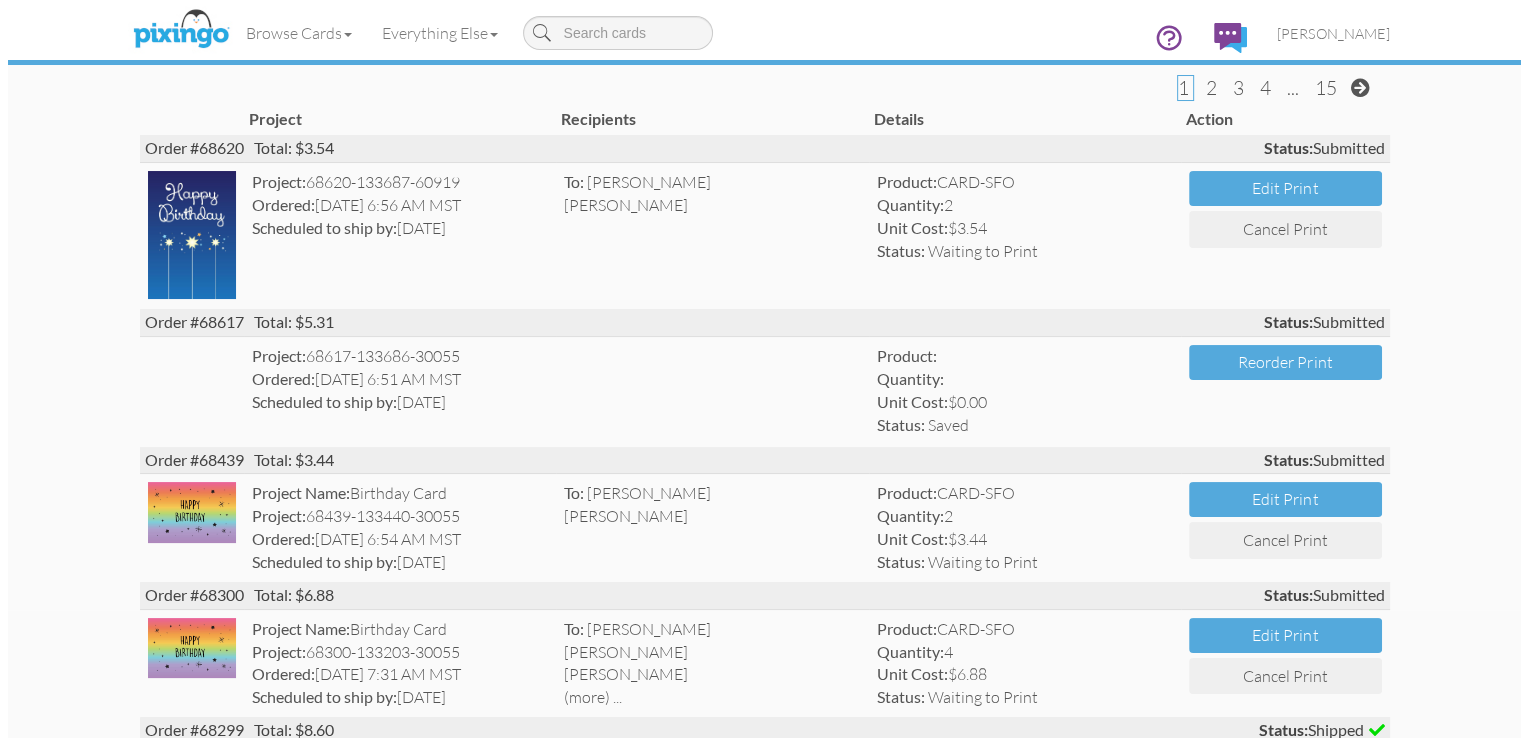 scroll, scrollTop: 0, scrollLeft: 0, axis: both 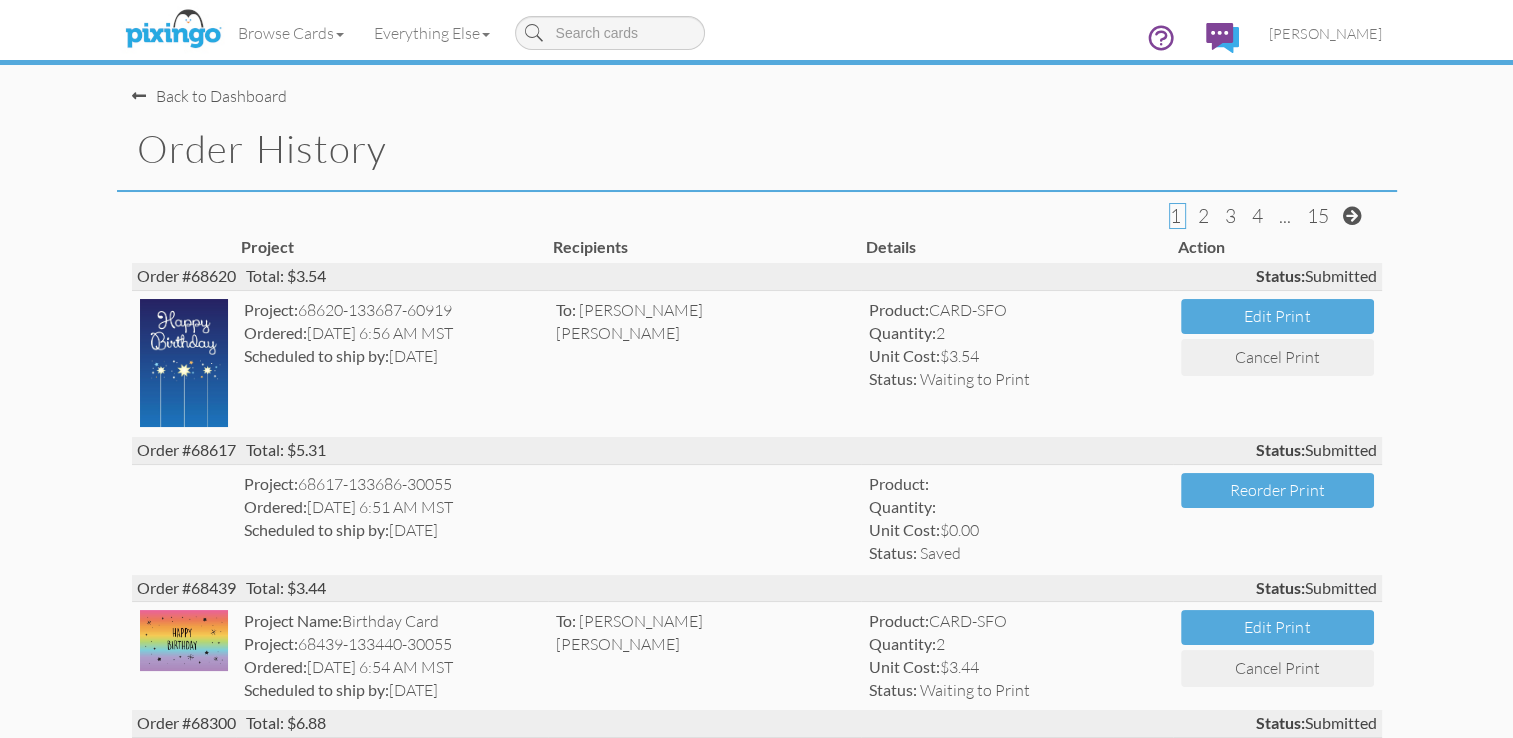click on "Back to Dashboard" at bounding box center (209, 96) 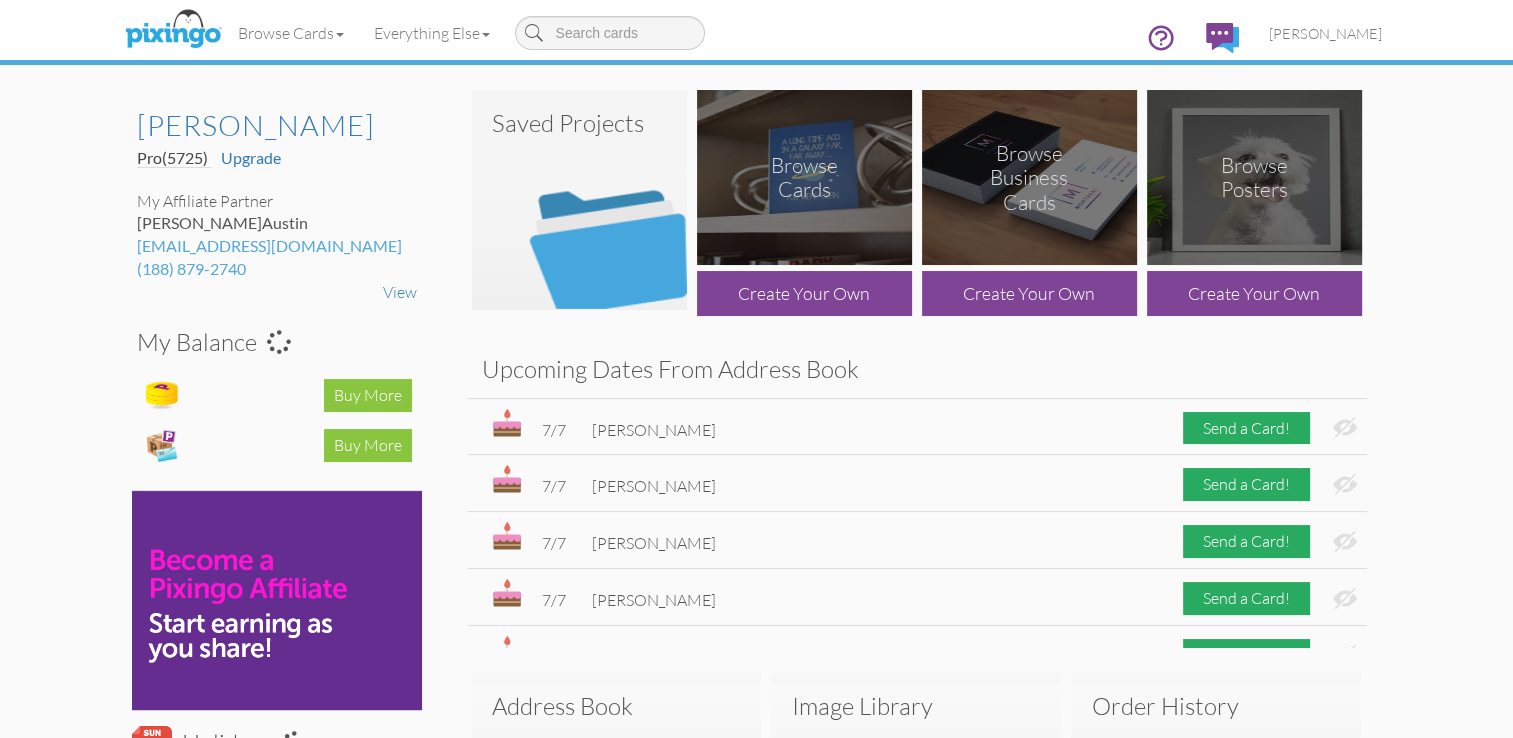 click at bounding box center [579, 200] 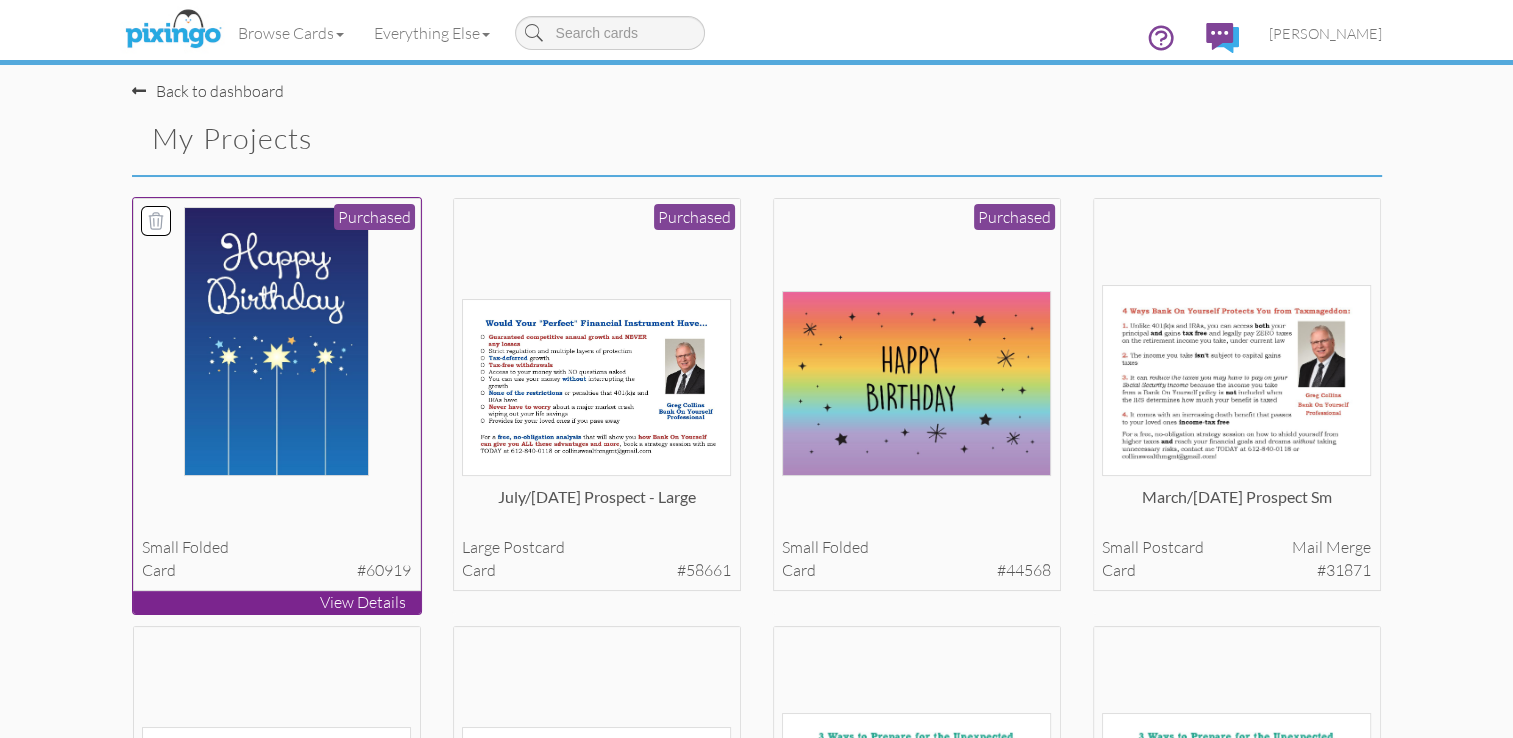 click at bounding box center (276, 341) 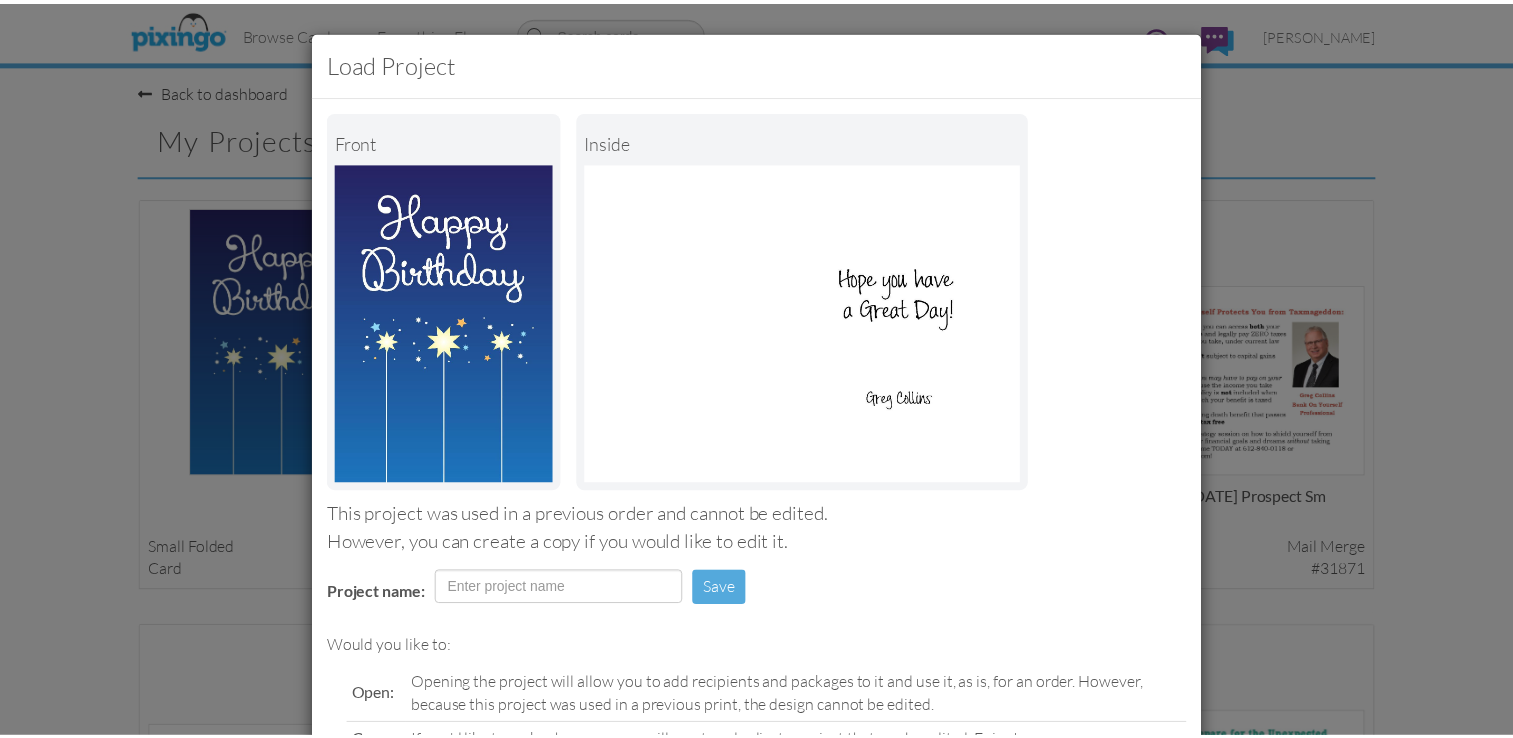scroll, scrollTop: 196, scrollLeft: 0, axis: vertical 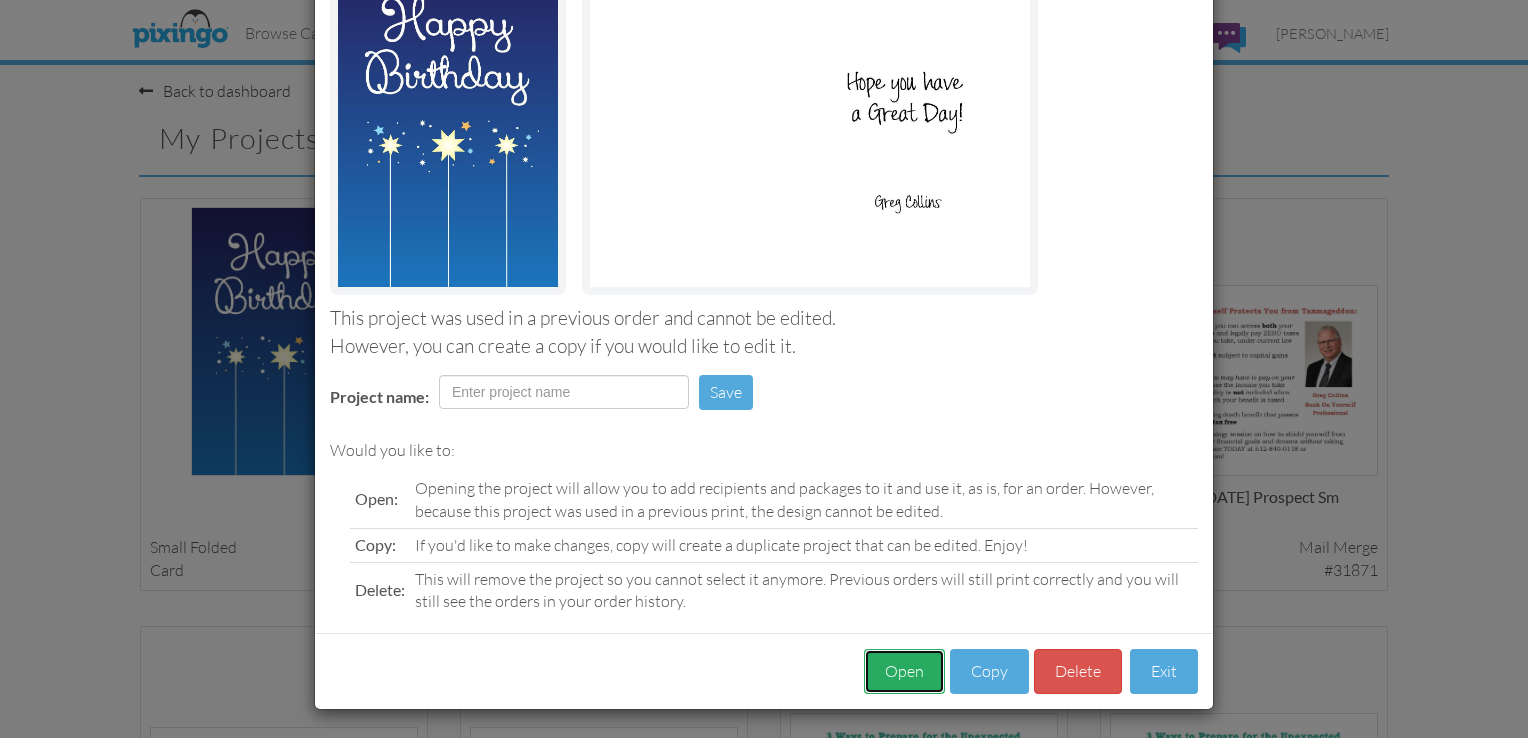 click on "Open" at bounding box center (904, 671) 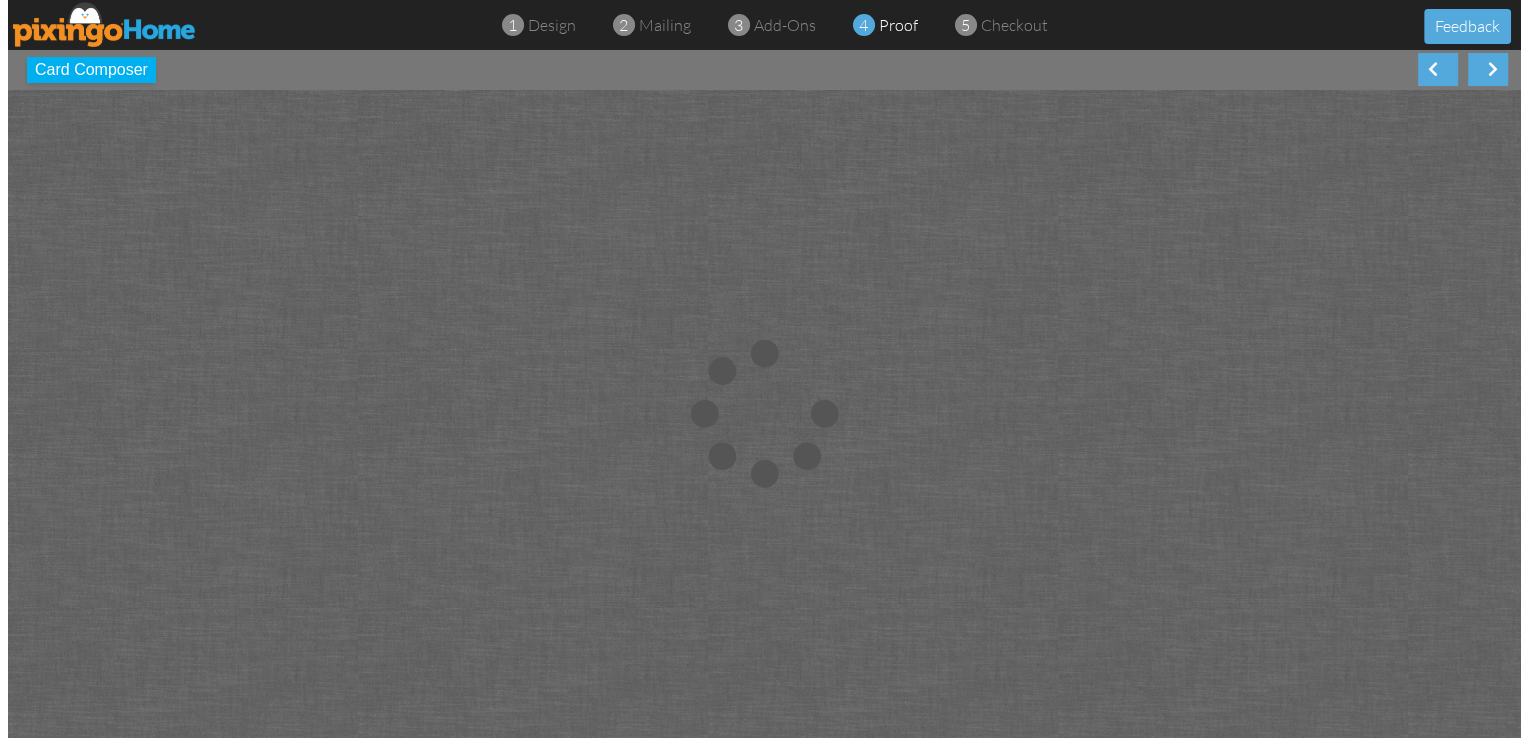 scroll, scrollTop: 0, scrollLeft: 0, axis: both 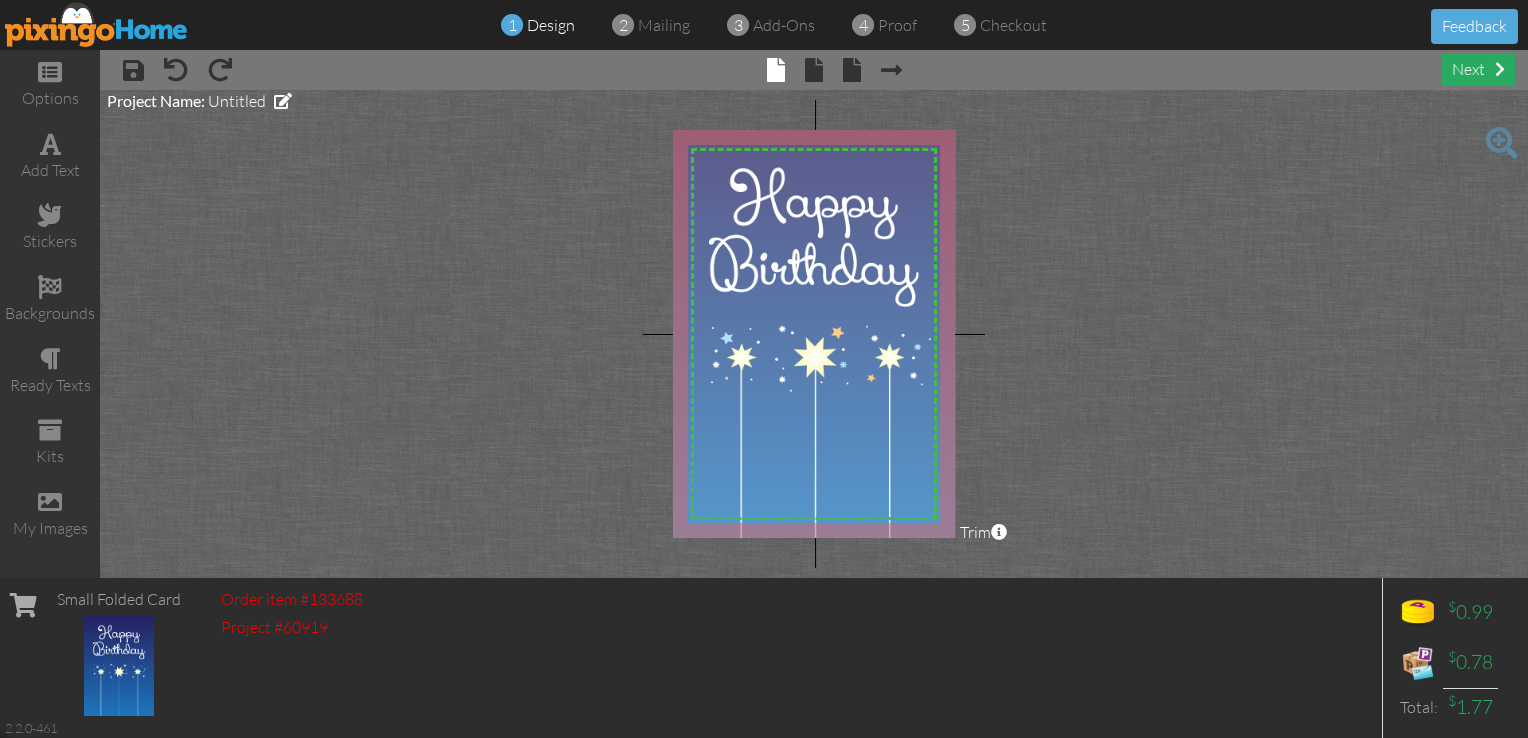 click on "next" at bounding box center [1478, 69] 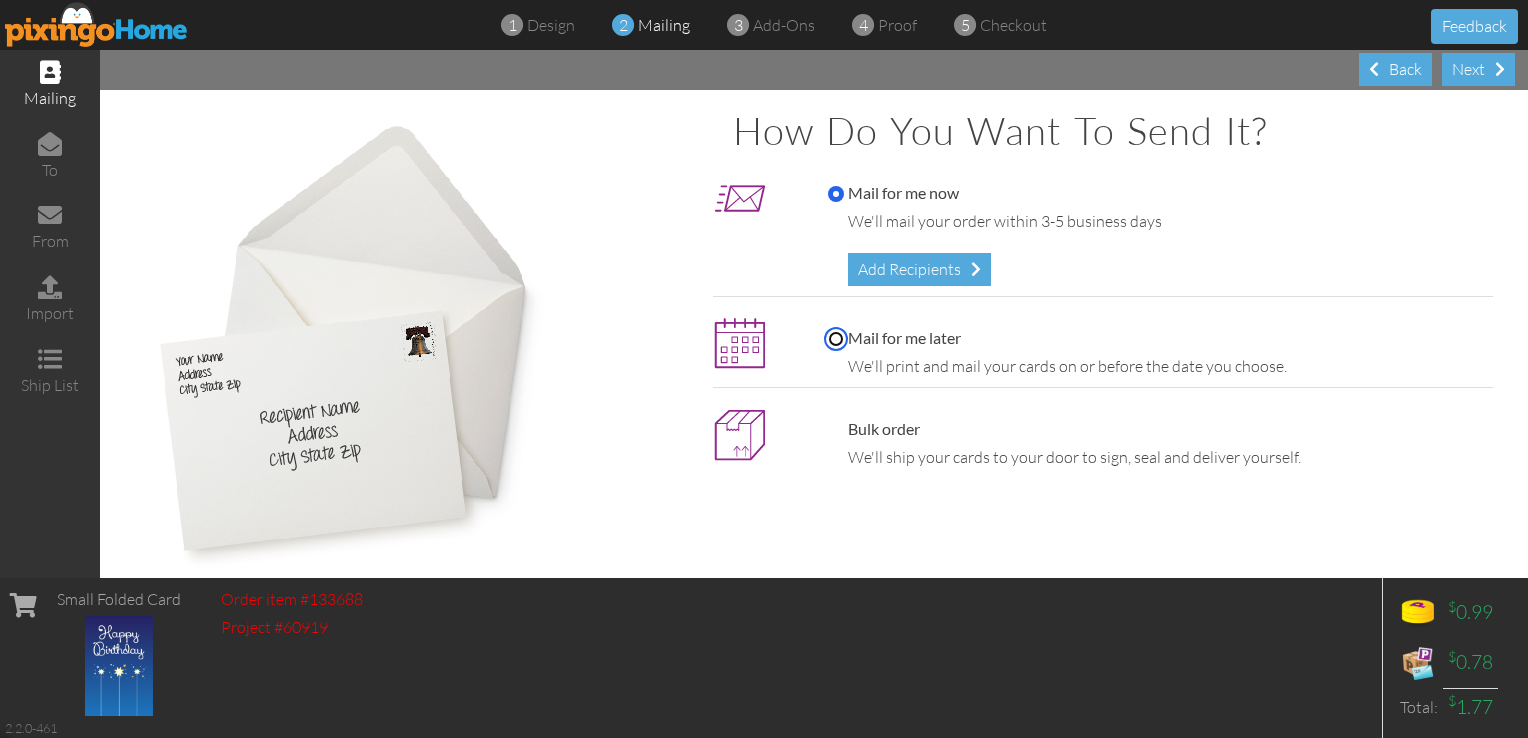 click on "Mail for me later" at bounding box center [836, 339] 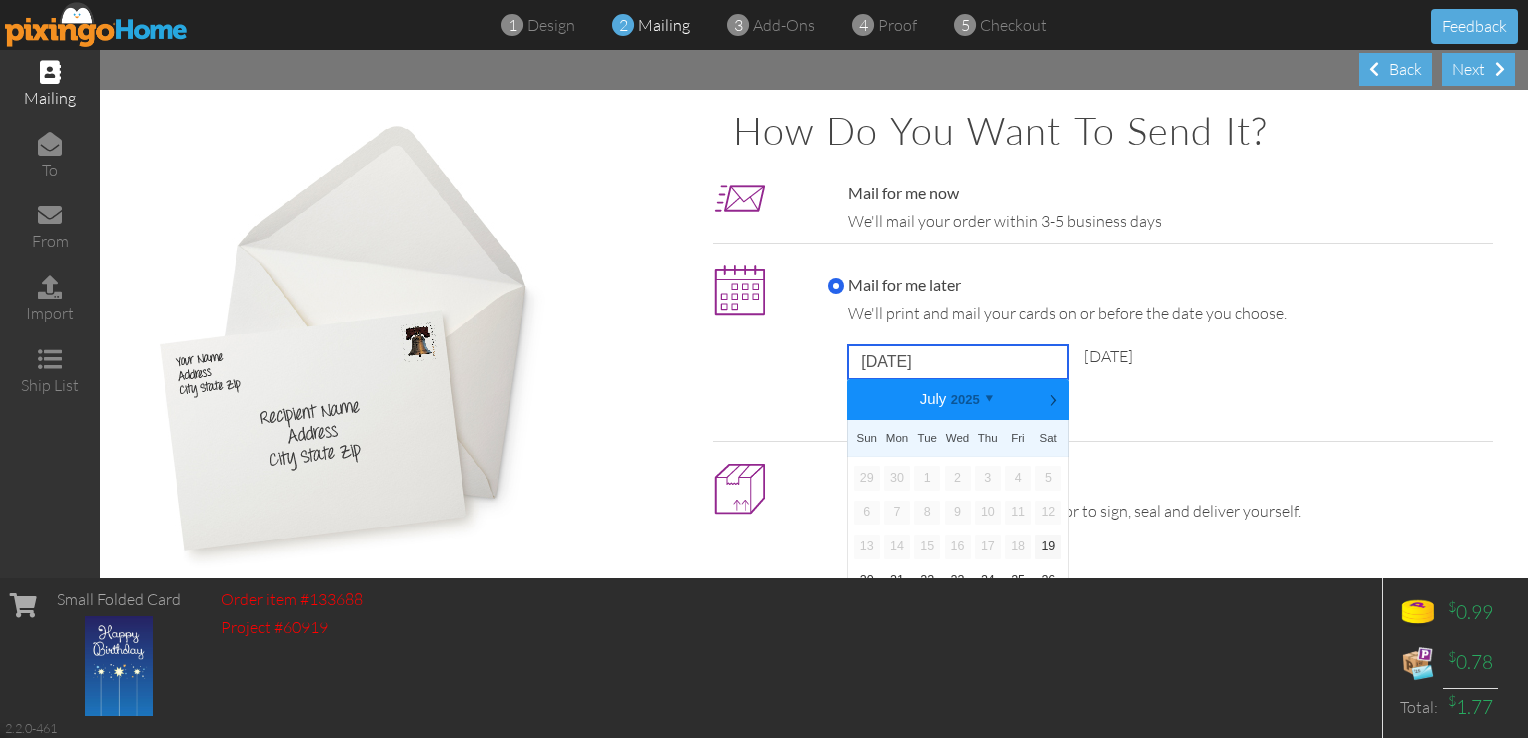 click on "July 19, 2025" at bounding box center [958, 362] 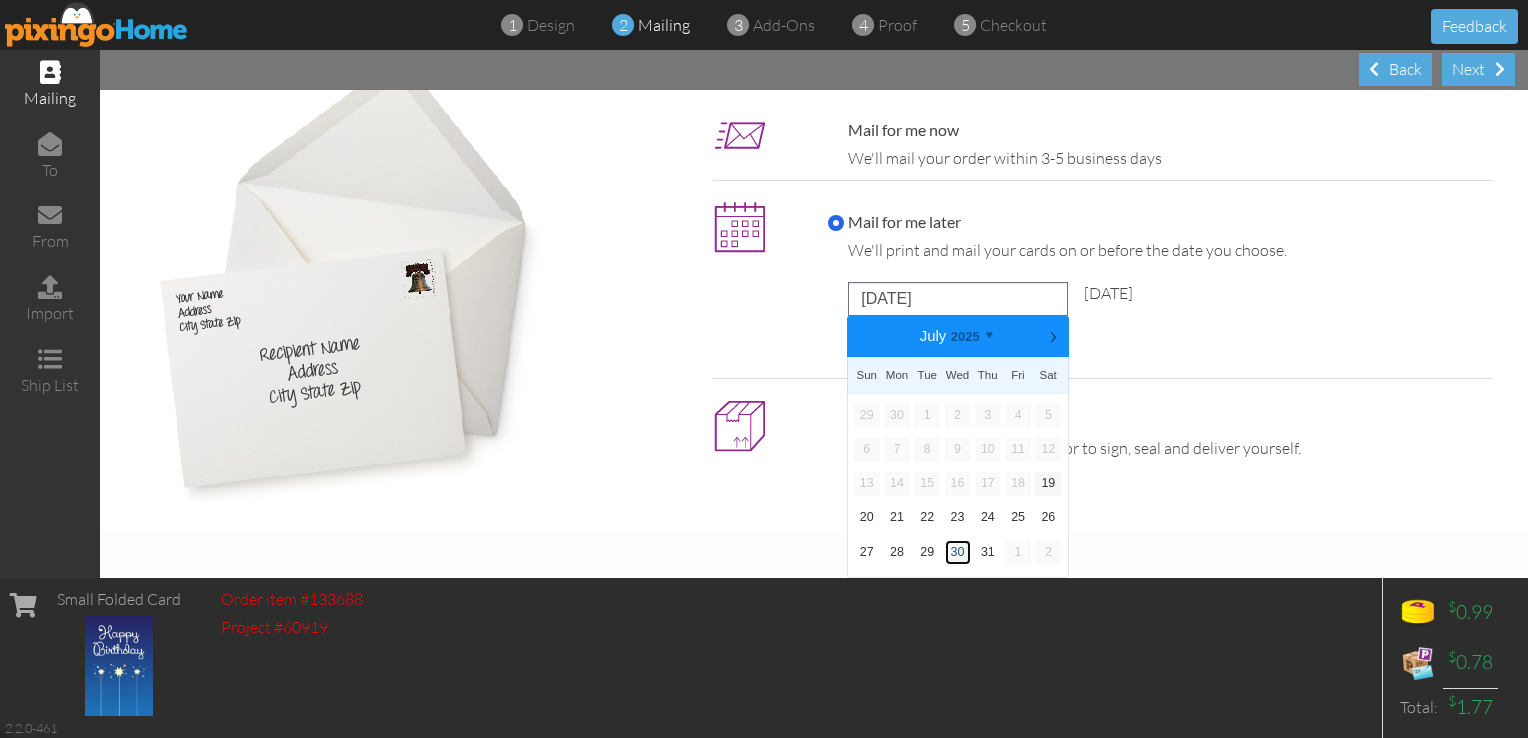 click on "30" at bounding box center [958, 552] 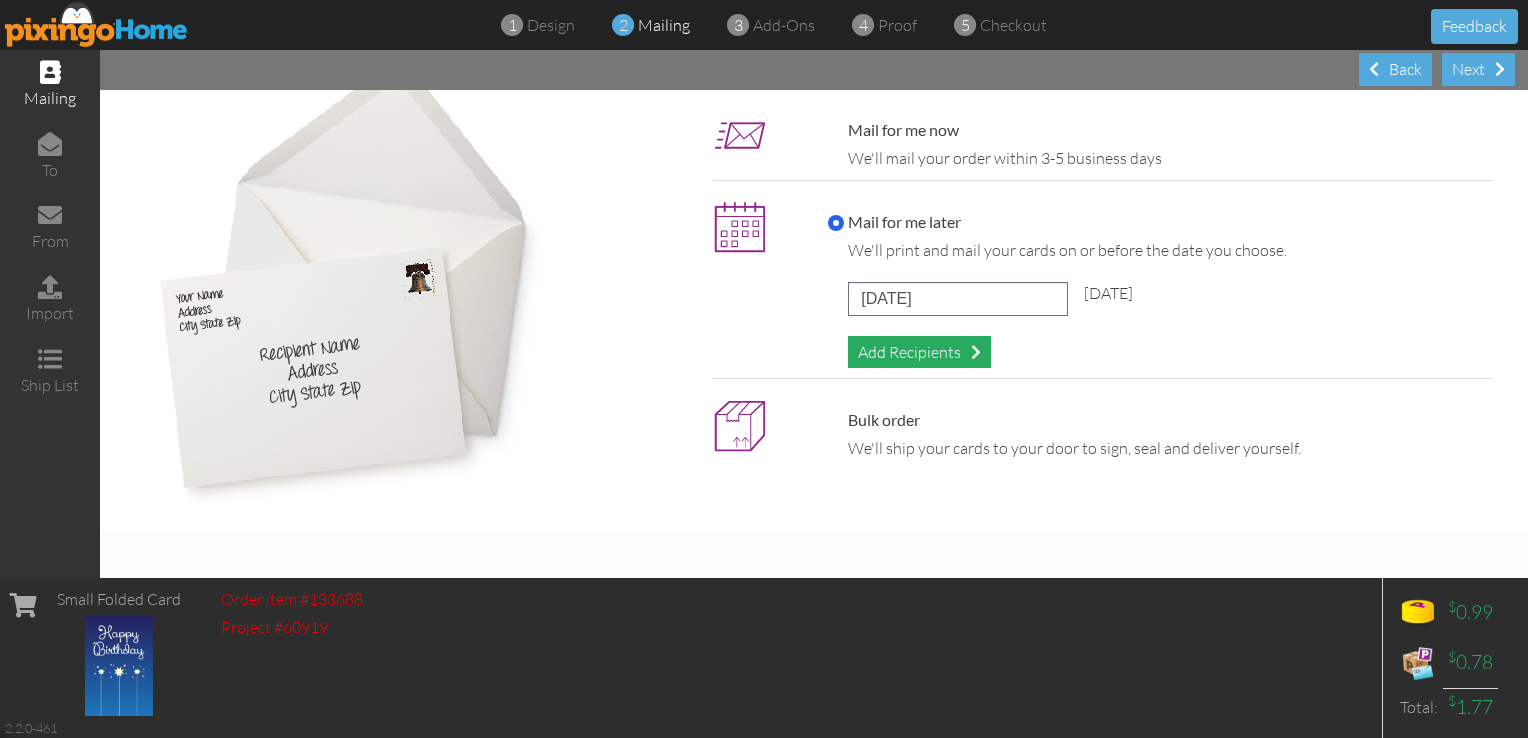 click on "Add Recipients" at bounding box center [919, 352] 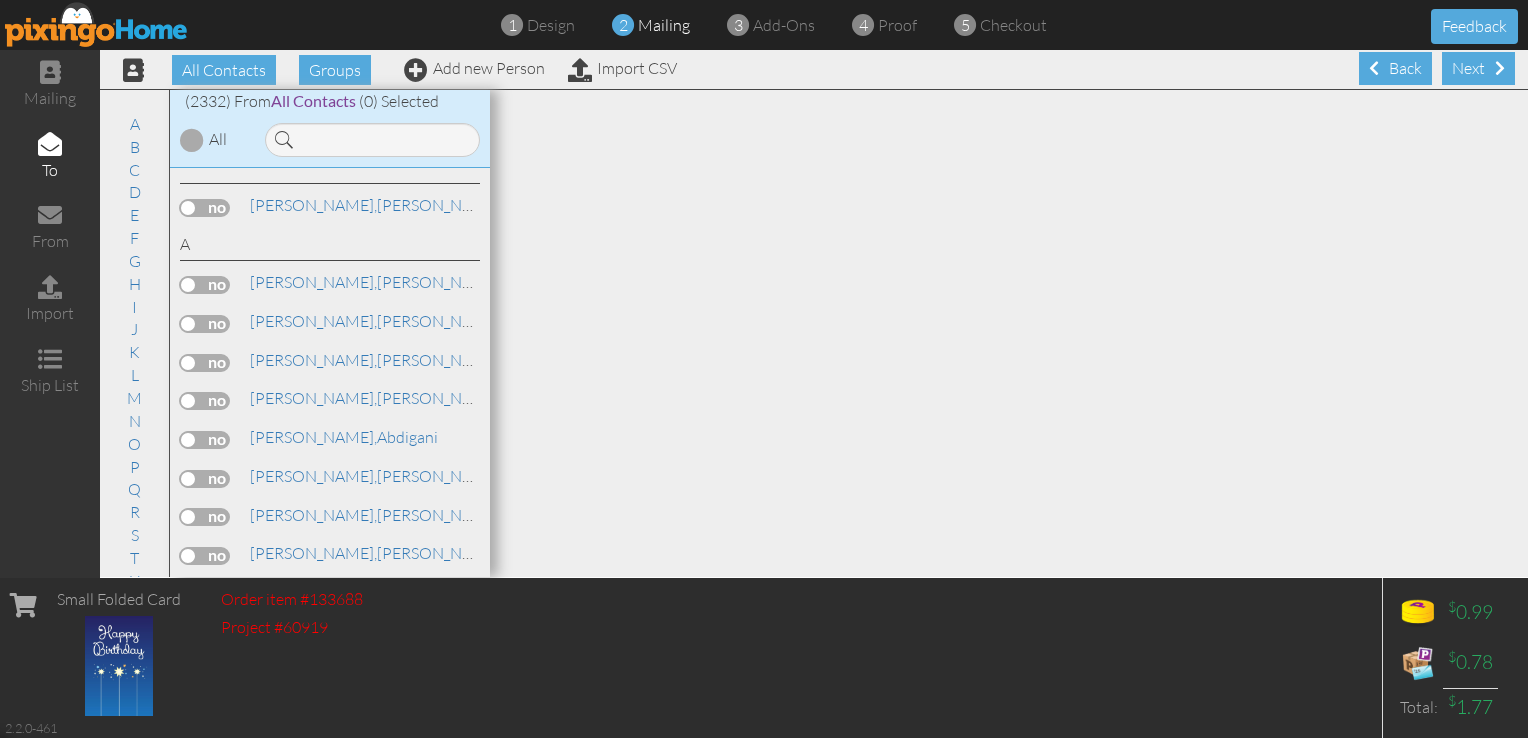 scroll, scrollTop: 0, scrollLeft: 0, axis: both 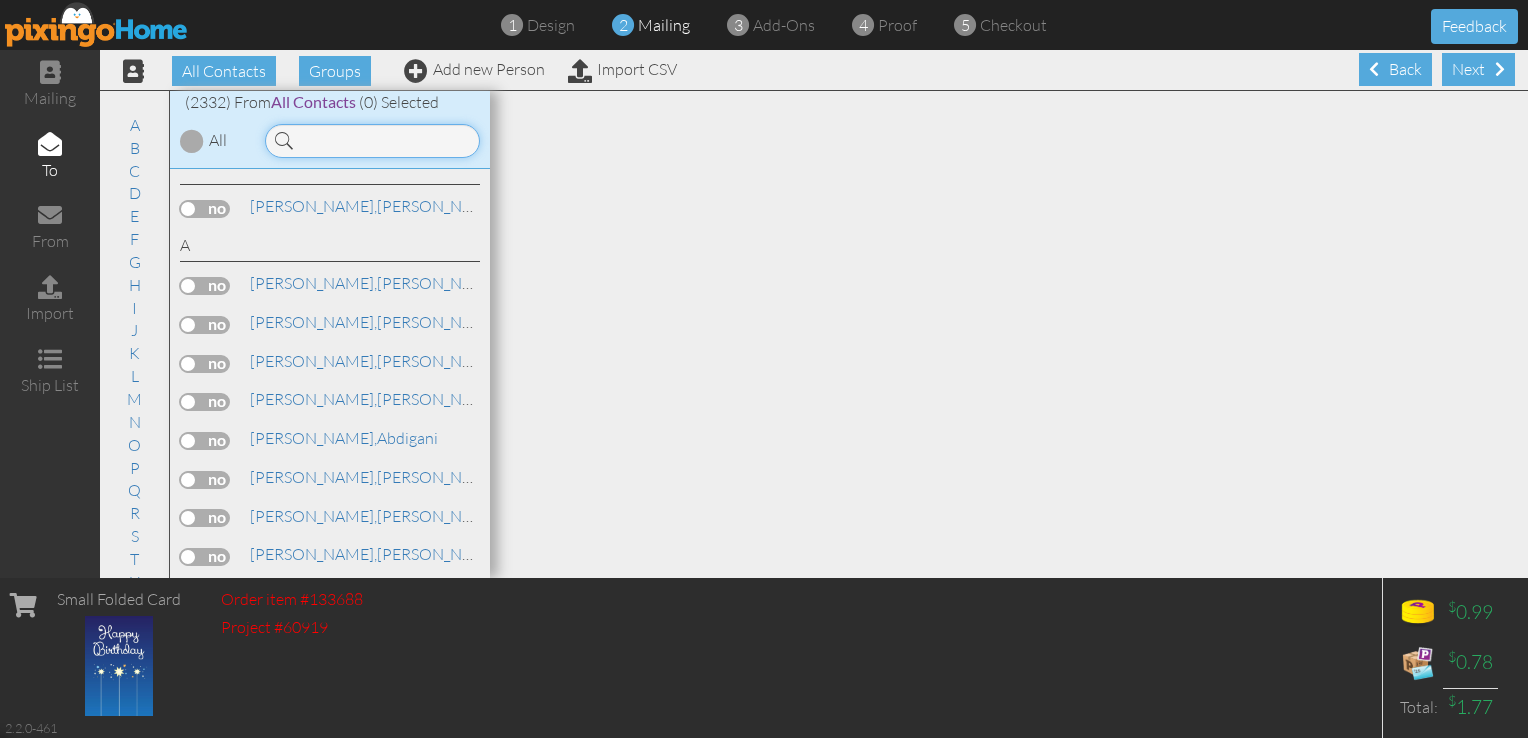 click at bounding box center [372, 141] 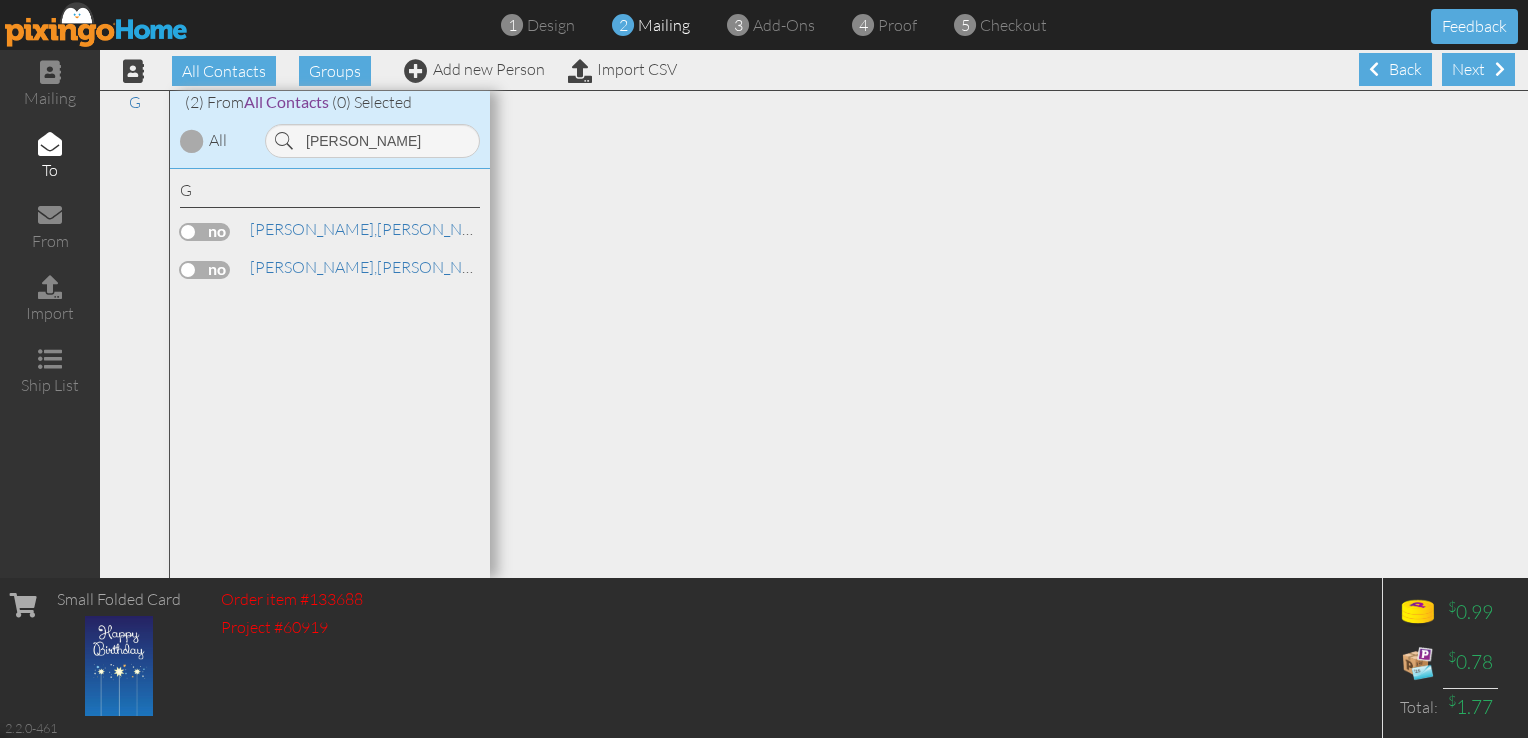 drag, startPoint x: 216, startPoint y: 226, endPoint x: 403, endPoint y: 148, distance: 202.6154 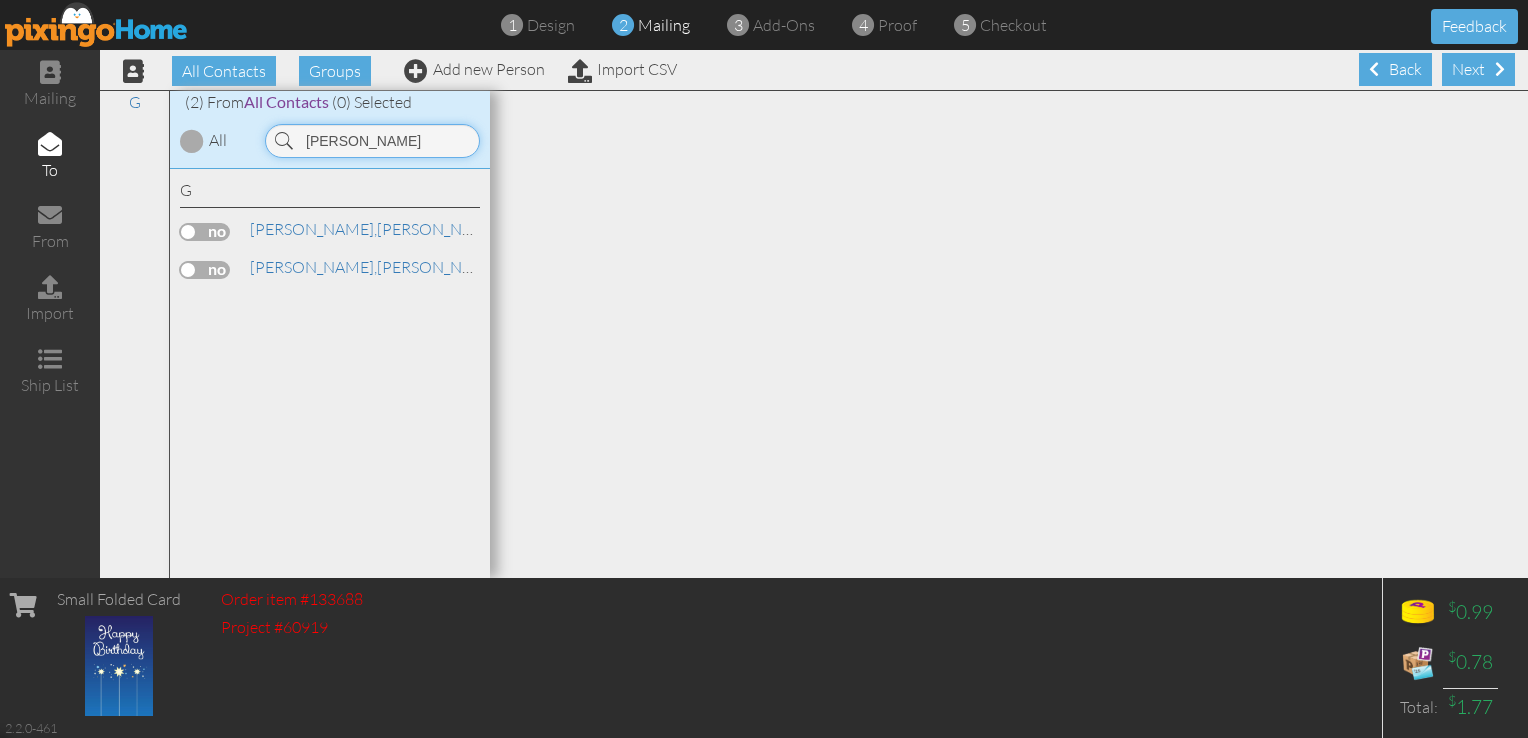 click on "Geiken" at bounding box center [372, 141] 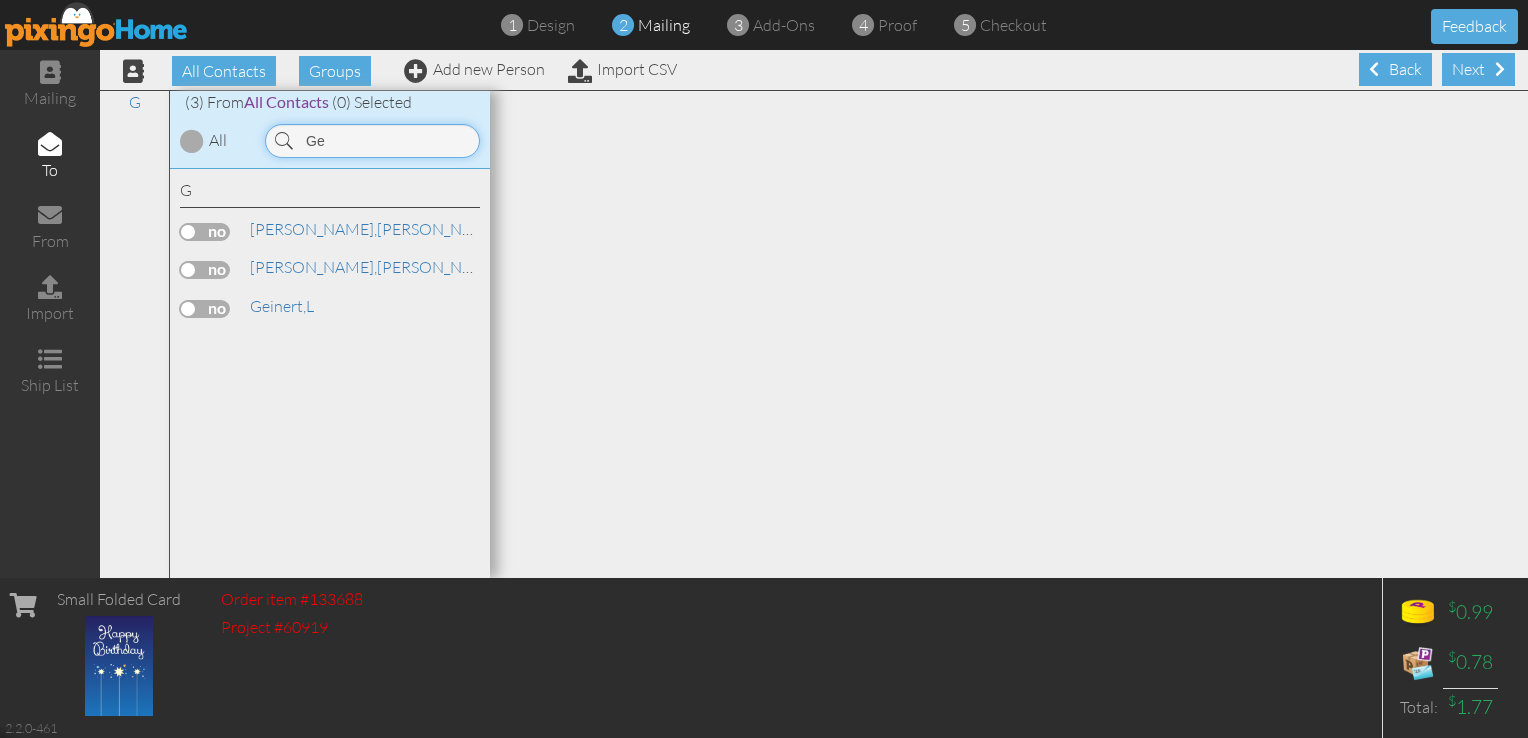 type on "G" 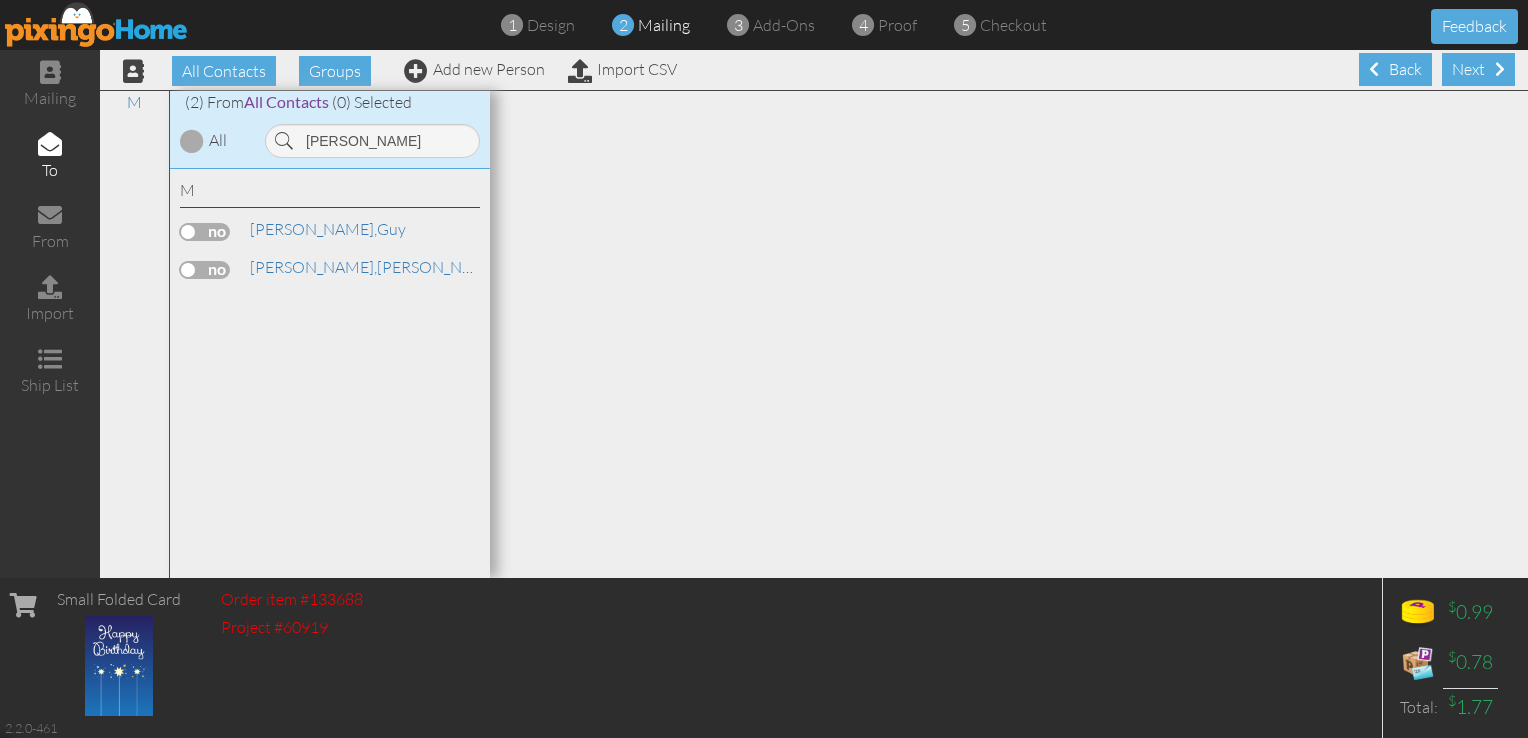 click at bounding box center [205, 232] 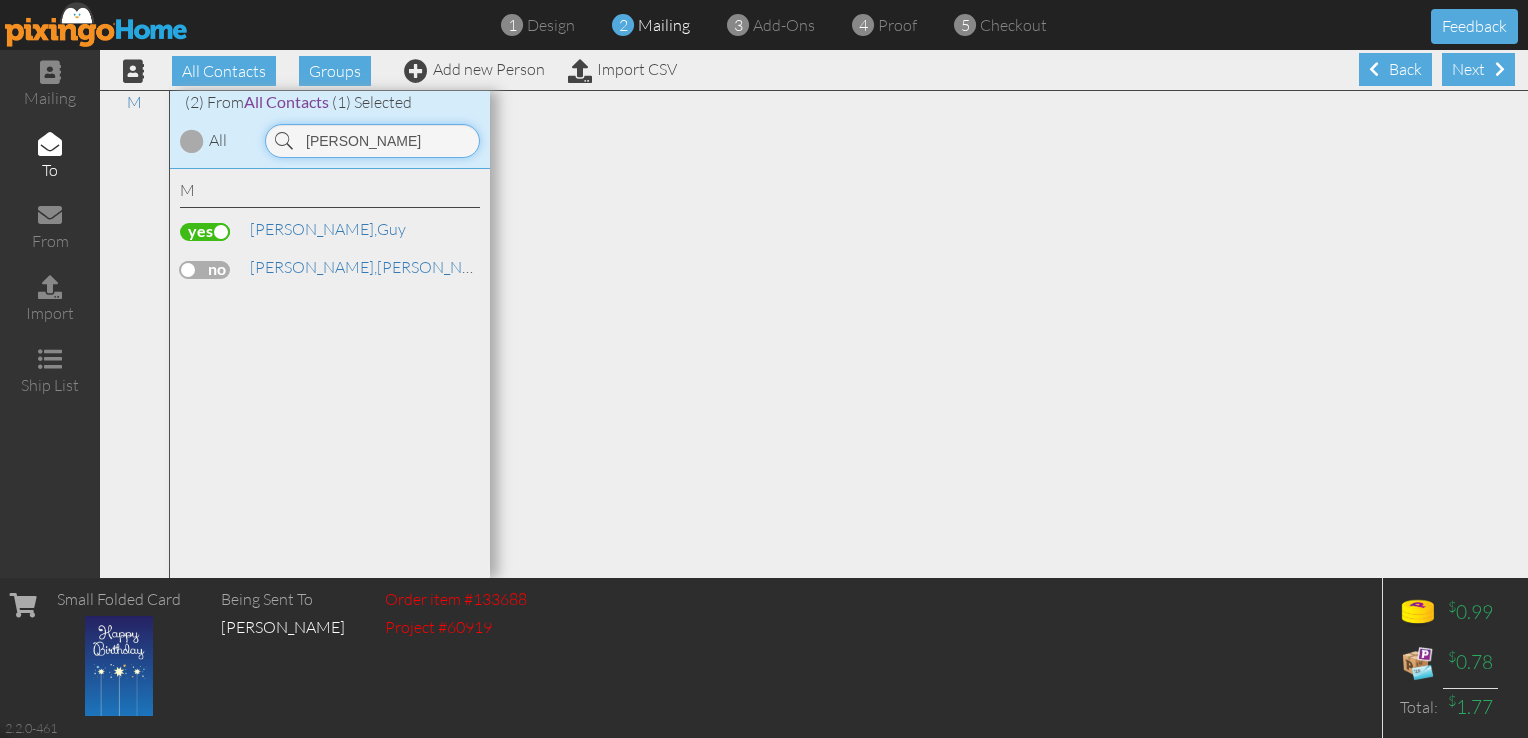 click on "Mundale" at bounding box center (372, 141) 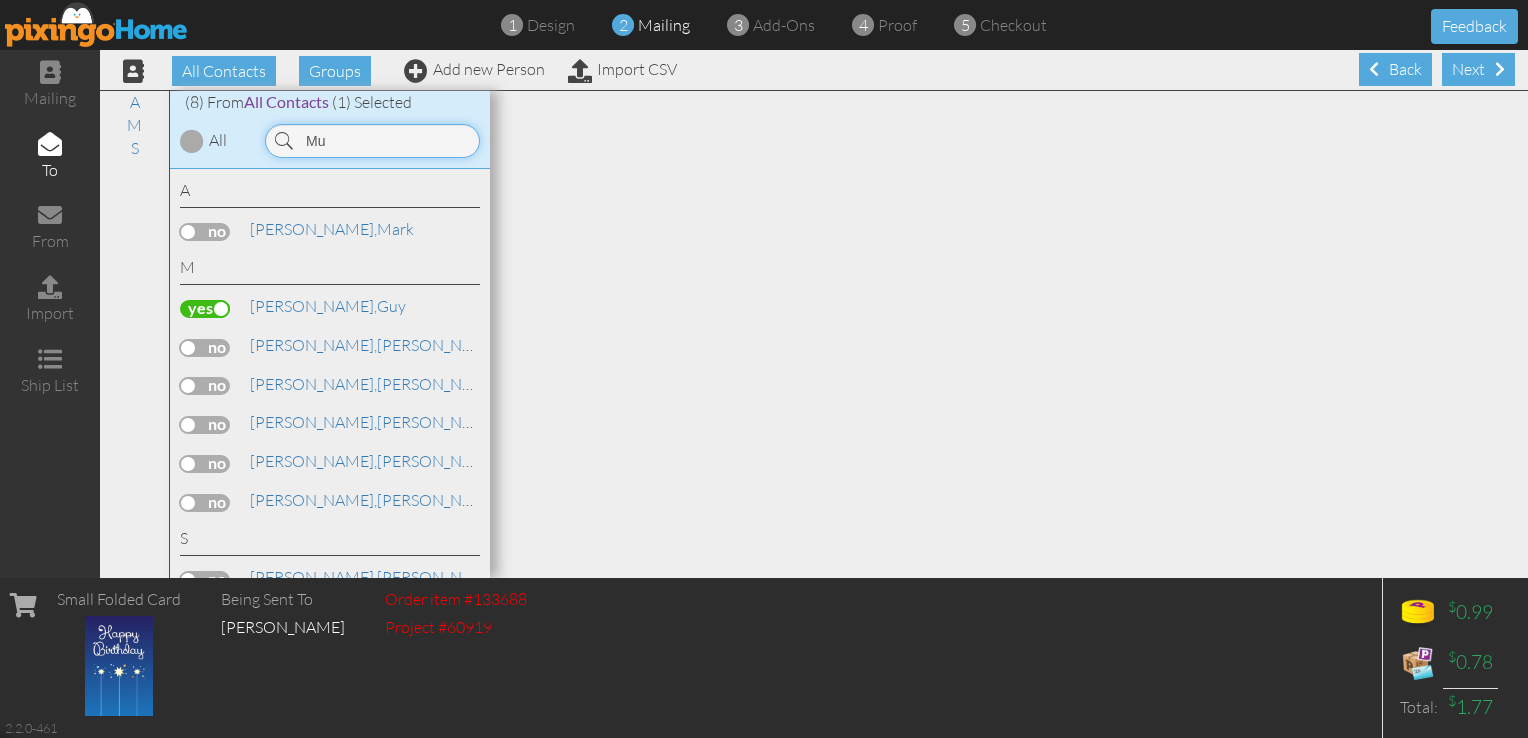 type on "M" 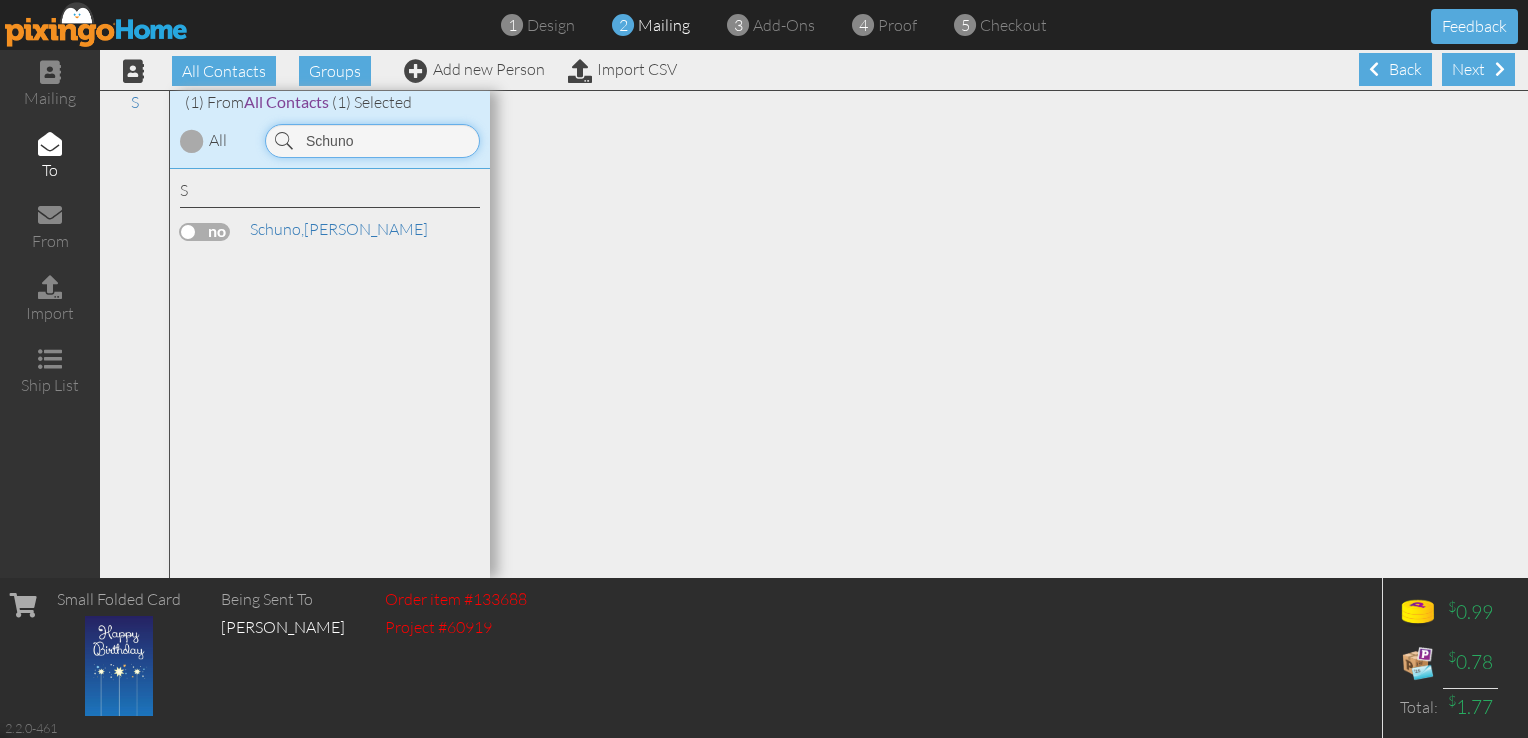 type on "Schuno" 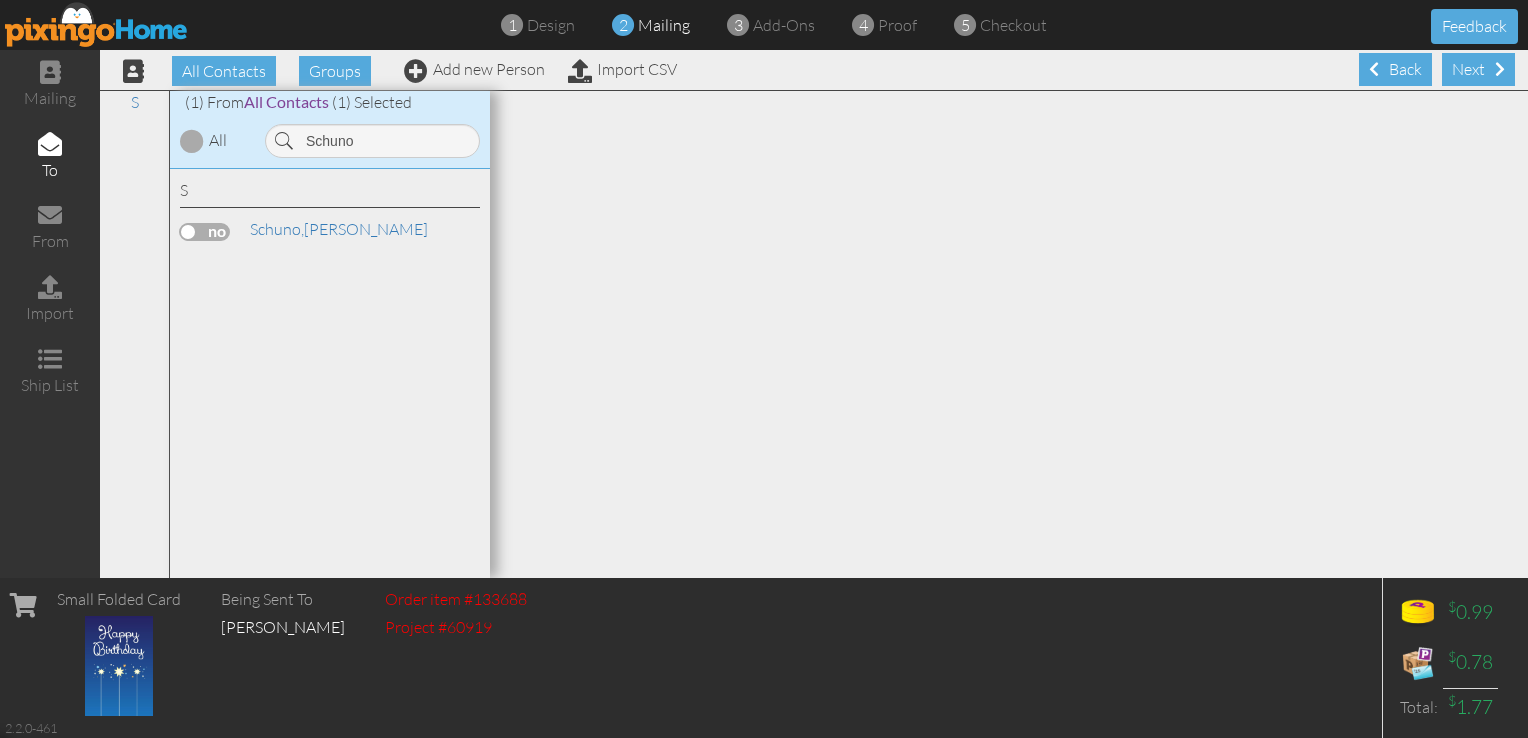 click on "Schuno,
Barbara" at bounding box center [330, 232] 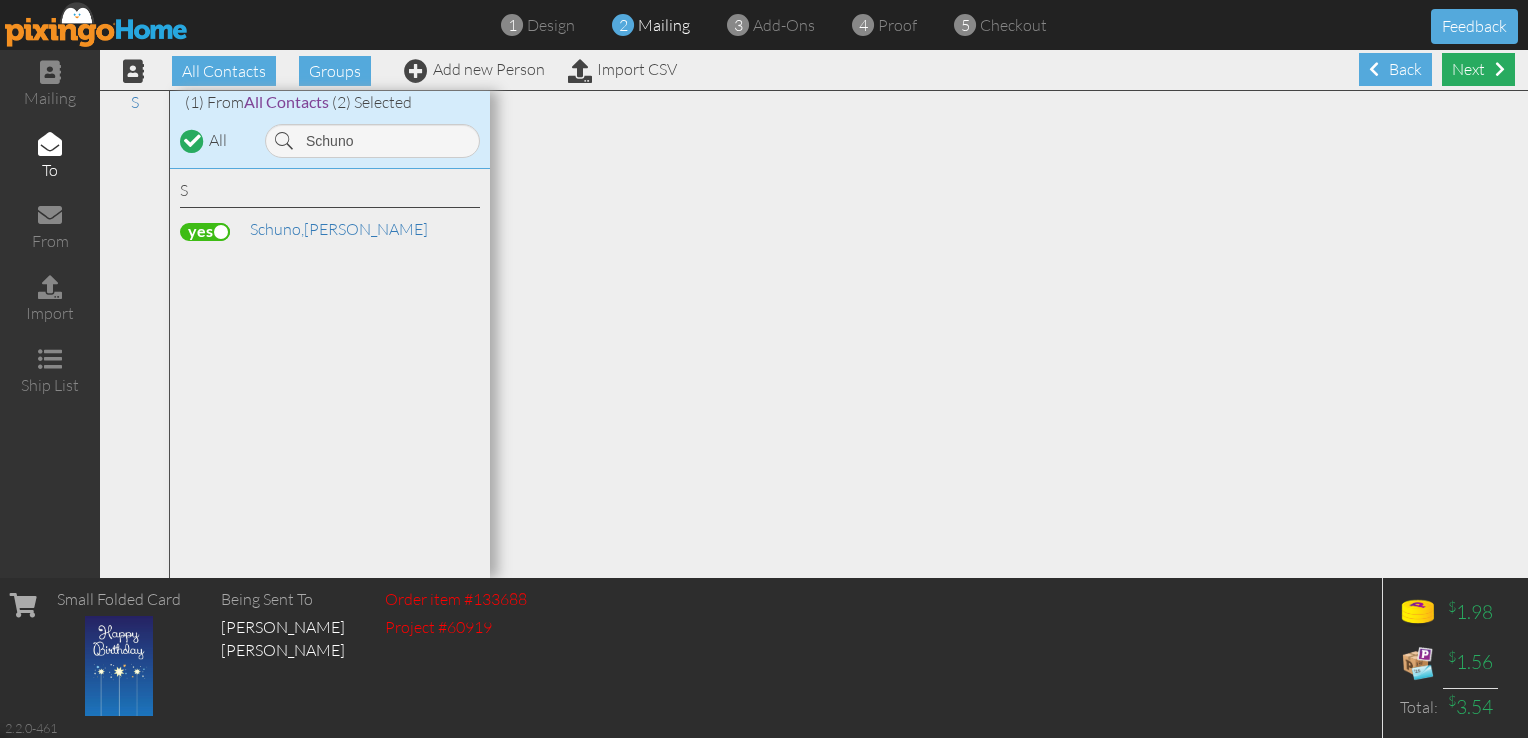 click on "Next" at bounding box center [1478, 69] 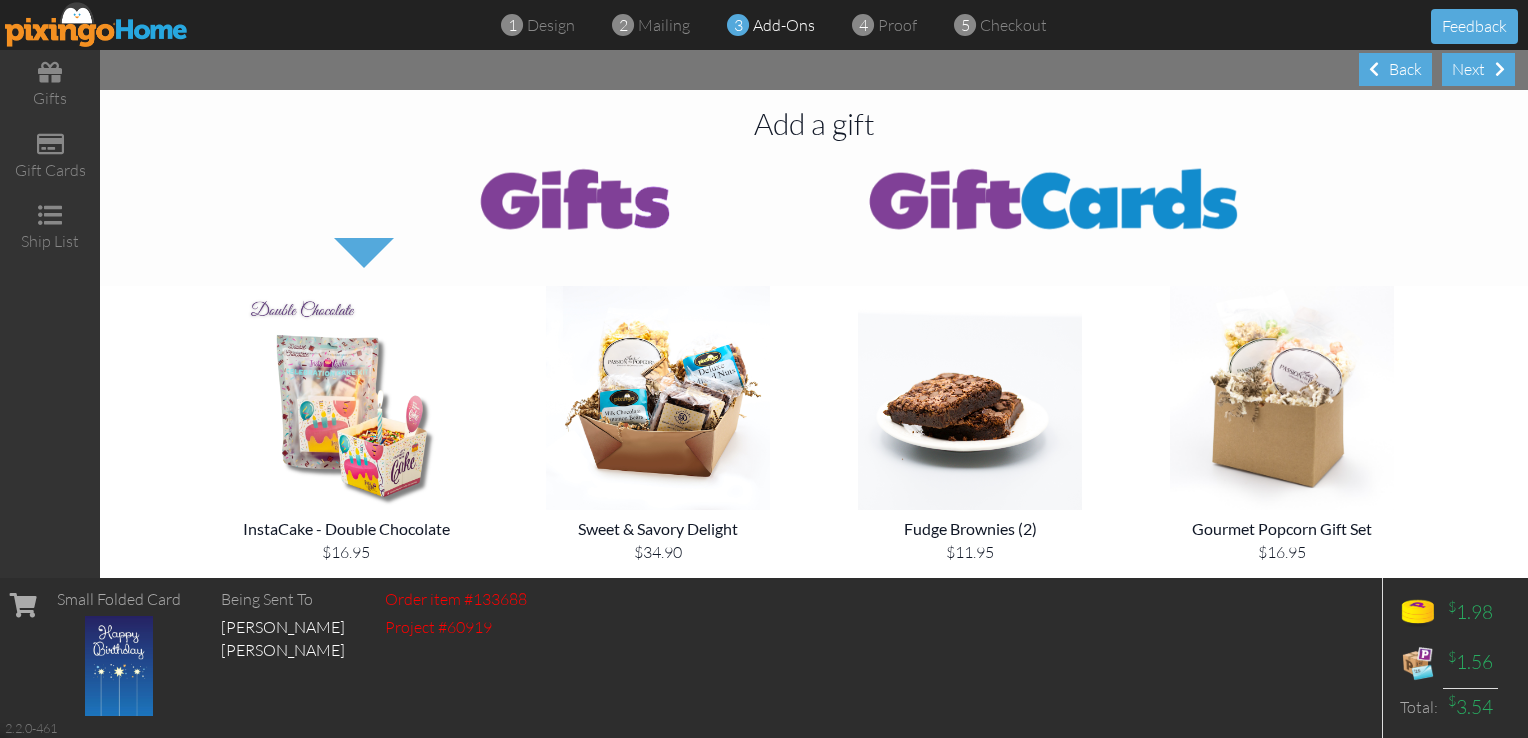 click on "Next" at bounding box center [1478, 69] 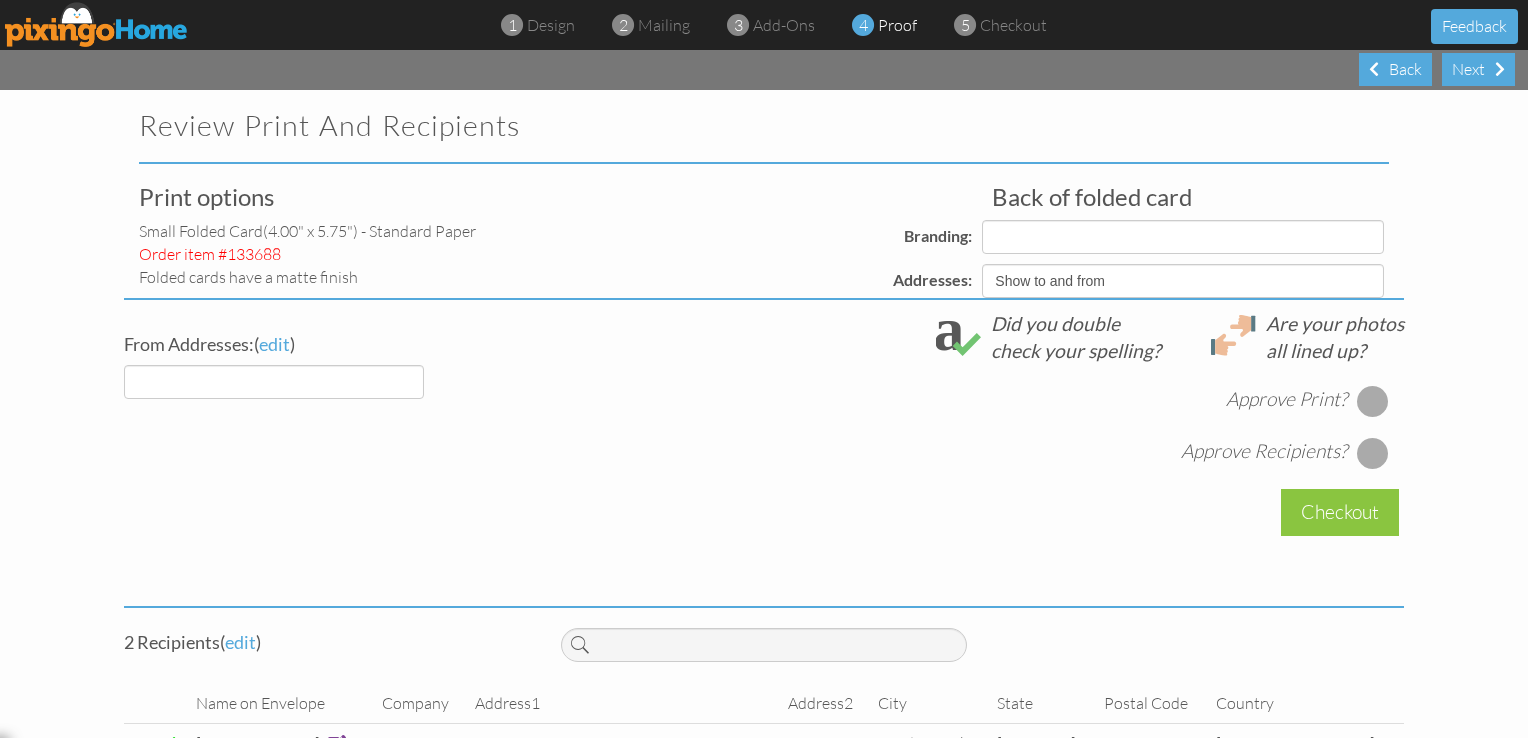 select on "object:39918" 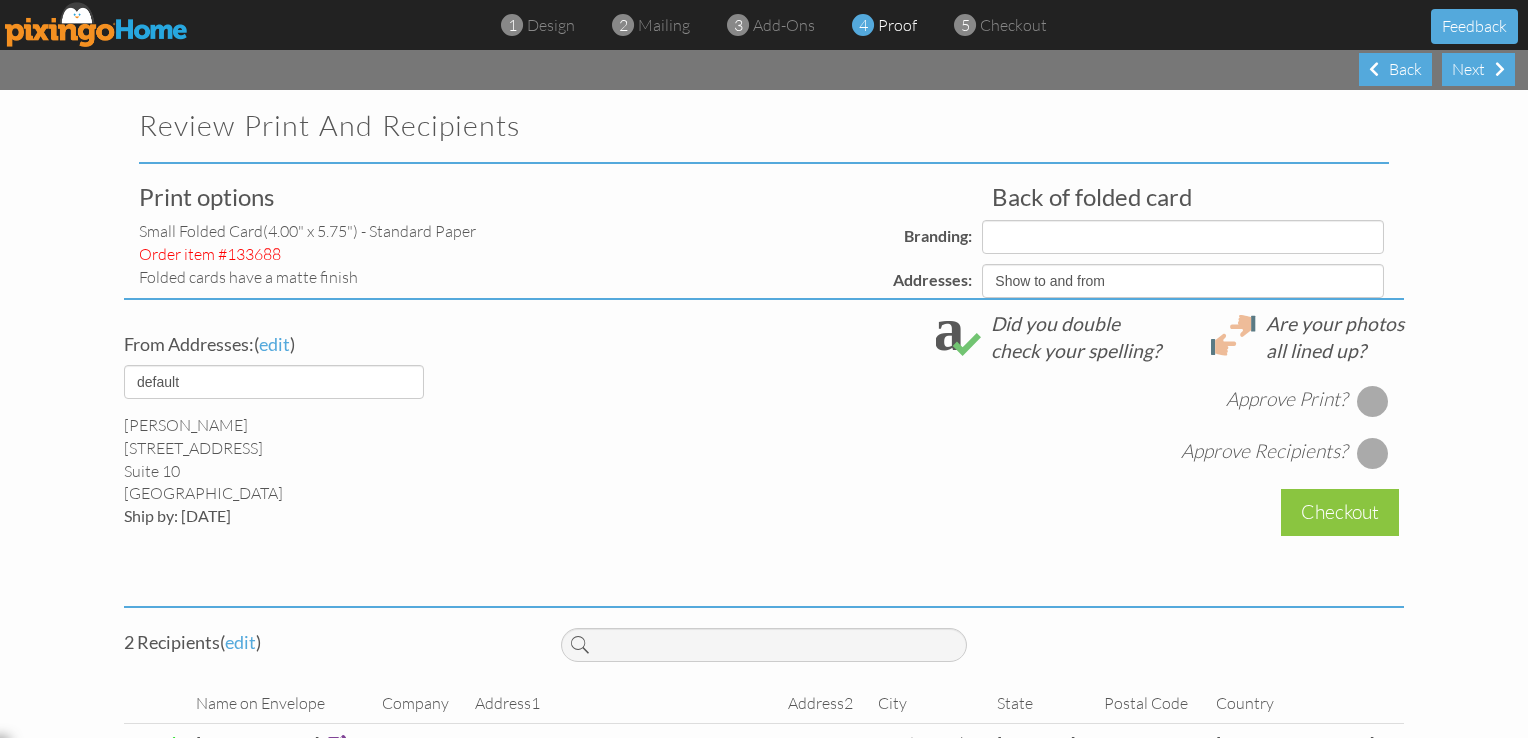 select on "object:39920" 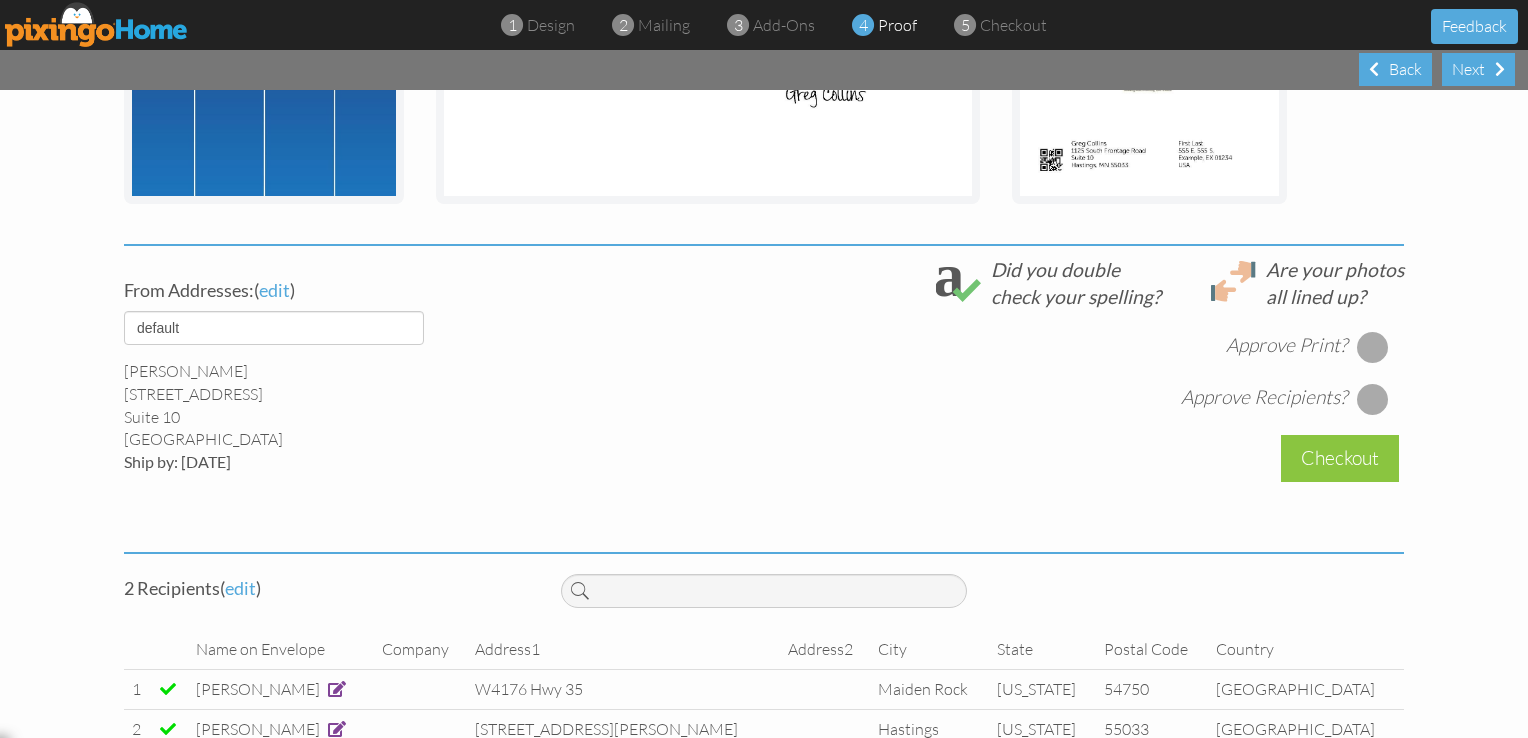 scroll, scrollTop: 579, scrollLeft: 0, axis: vertical 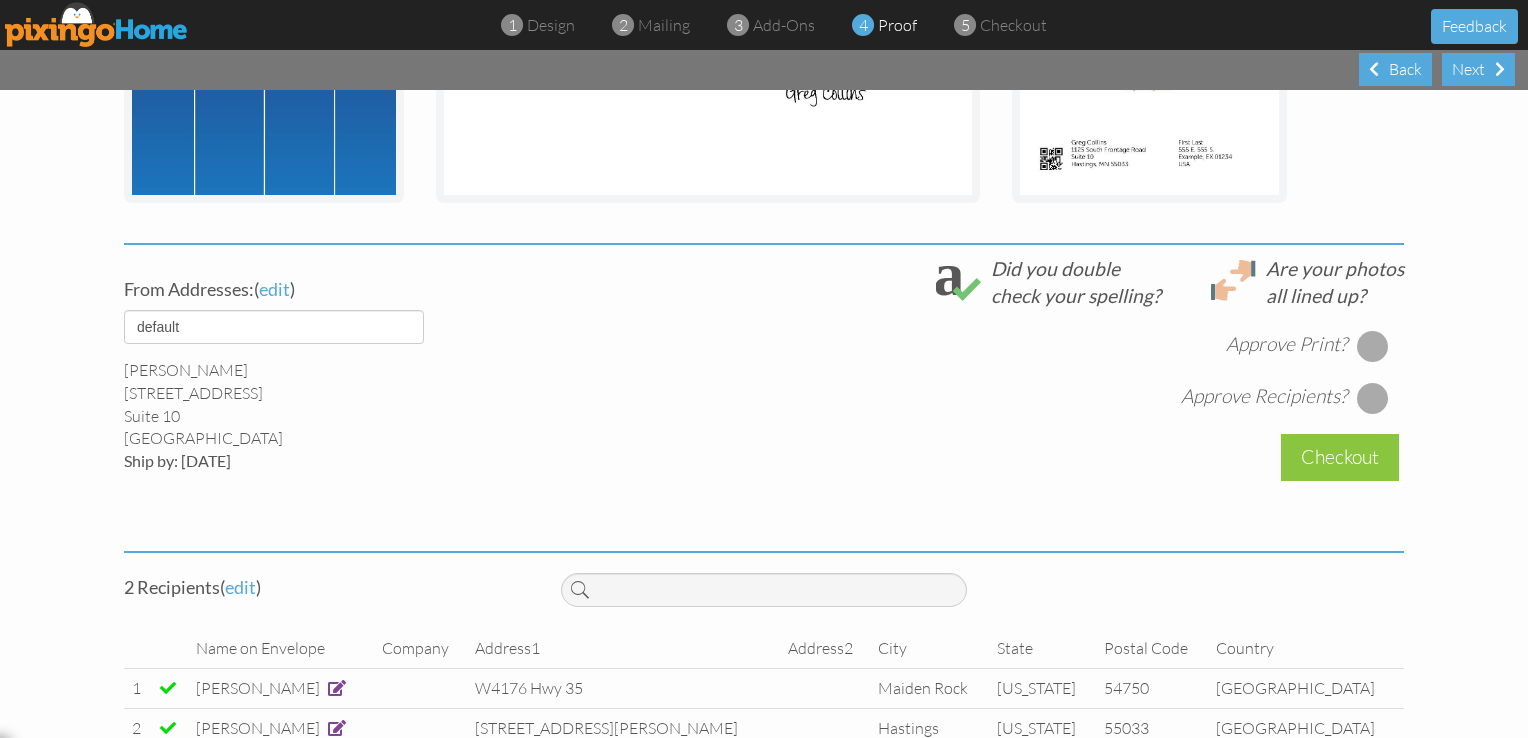 click at bounding box center [1373, 346] 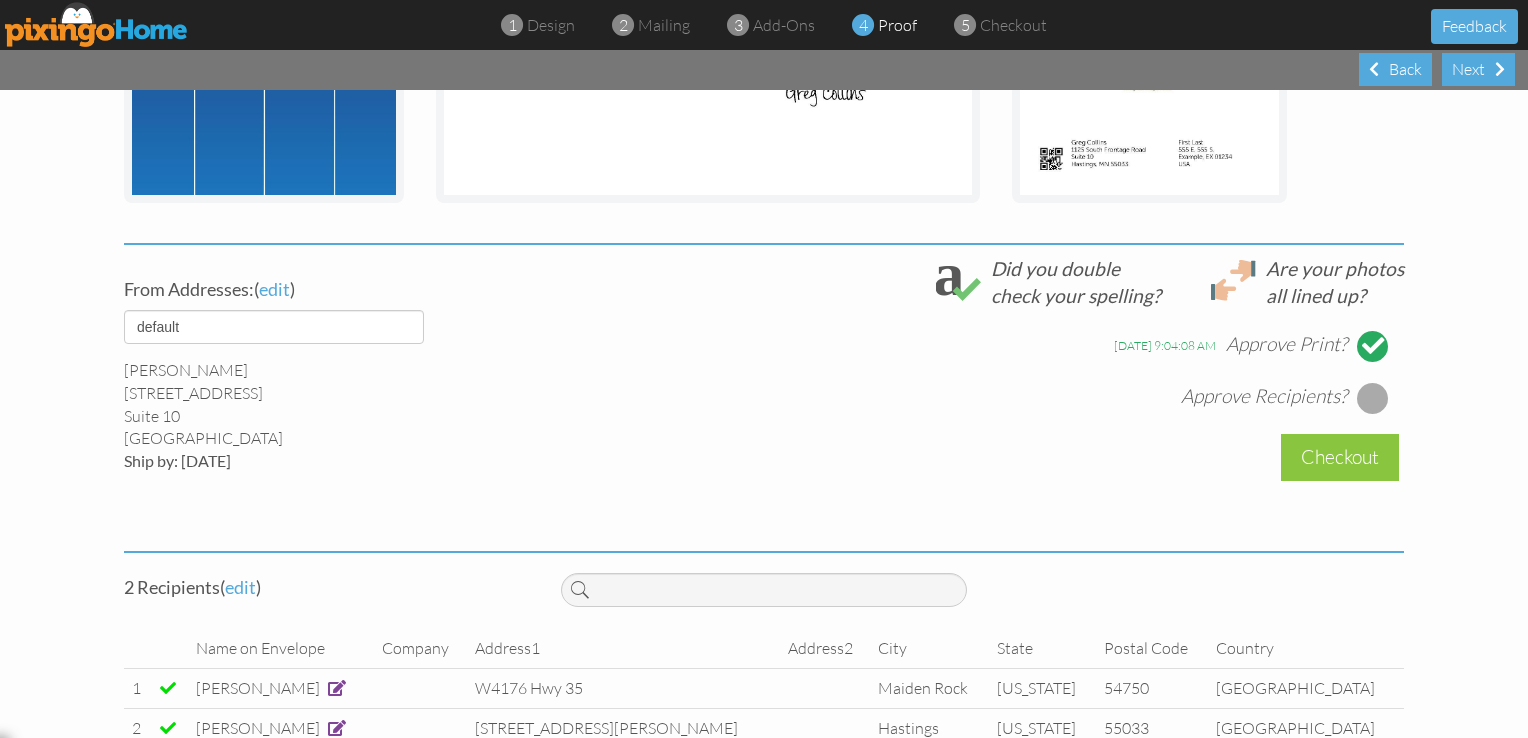 click at bounding box center (1373, 398) 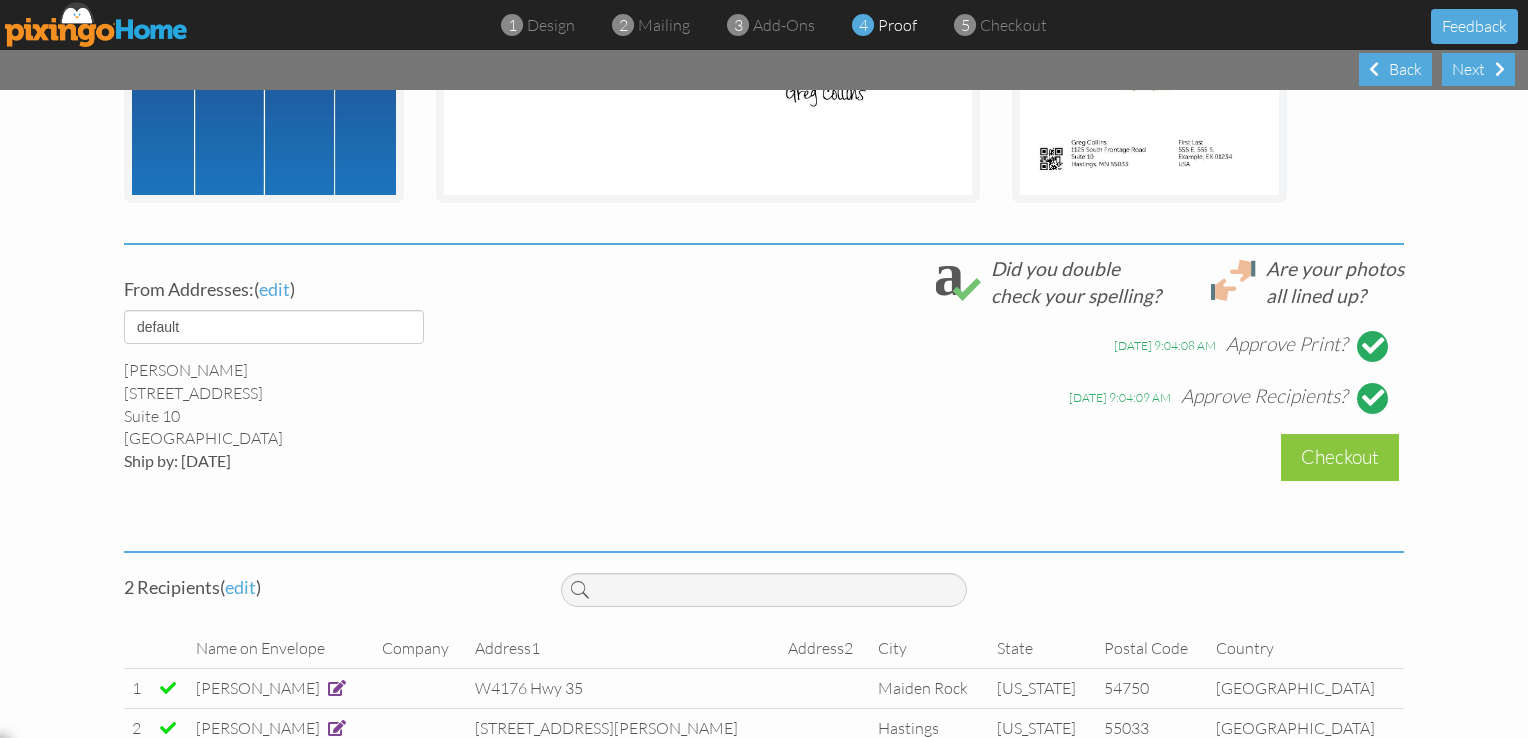 scroll, scrollTop: 627, scrollLeft: 0, axis: vertical 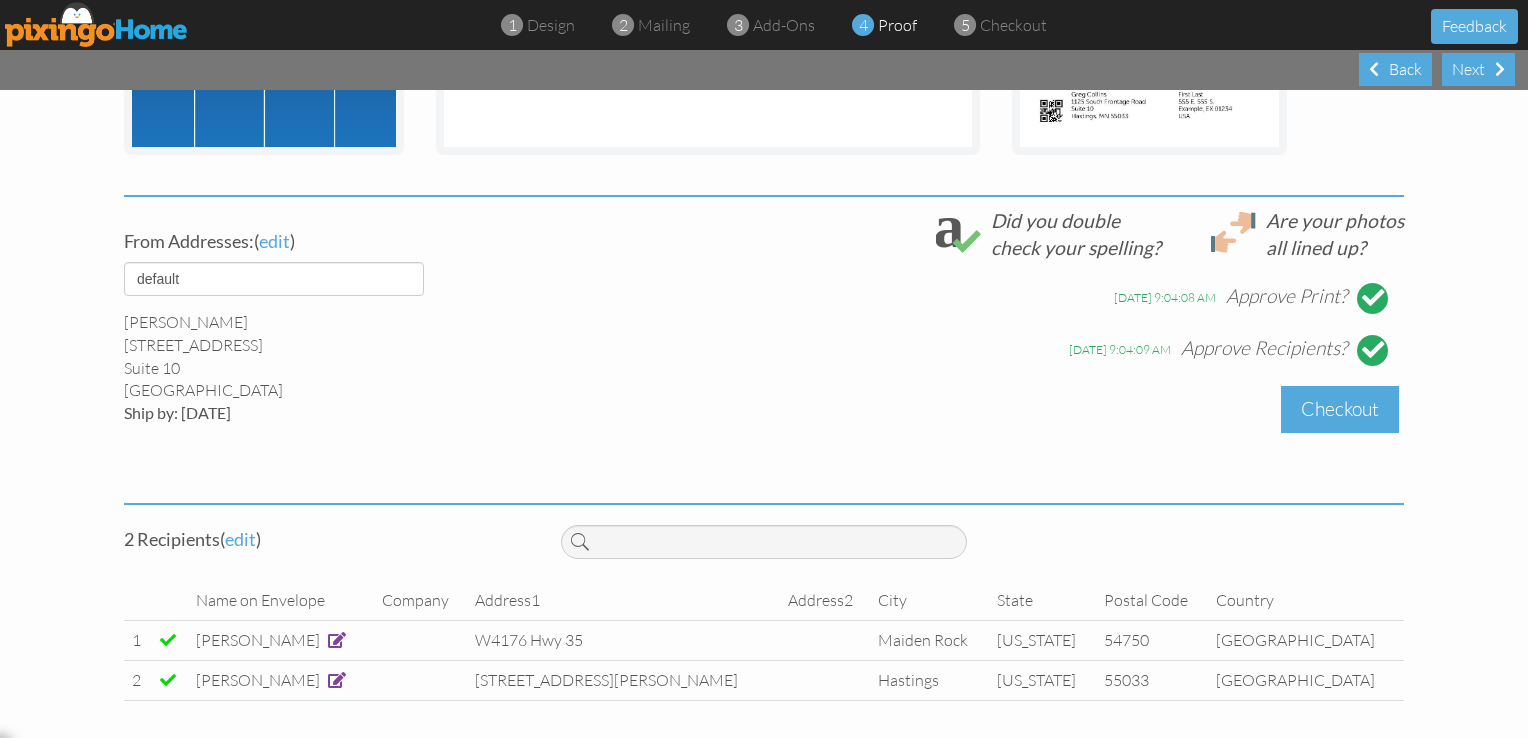 click on "Checkout" at bounding box center [1340, 409] 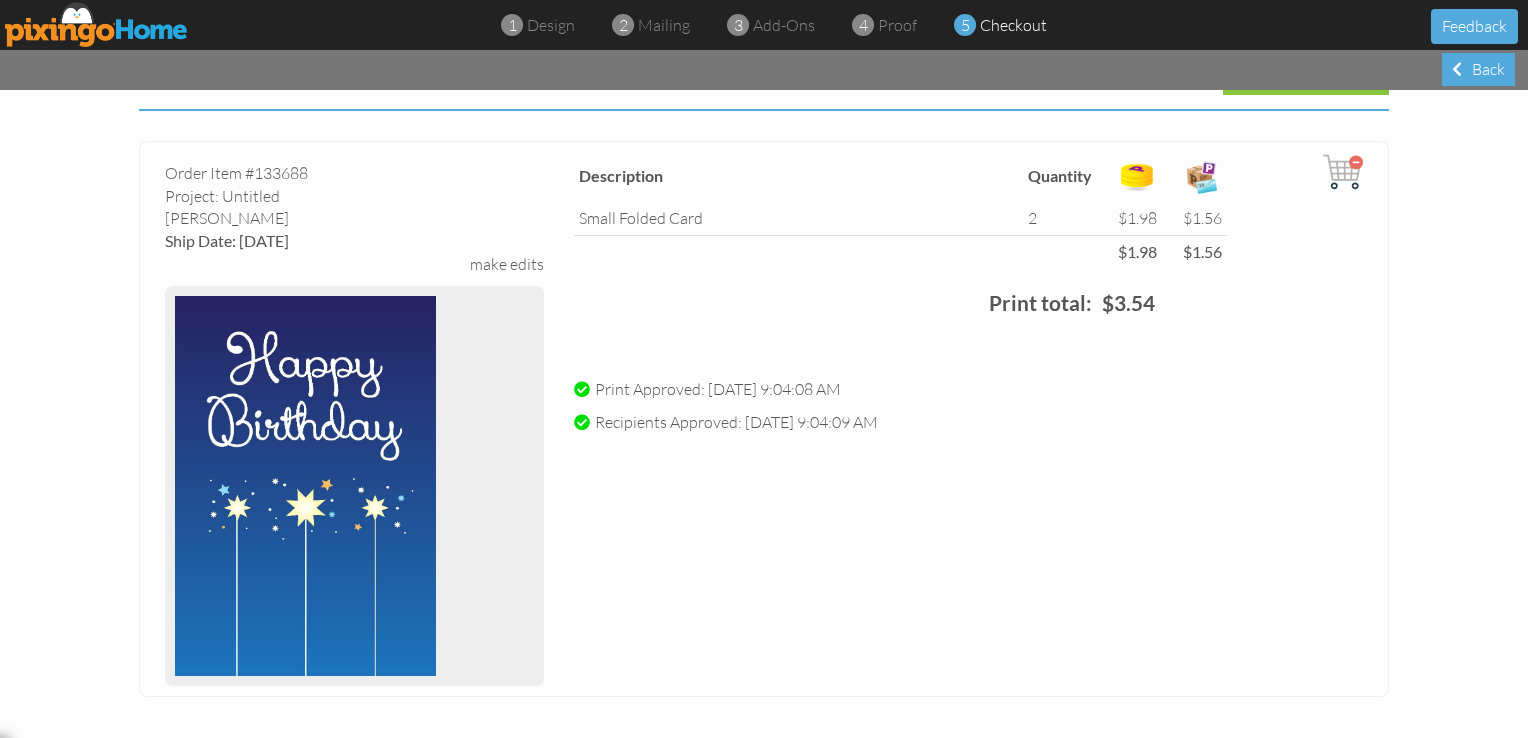 scroll, scrollTop: 0, scrollLeft: 0, axis: both 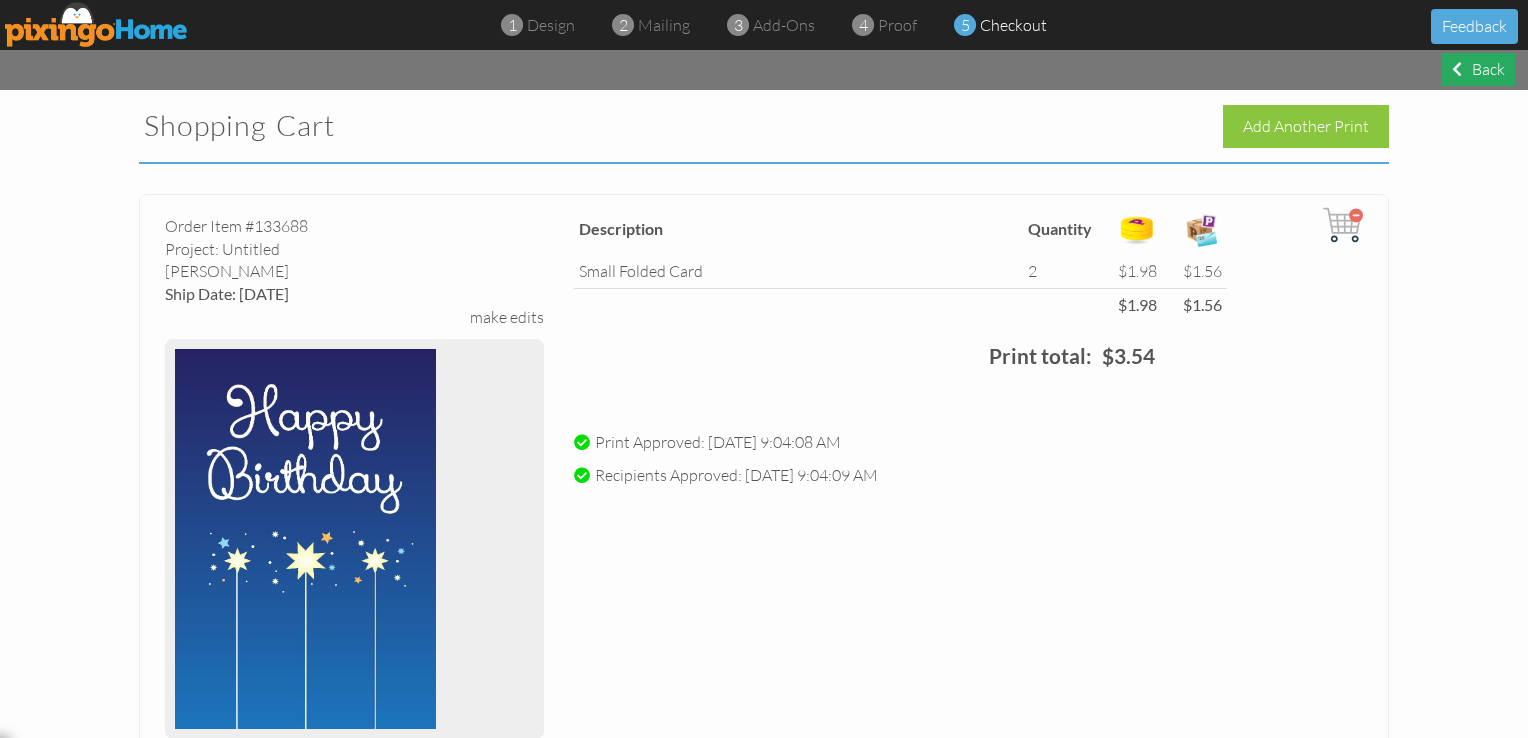 click at bounding box center [1457, 69] 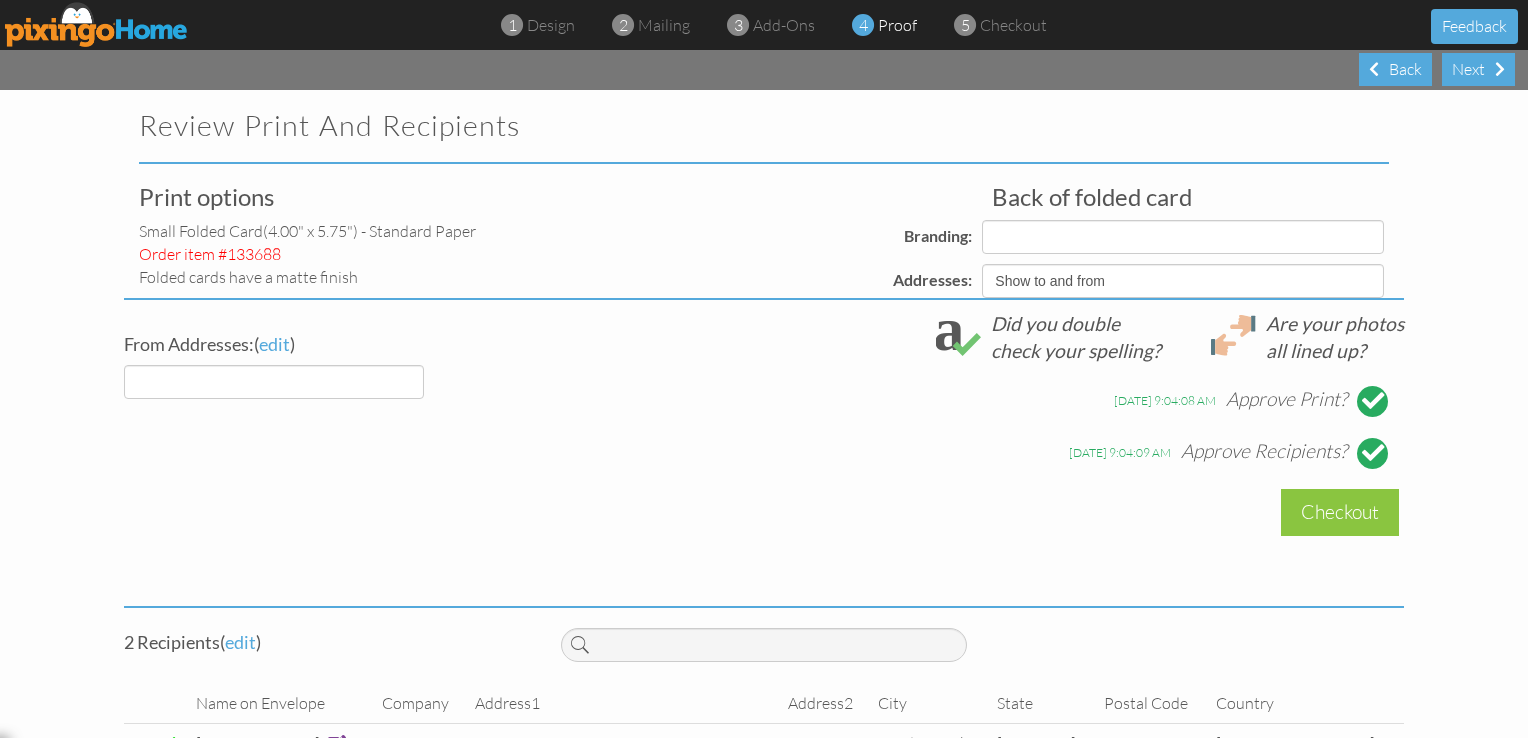 select on "object:39996" 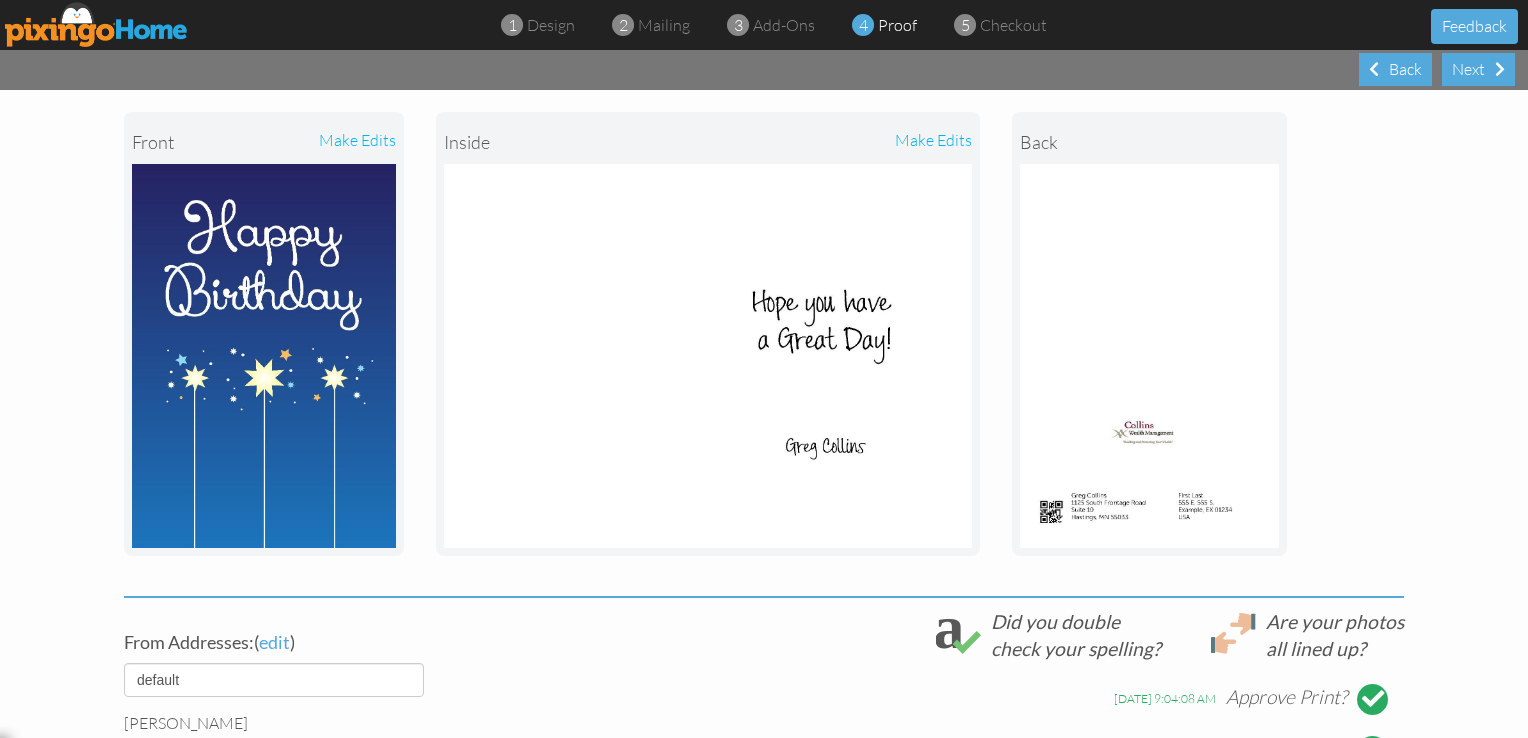 scroll, scrollTop: 0, scrollLeft: 0, axis: both 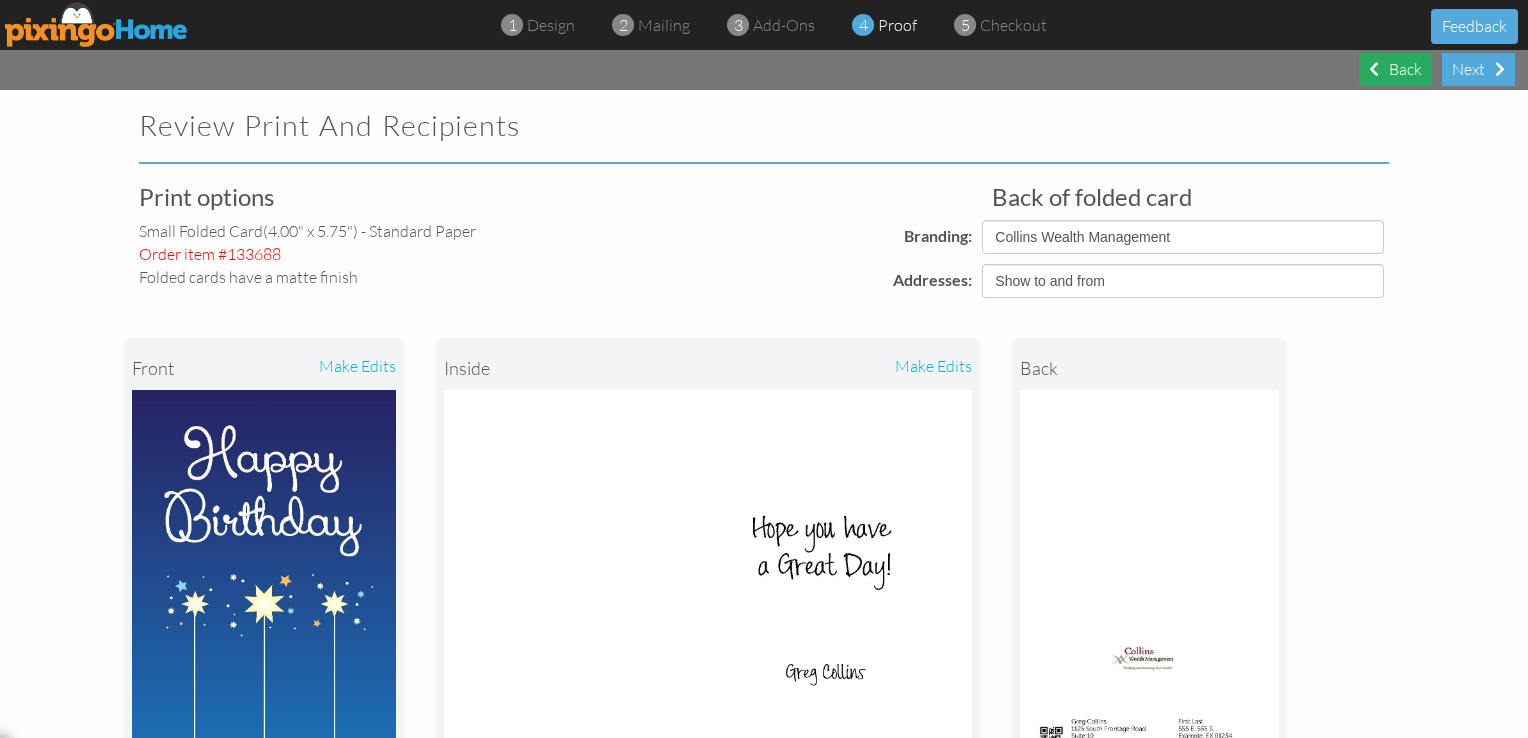 click on "Back" at bounding box center (1395, 69) 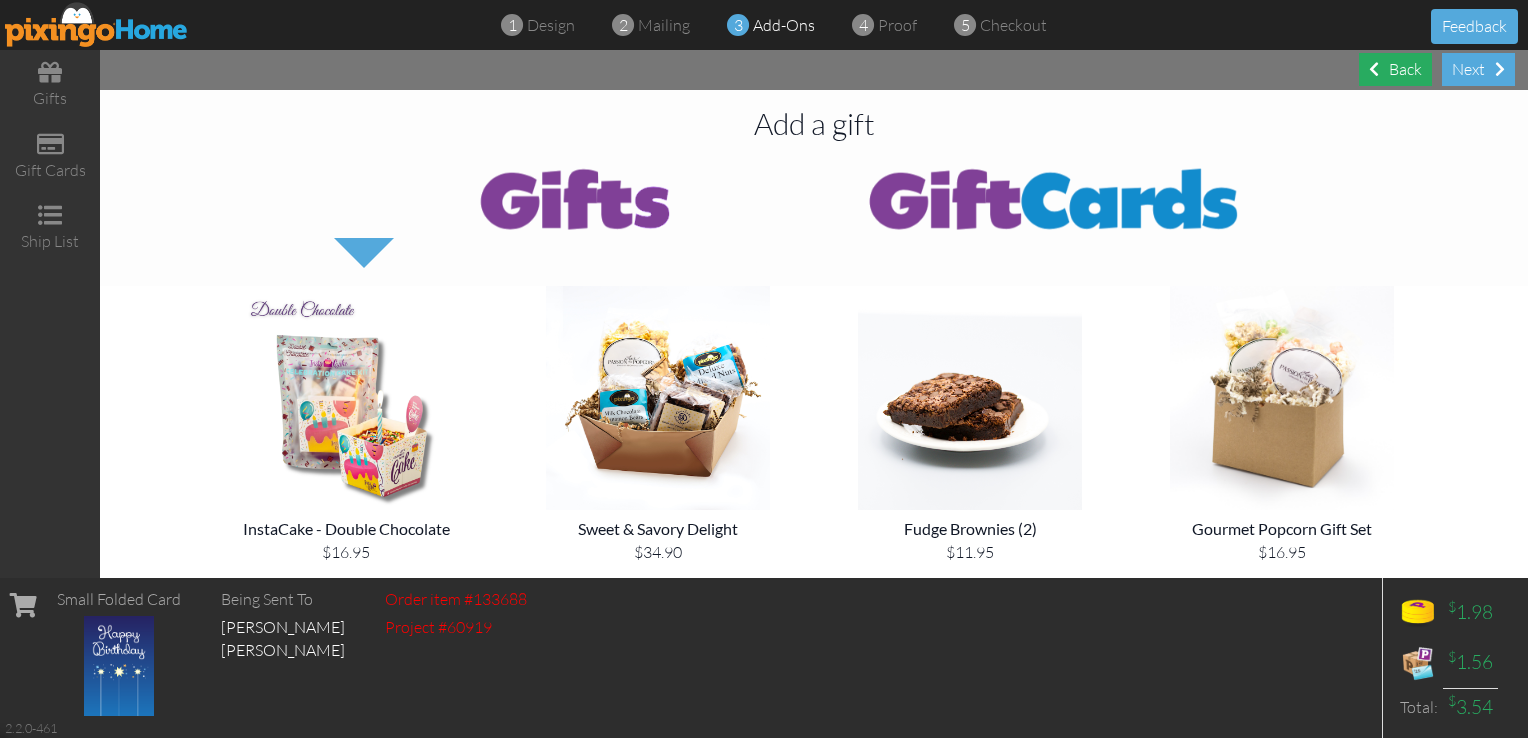 click on "Back" at bounding box center [1395, 69] 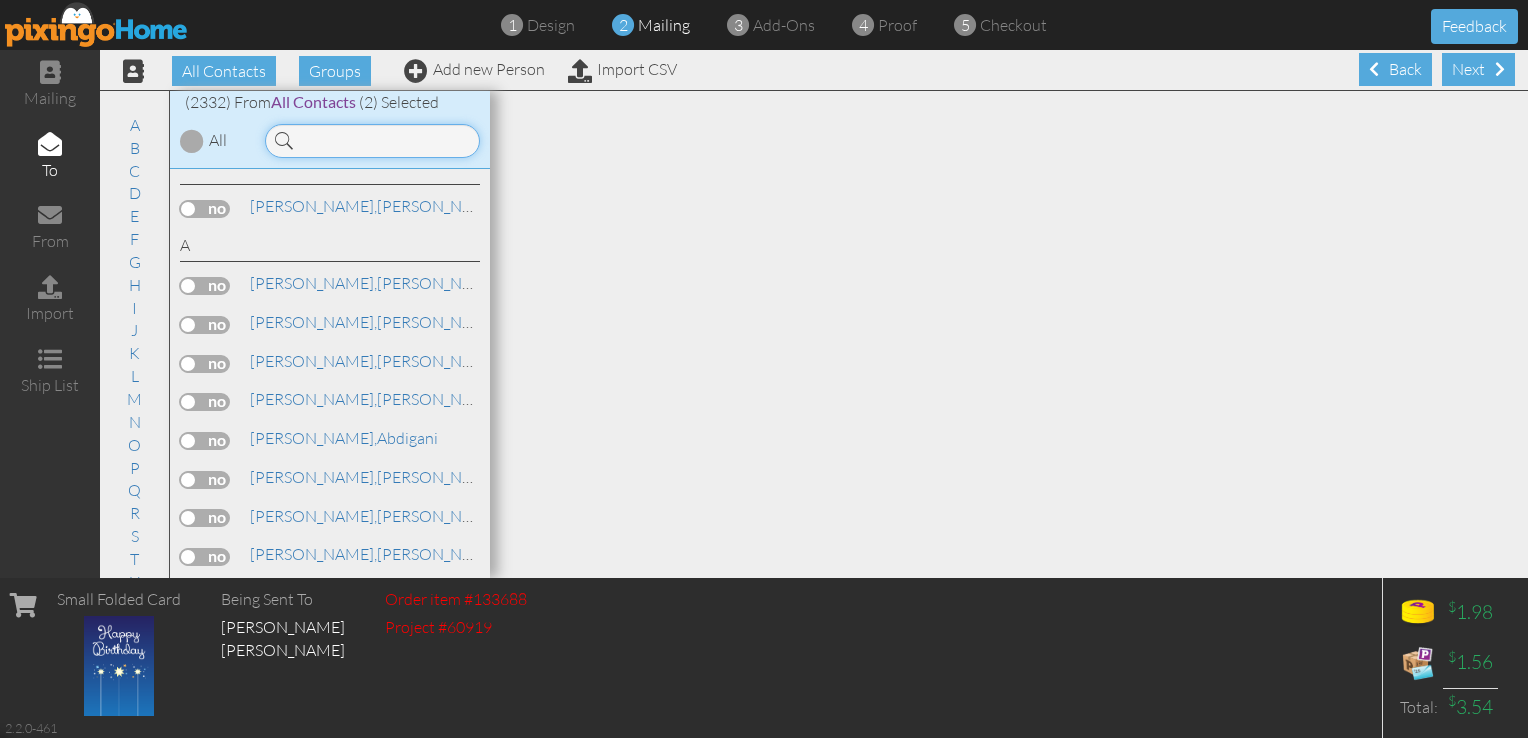 click at bounding box center (372, 141) 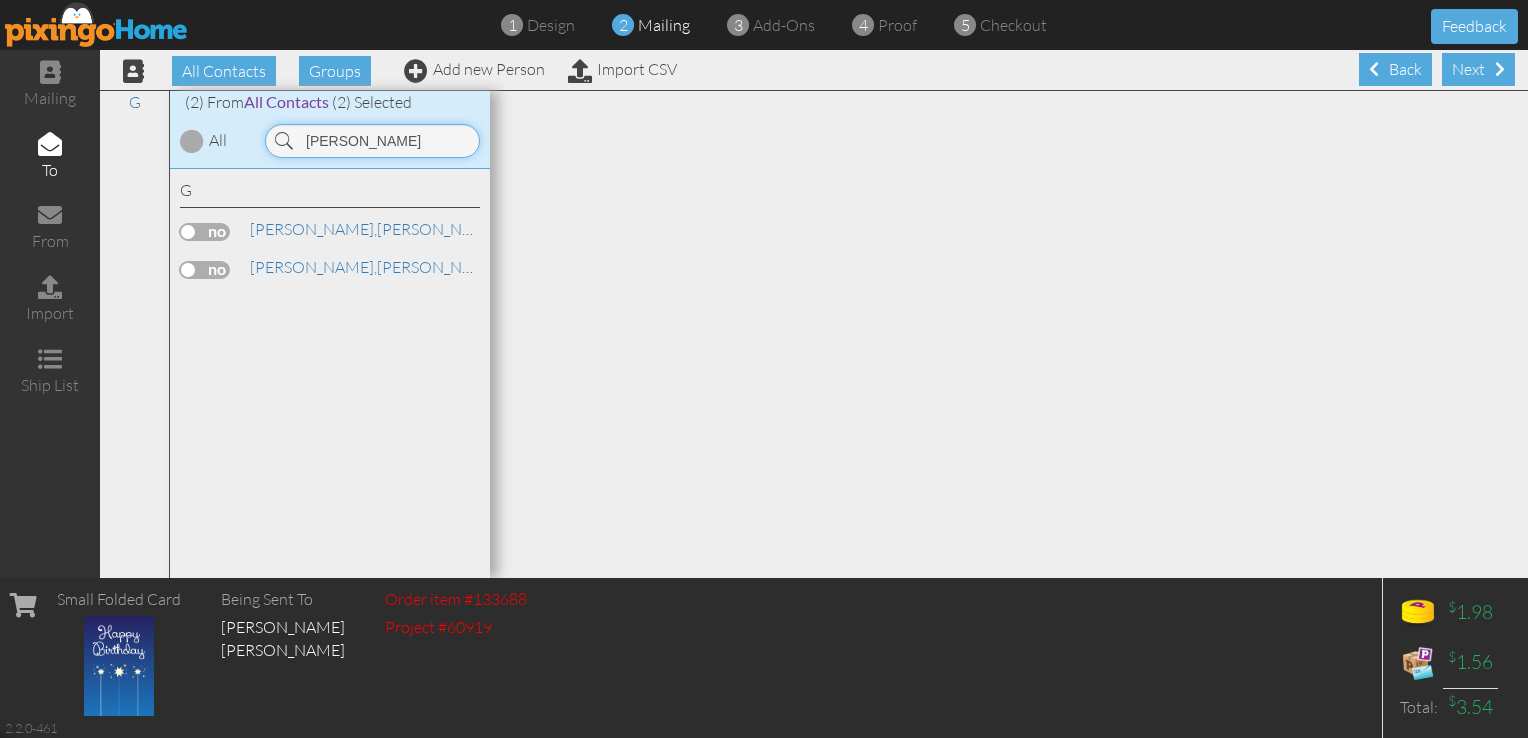 type on "geiken" 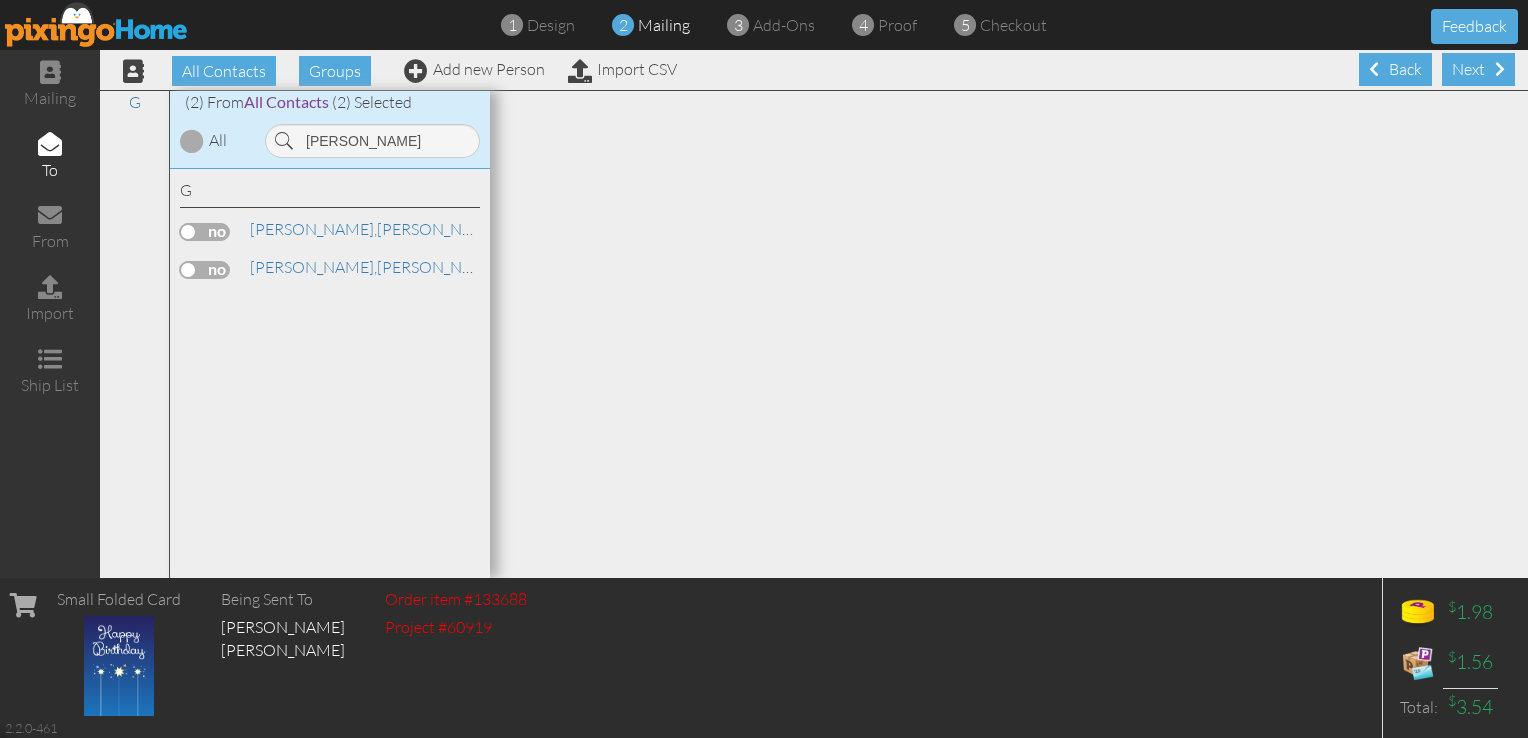 click at bounding box center [205, 270] 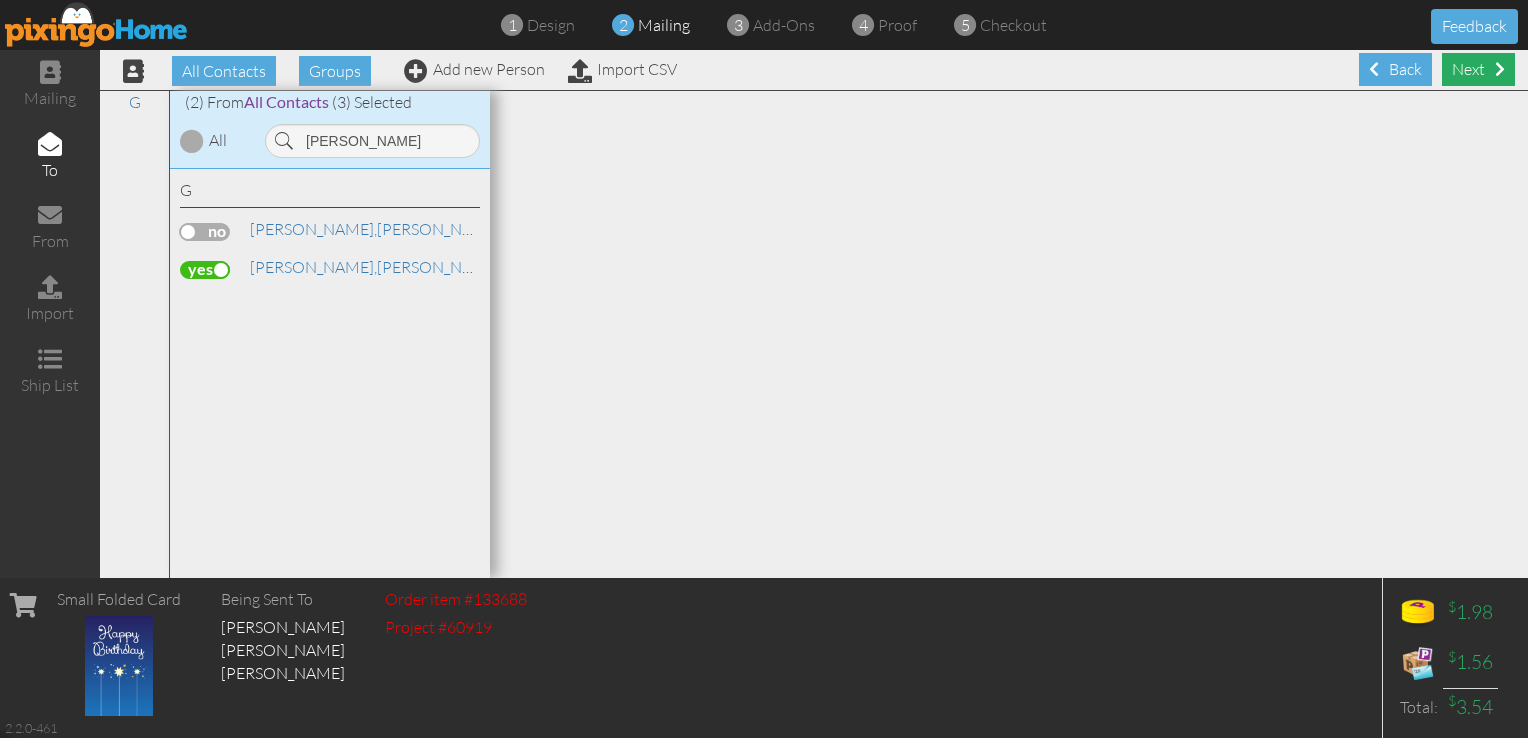 click on "Next" at bounding box center [1478, 69] 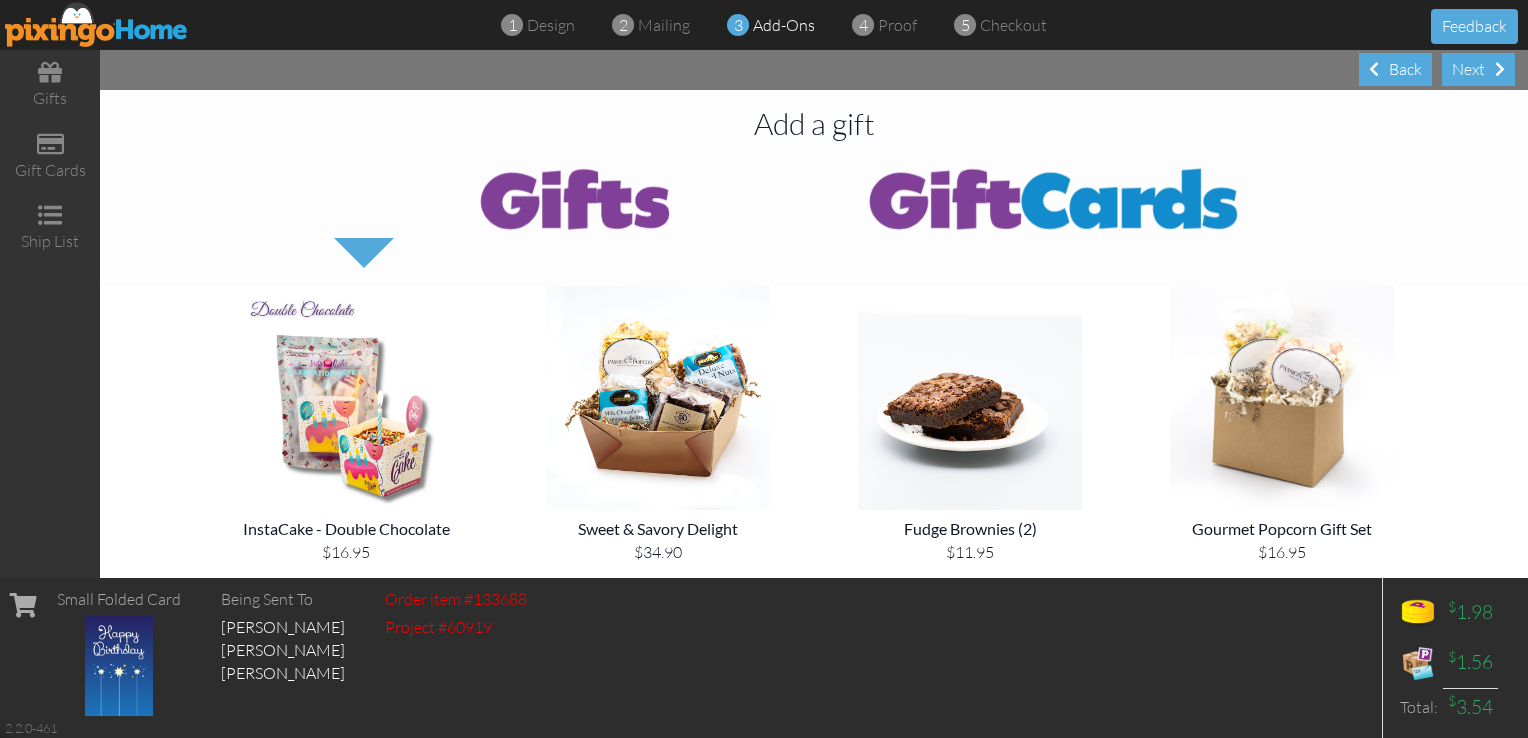 click on "Next" at bounding box center [1478, 69] 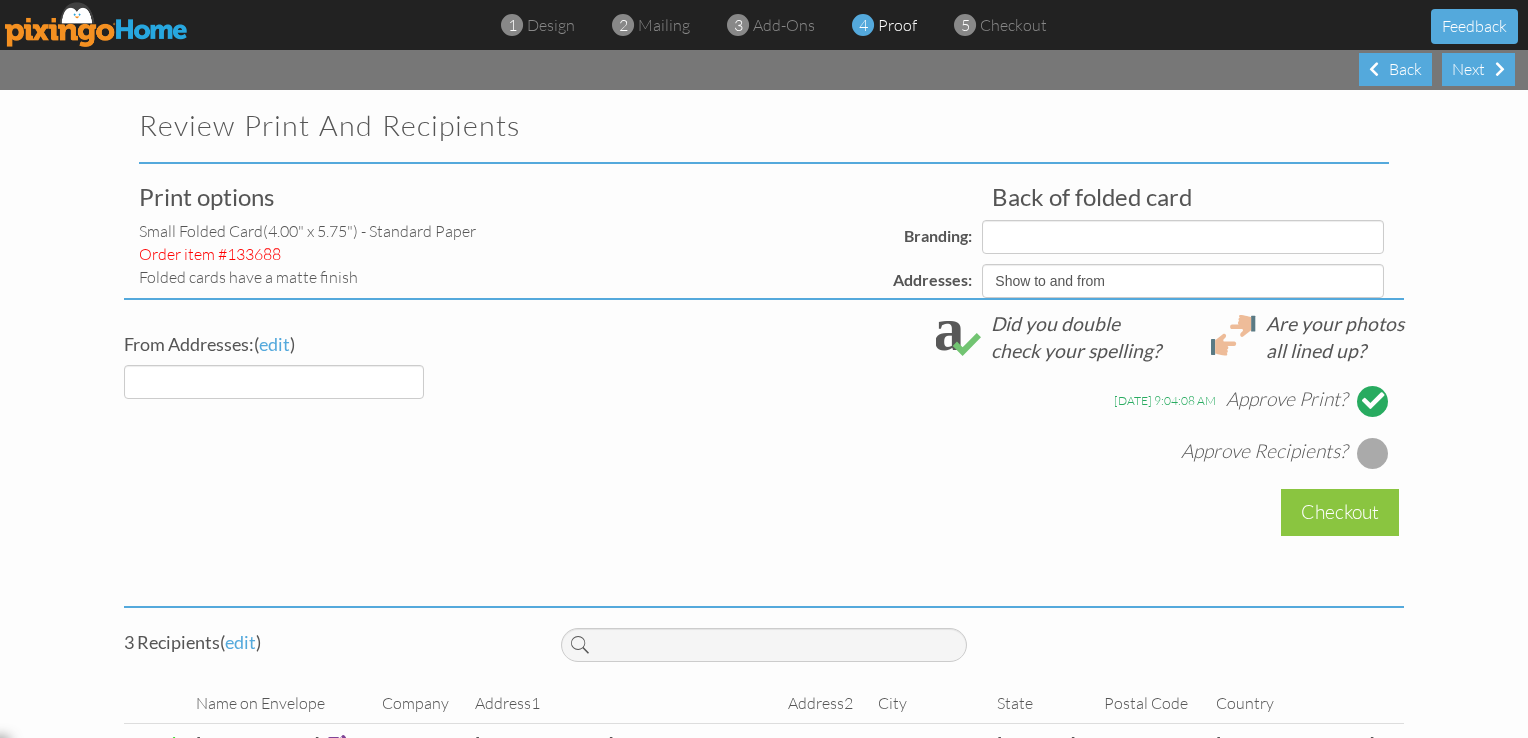 select on "object:45048" 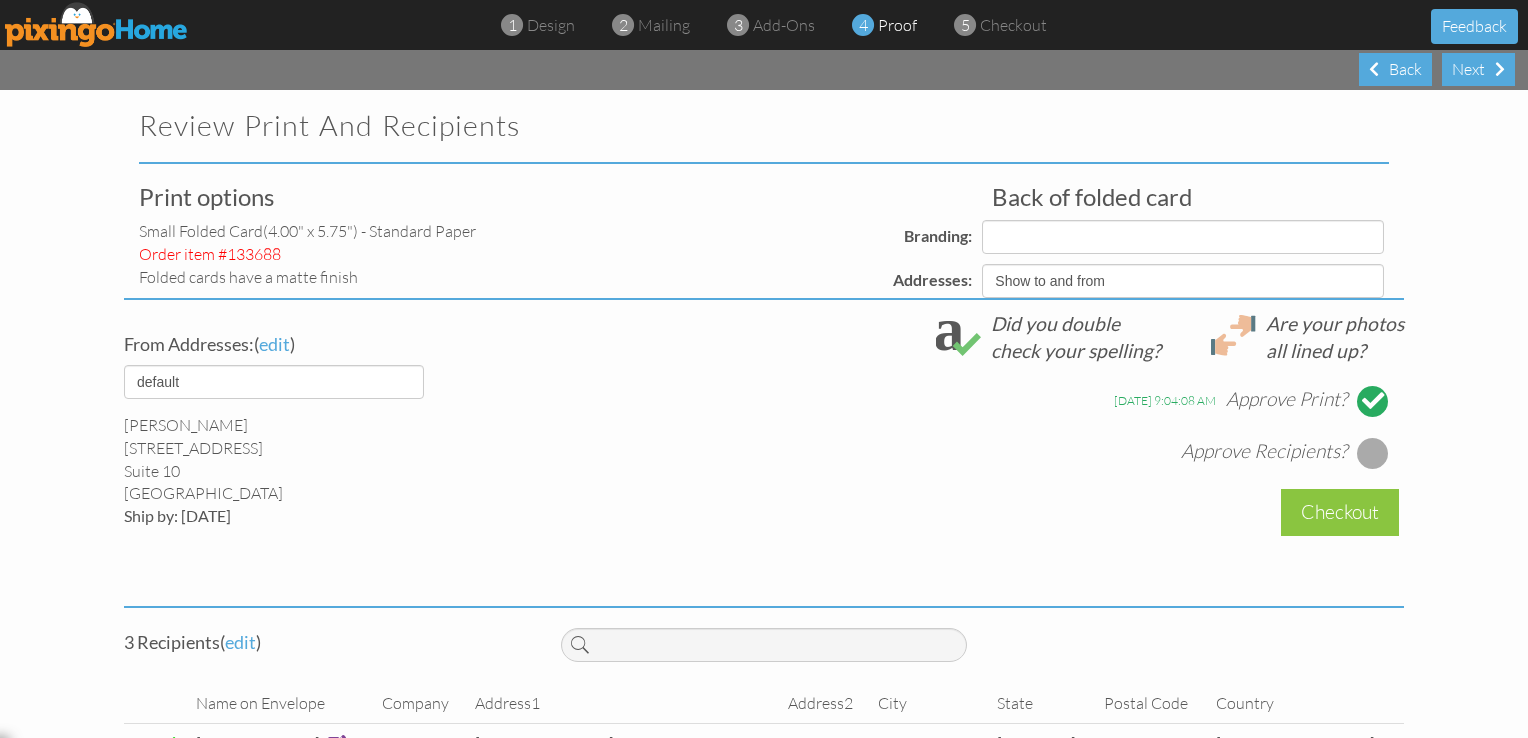 select on "object:45050" 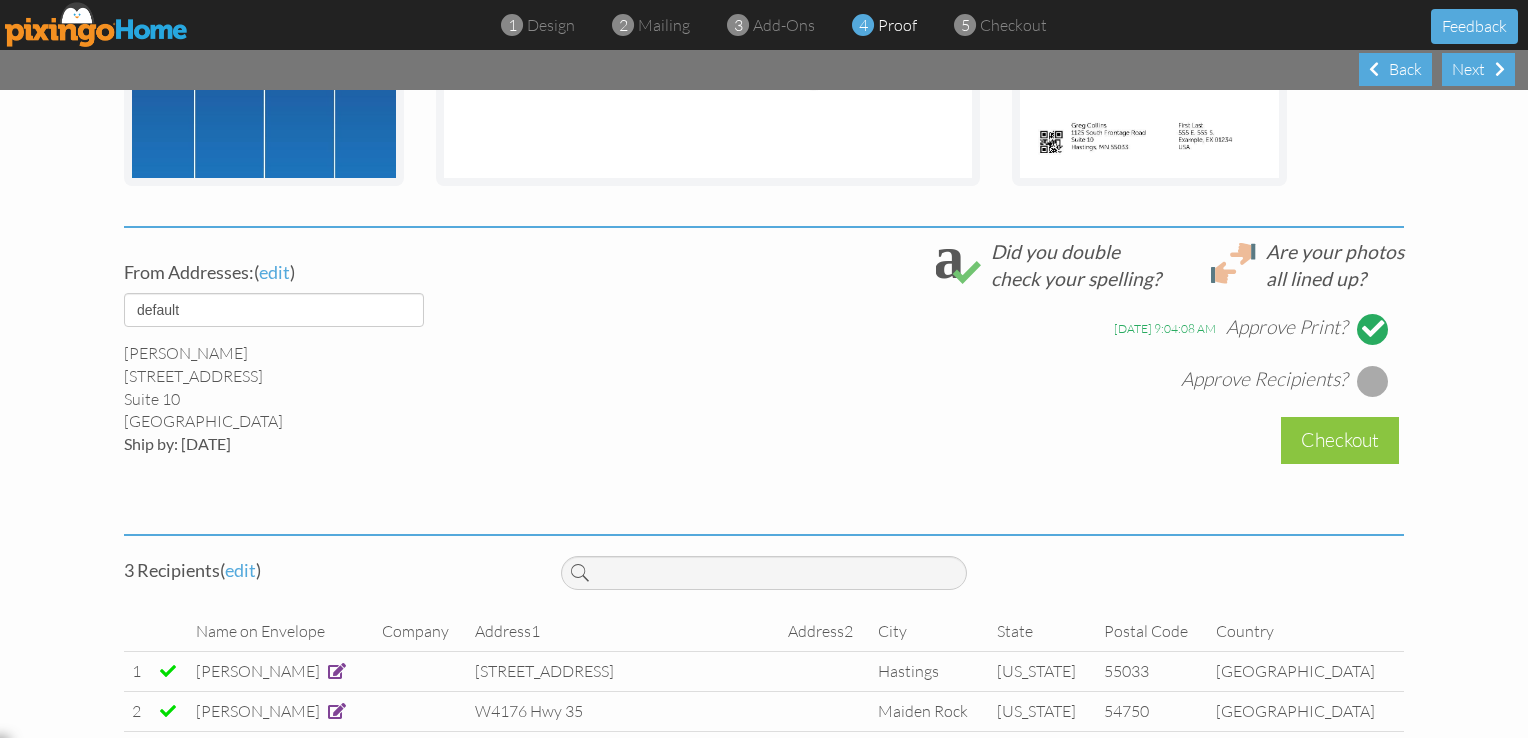 scroll, scrollTop: 667, scrollLeft: 0, axis: vertical 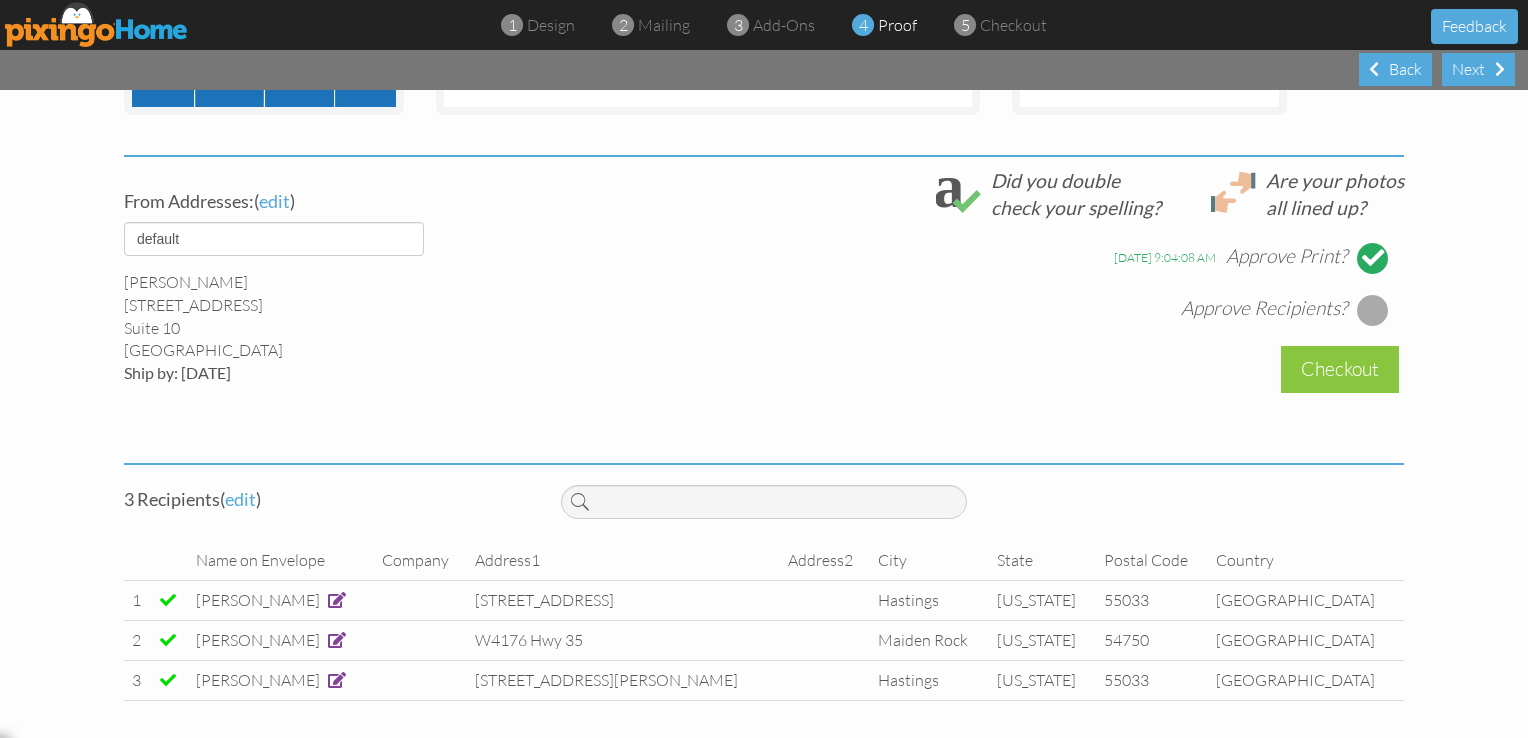 click at bounding box center [1373, 310] 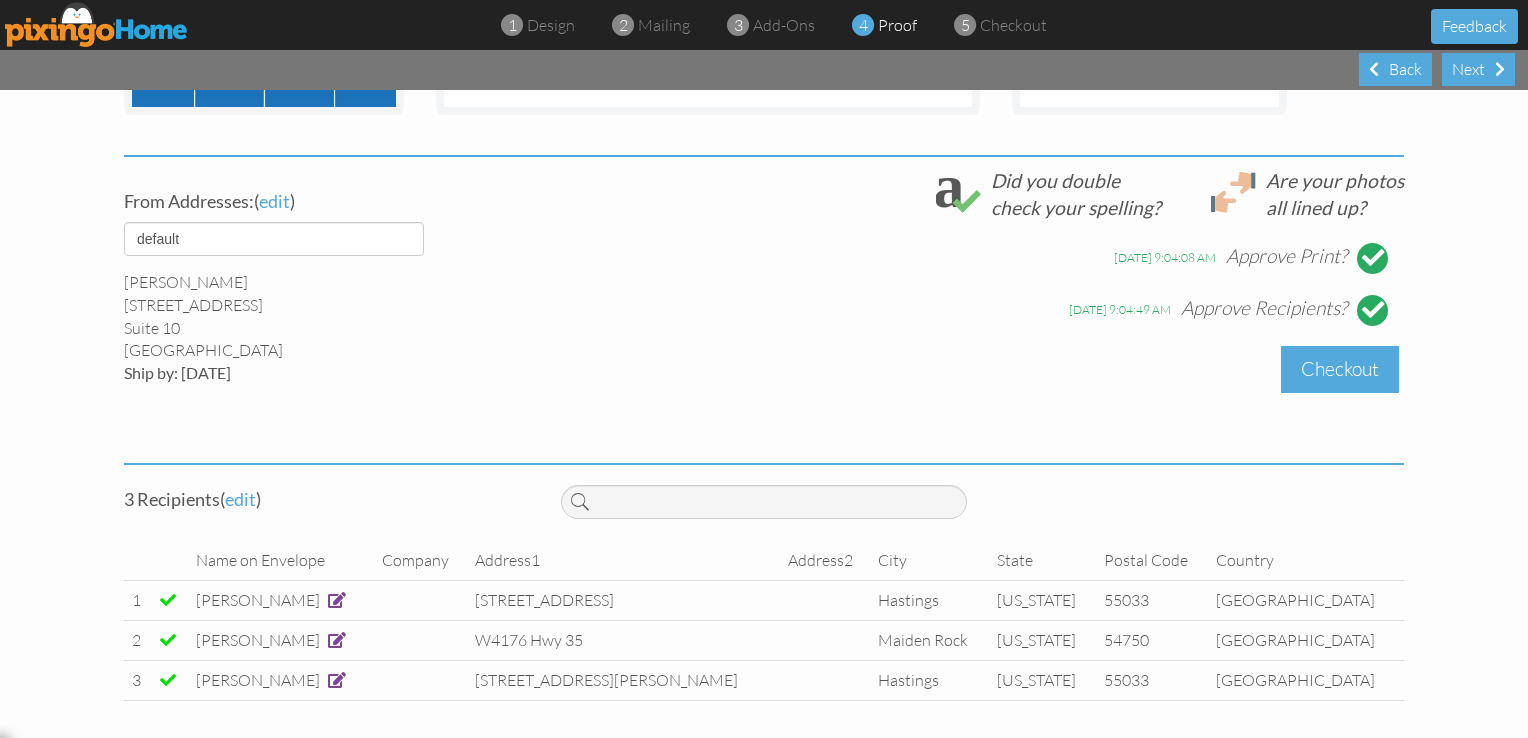 click on "Checkout" at bounding box center (1340, 369) 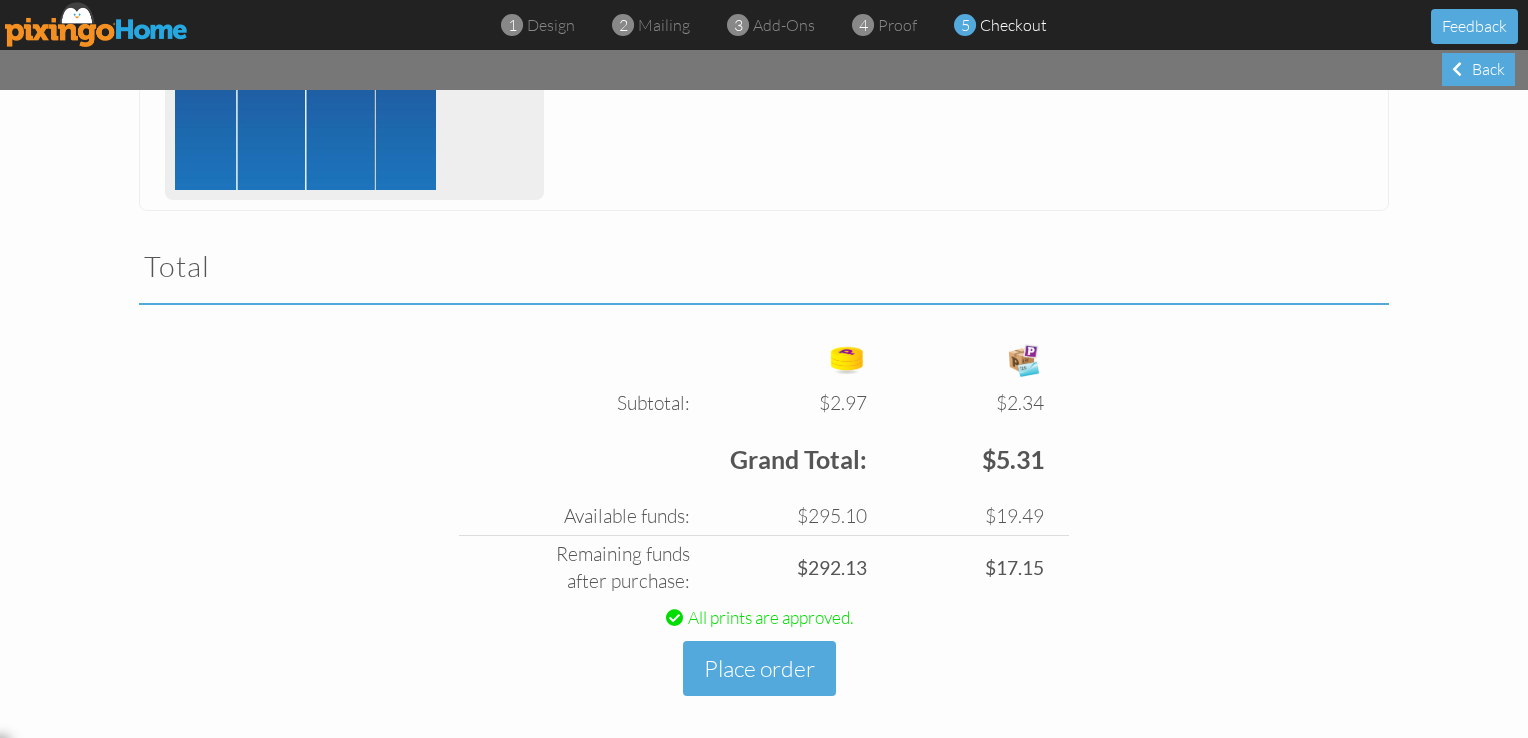 scroll, scrollTop: 548, scrollLeft: 0, axis: vertical 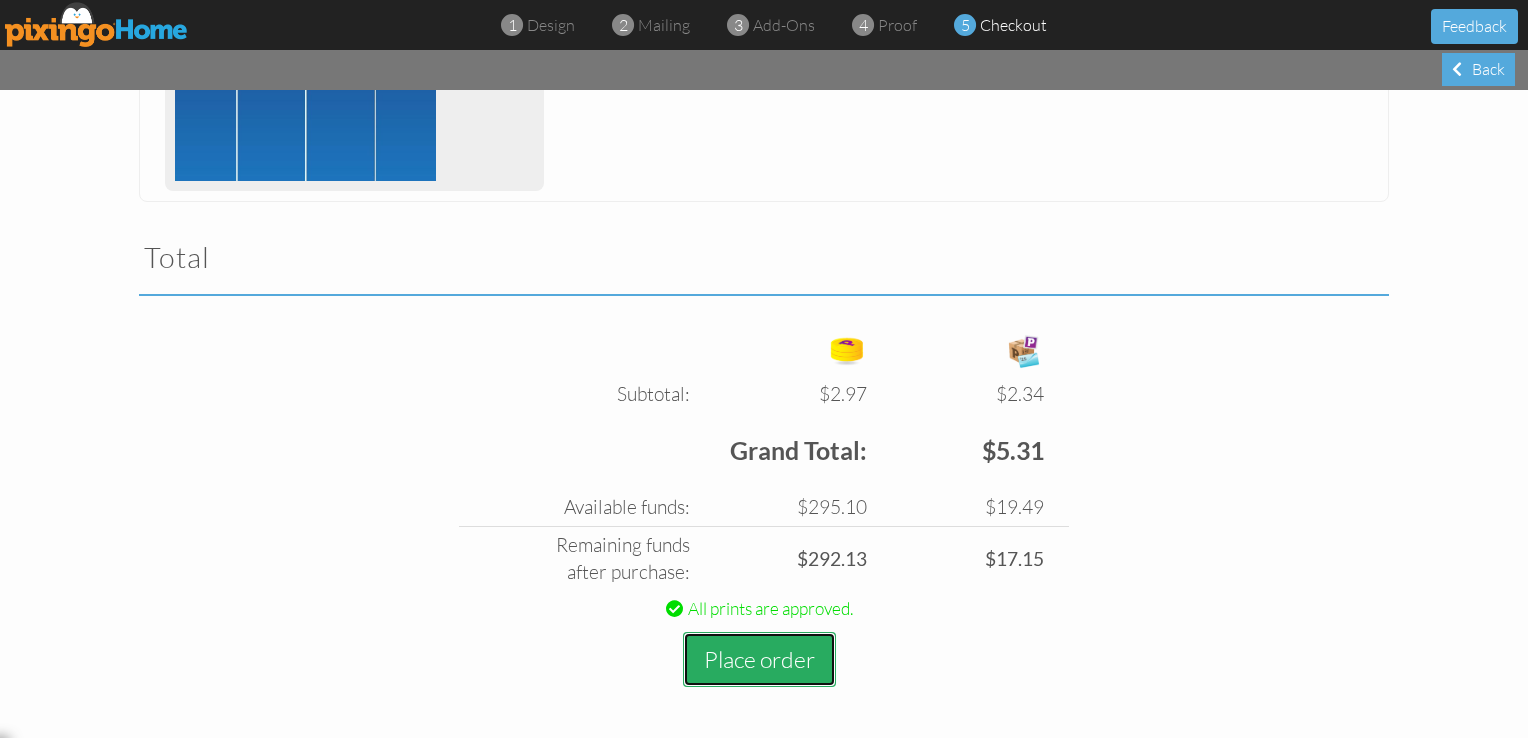 click on "Place order" at bounding box center [759, 659] 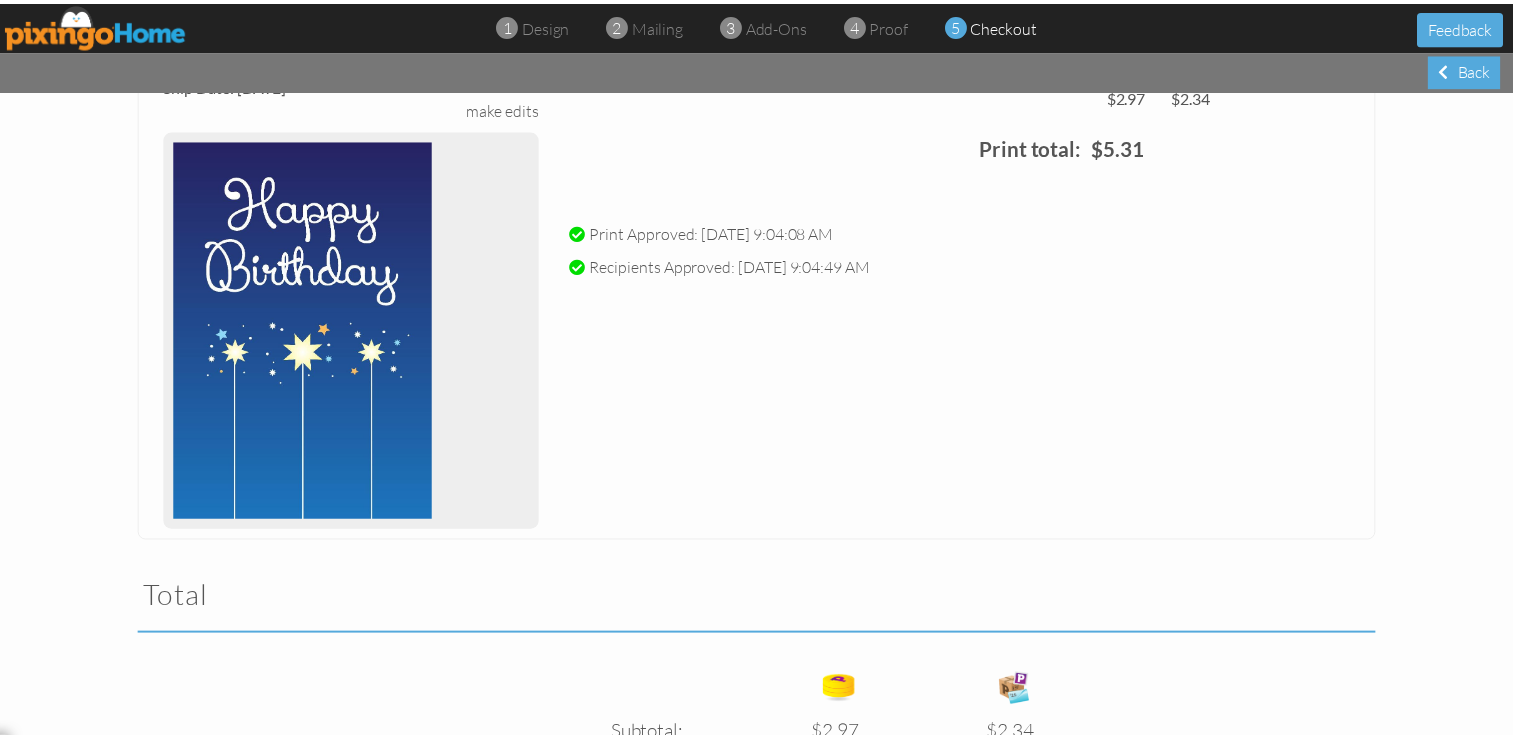 scroll, scrollTop: 0, scrollLeft: 0, axis: both 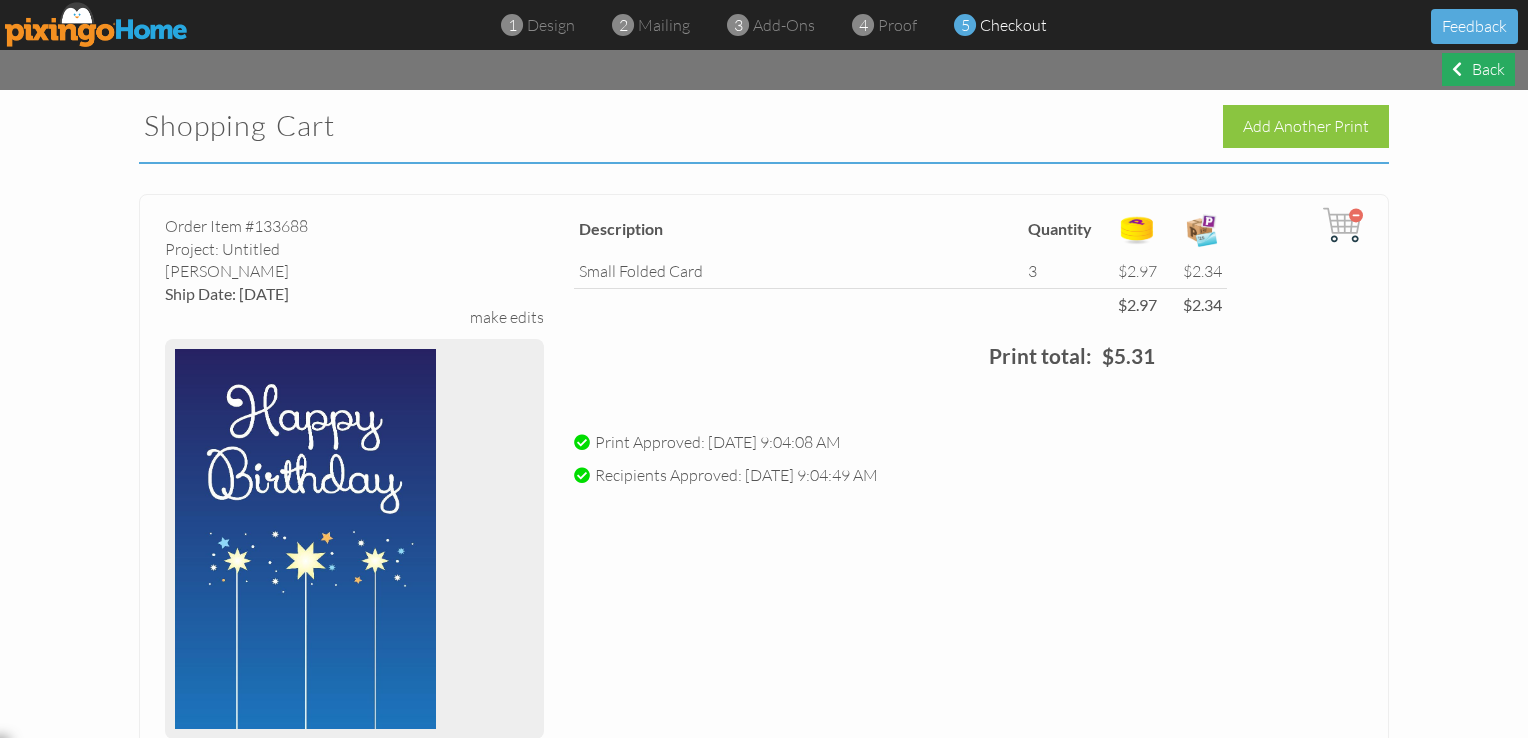 click on "Back" at bounding box center [1478, 69] 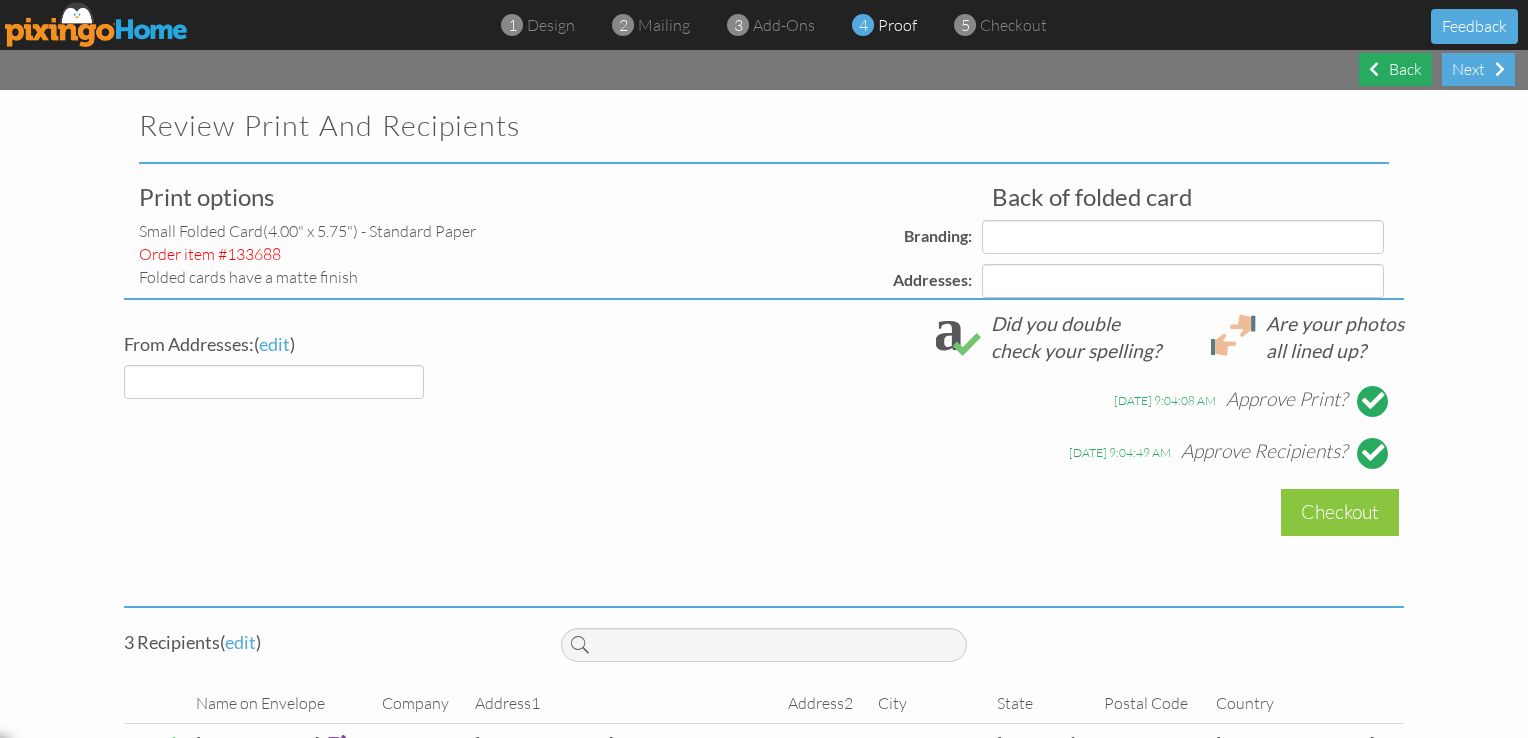 select on "object:45125" 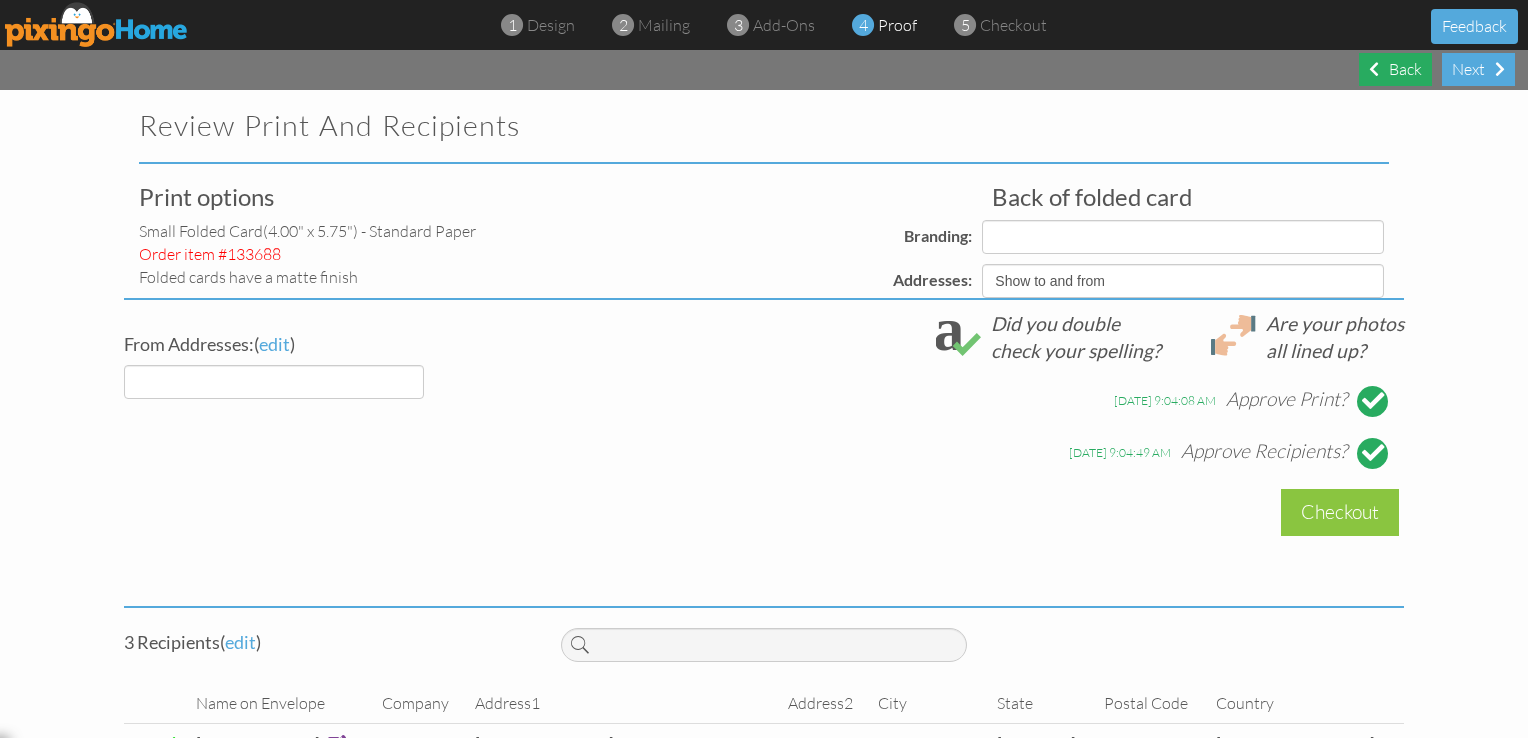 select on "object:45131" 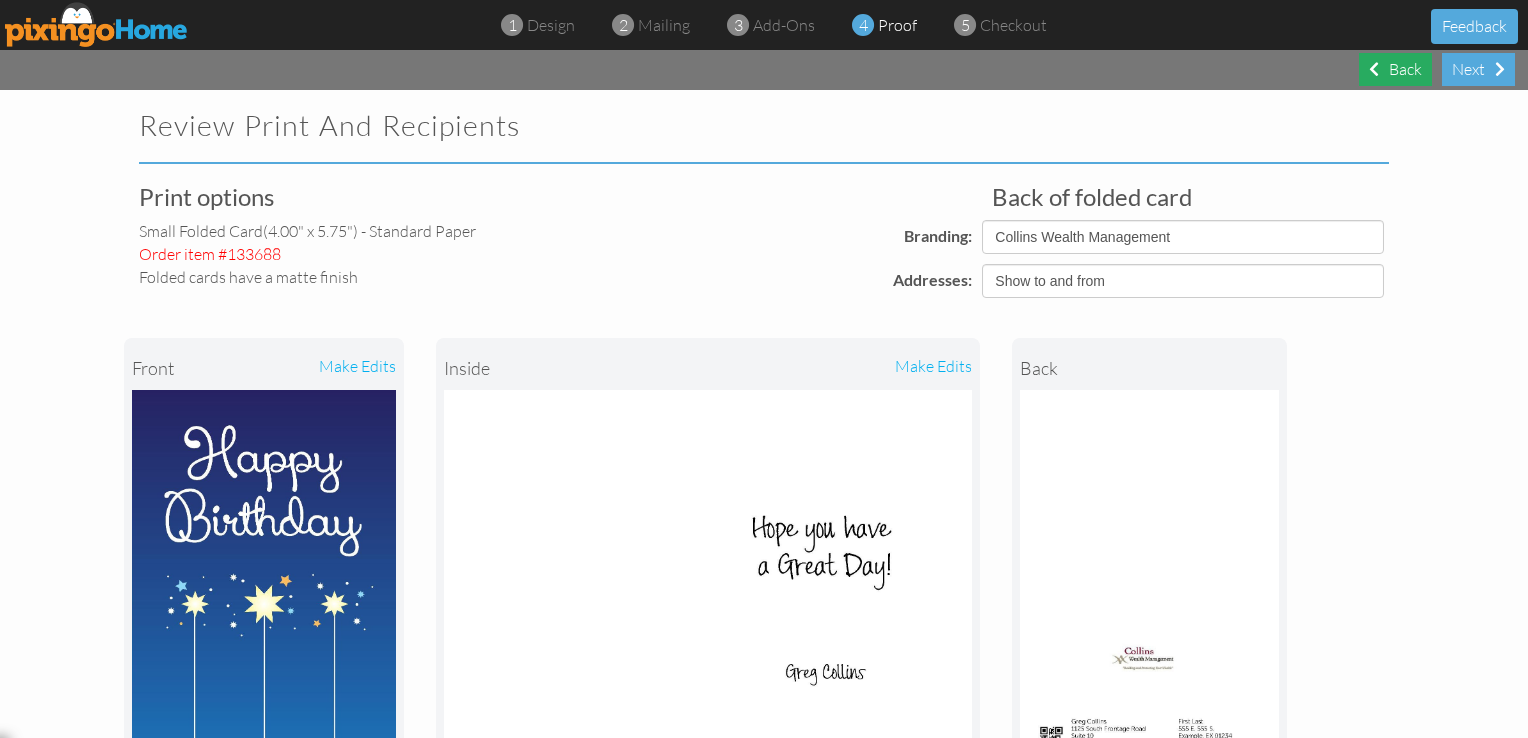 click on "Next" at bounding box center [1478, 69] 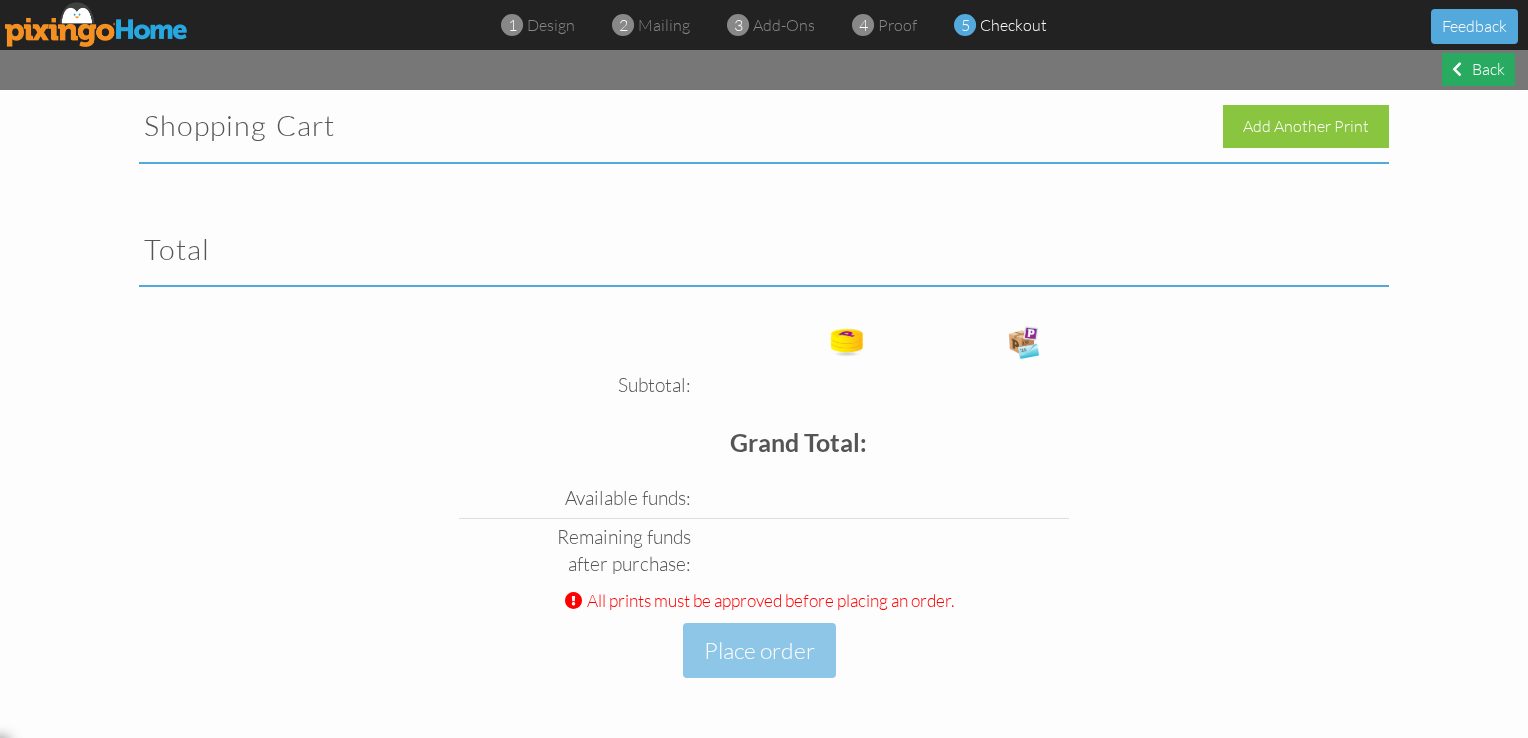 click on "Back" at bounding box center [1478, 69] 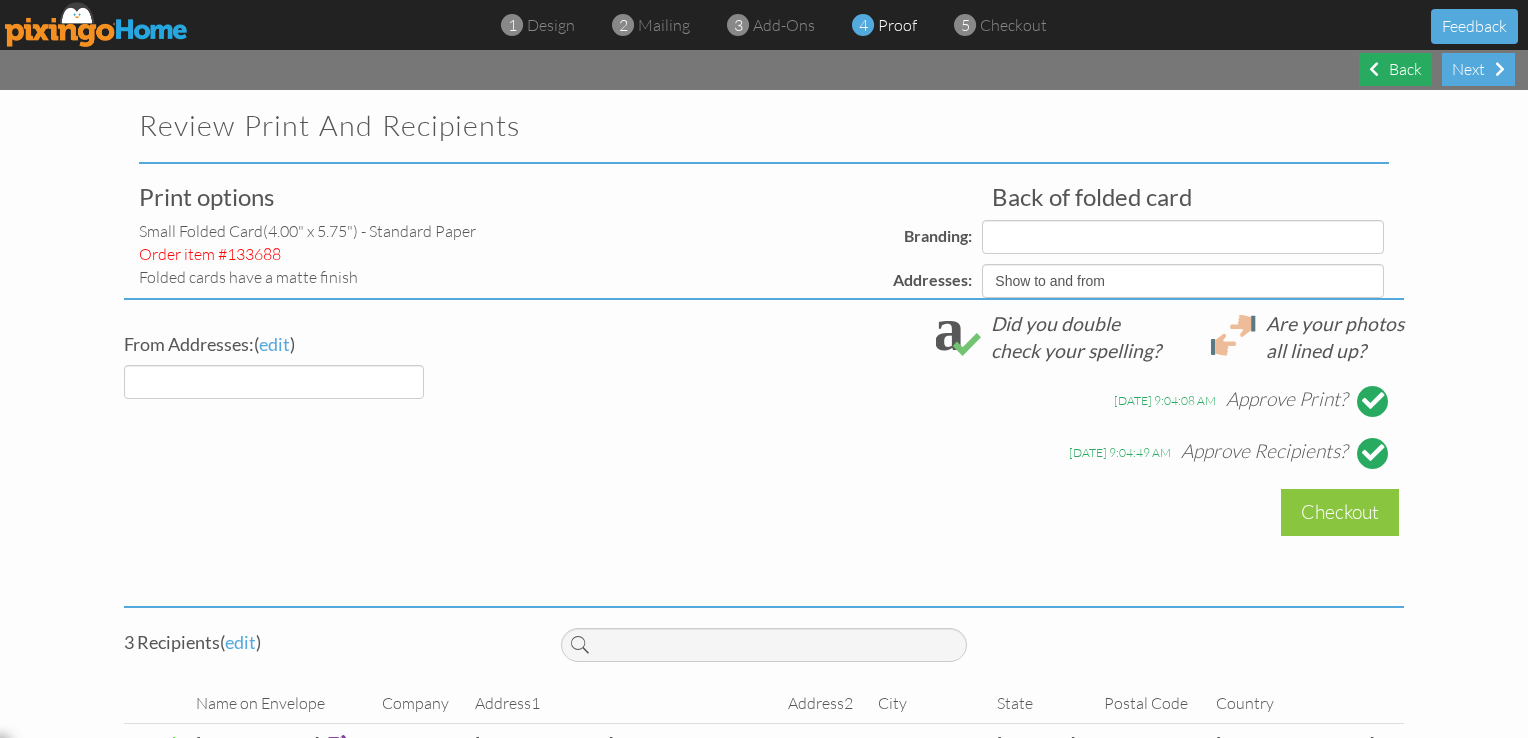 click on "Back" at bounding box center [1395, 69] 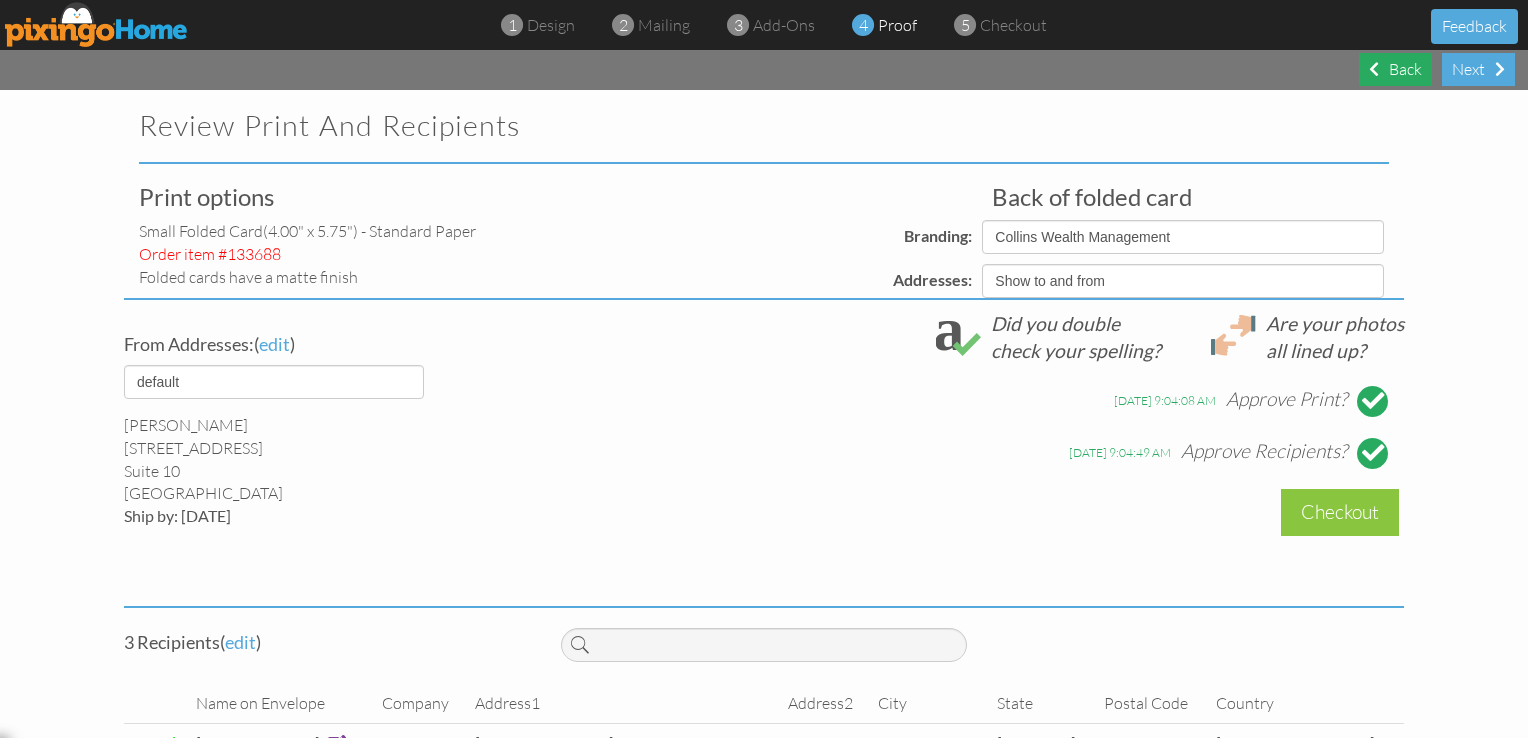 select on "object:45193" 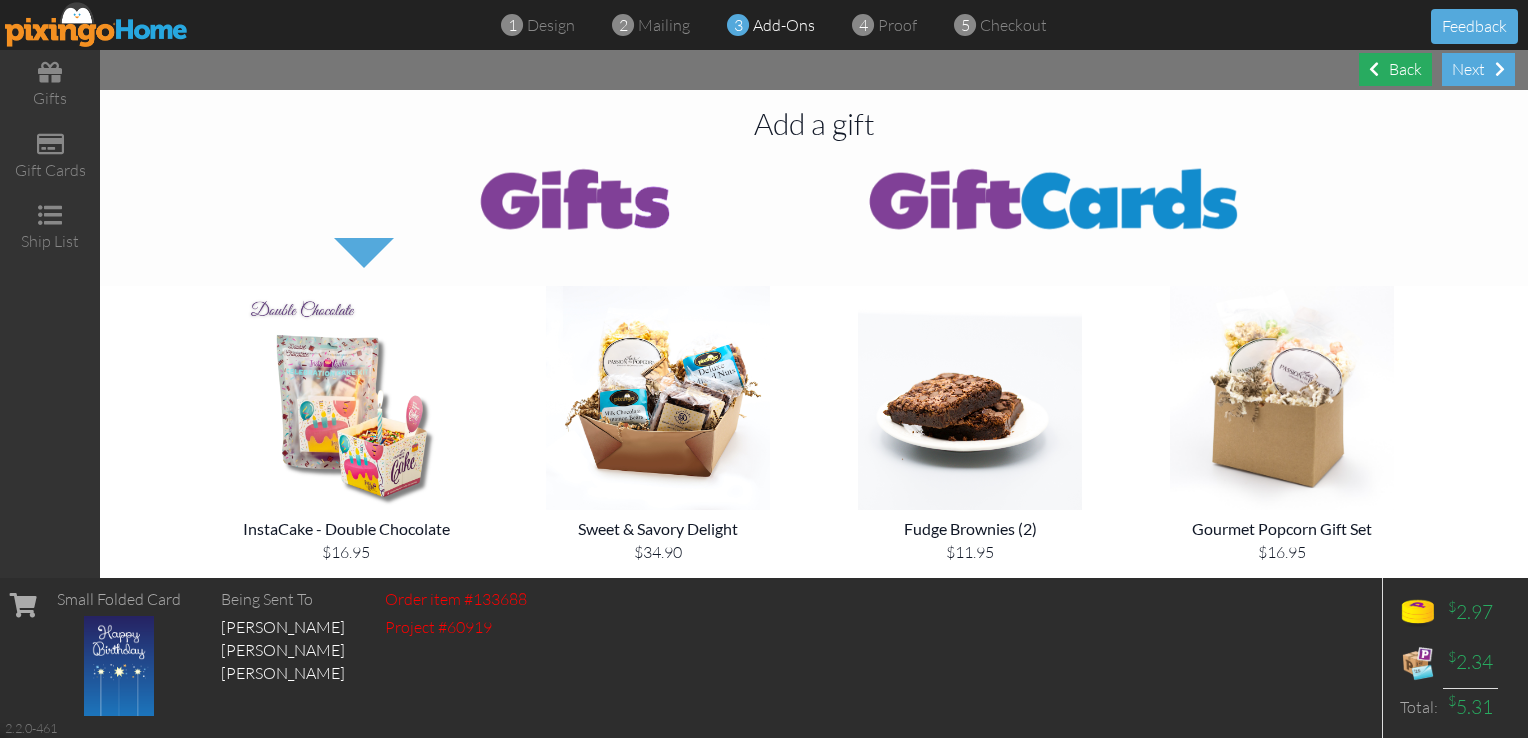 click on "Back" at bounding box center (1395, 69) 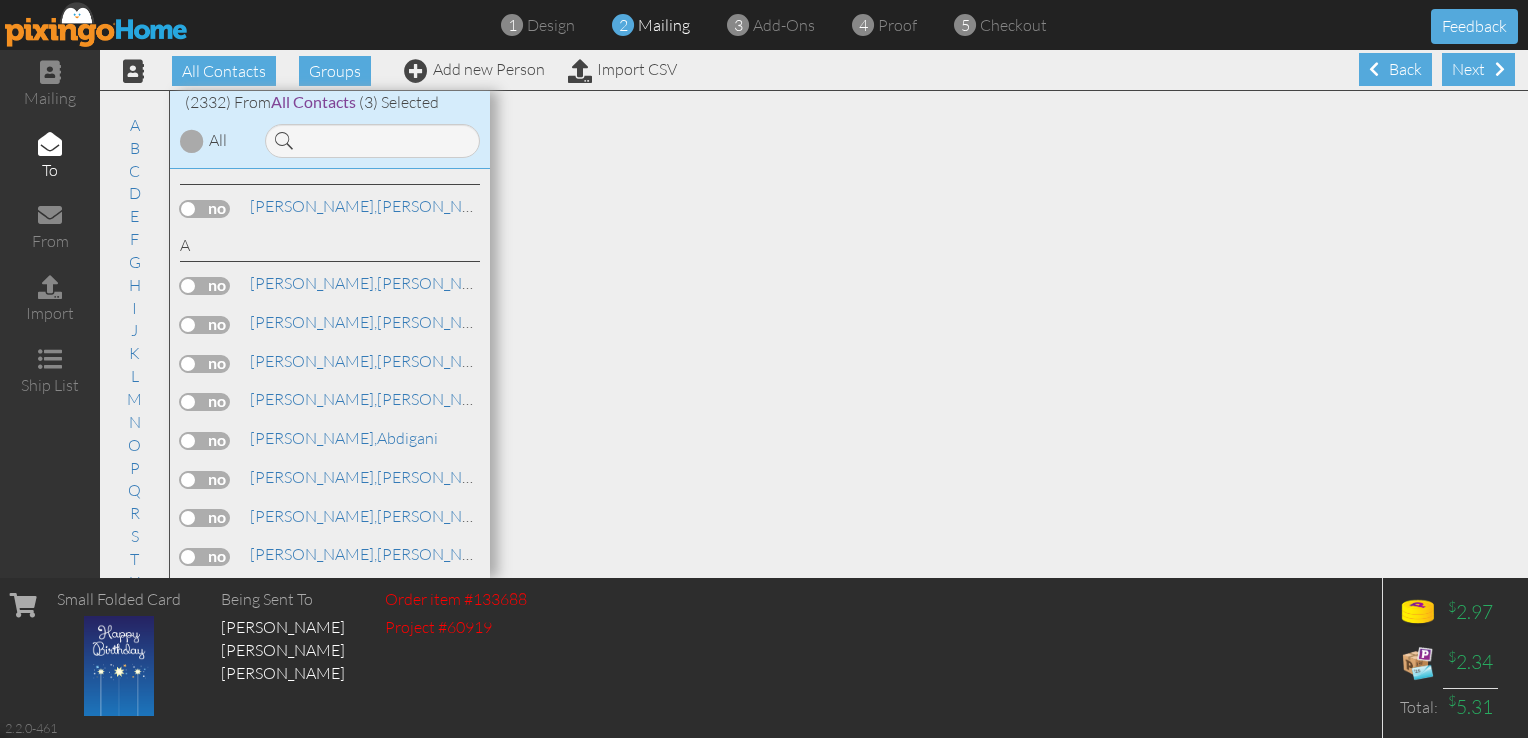click on "Back" at bounding box center [1395, 69] 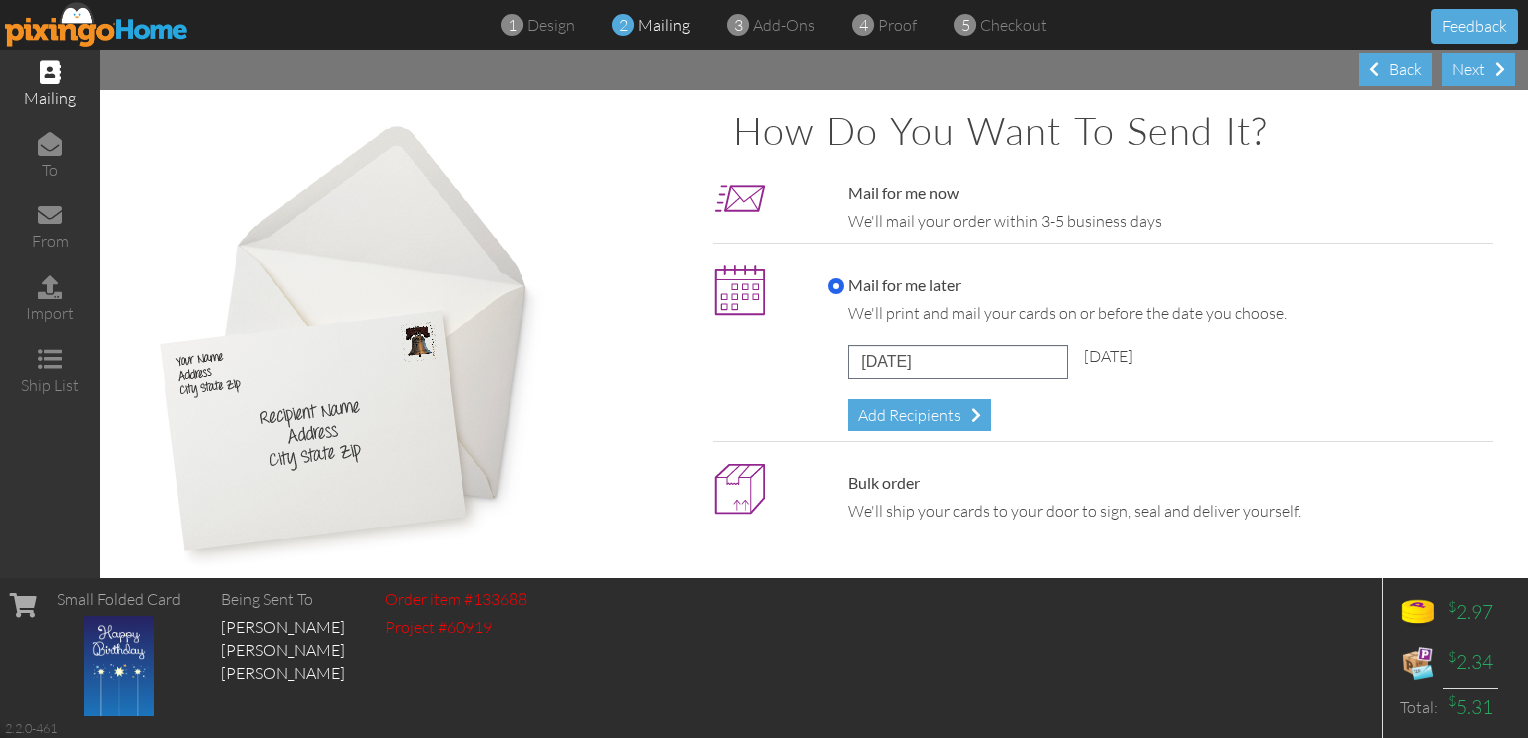 click on "Back" at bounding box center [1395, 69] 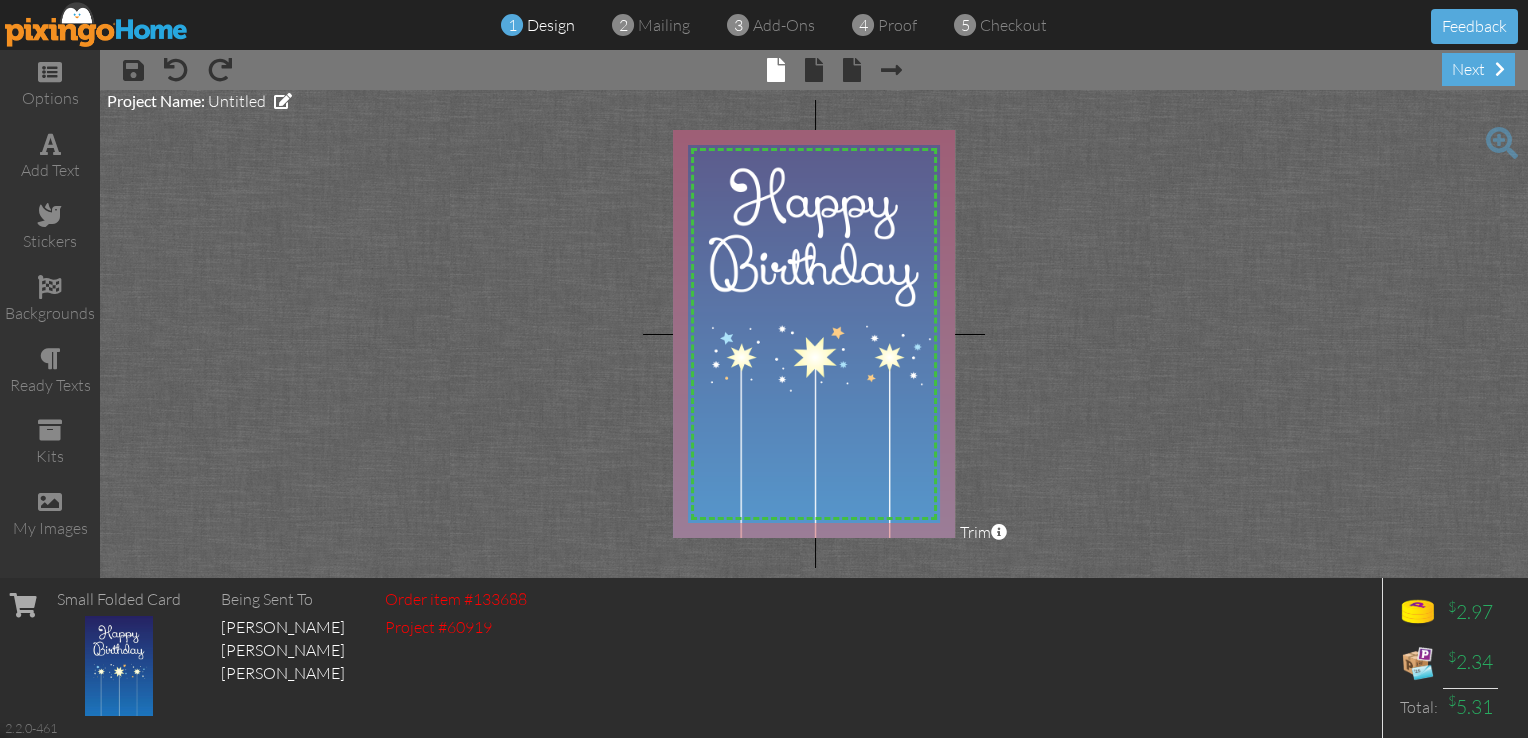 click at bounding box center [97, 24] 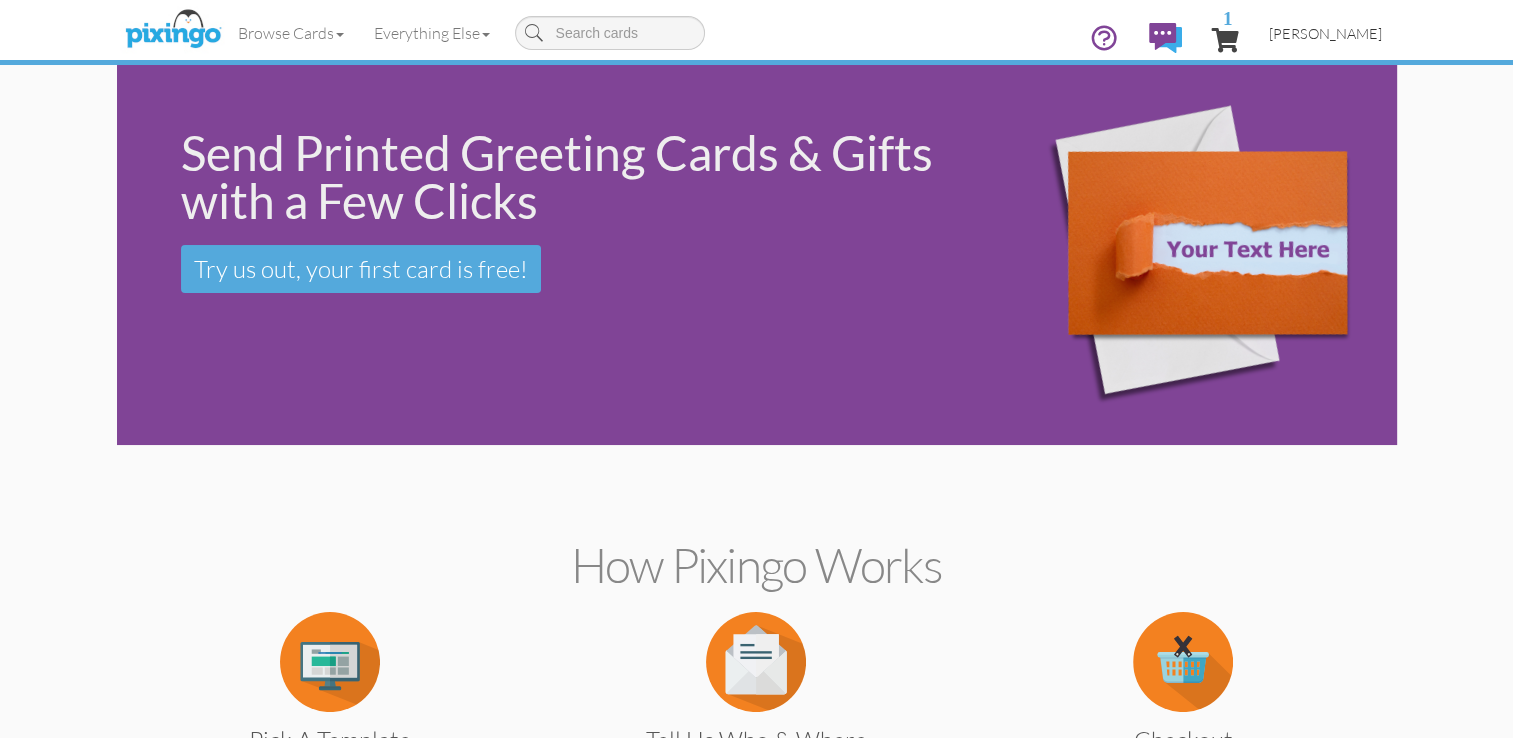 click on "[PERSON_NAME]" at bounding box center [1325, 33] 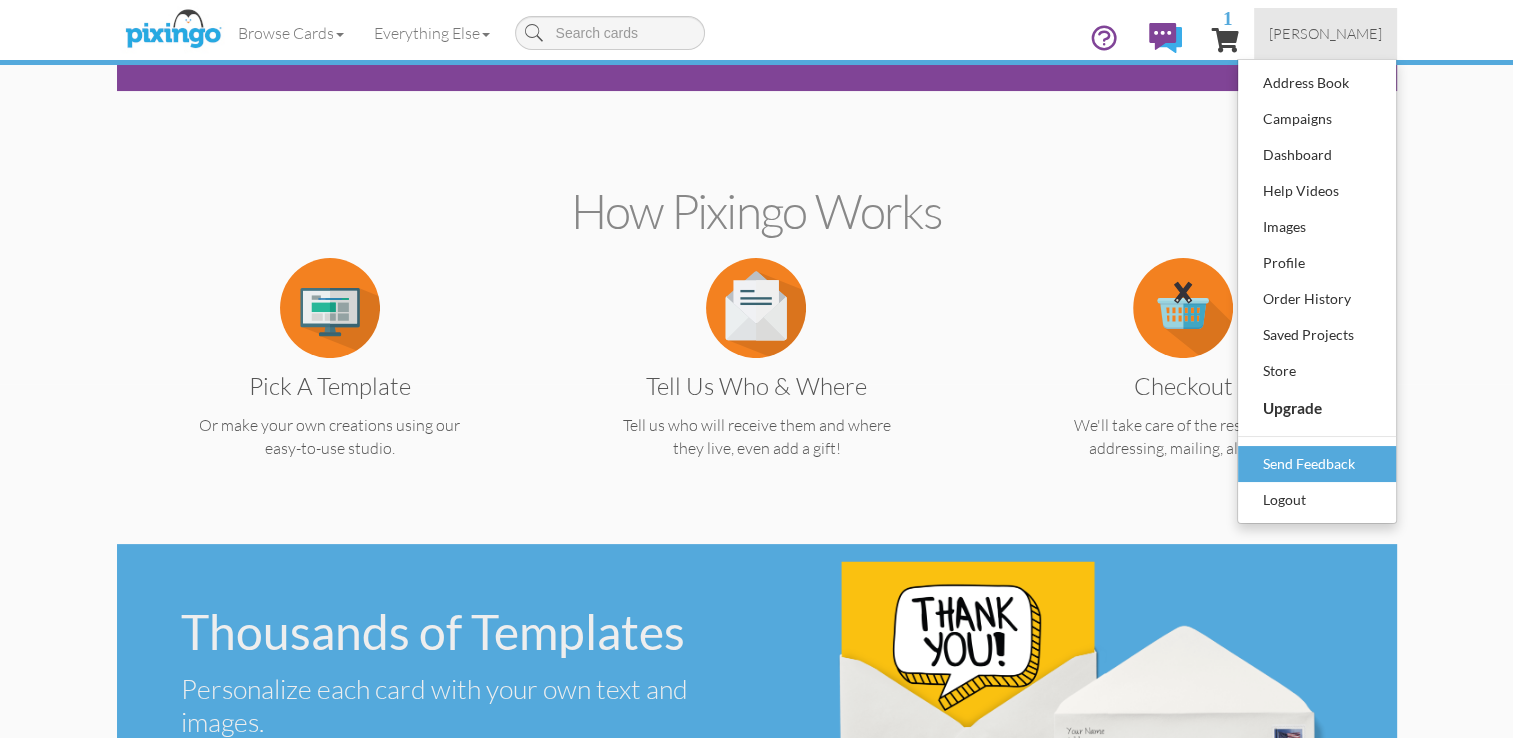 scroll, scrollTop: 0, scrollLeft: 0, axis: both 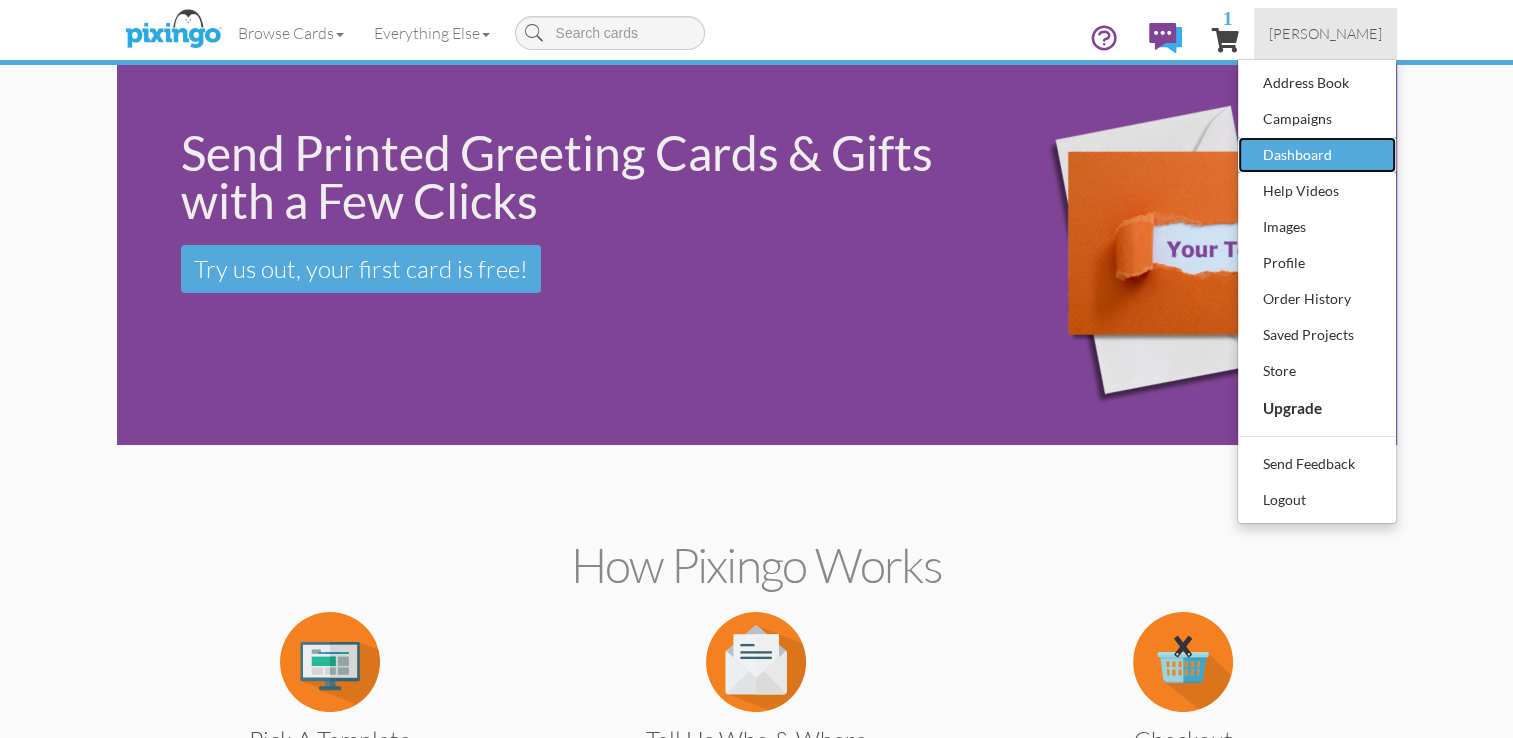 click on "Dashboard" at bounding box center (1317, 155) 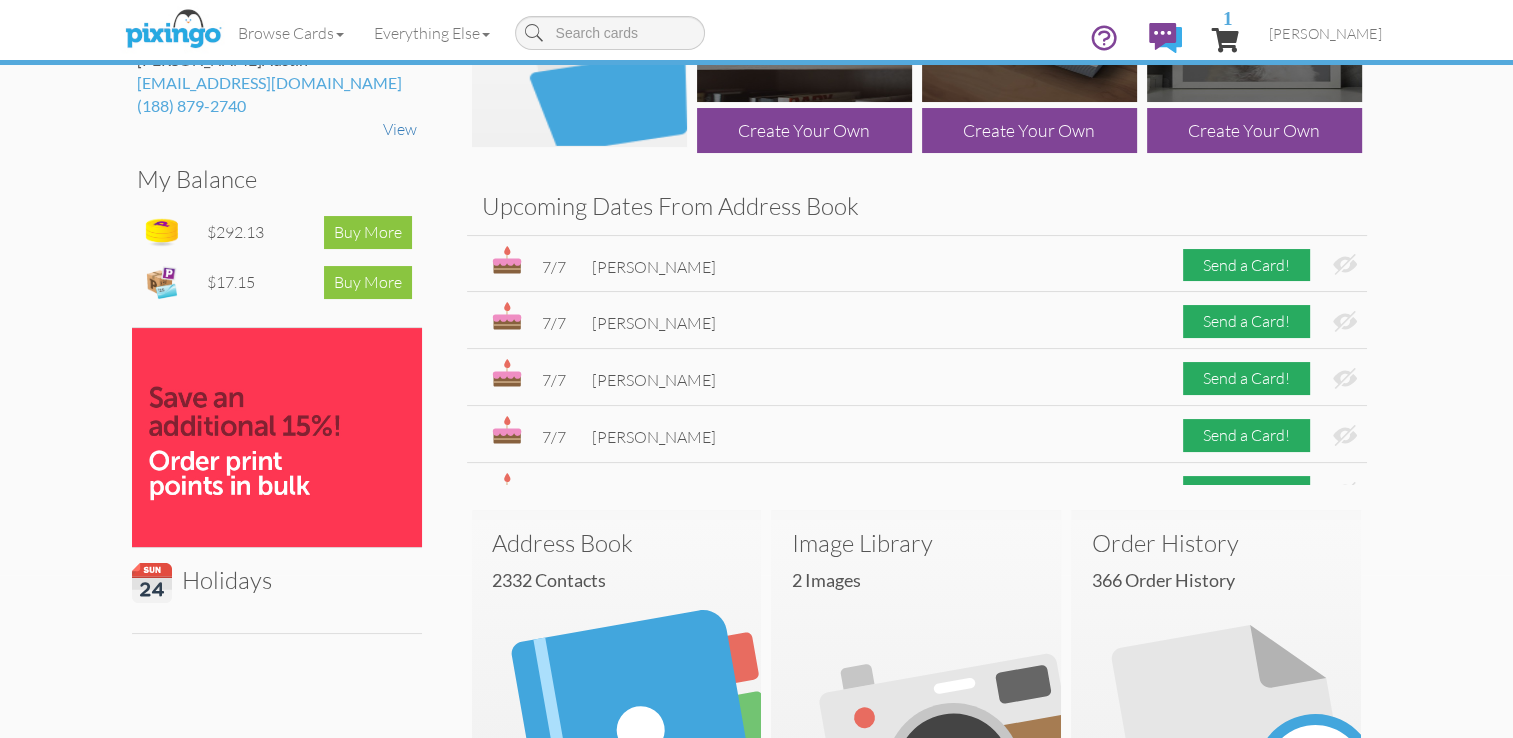 scroll, scrollTop: 164, scrollLeft: 0, axis: vertical 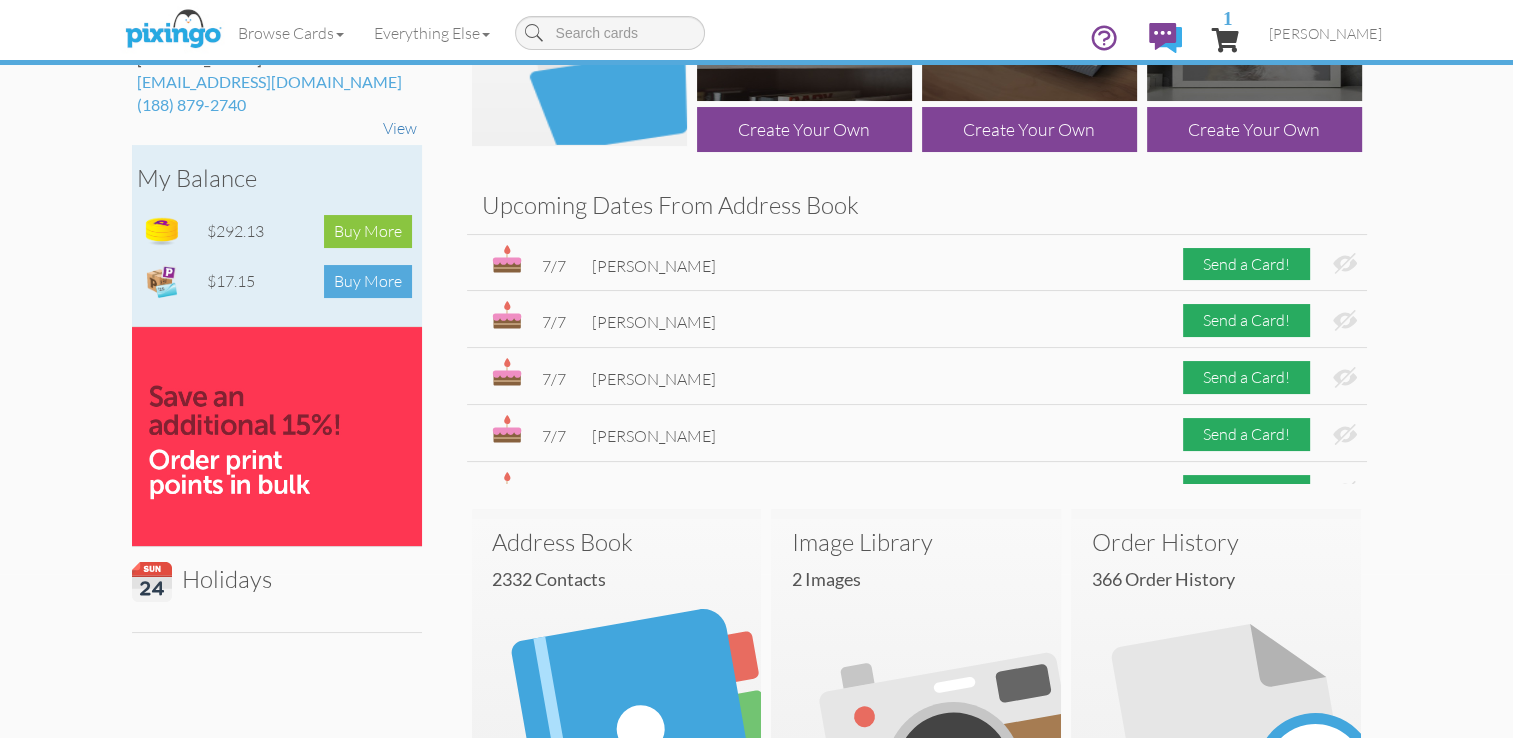 click on "Buy More" at bounding box center [368, 281] 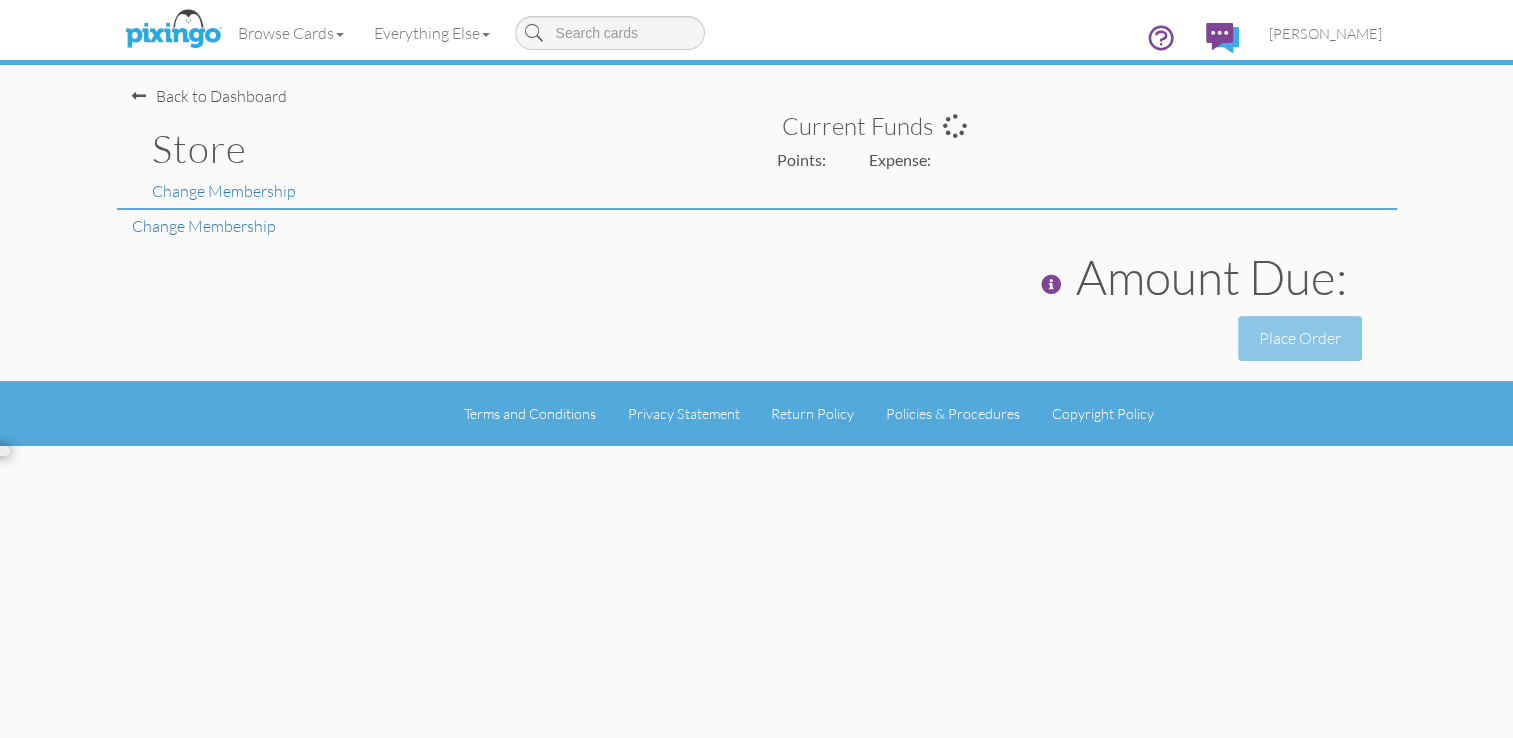 scroll, scrollTop: 0, scrollLeft: 0, axis: both 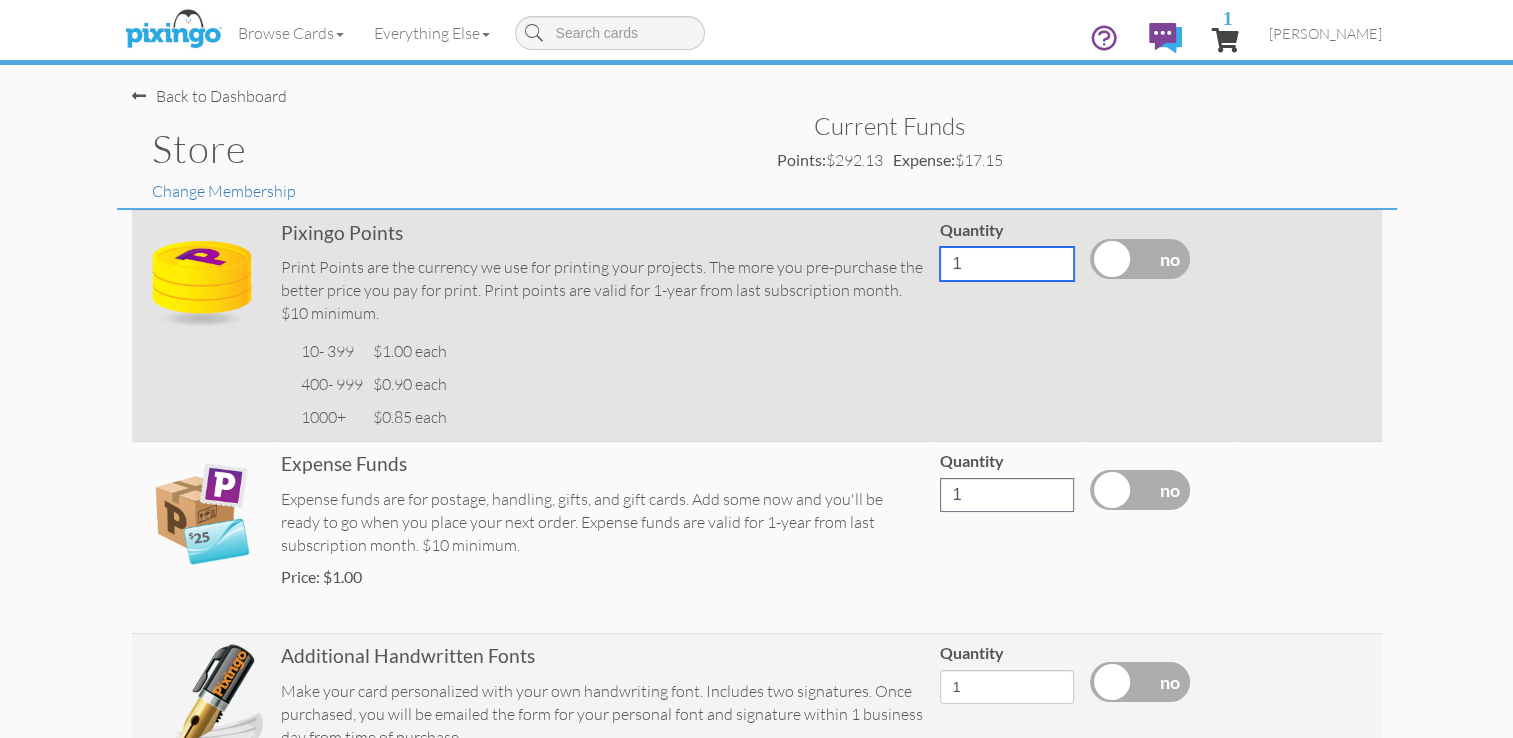 click on "1" at bounding box center [1007, 264] 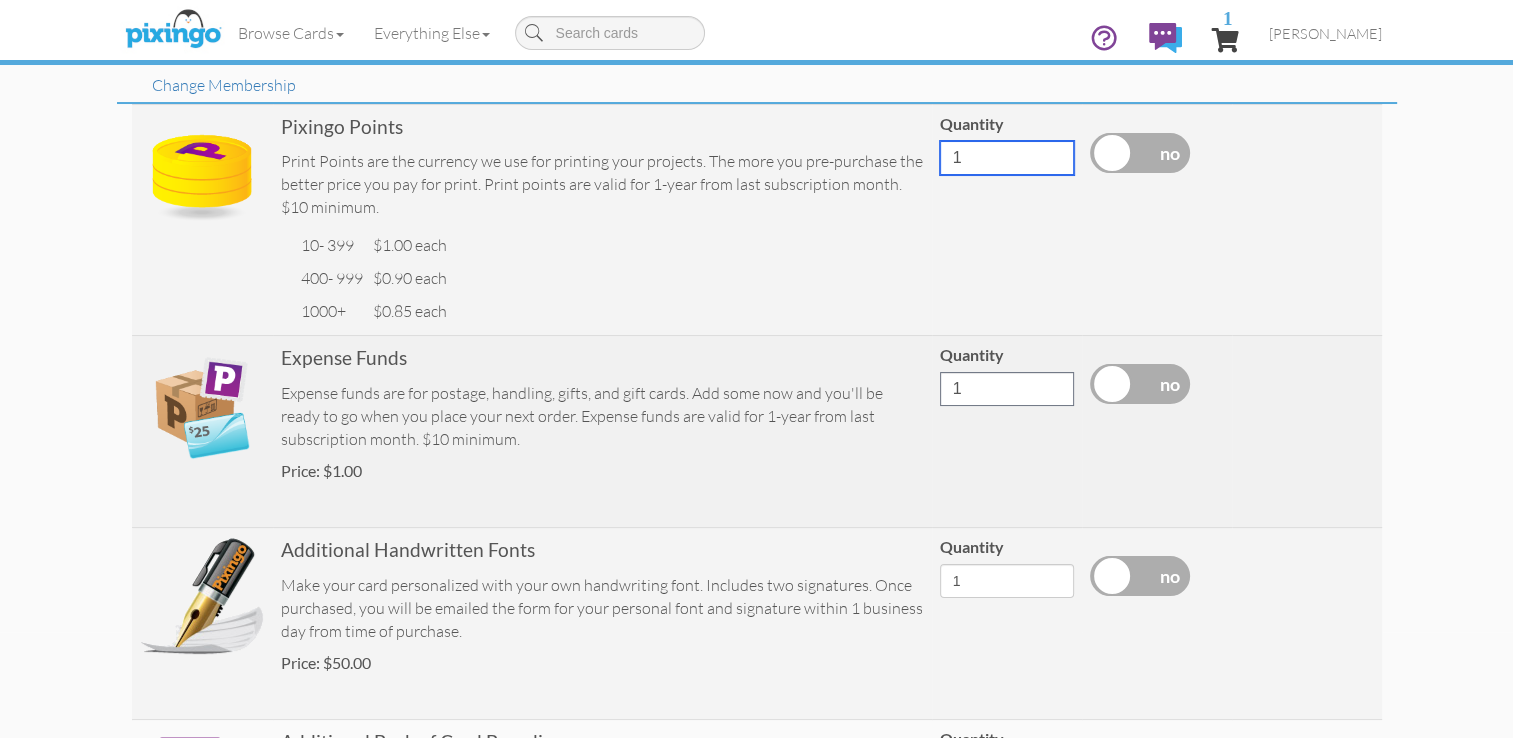scroll, scrollTop: 112, scrollLeft: 0, axis: vertical 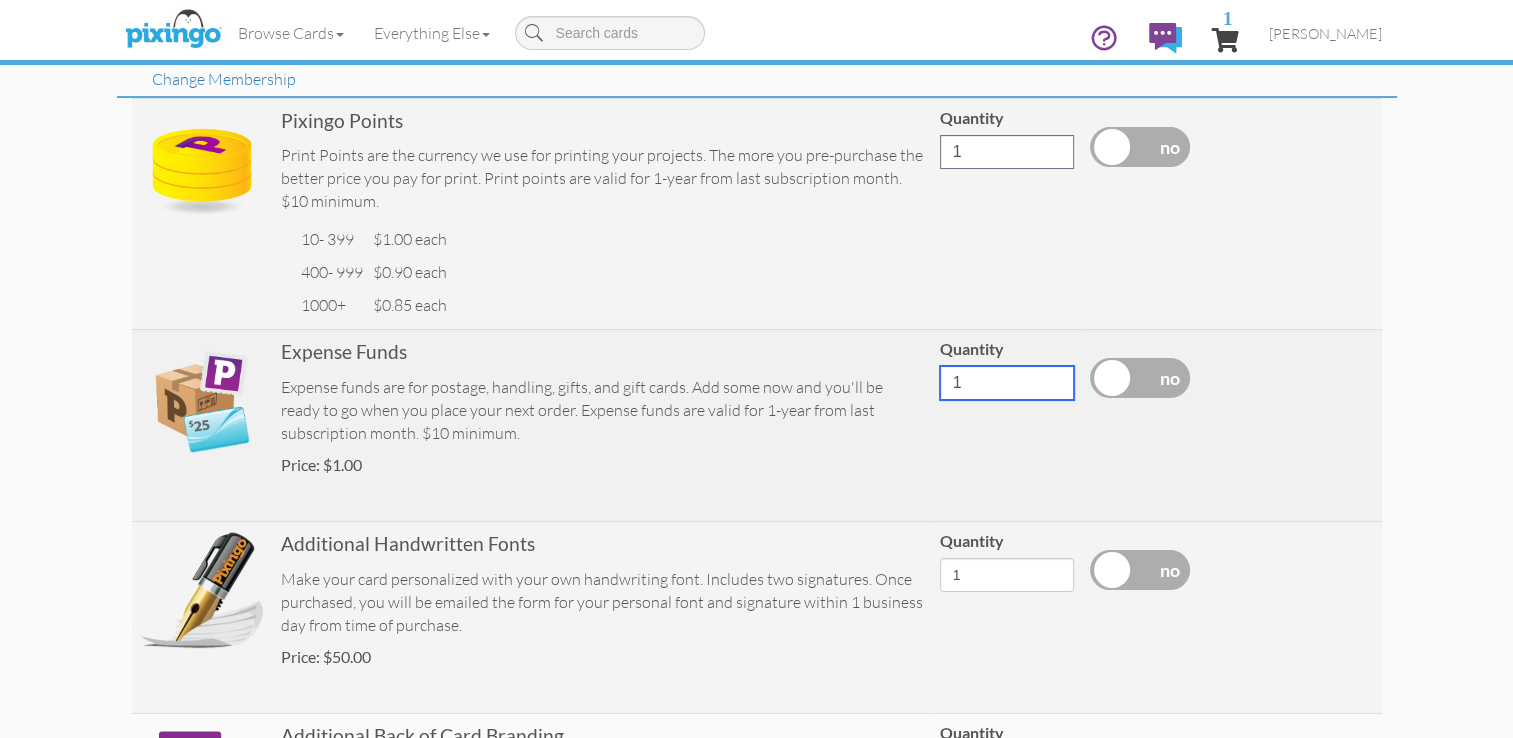 click on "1" at bounding box center (1007, 383) 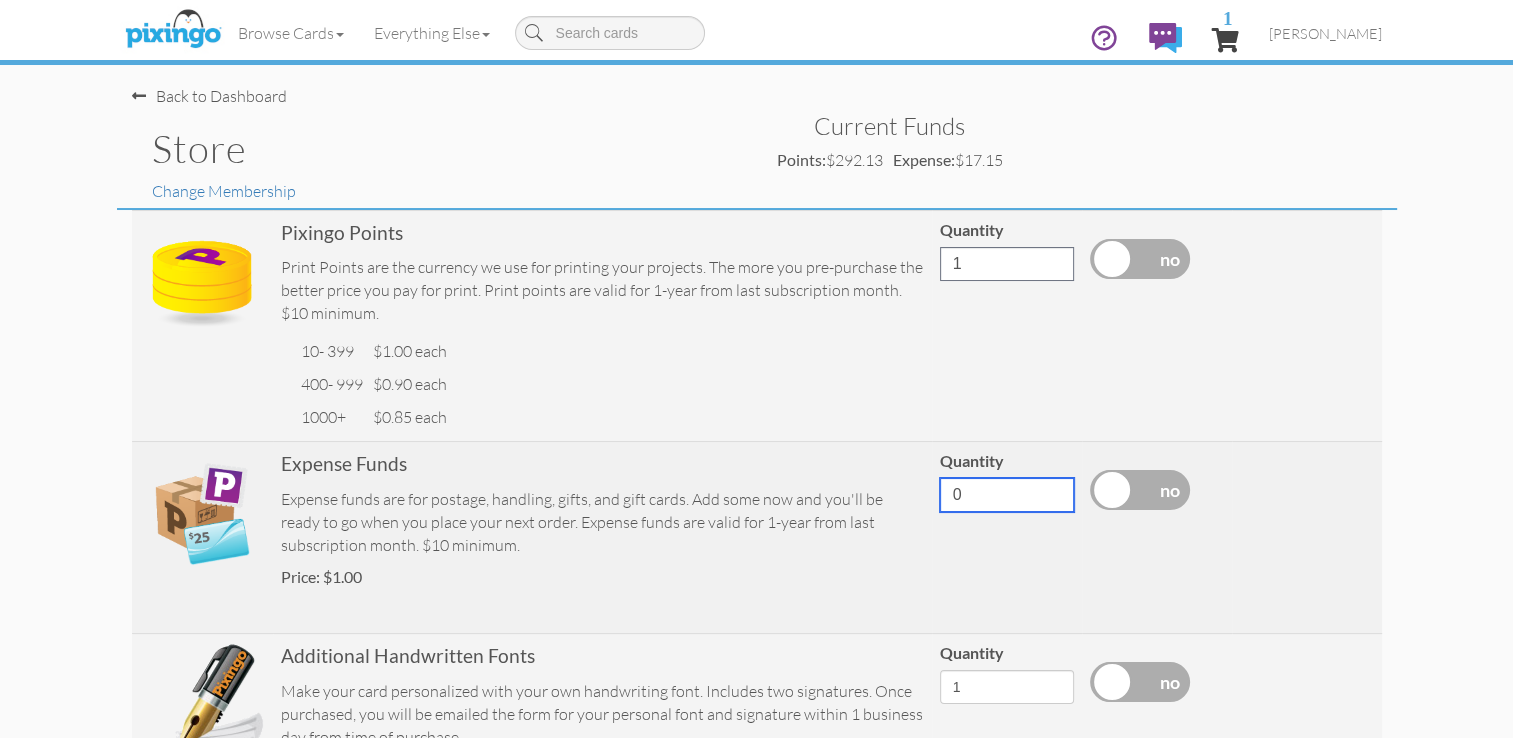 click on "0" at bounding box center (1007, 495) 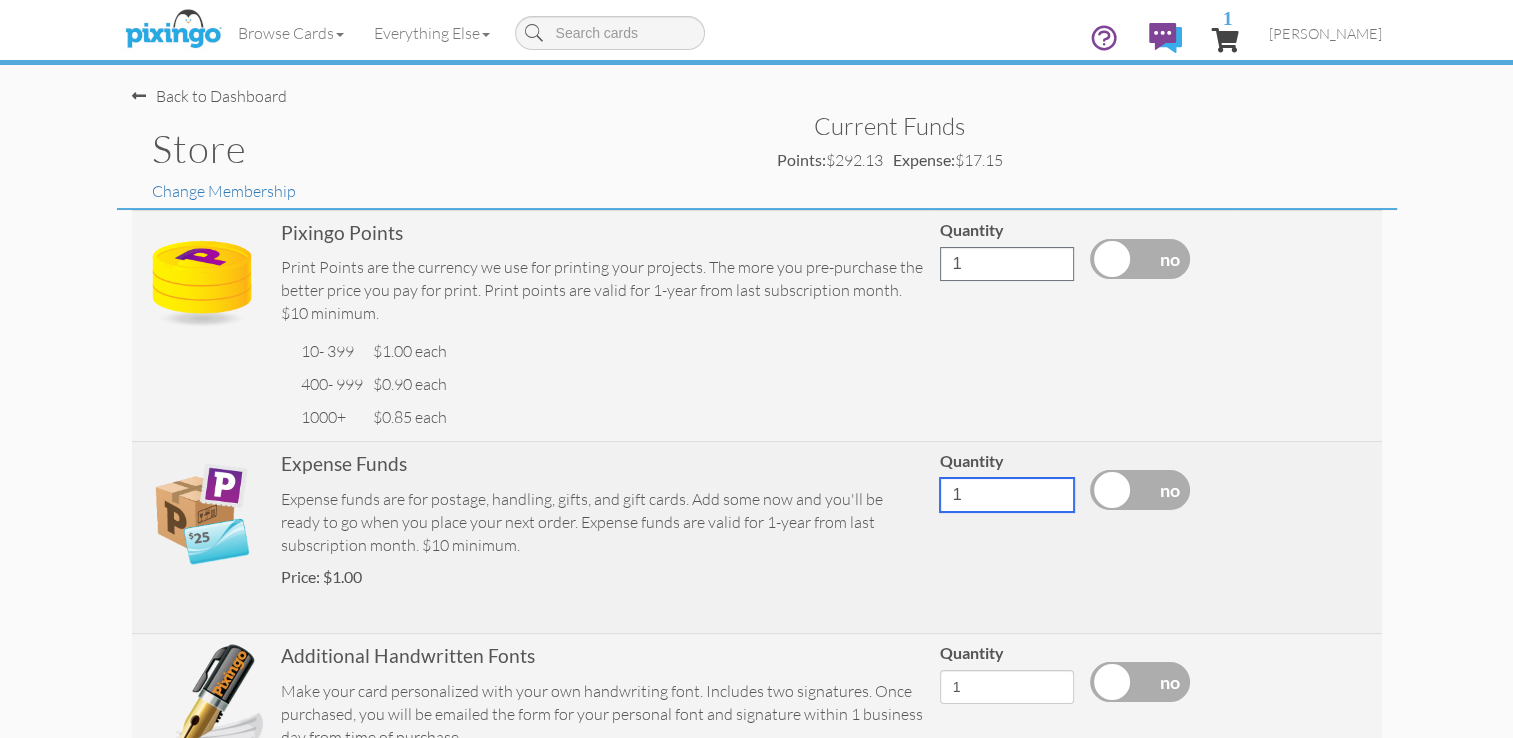 click on "1" at bounding box center (1007, 495) 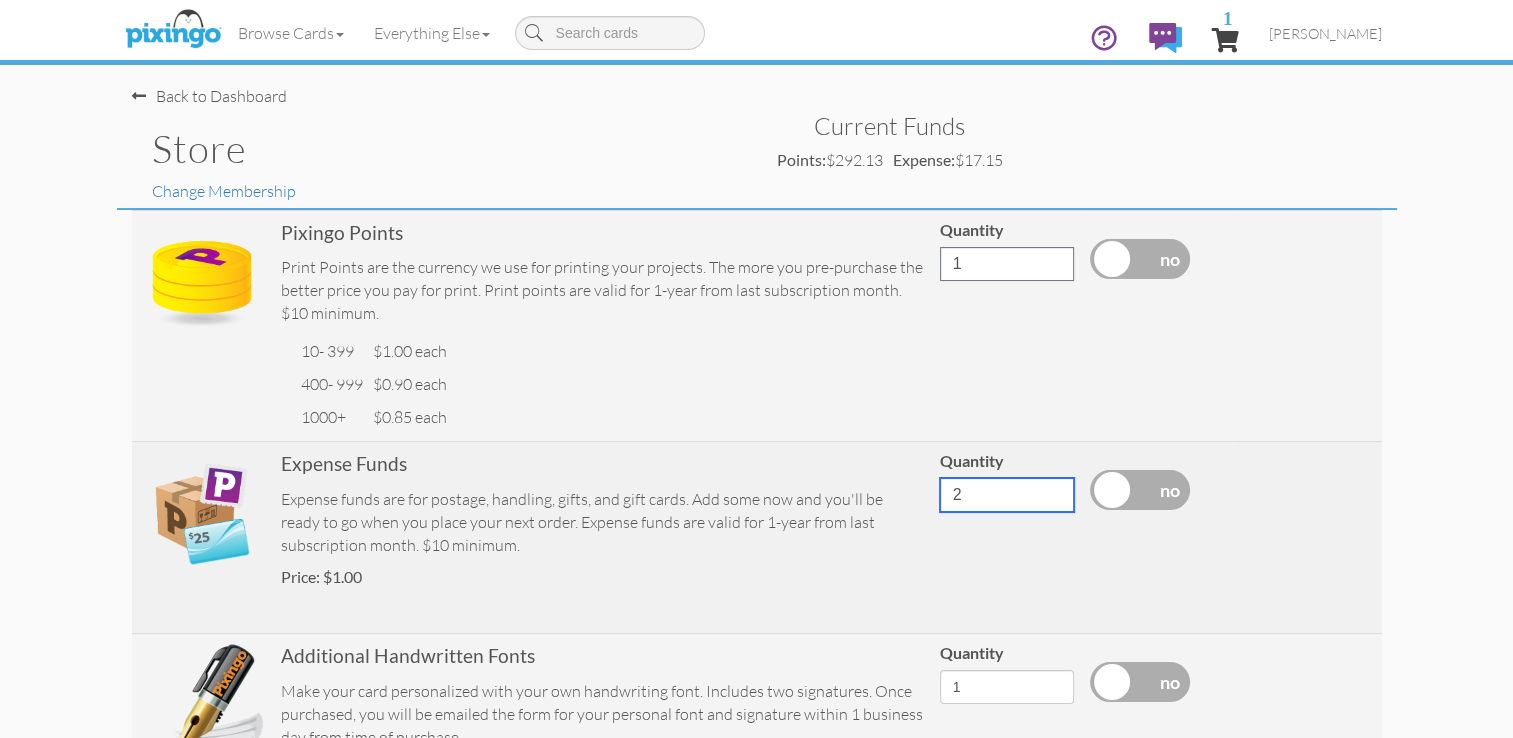 click on "2" at bounding box center (1007, 495) 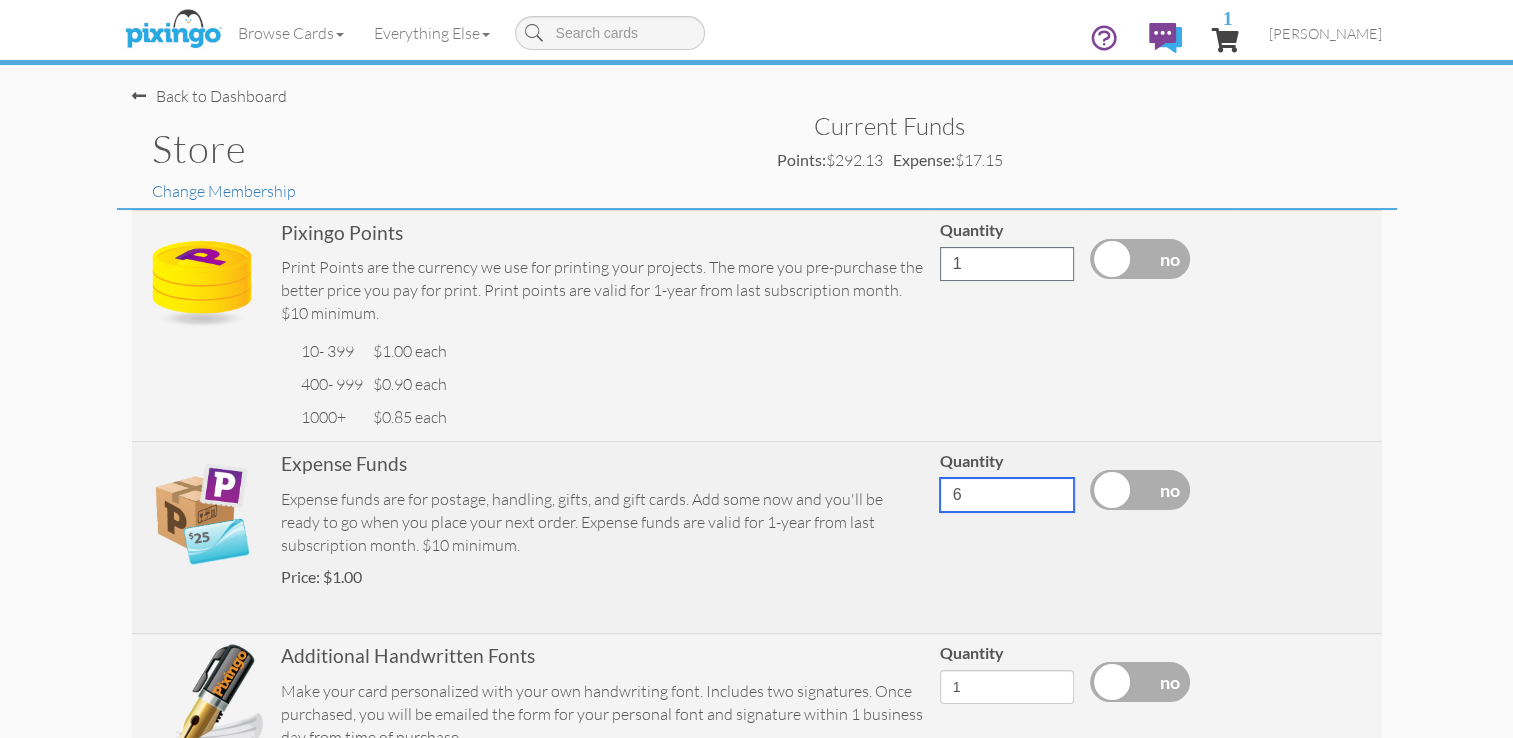 click on "6" at bounding box center [1007, 495] 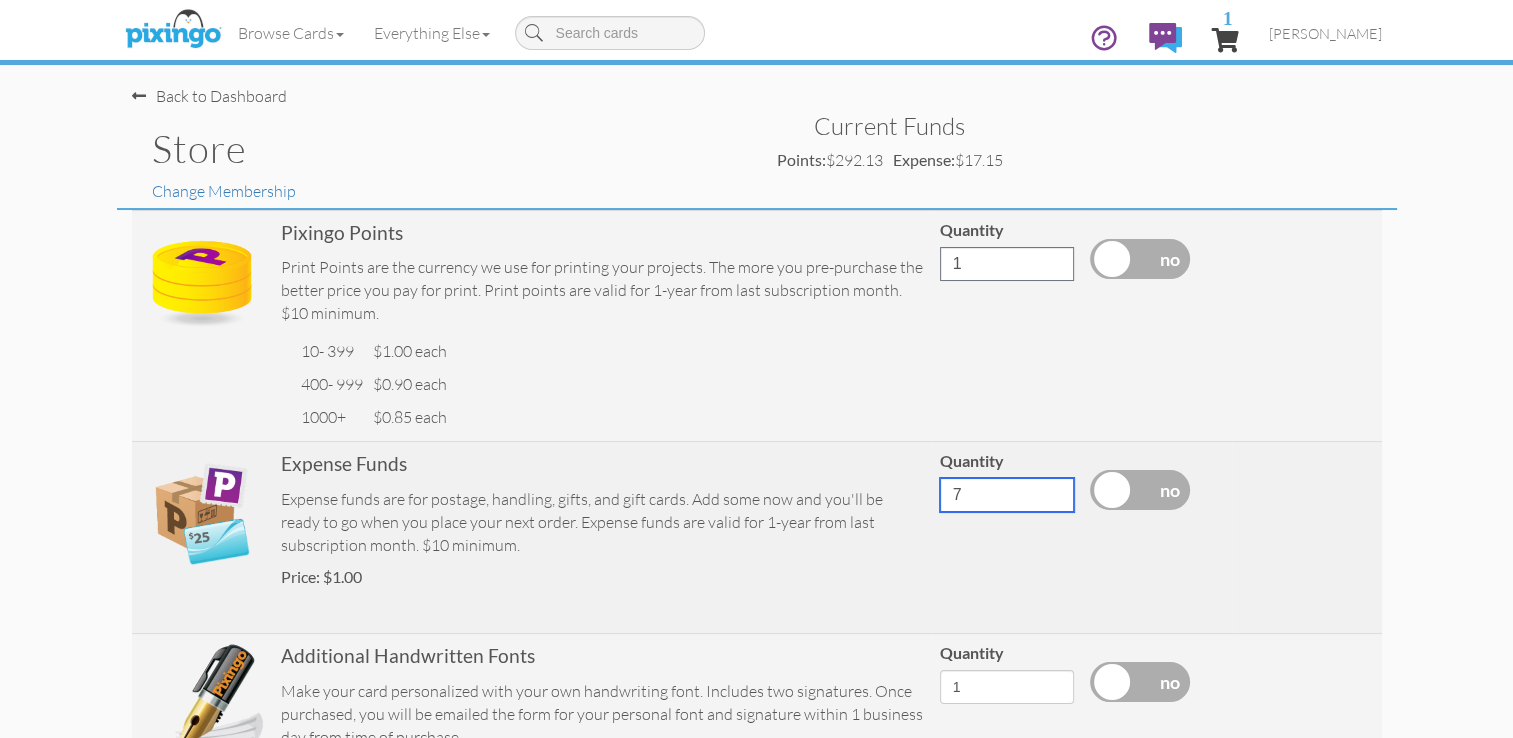 click on "7" at bounding box center (1007, 495) 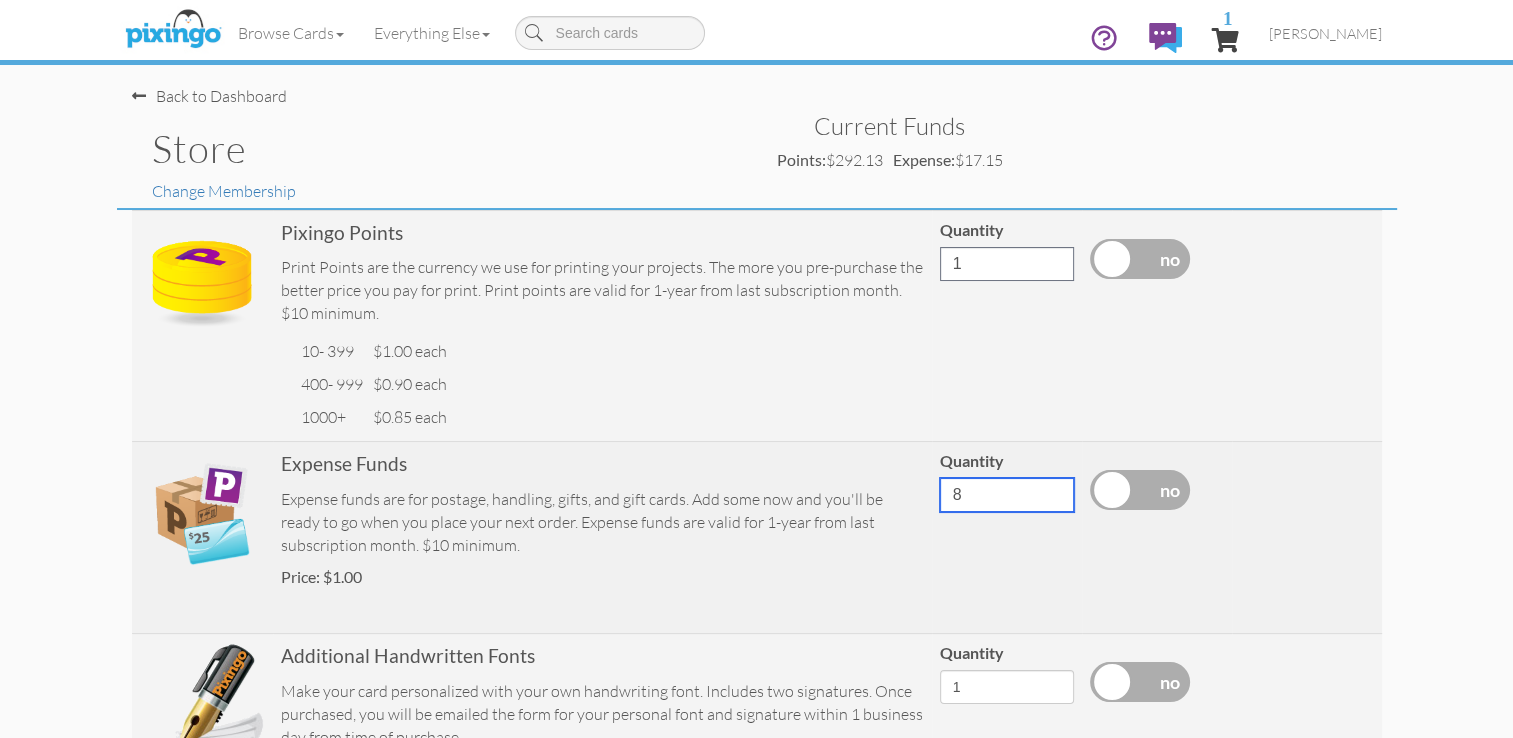 click on "8" at bounding box center (1007, 495) 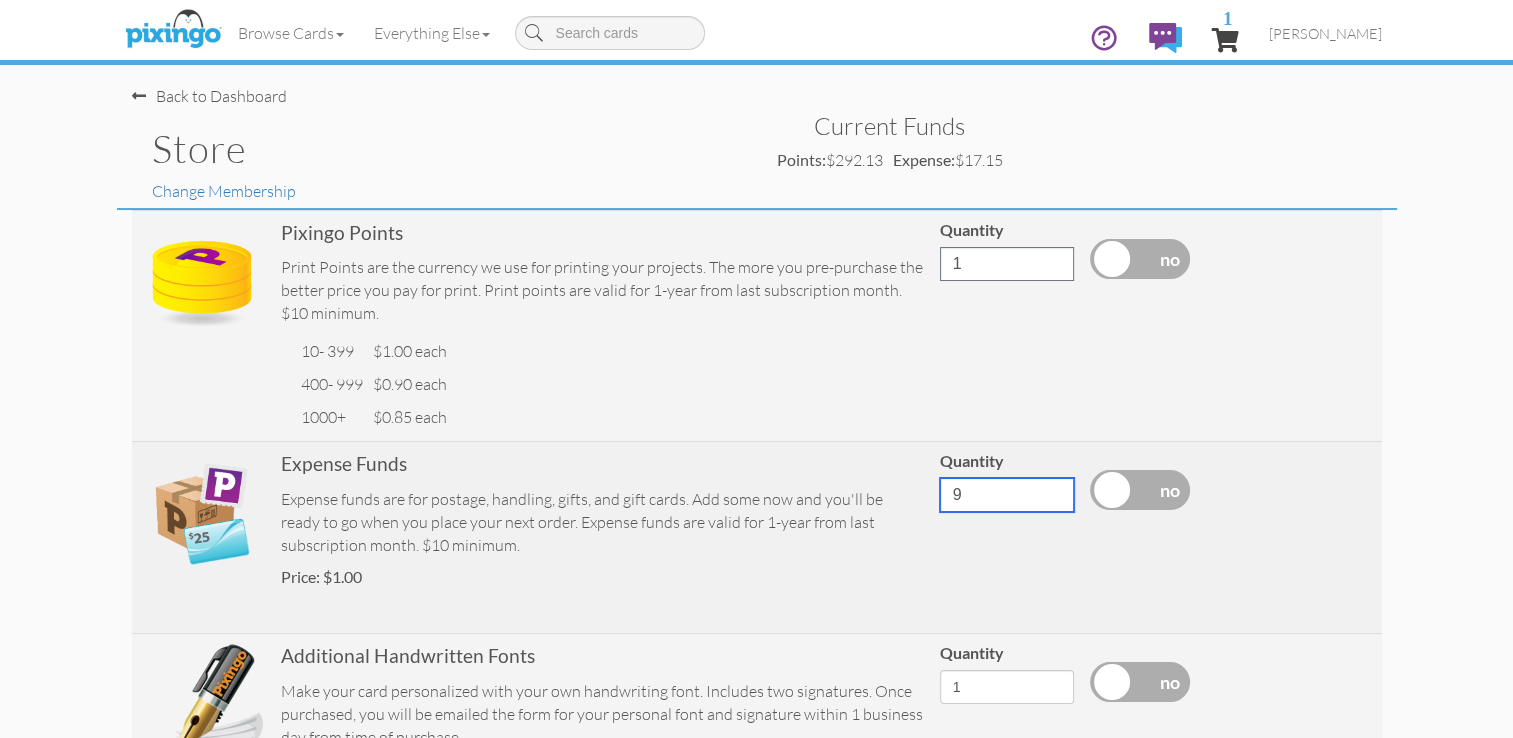 click on "9" at bounding box center [1007, 495] 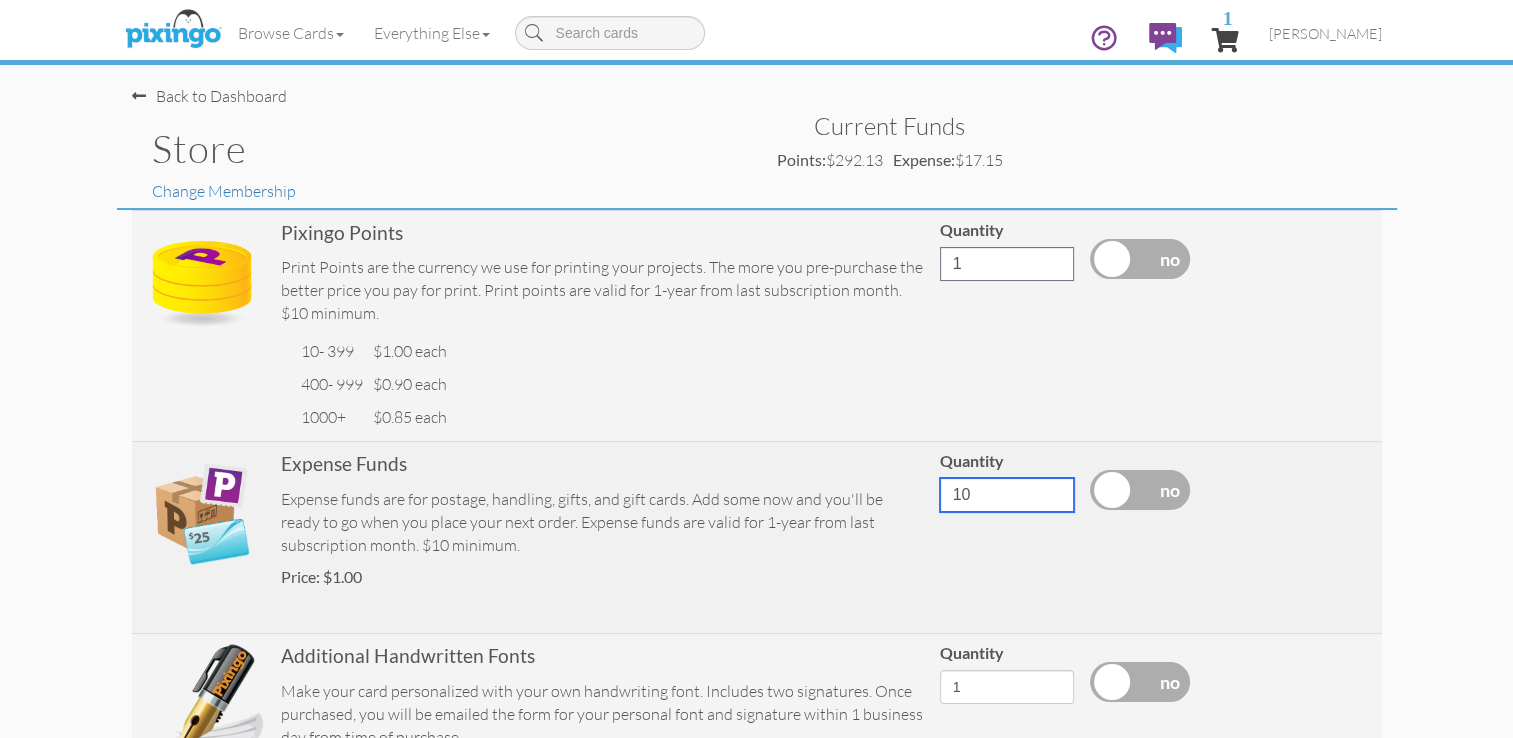 click on "10" at bounding box center (1007, 495) 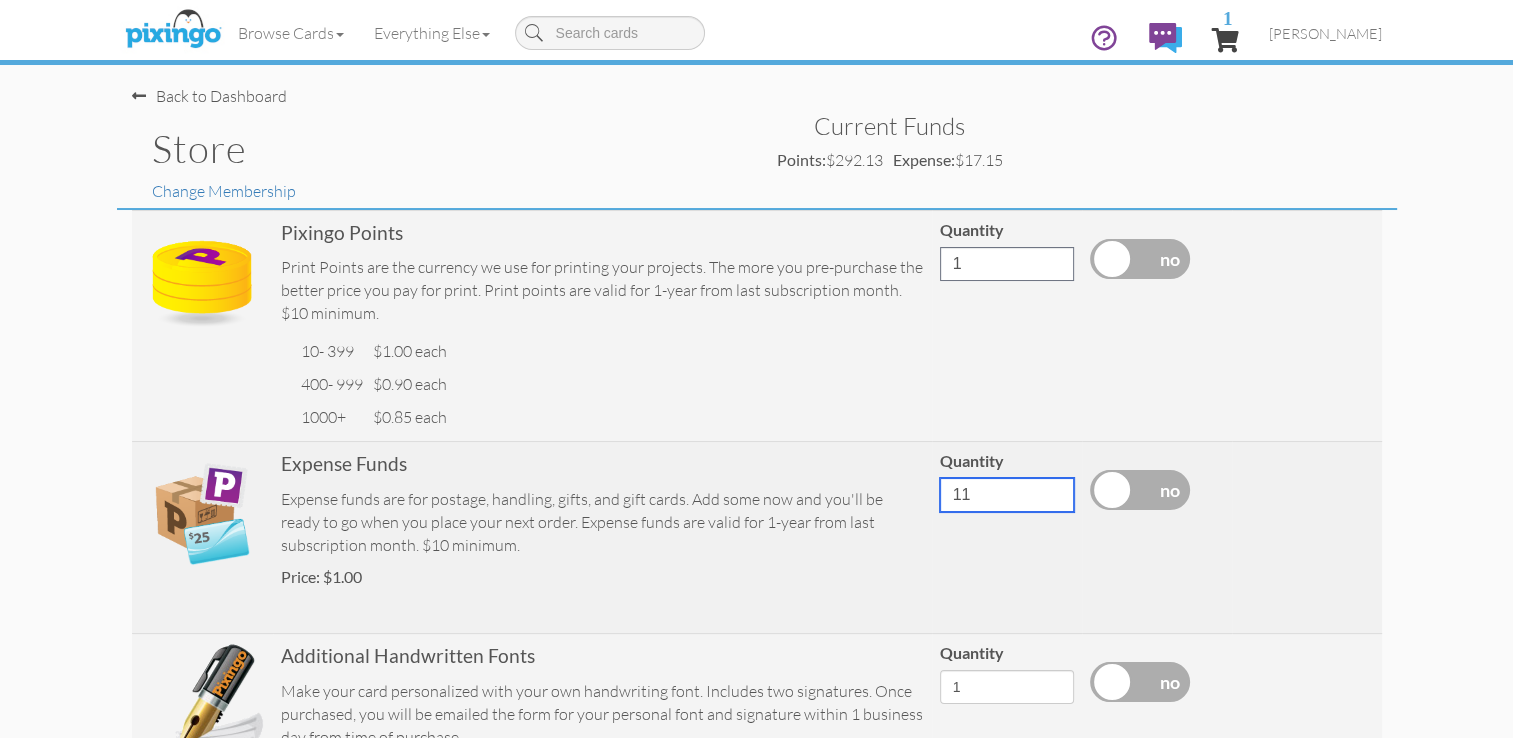 click on "11" at bounding box center [1007, 495] 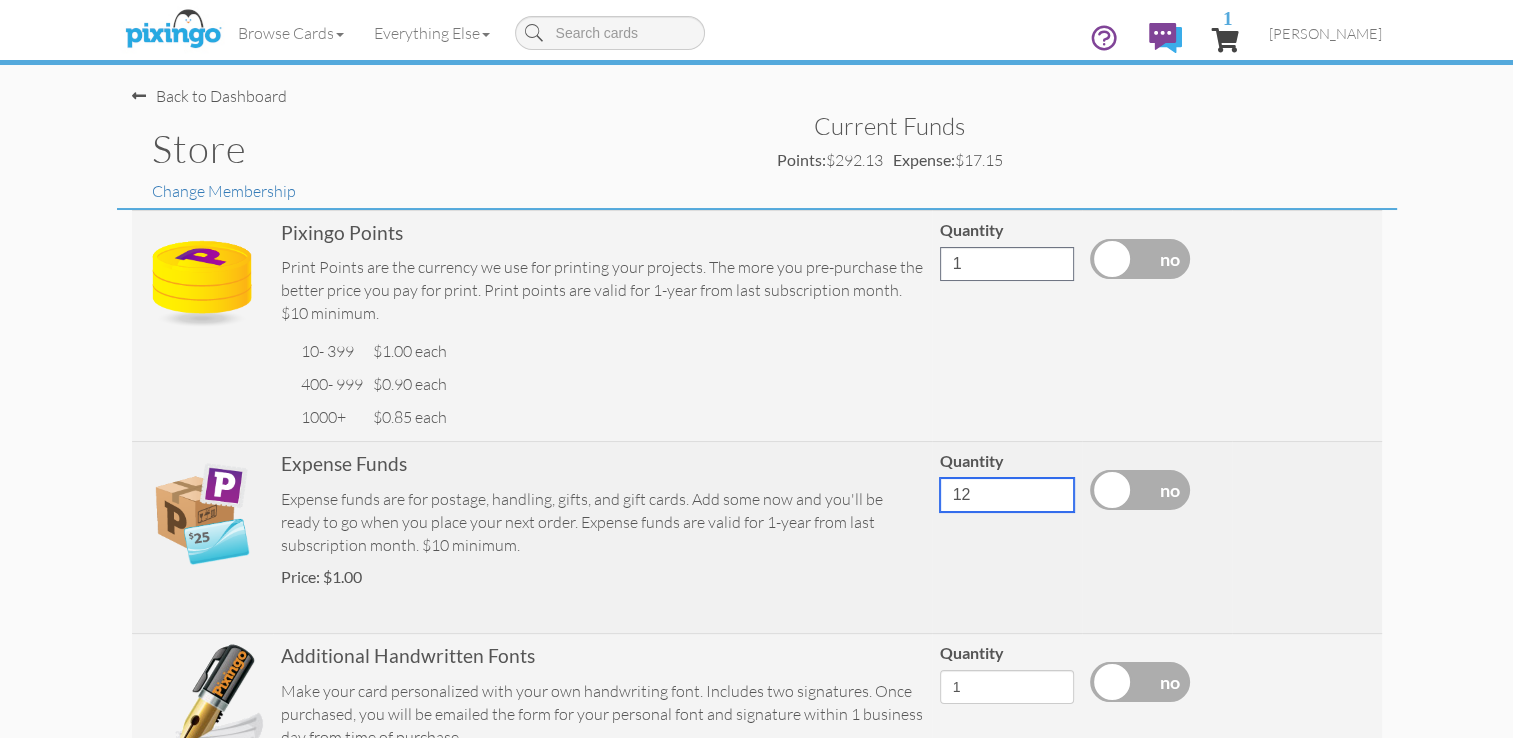 click on "12" at bounding box center [1007, 495] 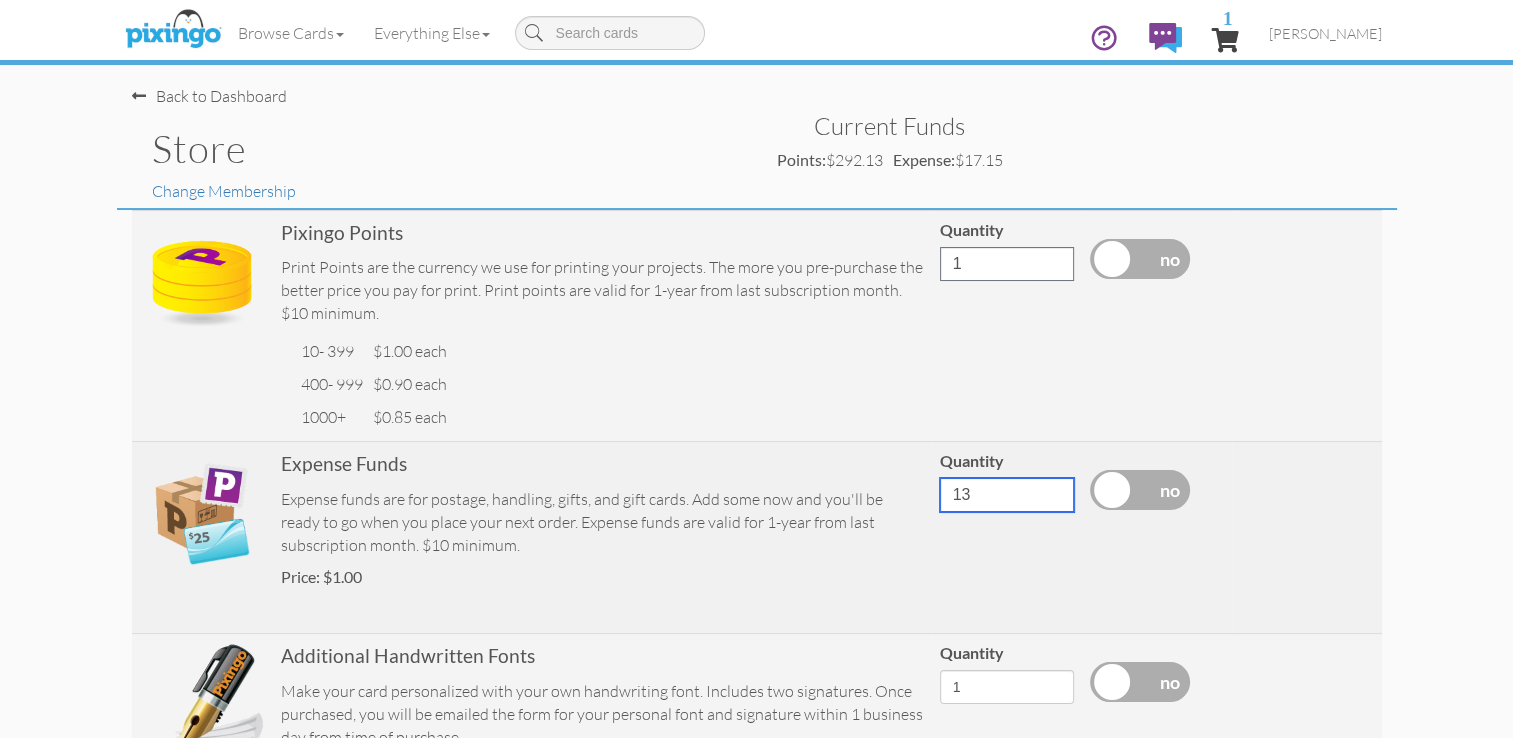 click on "13" at bounding box center [1007, 495] 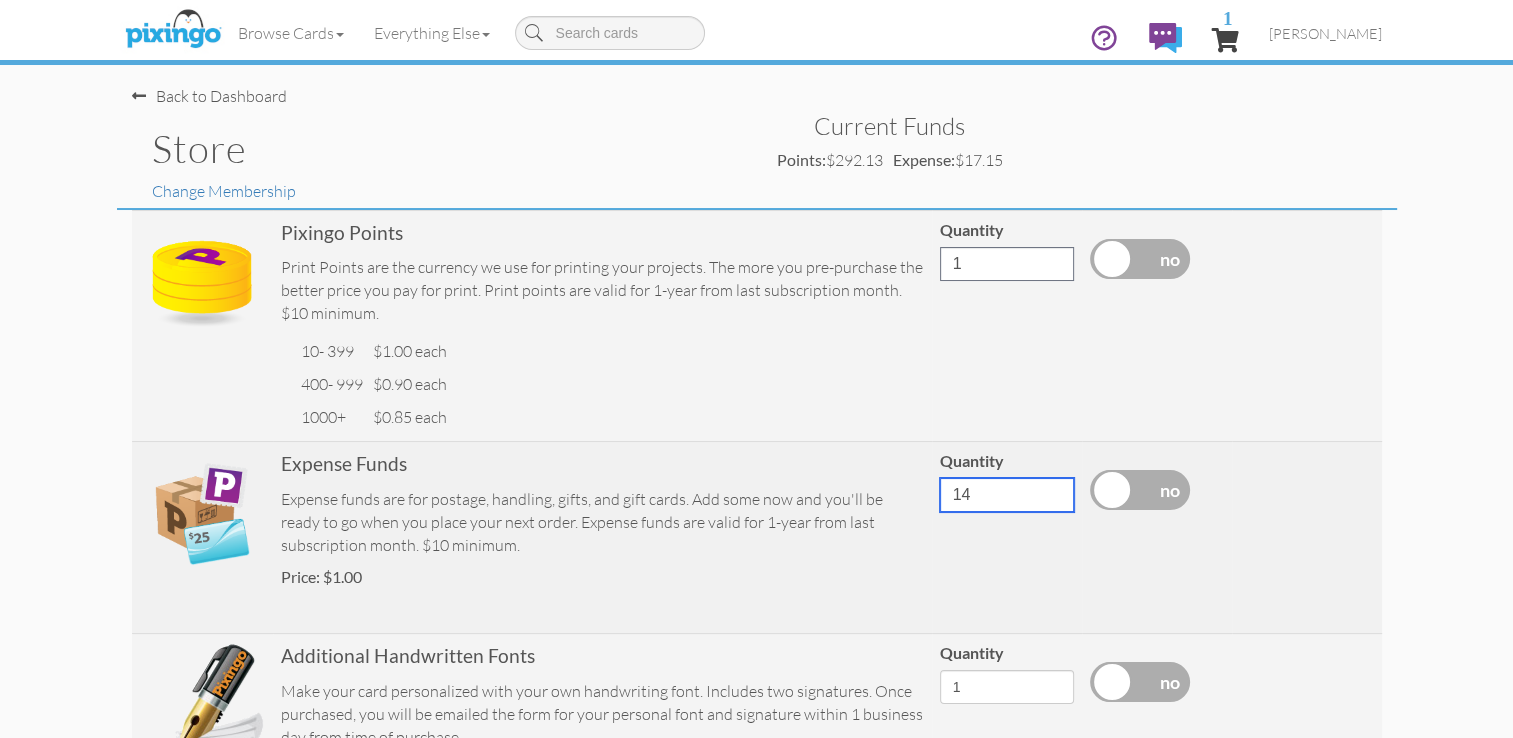 click on "14" at bounding box center [1007, 495] 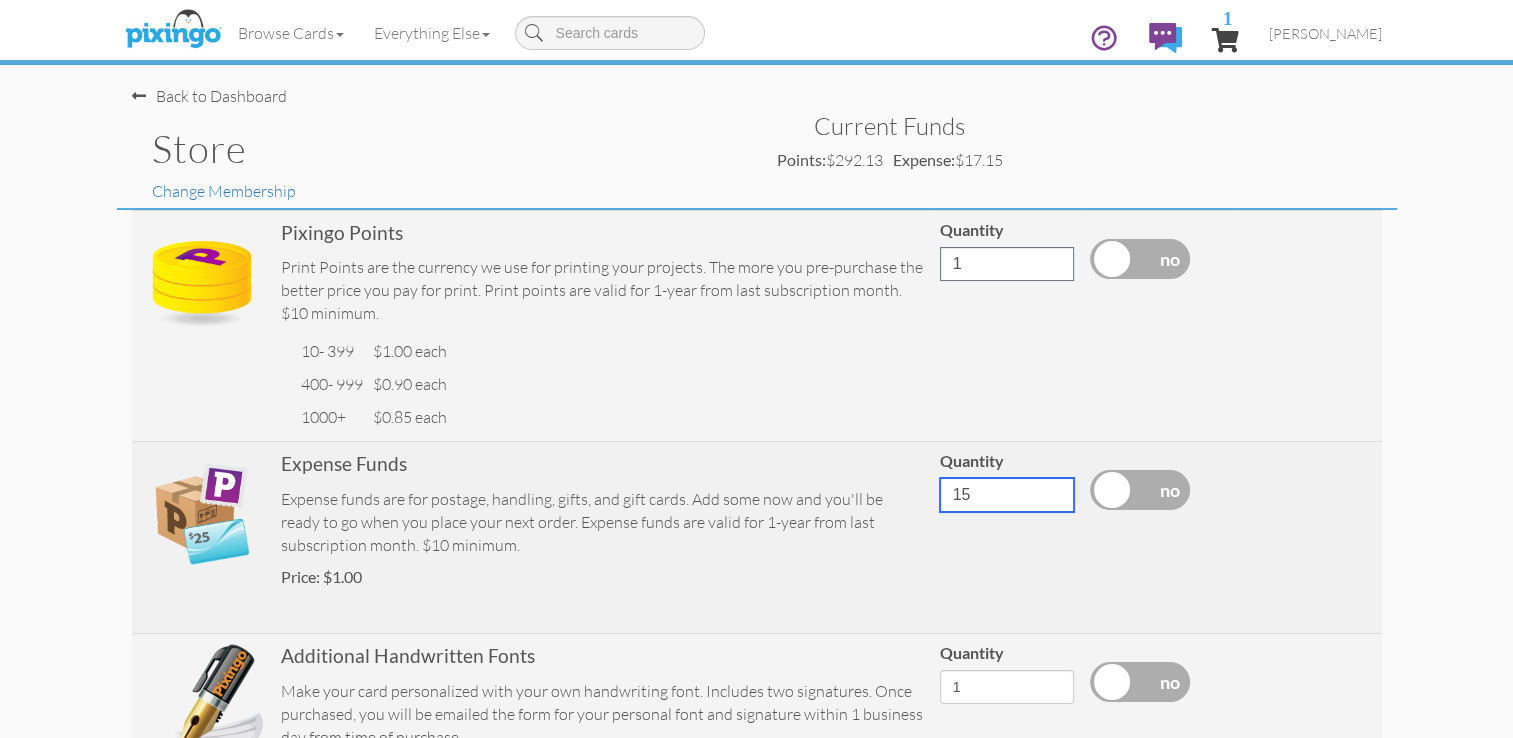 click on "15" at bounding box center (1007, 495) 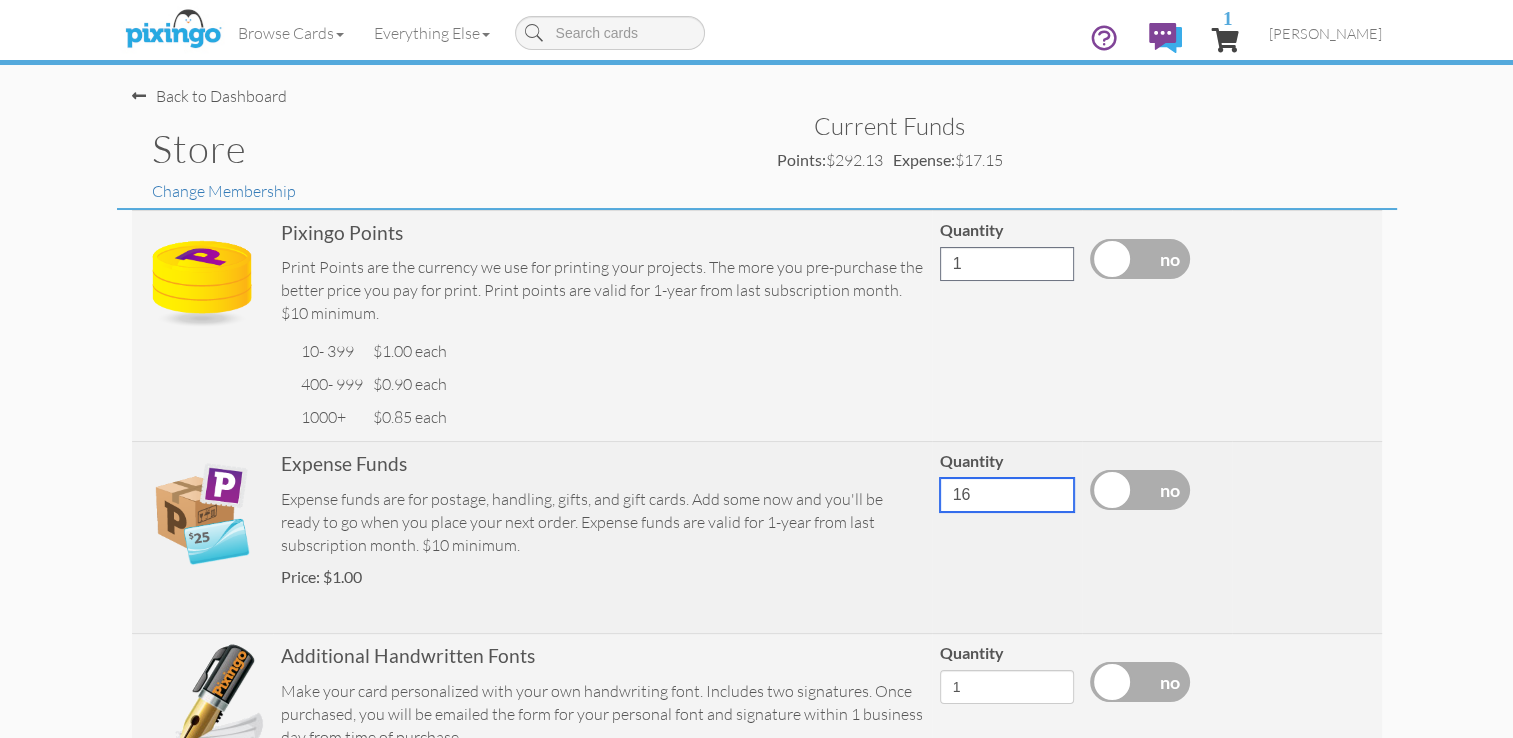 click on "16" at bounding box center [1007, 495] 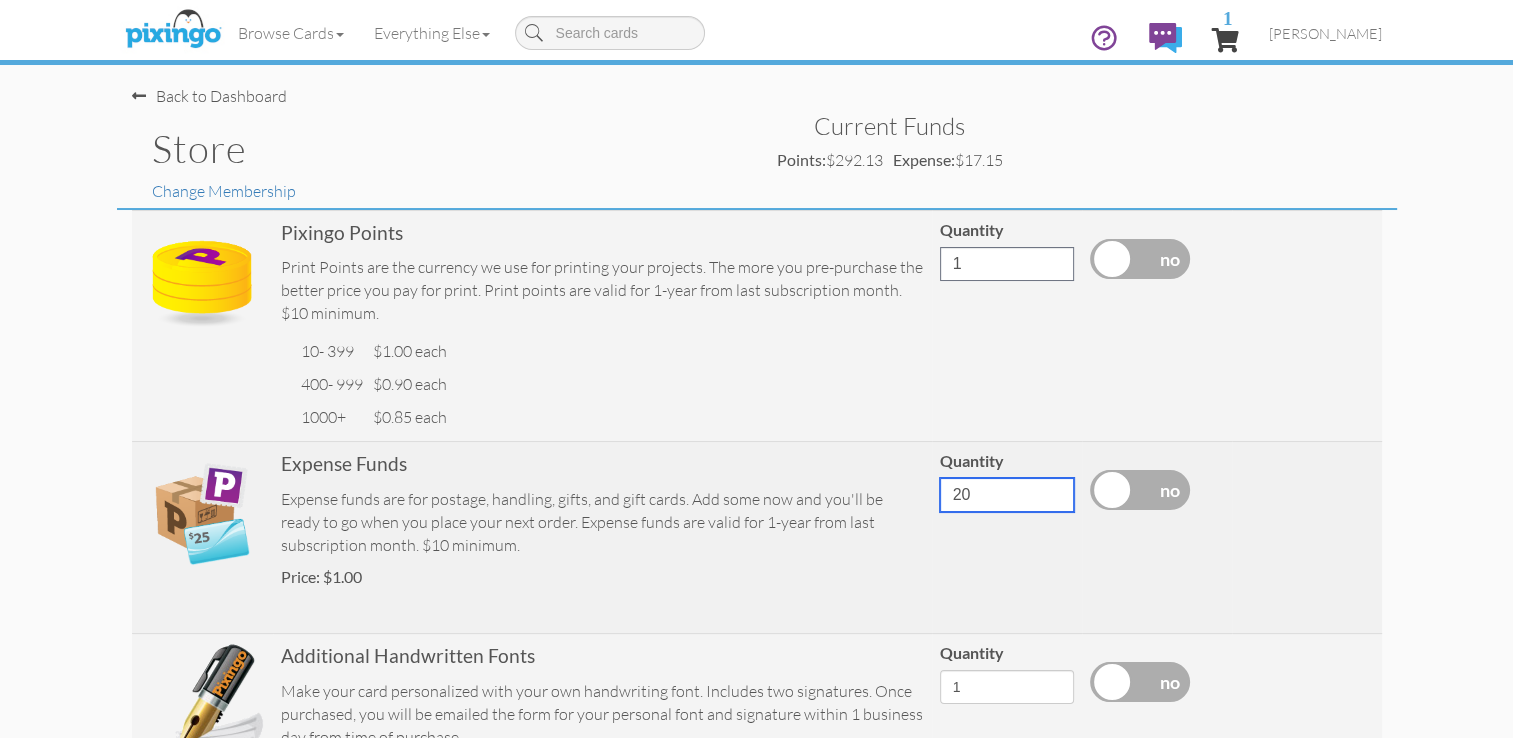 click on "20" at bounding box center [1007, 495] 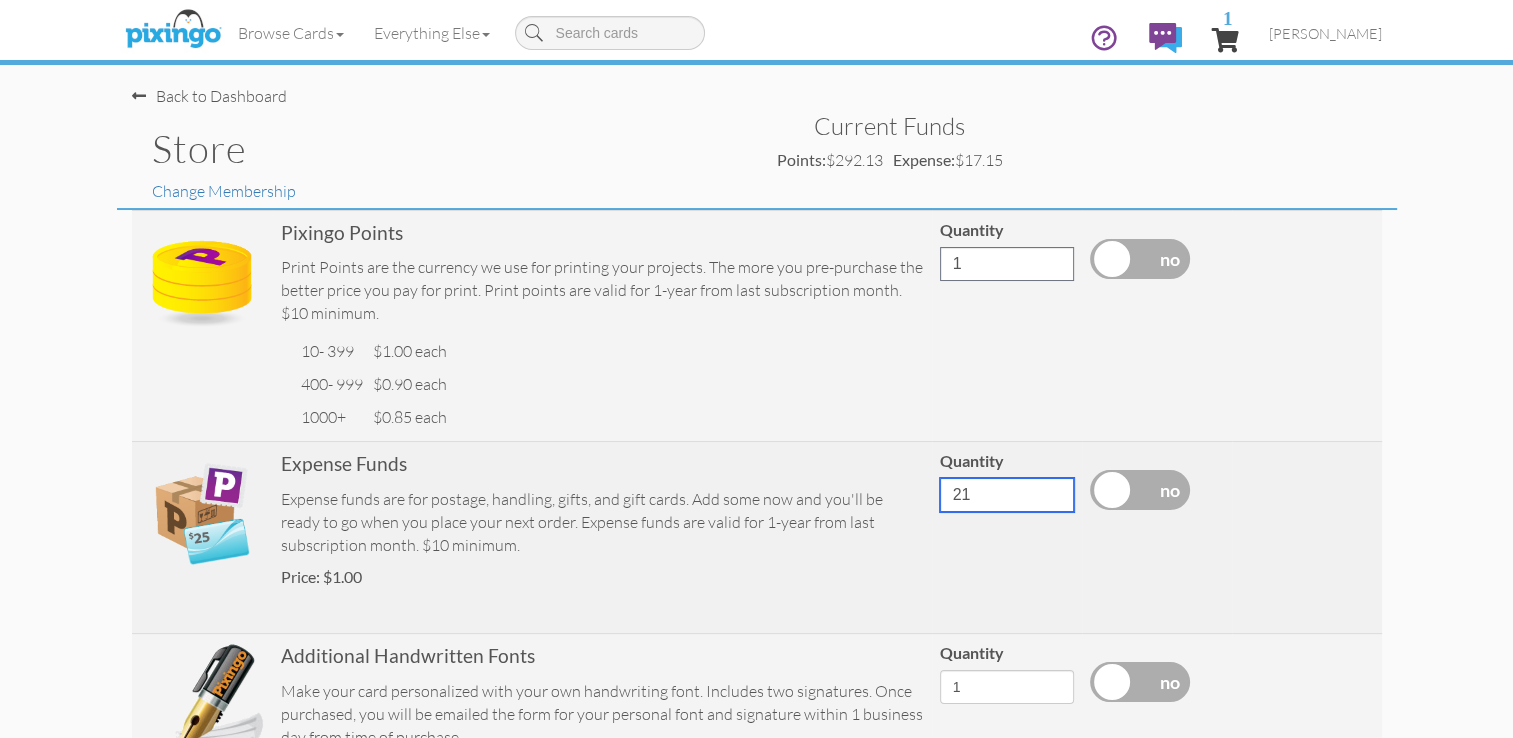 click on "21" at bounding box center (1007, 495) 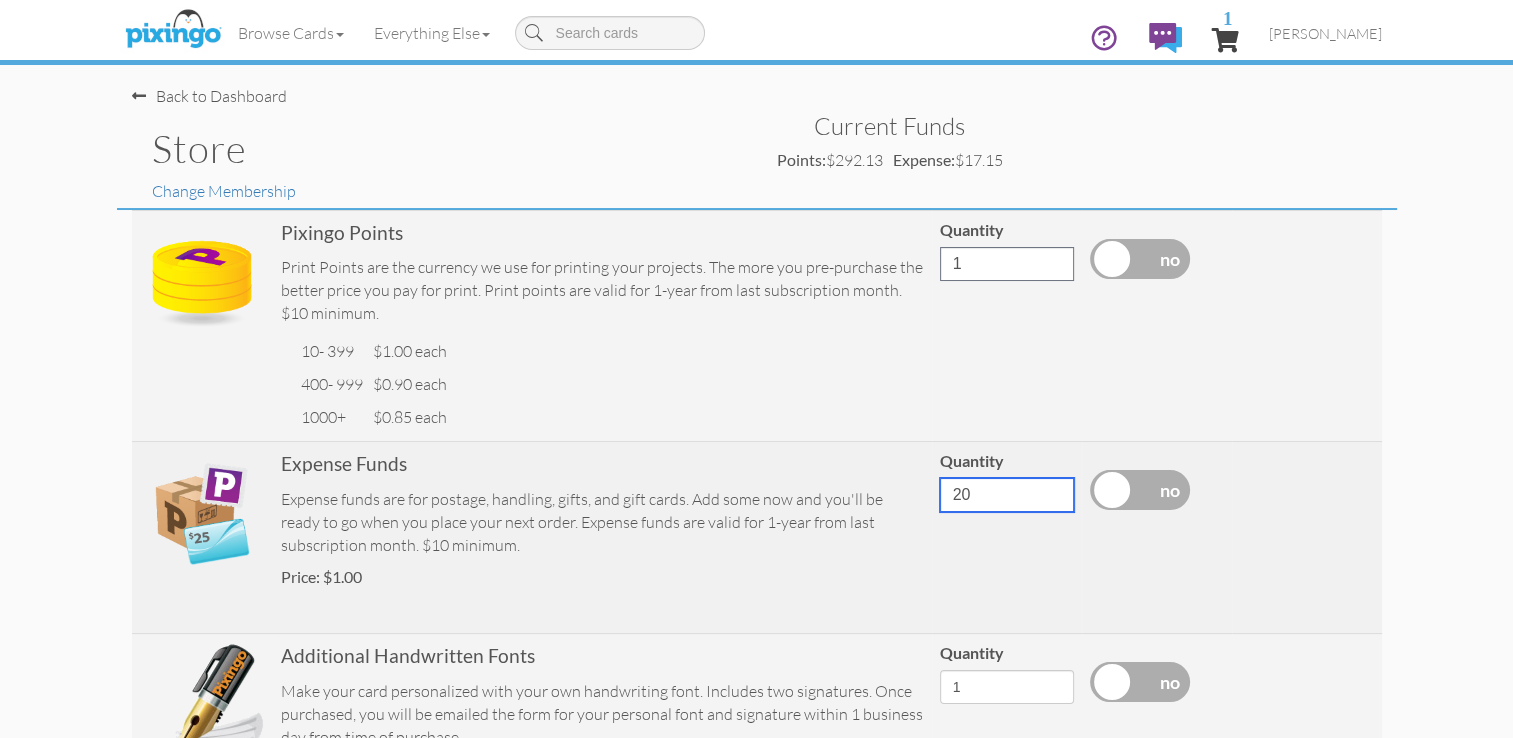 click on "20" at bounding box center (1007, 495) 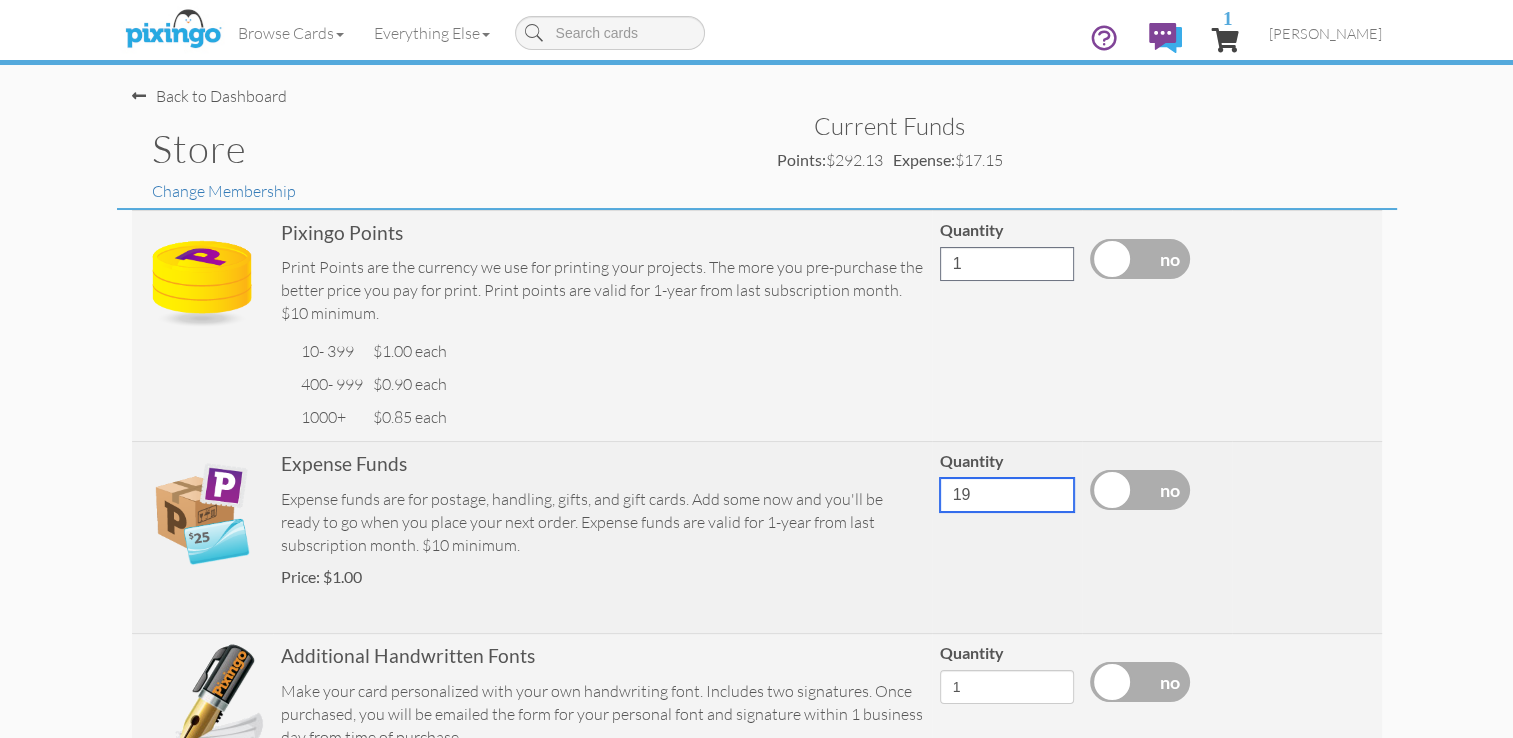 click on "19" at bounding box center (1007, 495) 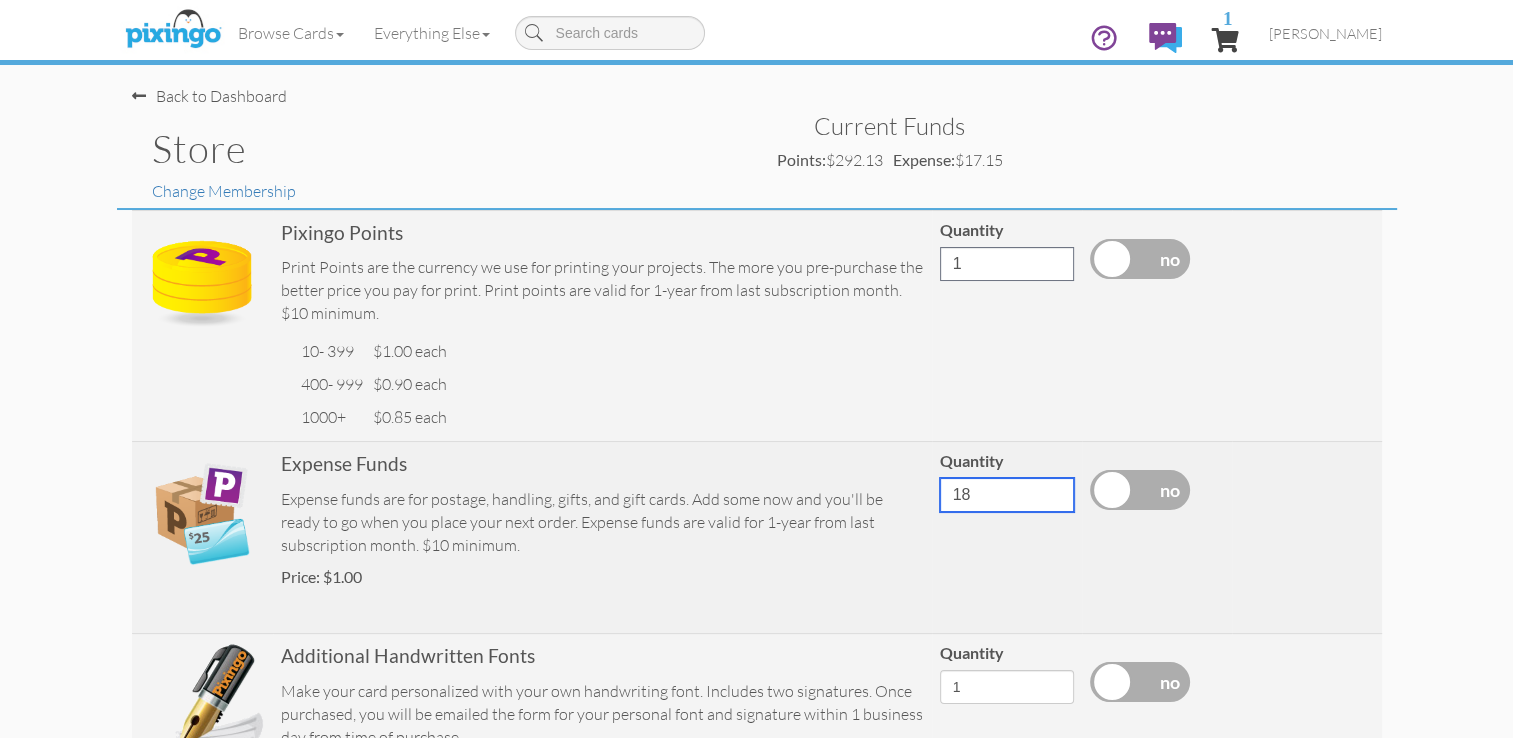 click on "18" at bounding box center (1007, 495) 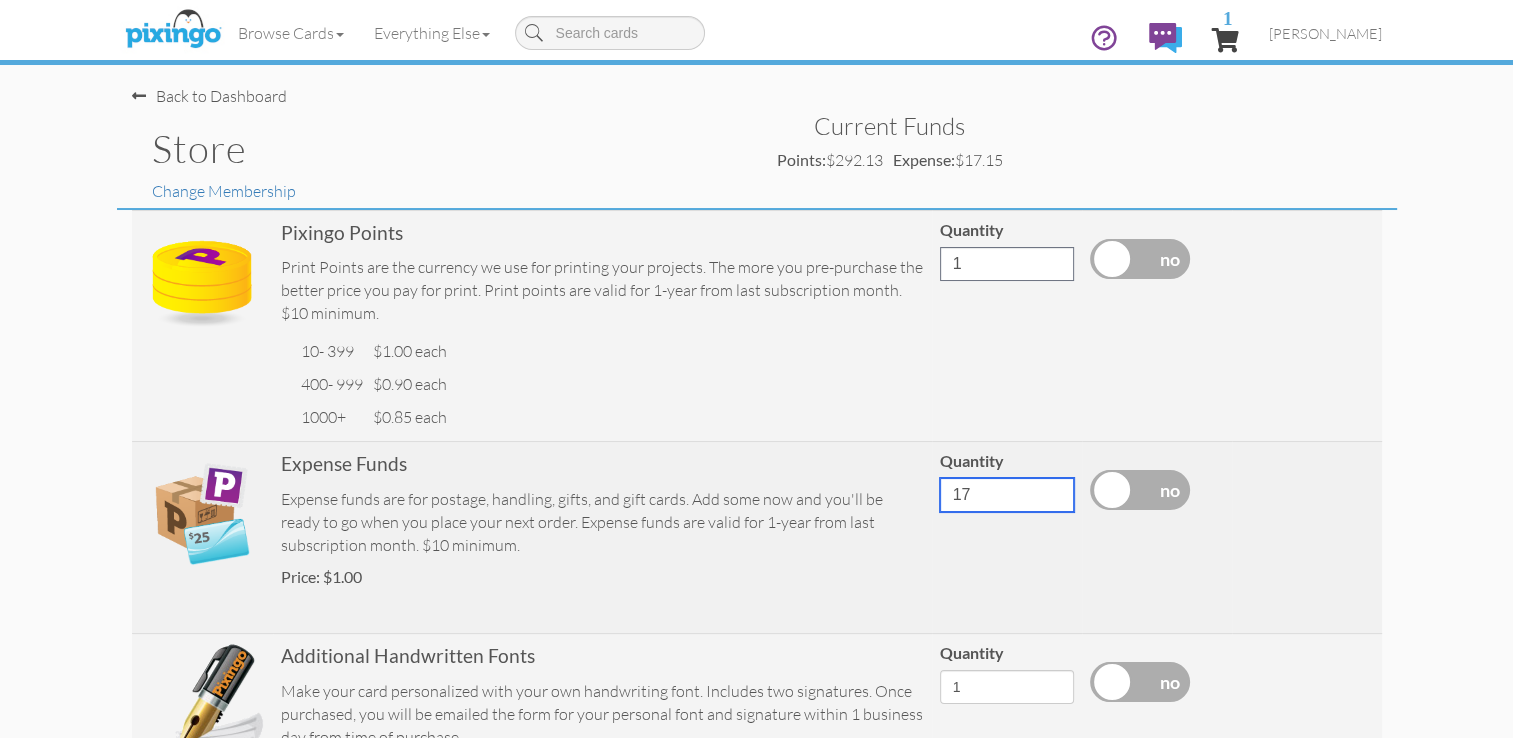 click on "17" at bounding box center [1007, 495] 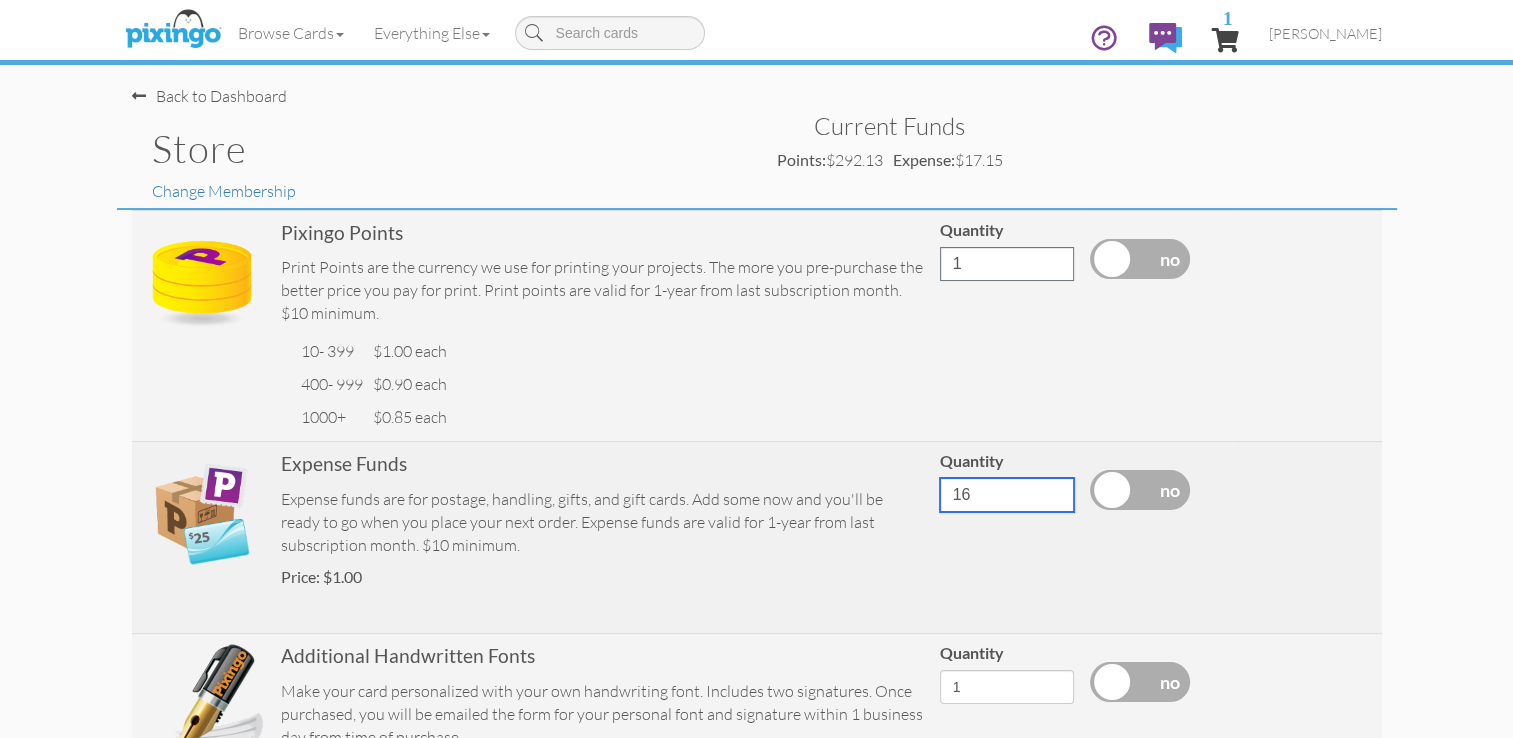click on "16" at bounding box center (1007, 495) 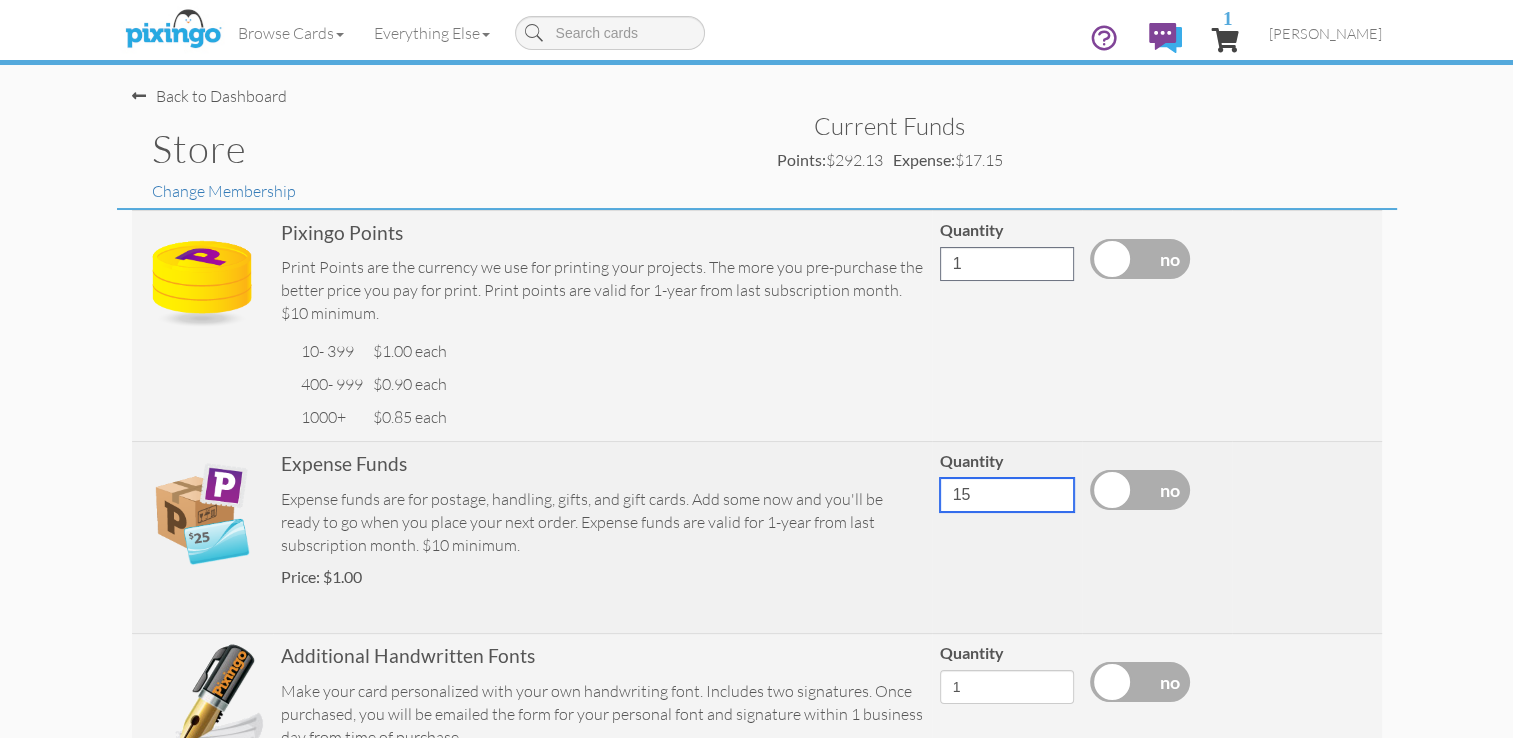 click on "15" at bounding box center [1007, 495] 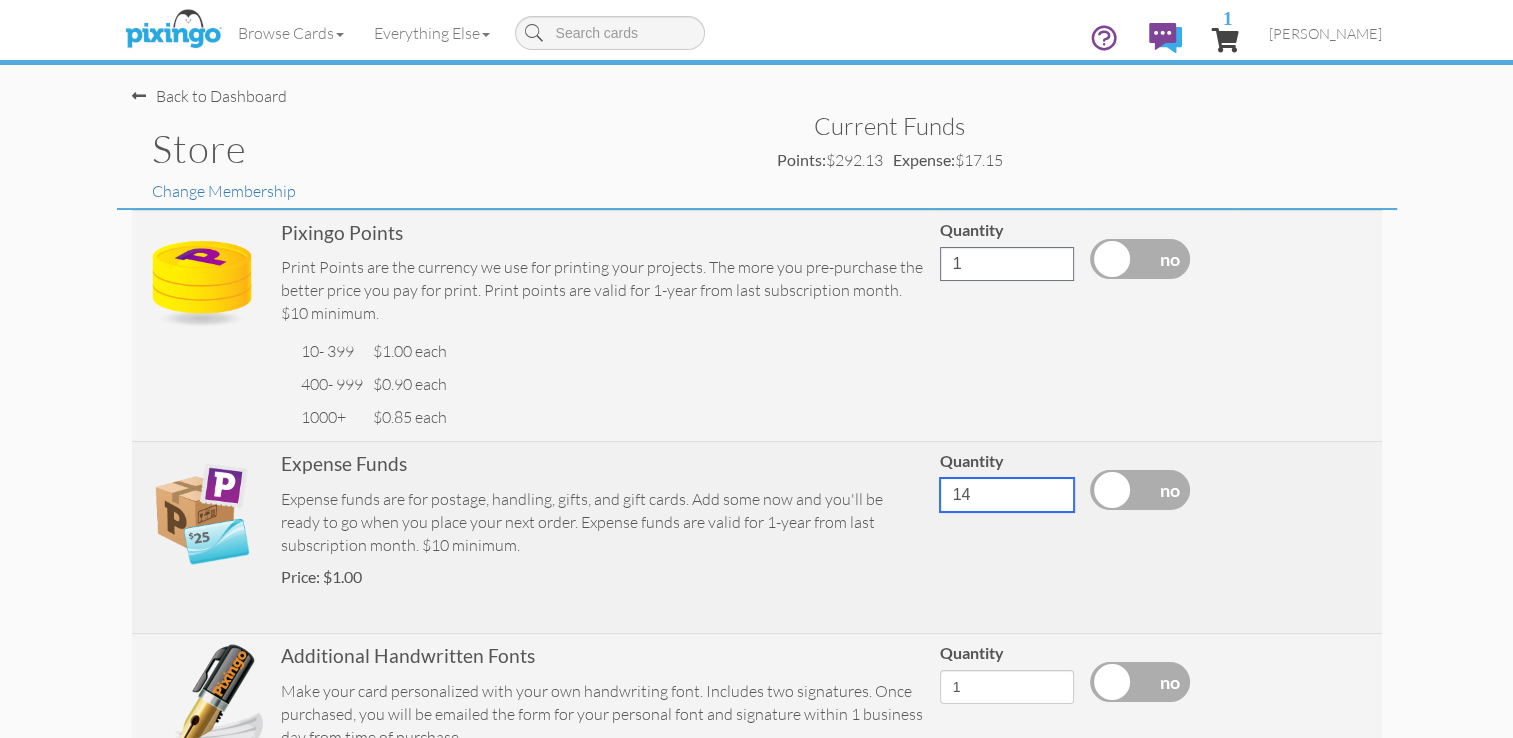 click on "14" at bounding box center [1007, 495] 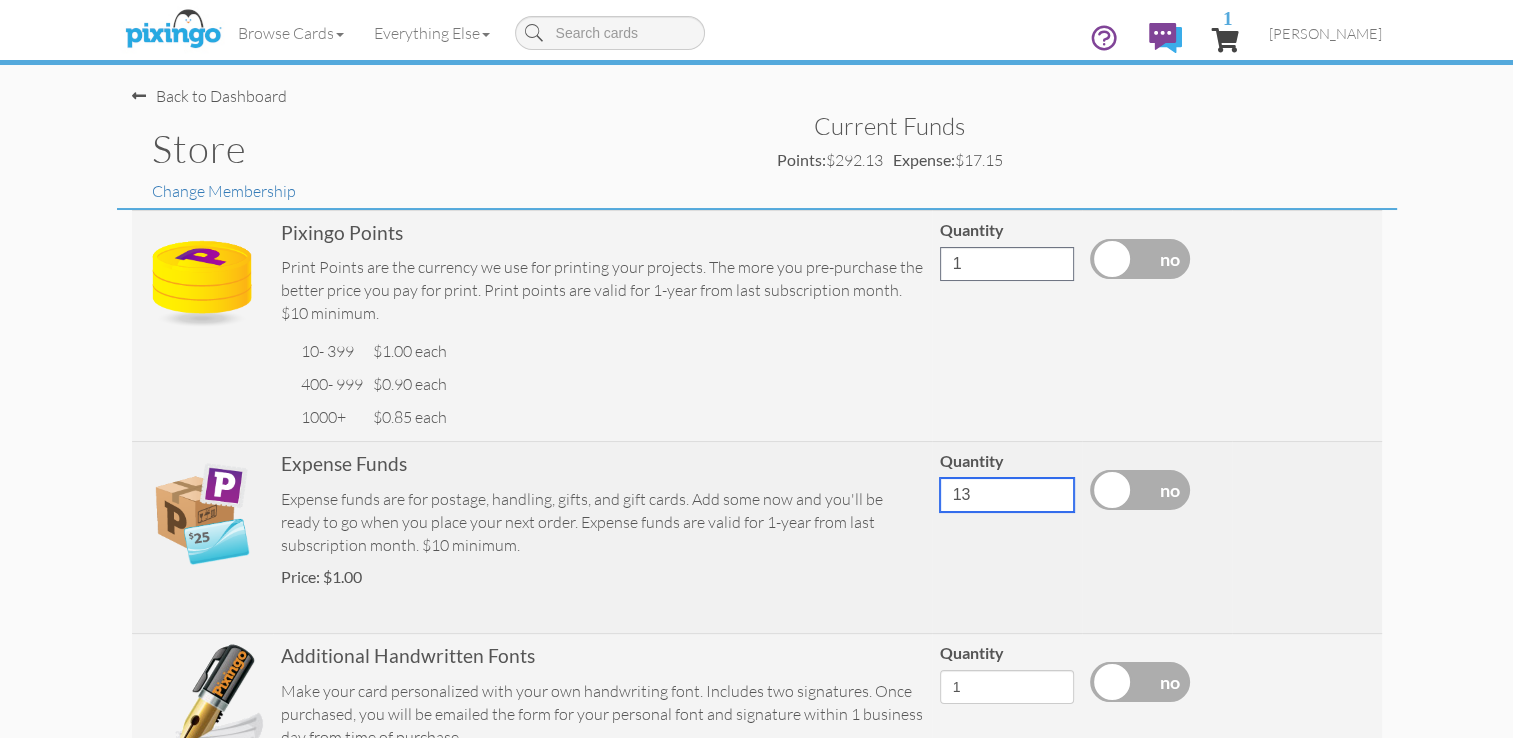 click on "13" at bounding box center (1007, 495) 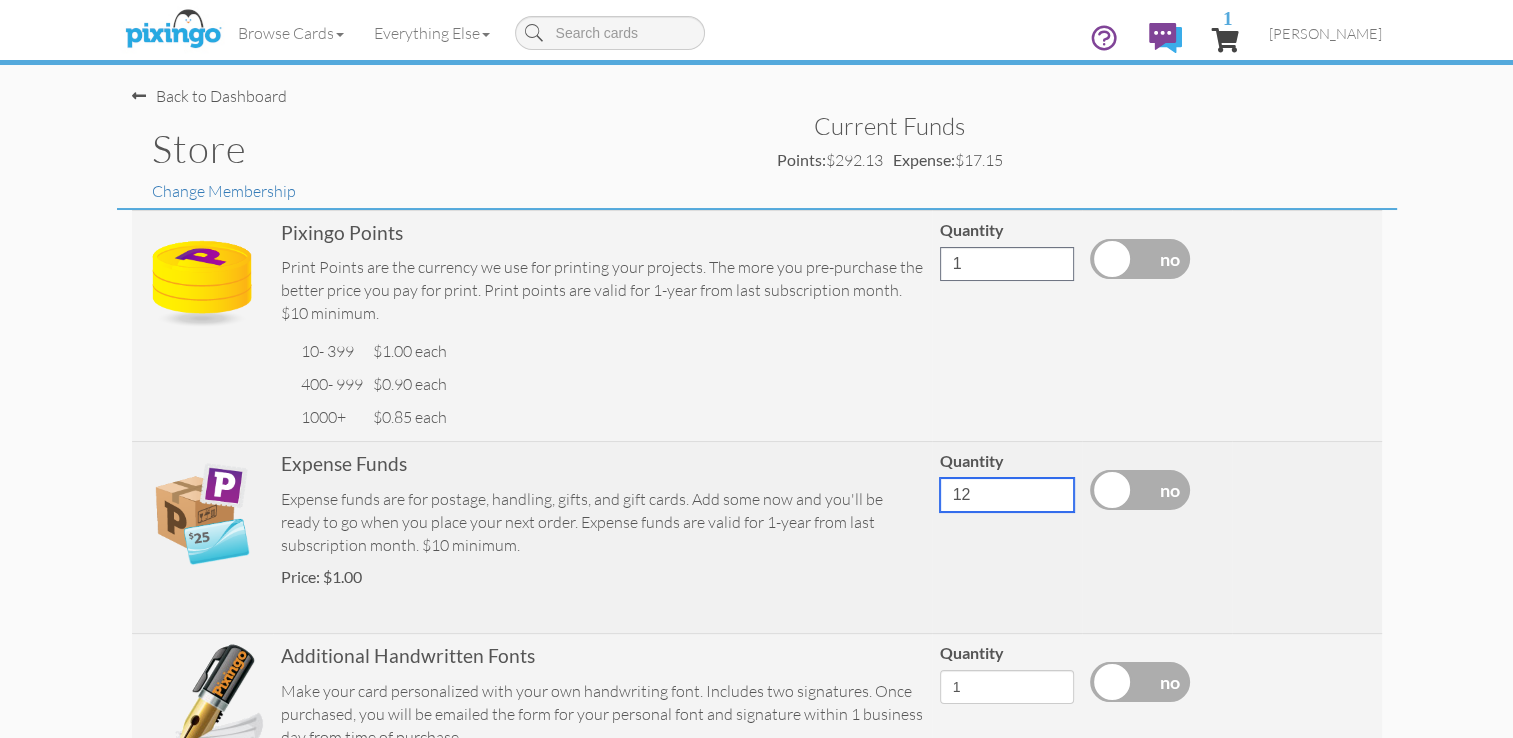 click on "12" at bounding box center [1007, 495] 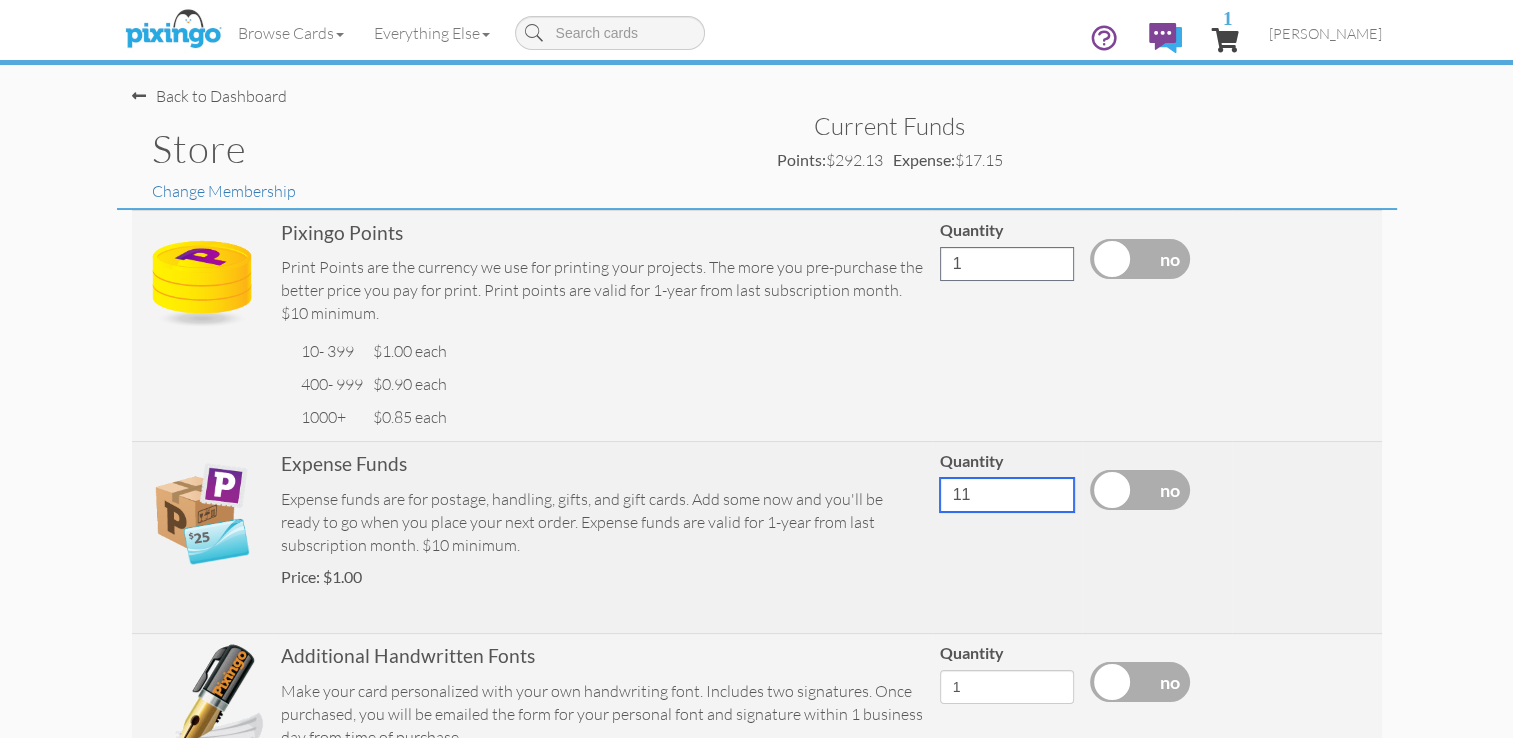 click on "11" at bounding box center (1007, 495) 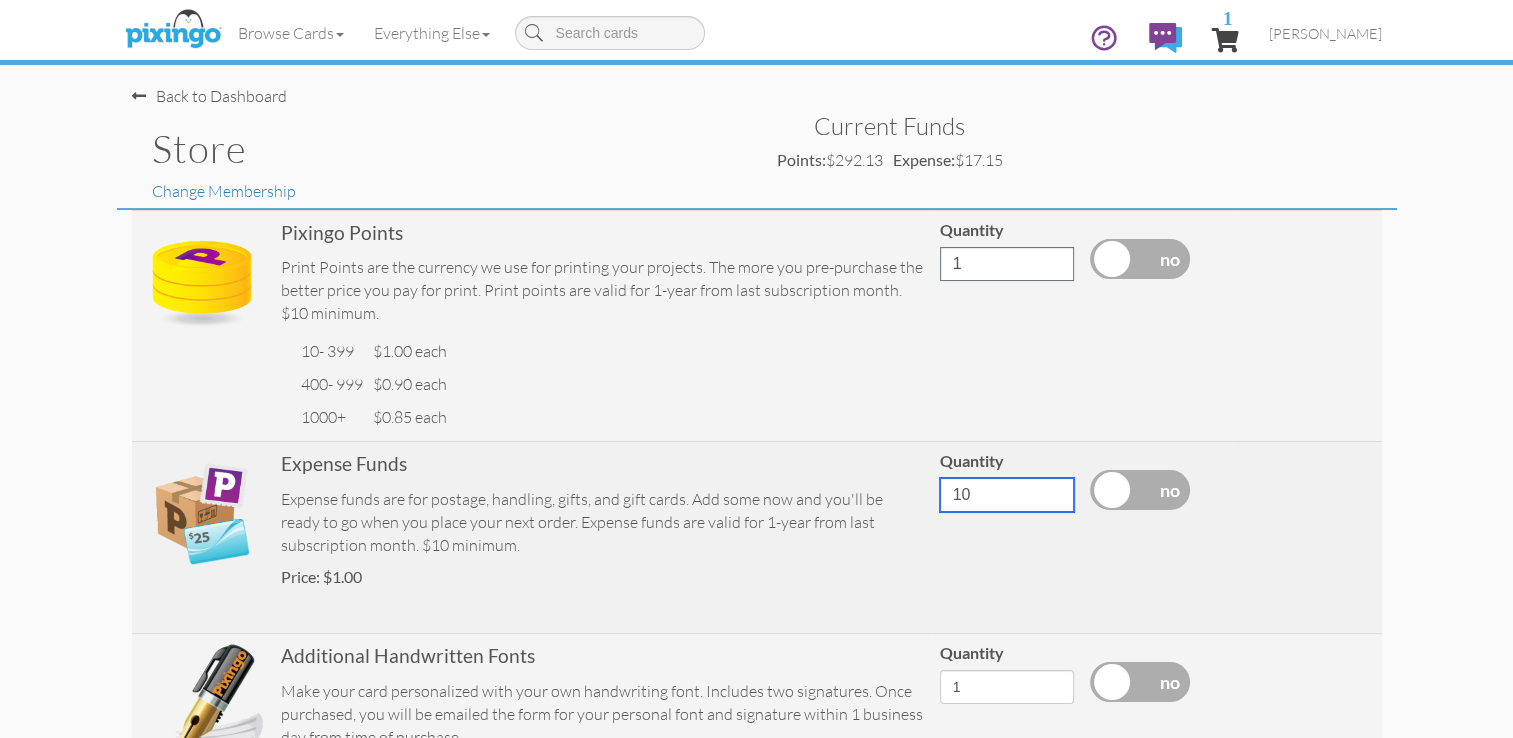 click on "10" at bounding box center (1007, 495) 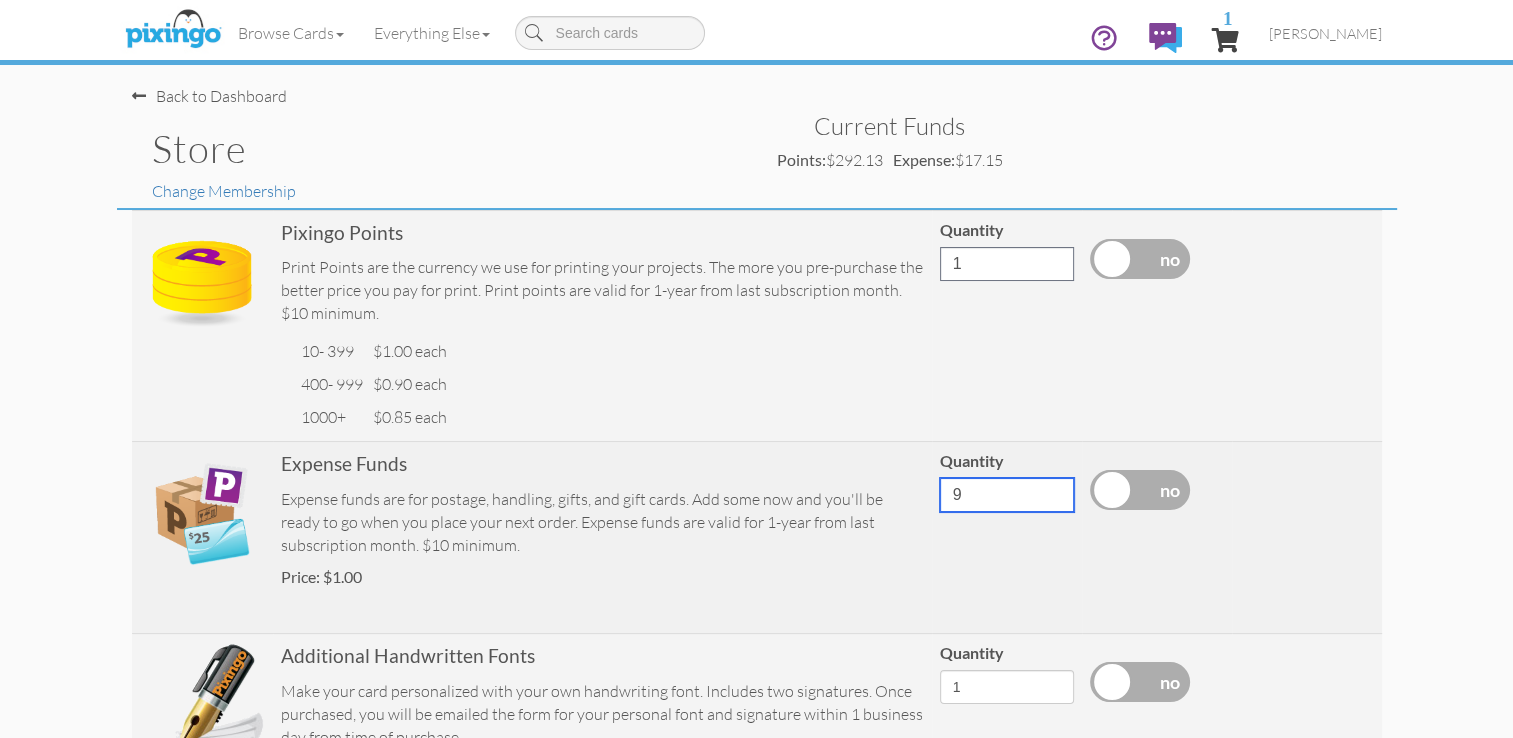 click on "9" at bounding box center (1007, 495) 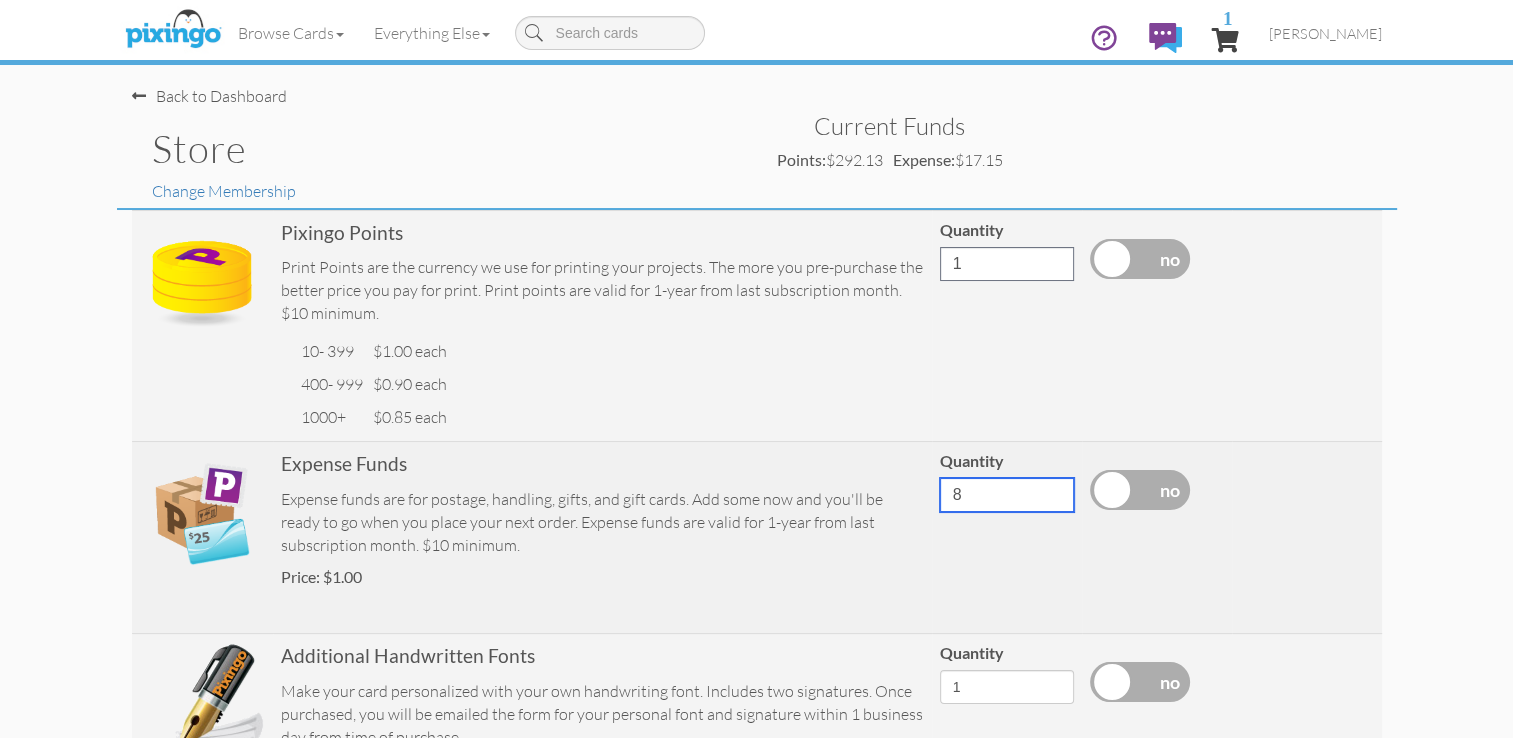 click on "8" at bounding box center [1007, 495] 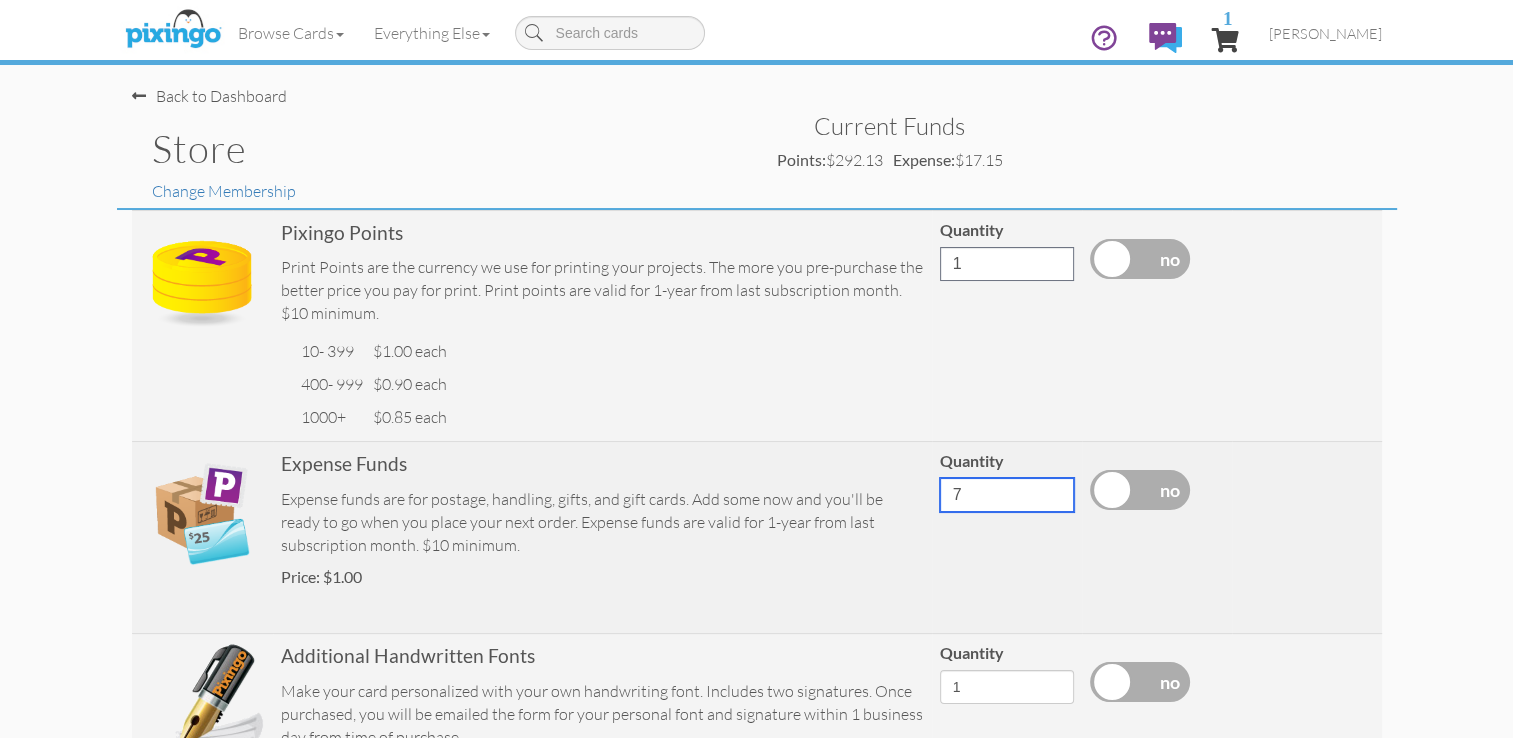 click on "7" at bounding box center [1007, 495] 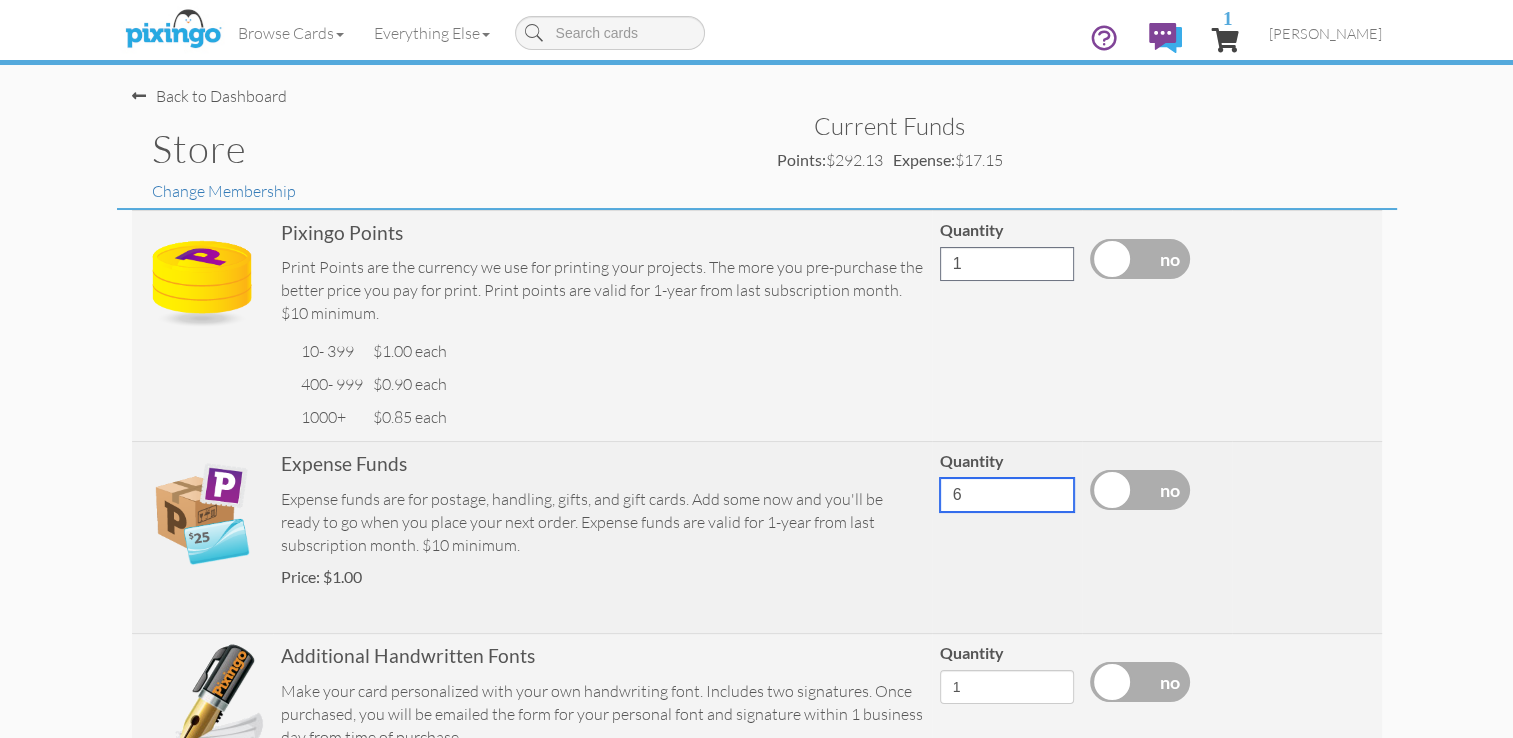 click on "6" at bounding box center (1007, 495) 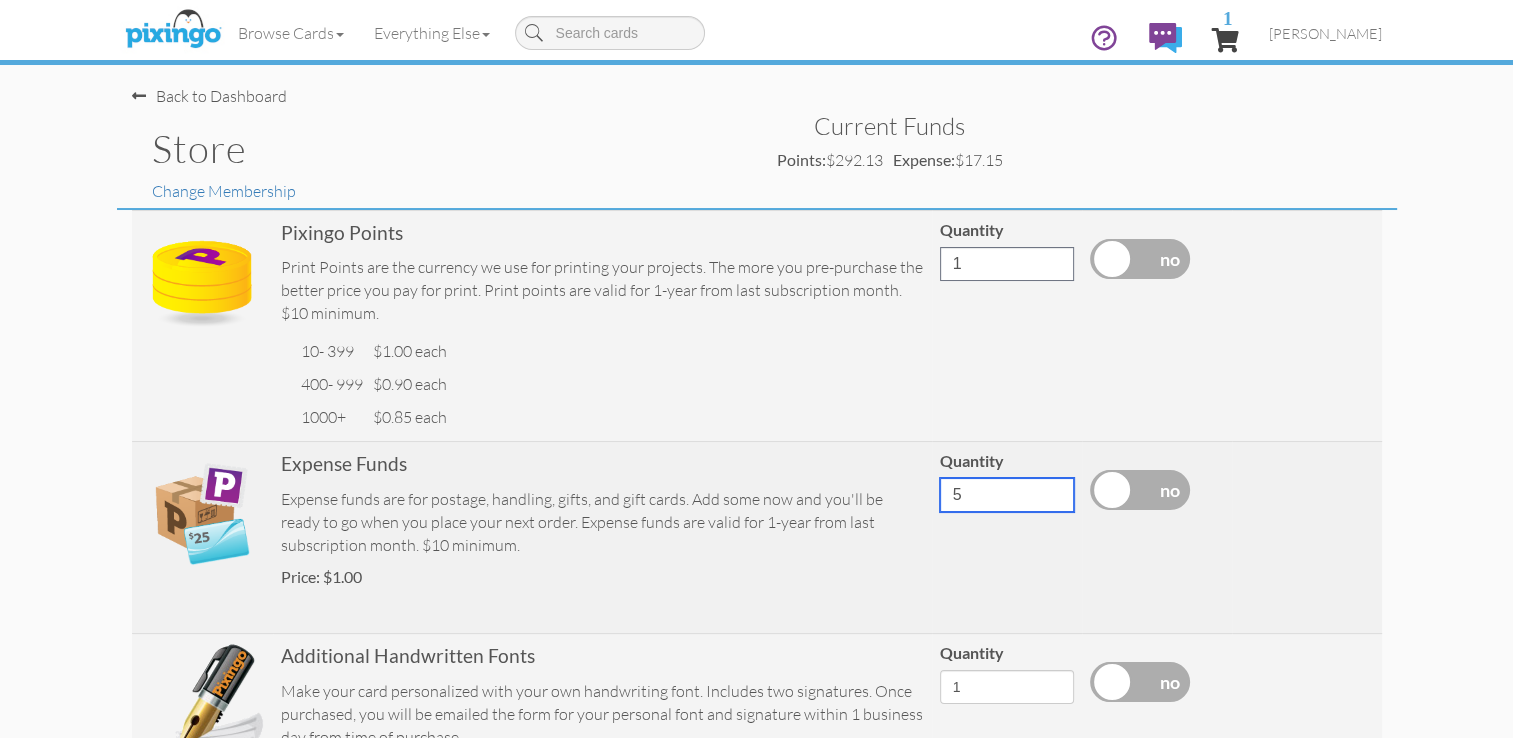 click on "5" at bounding box center [1007, 495] 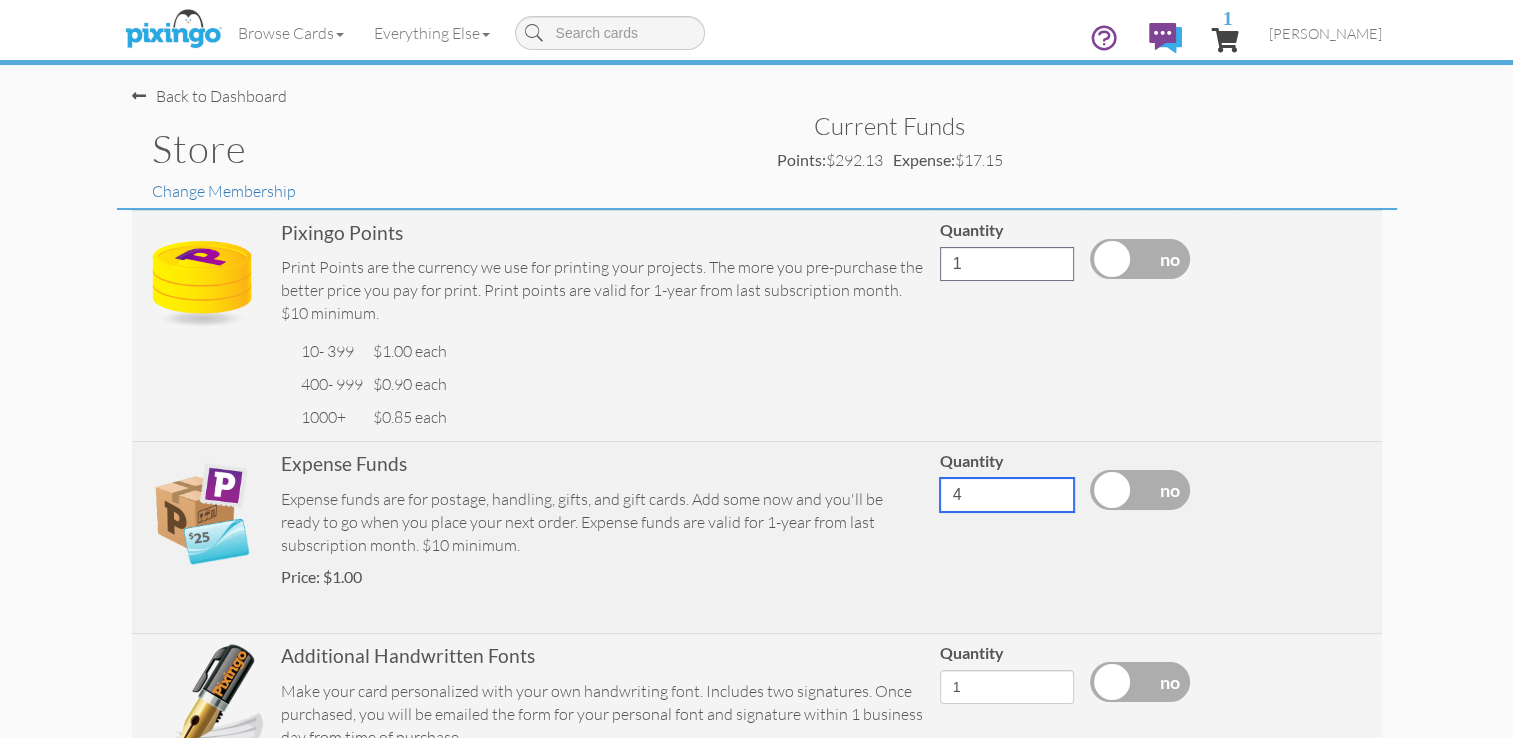 click on "4" at bounding box center (1007, 495) 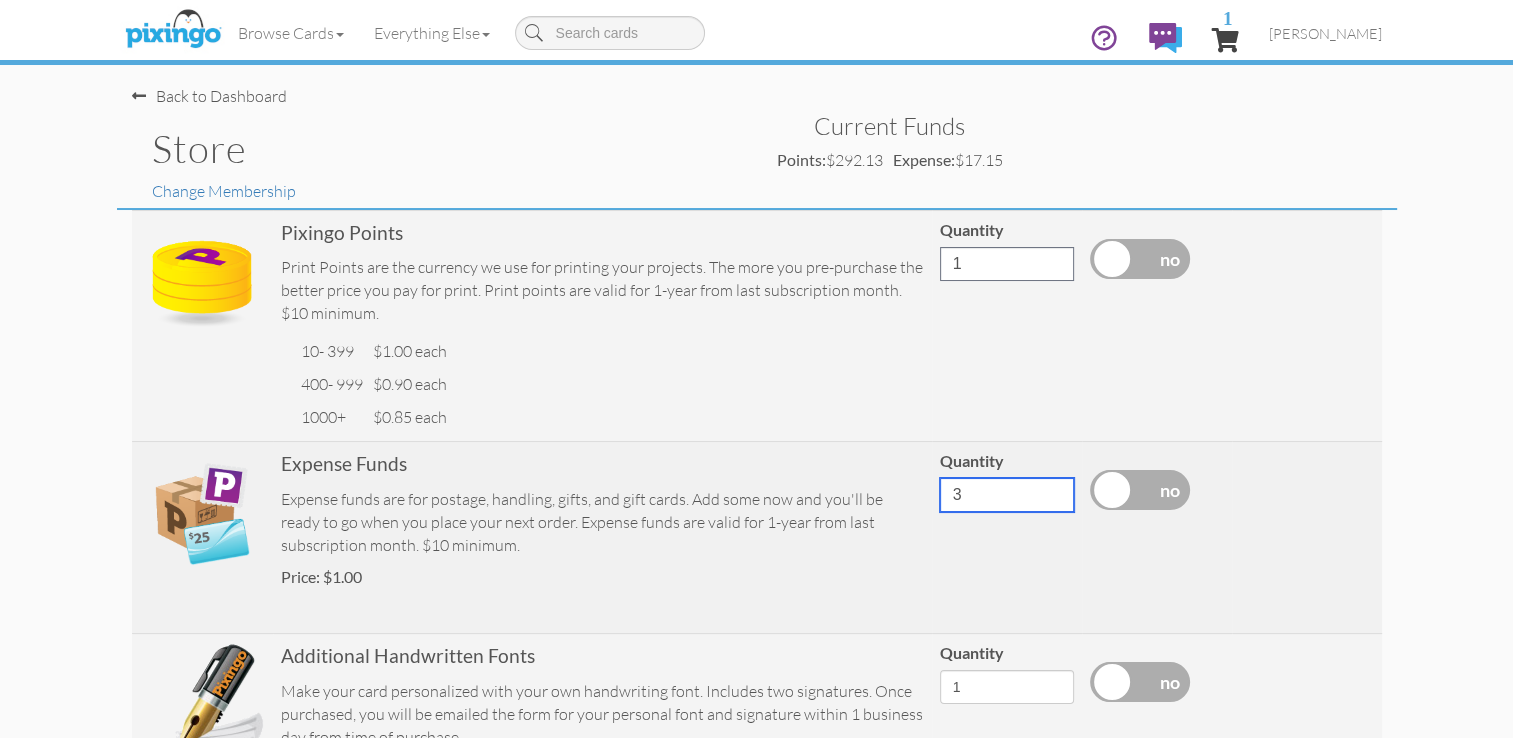 click on "3" at bounding box center [1007, 495] 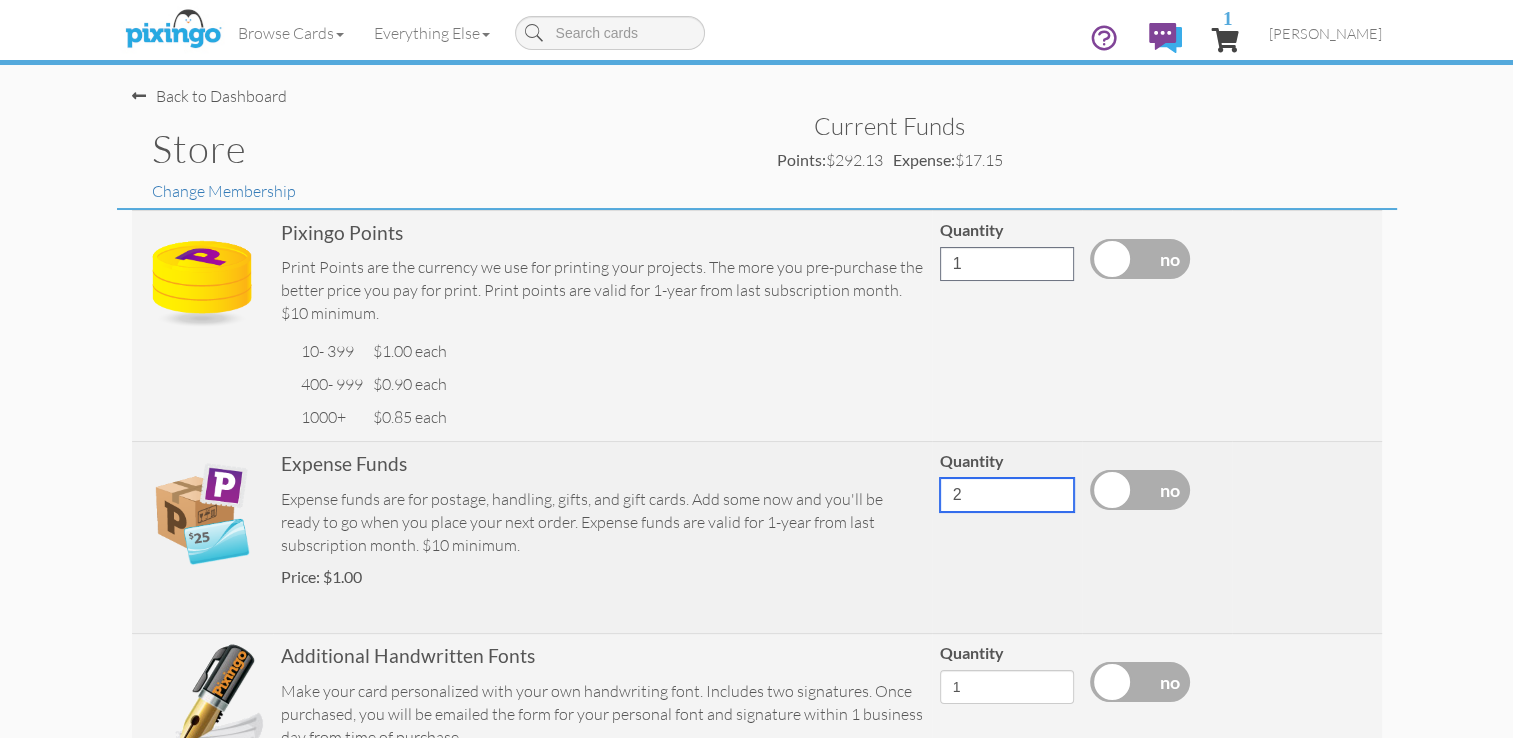 click on "2" at bounding box center (1007, 495) 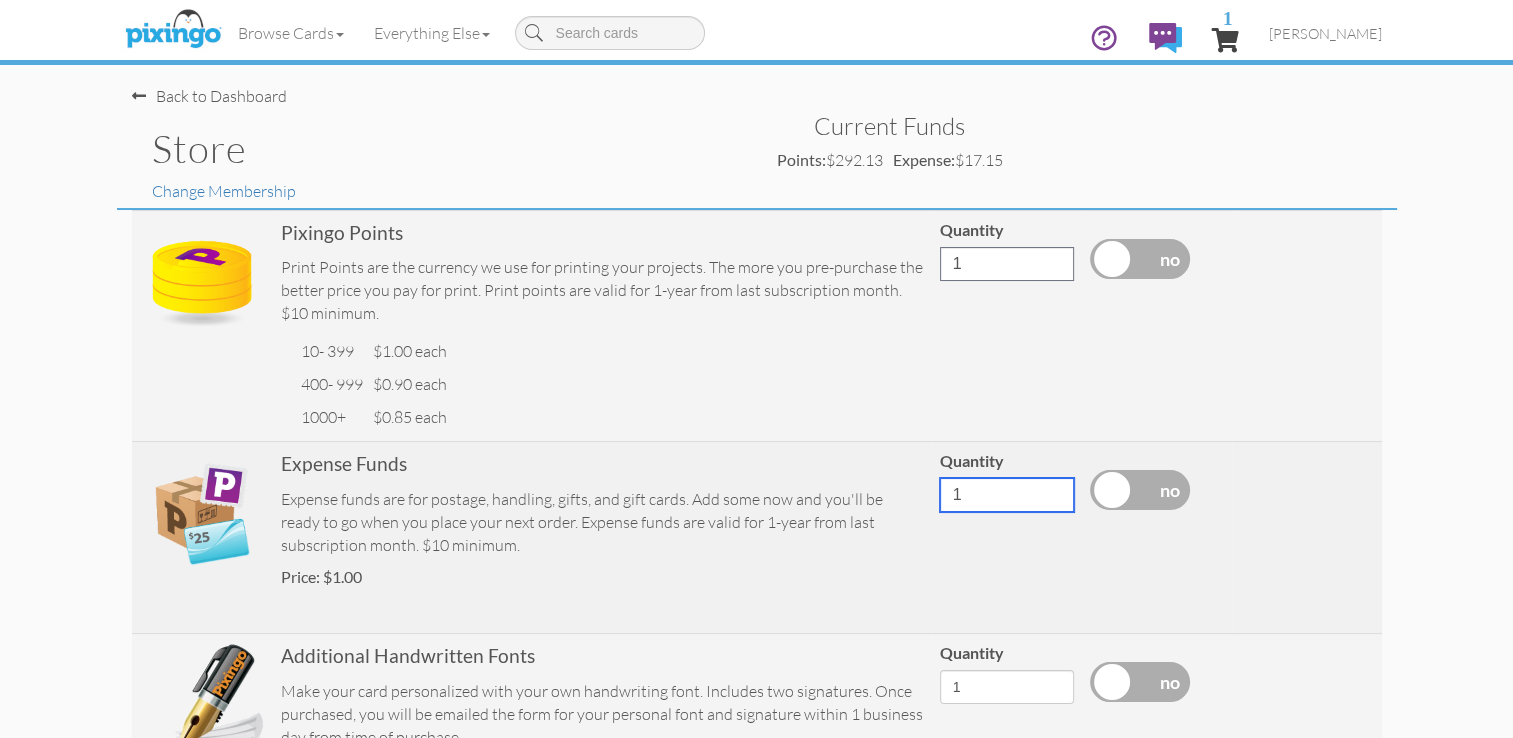 click on "1" at bounding box center [1007, 495] 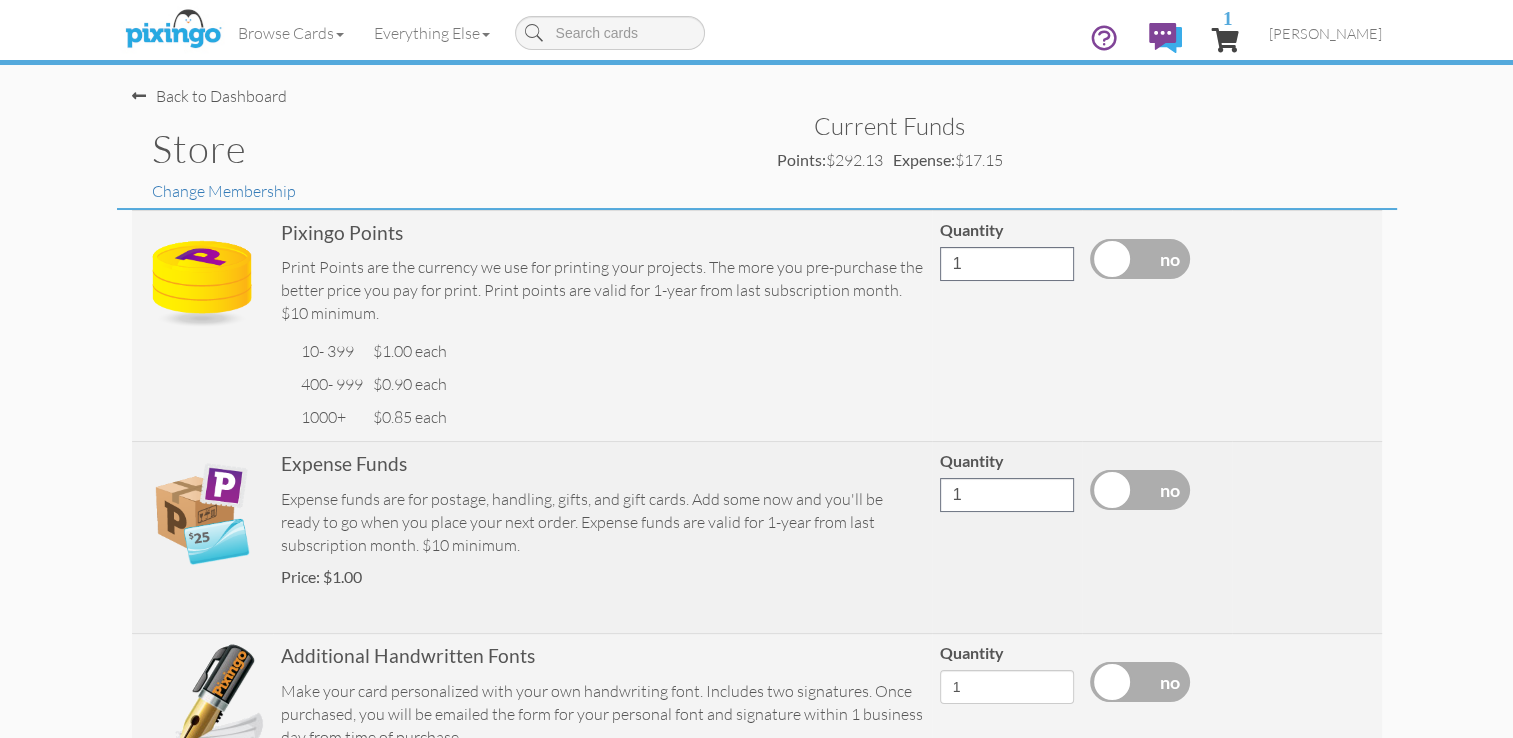 click at bounding box center [1140, 490] 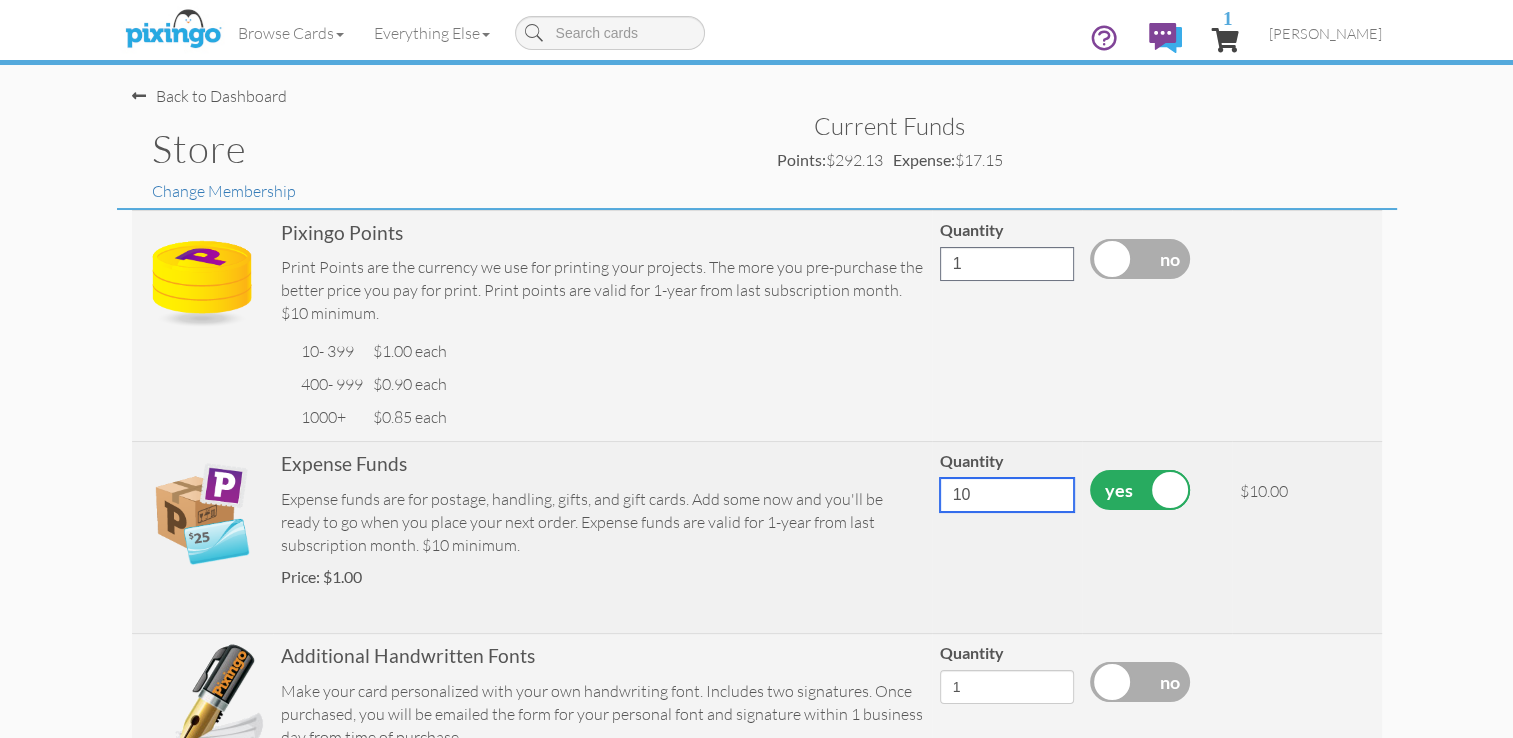 click on "10" at bounding box center [1007, 495] 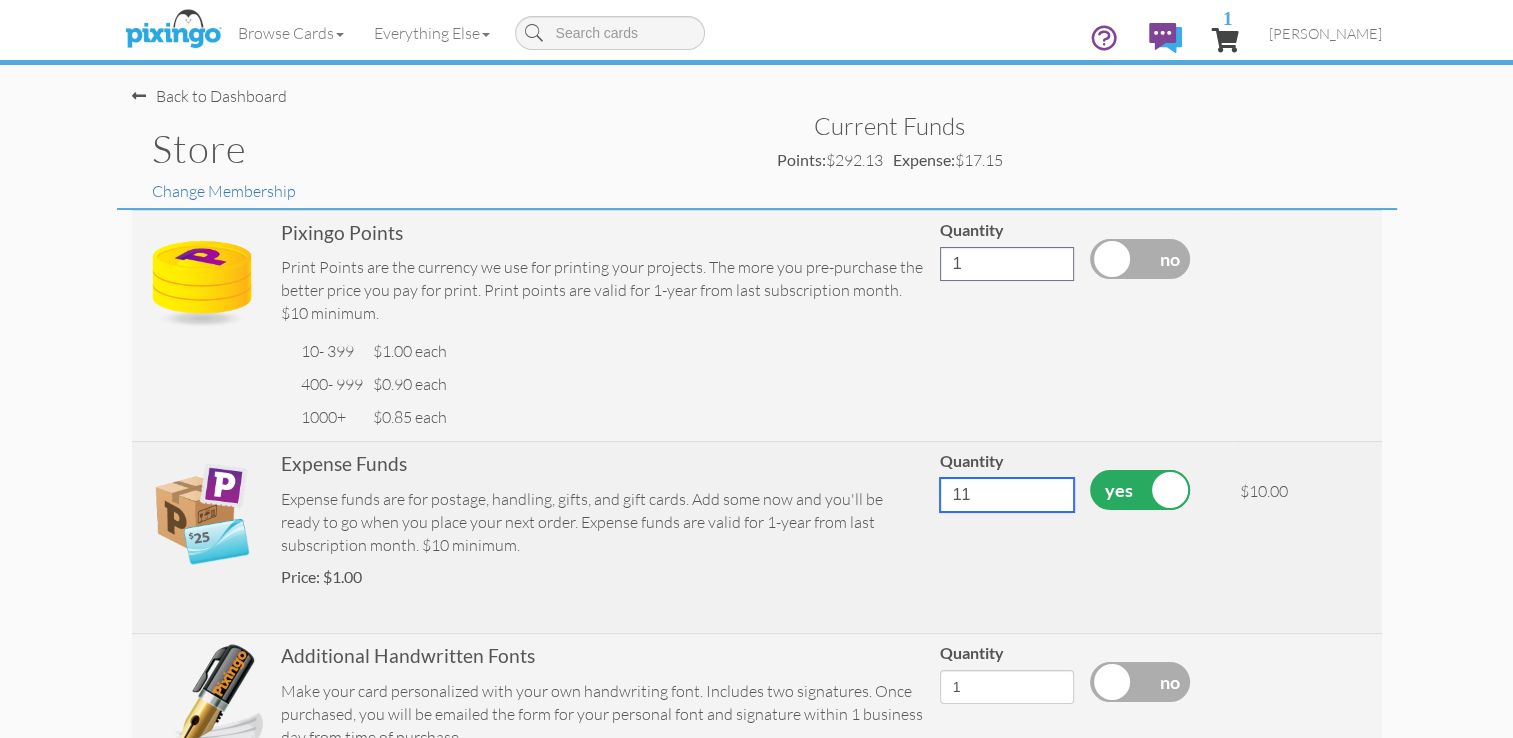click on "11" at bounding box center [1007, 495] 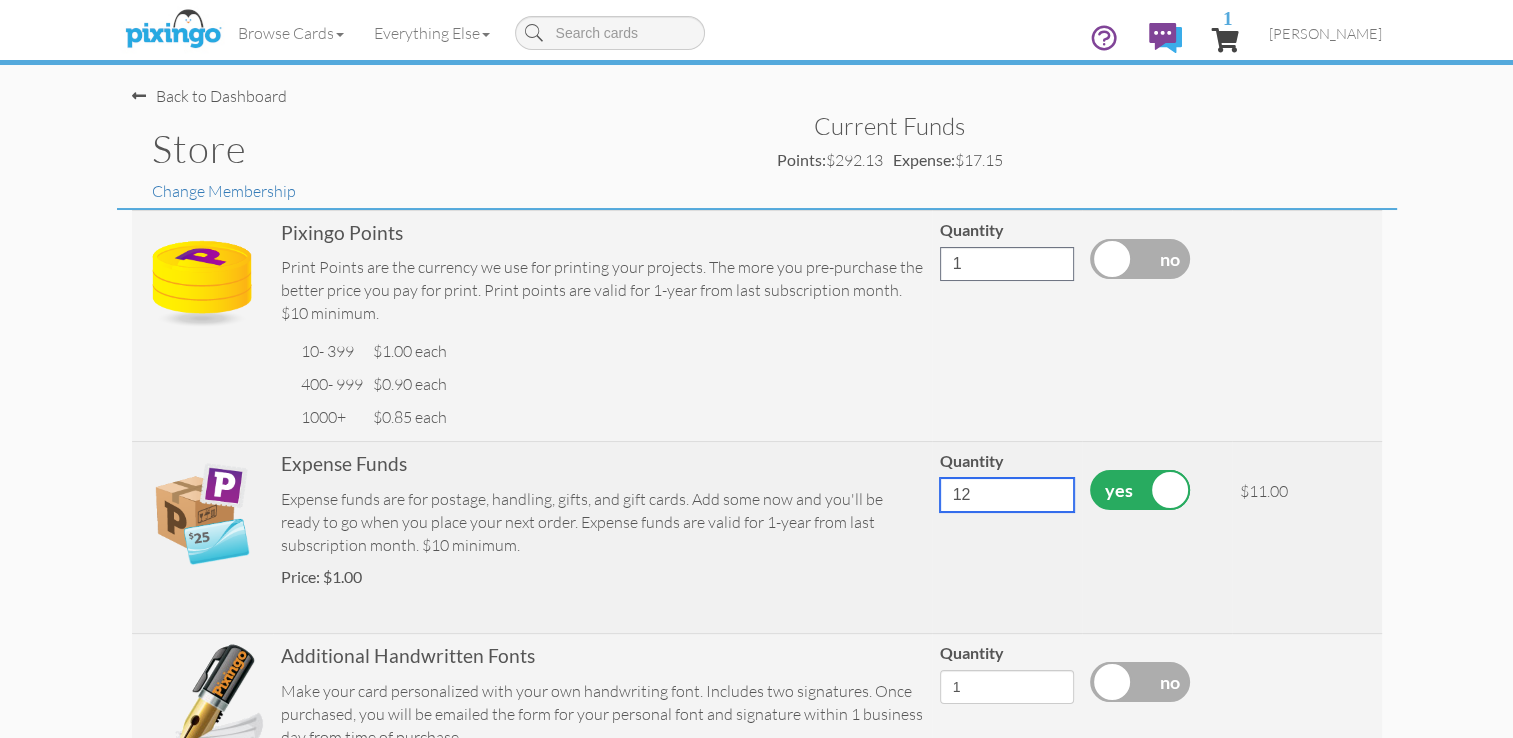 click on "12" at bounding box center [1007, 495] 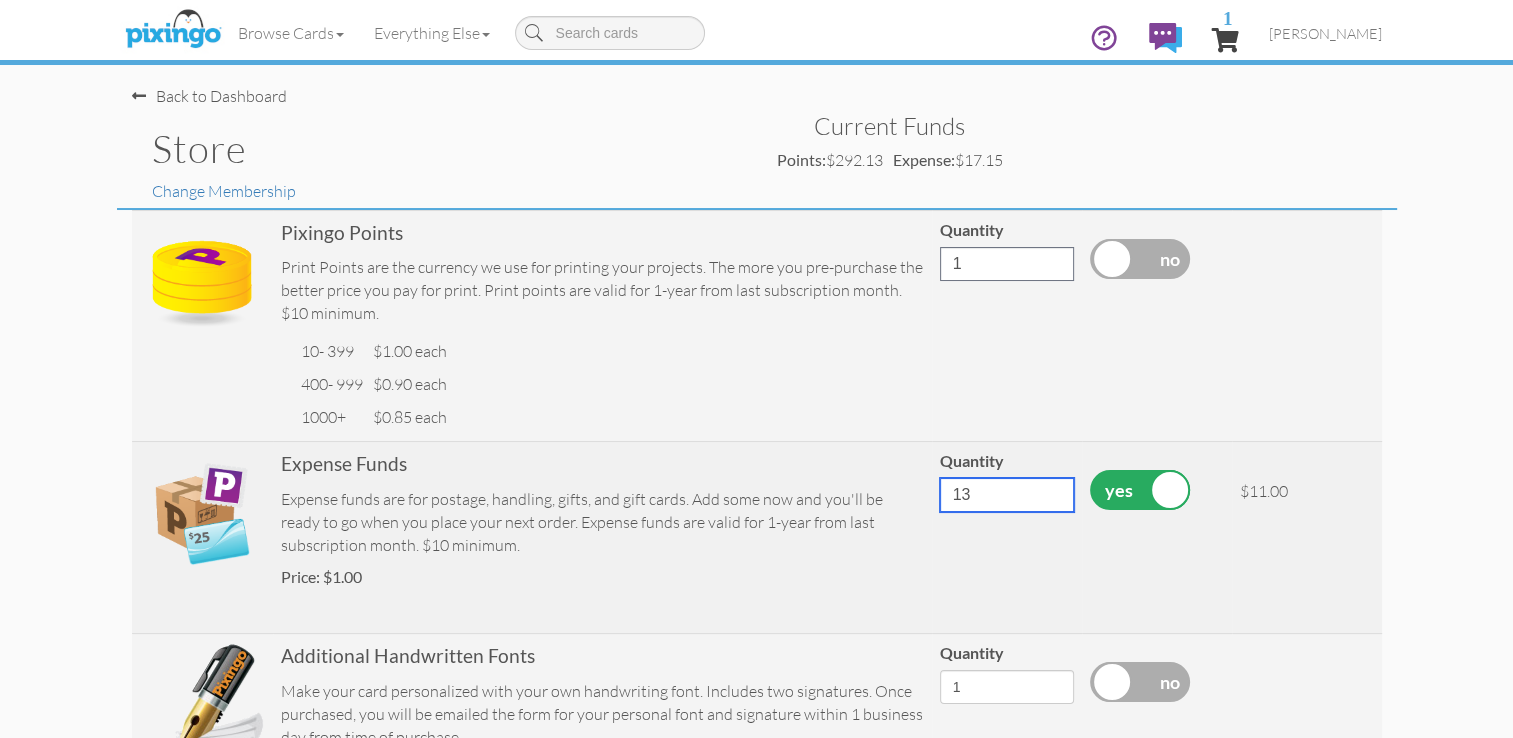 click on "13" at bounding box center [1007, 495] 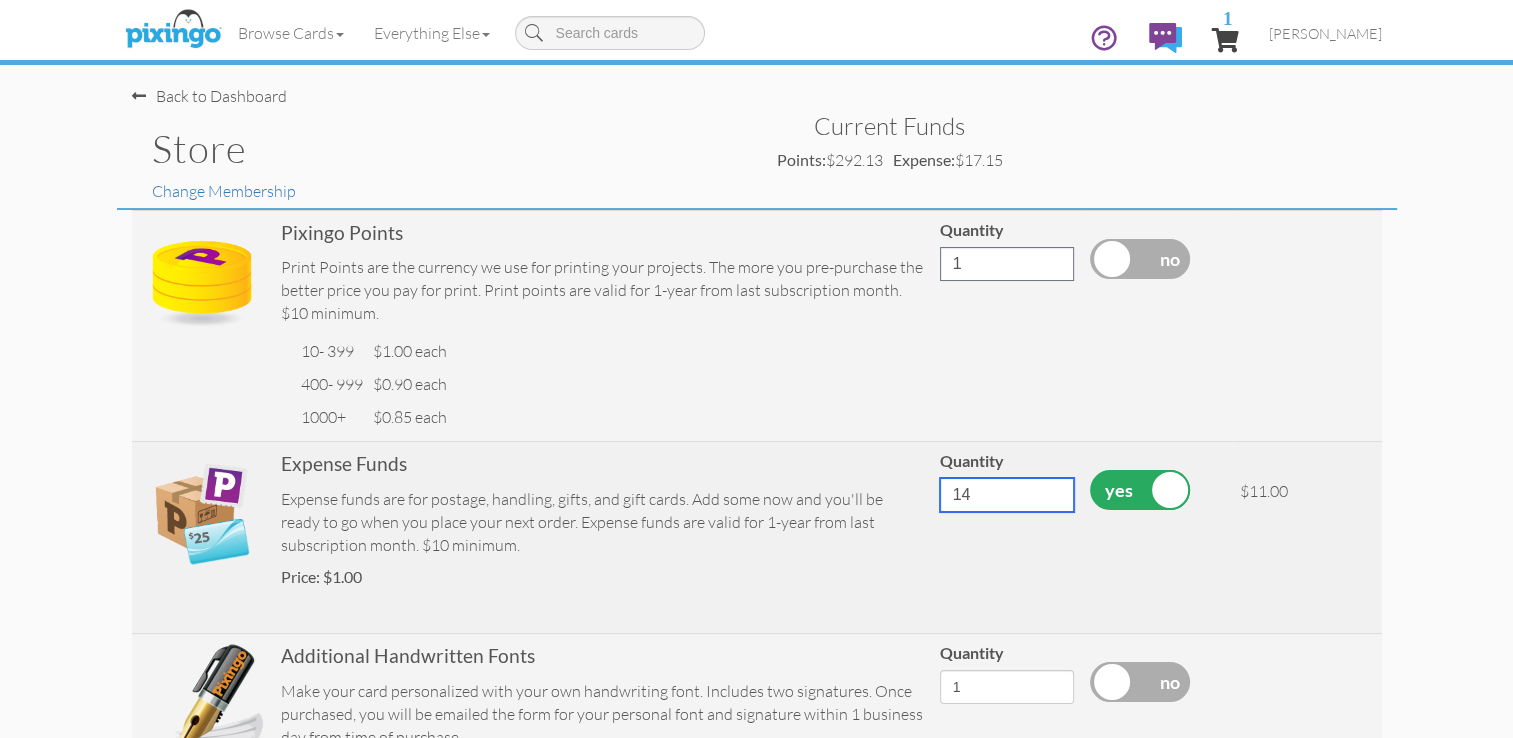 click on "14" at bounding box center [1007, 495] 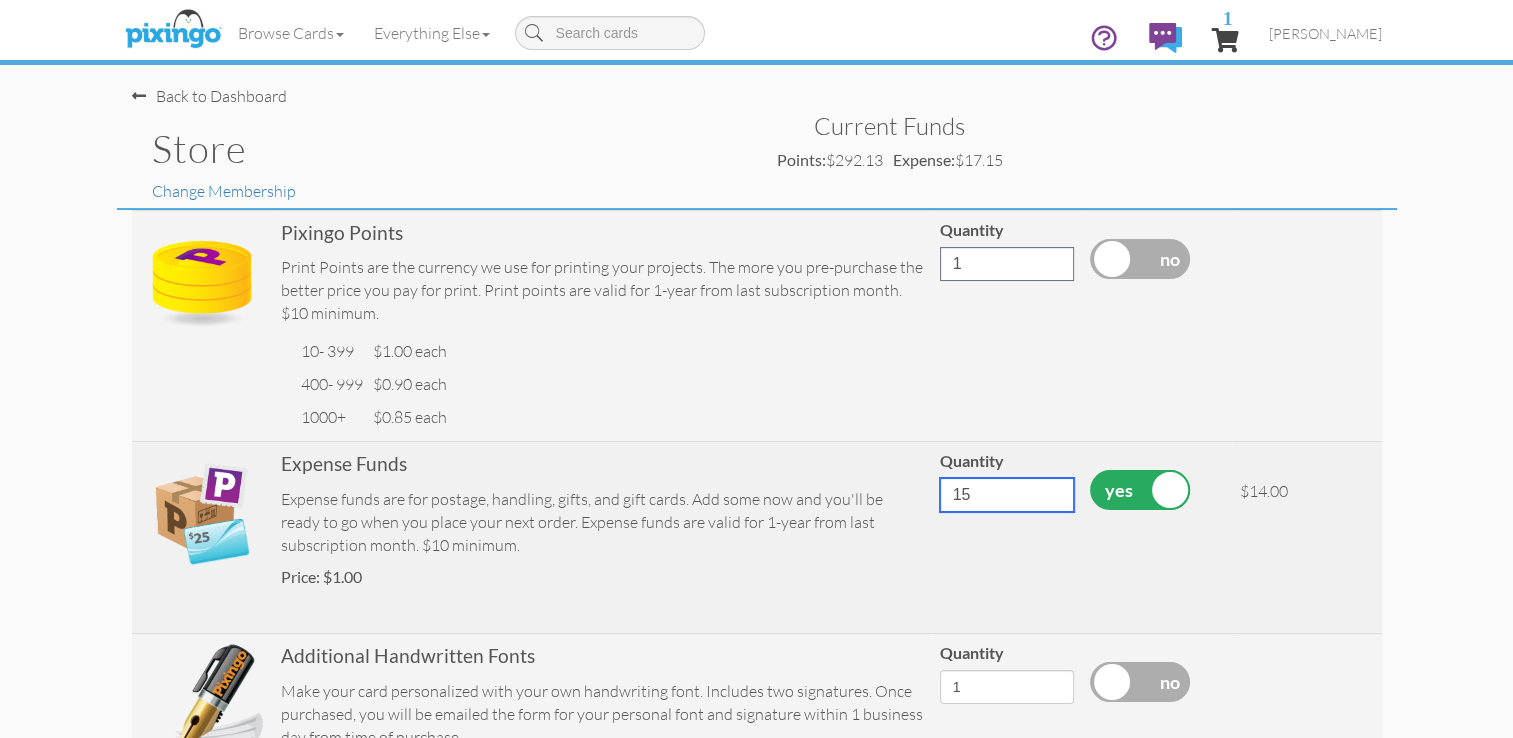 click on "15" at bounding box center [1007, 495] 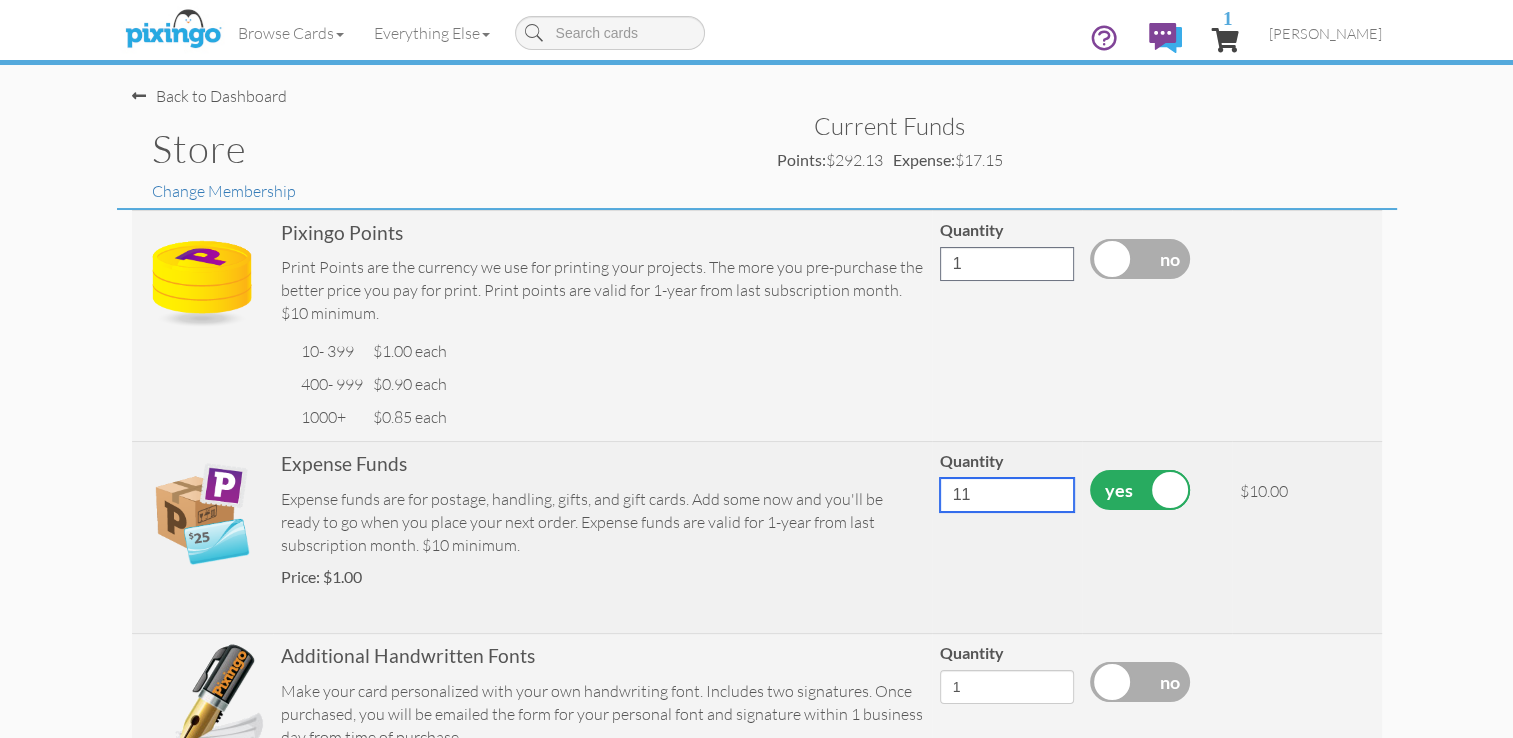 click on "11" at bounding box center (1007, 495) 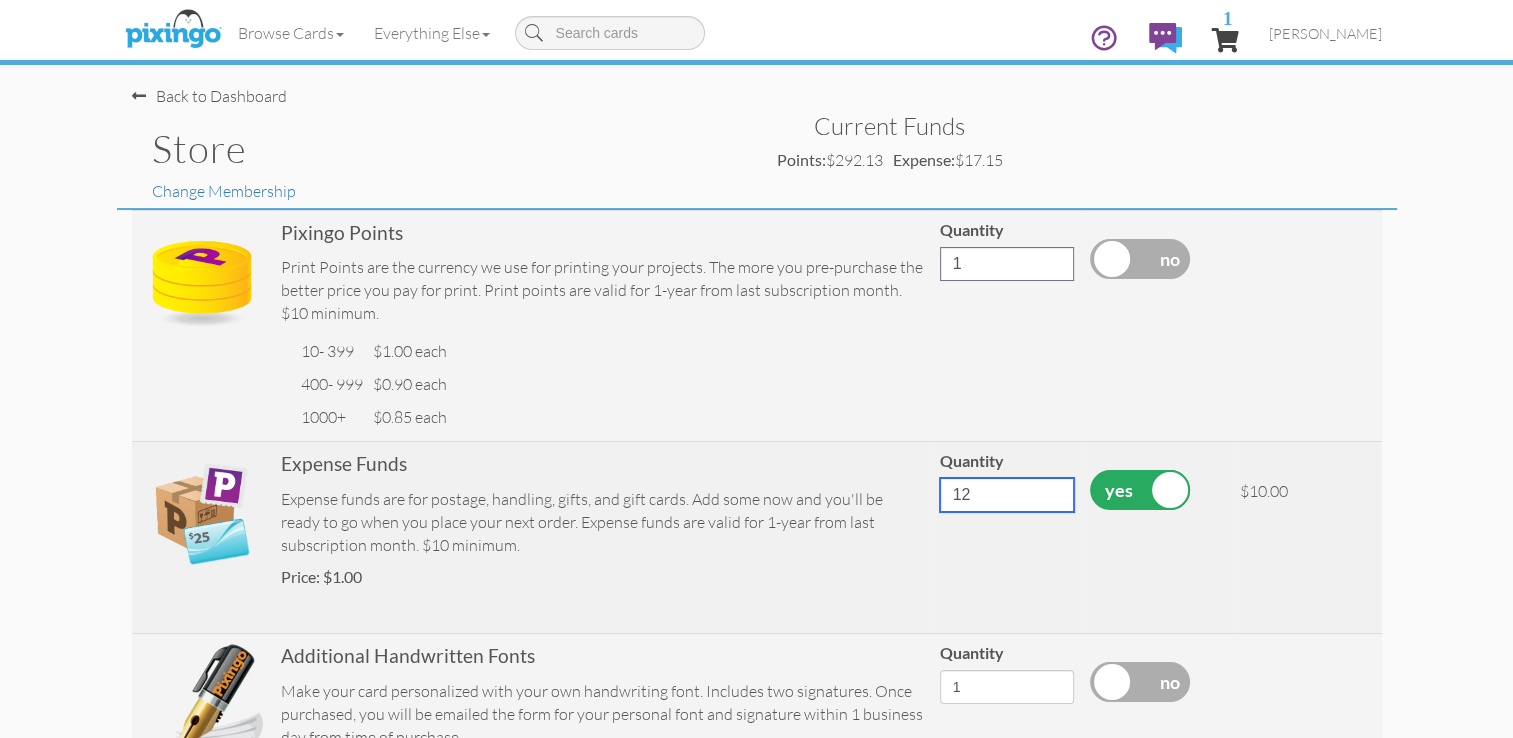 click on "12" at bounding box center [1007, 495] 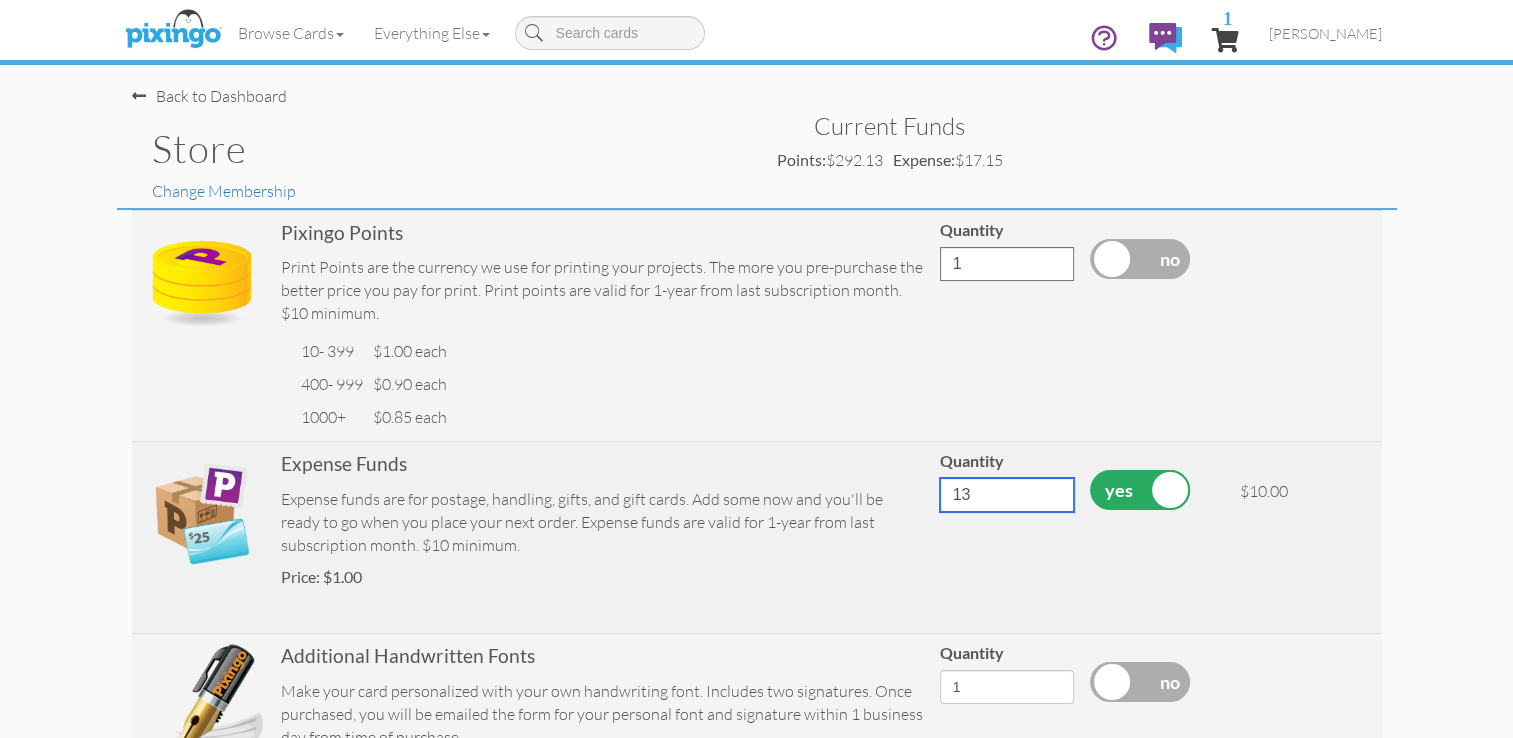 click on "13" at bounding box center [1007, 495] 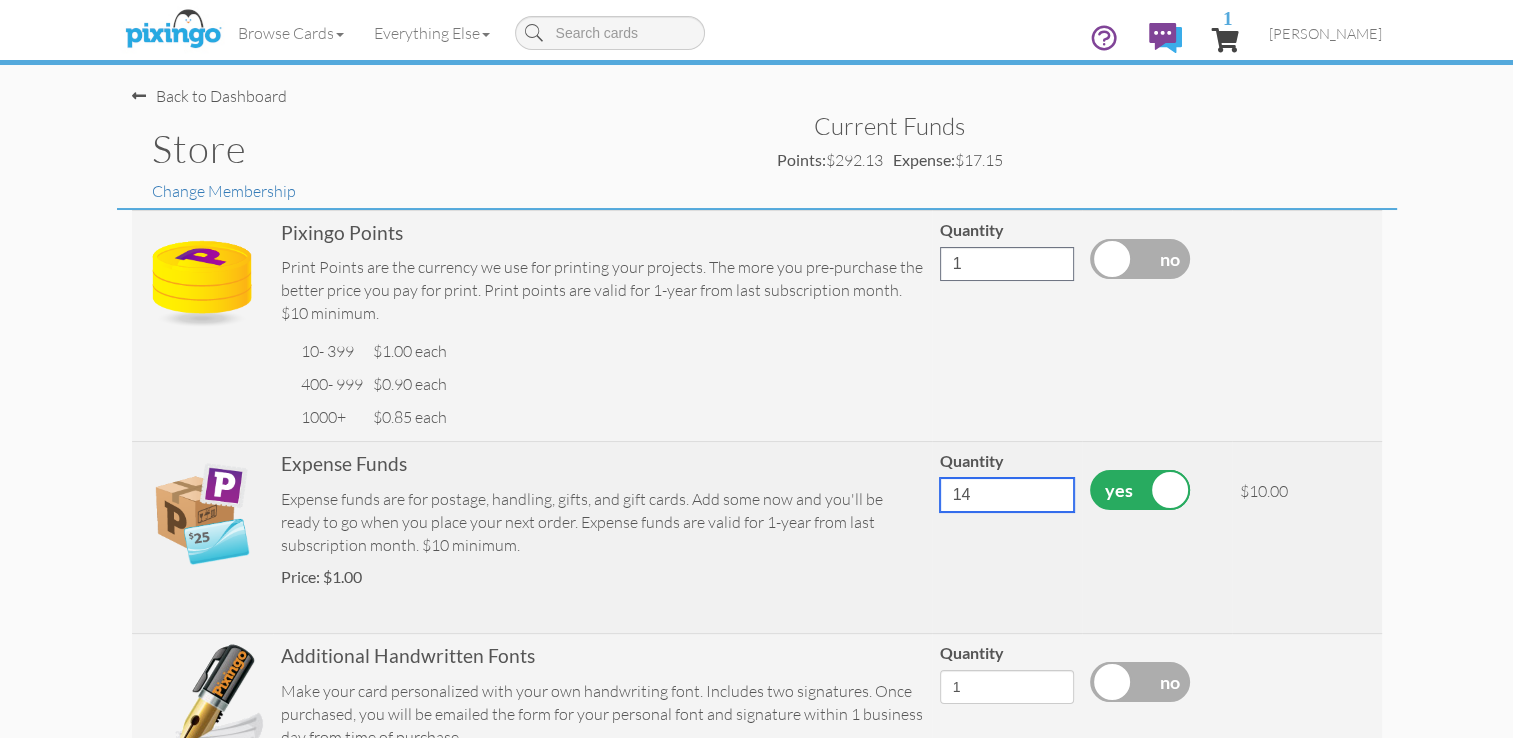 click on "14" at bounding box center [1007, 495] 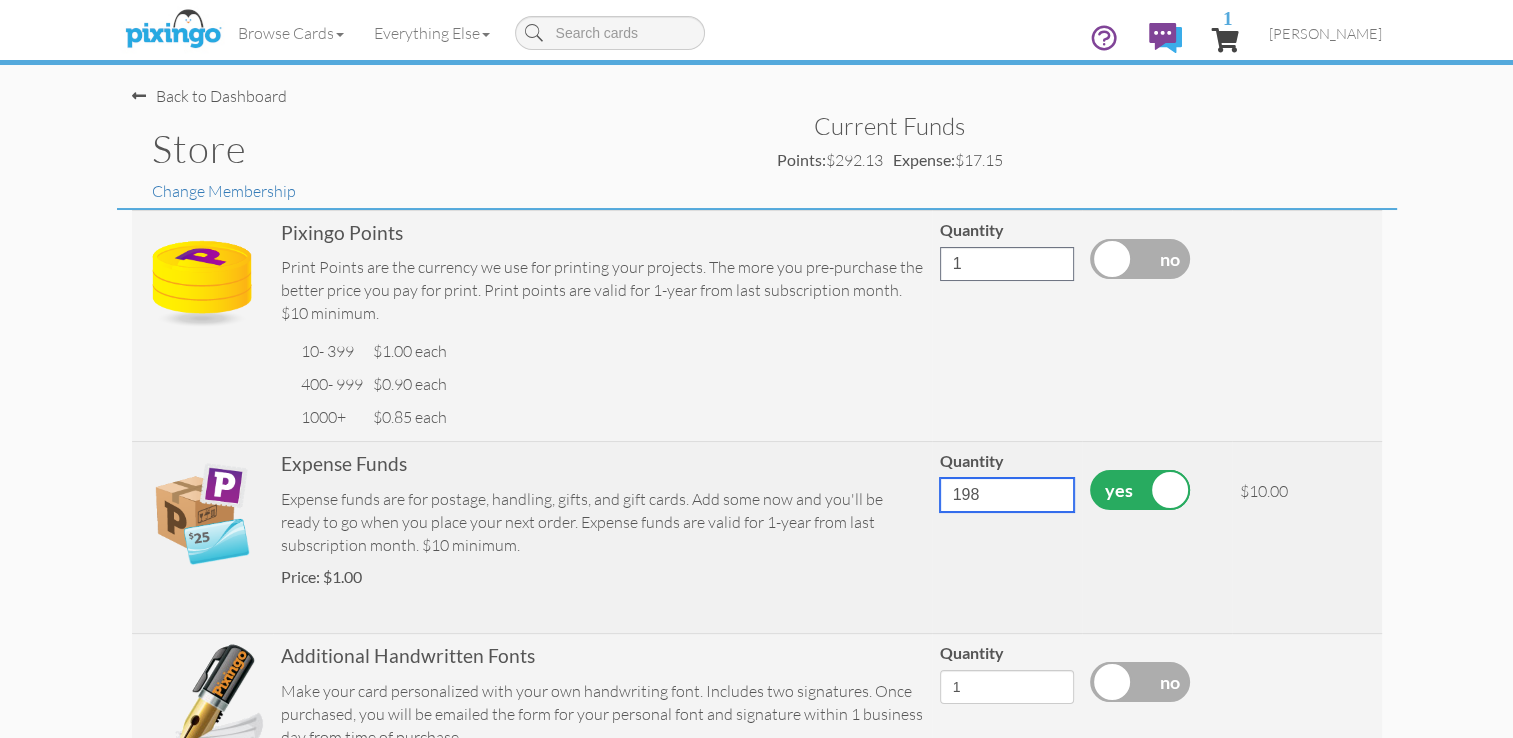click on "198" at bounding box center [1007, 495] 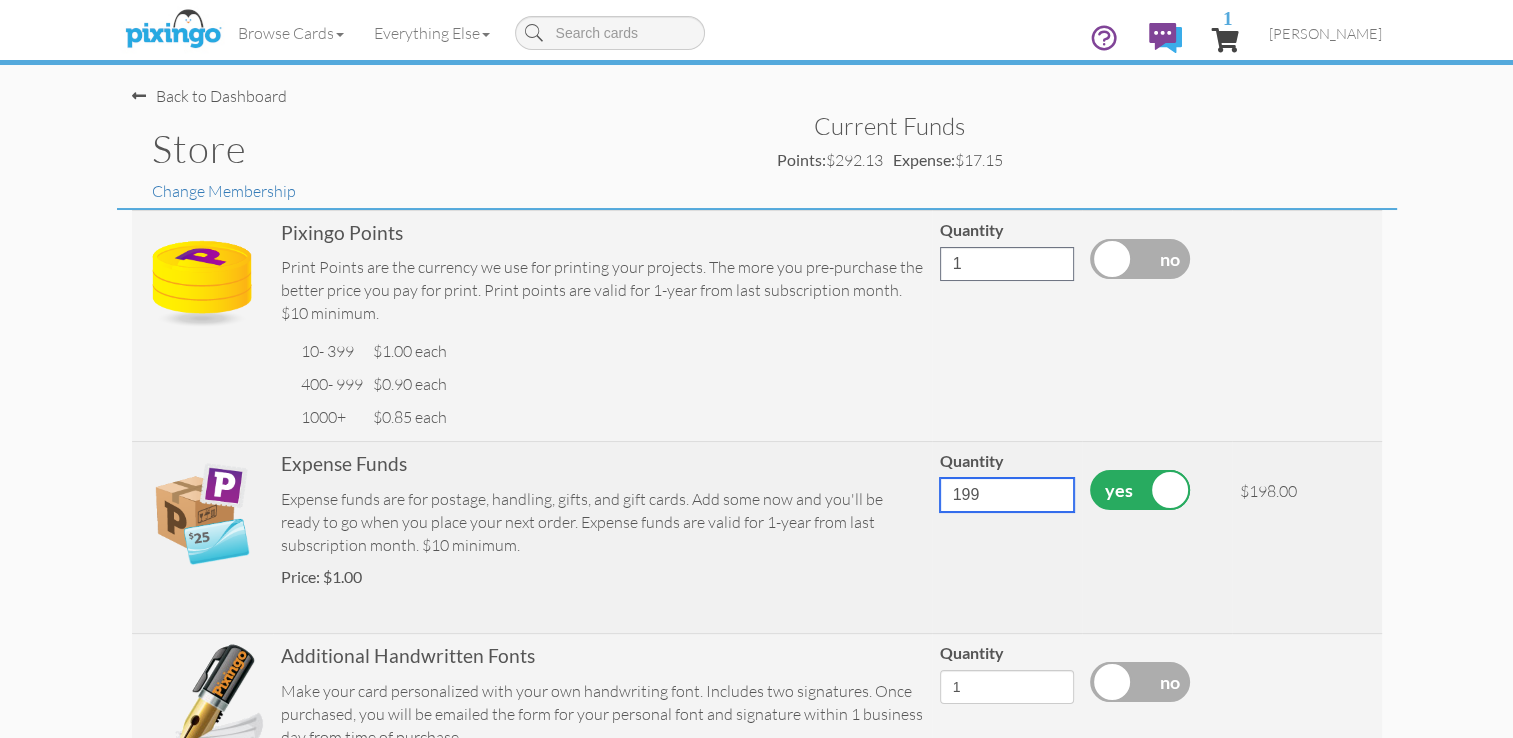 click on "199" at bounding box center [1007, 495] 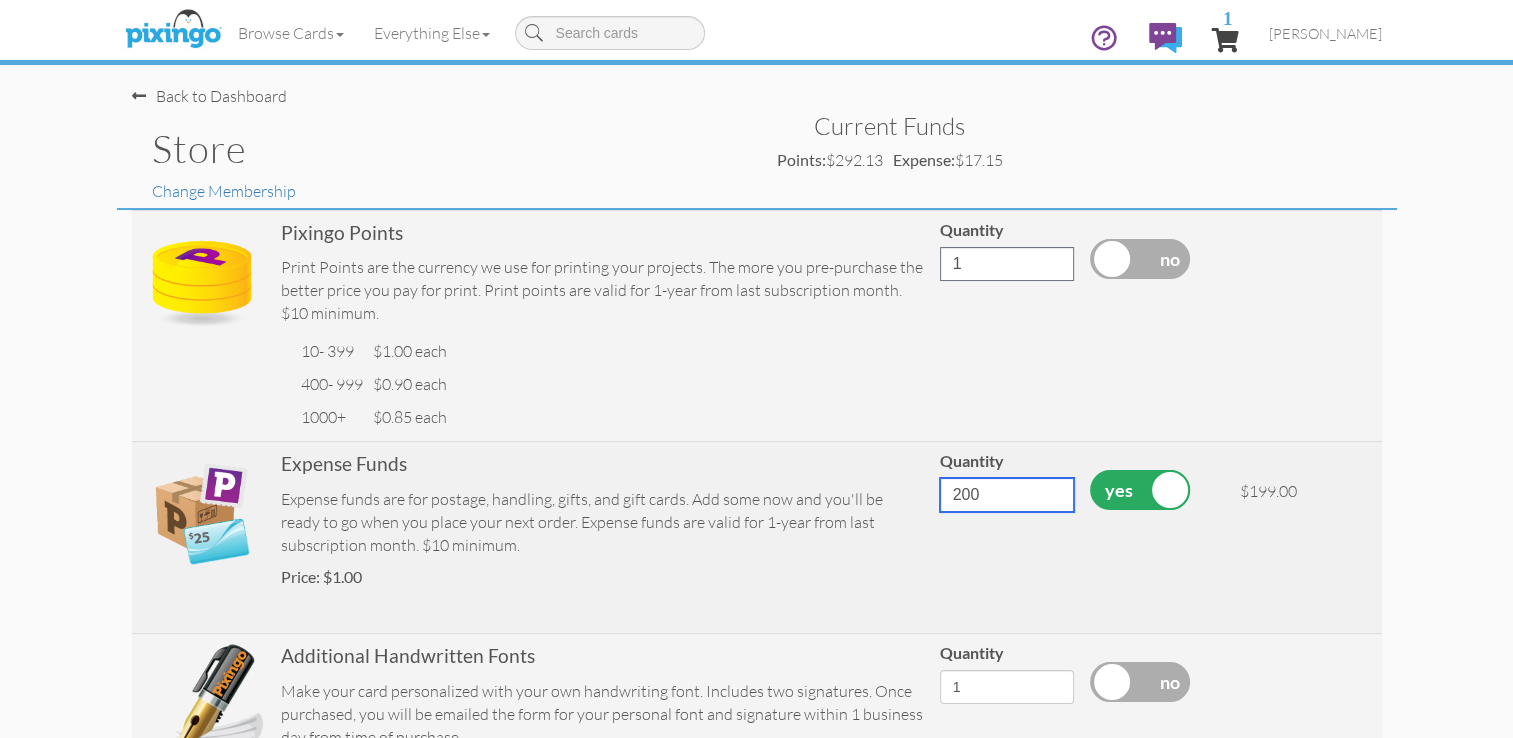 type on "200" 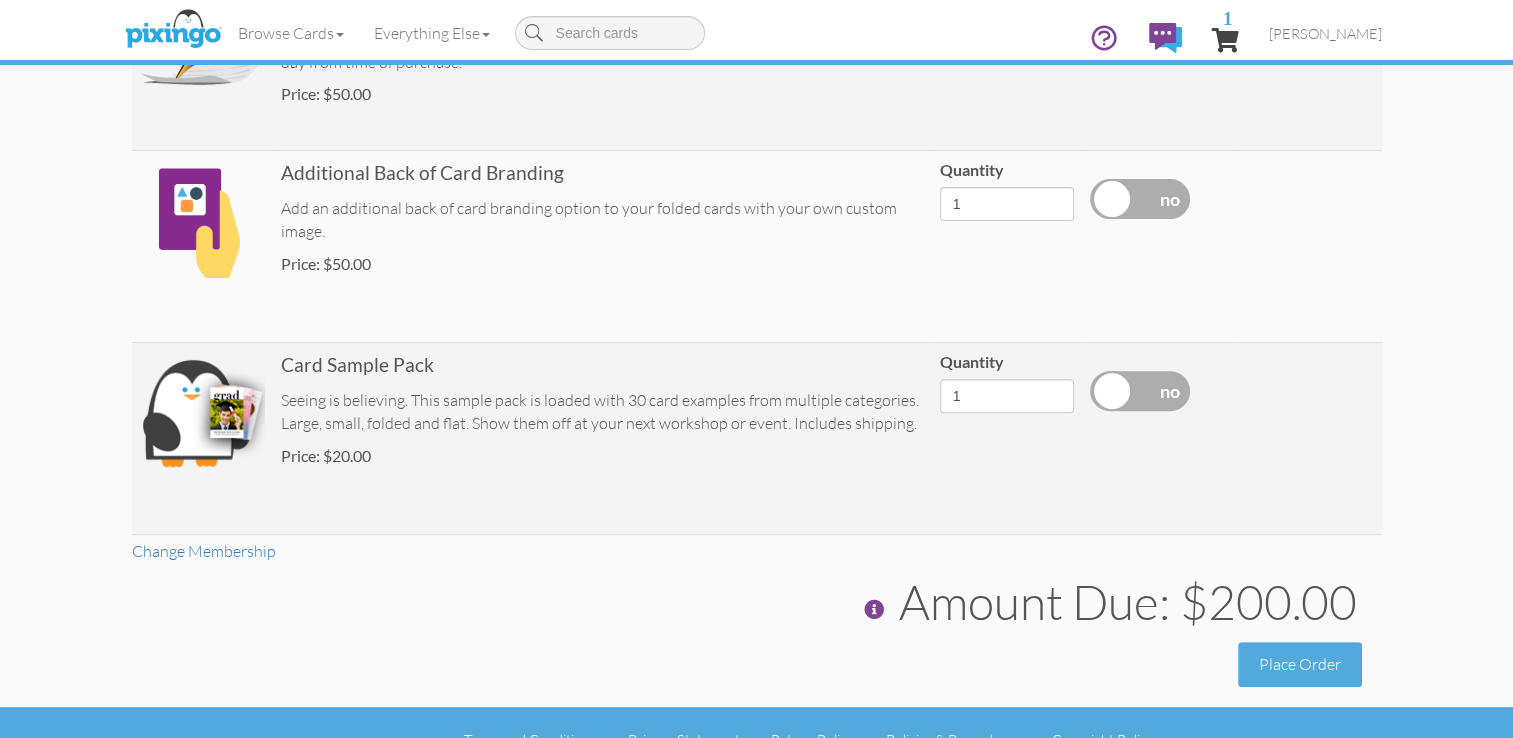 scroll, scrollTop: 676, scrollLeft: 0, axis: vertical 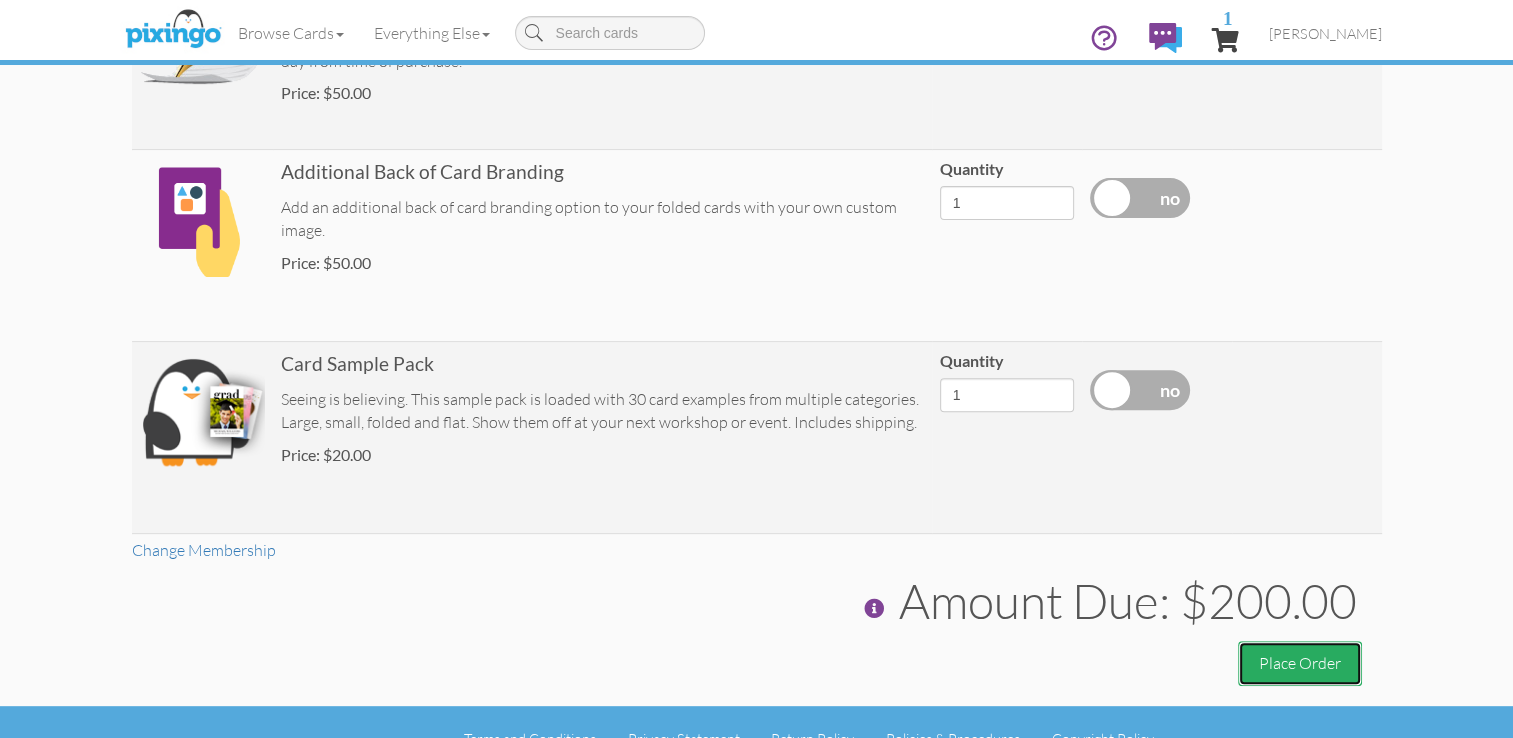 click on "Place Order" at bounding box center (1300, 663) 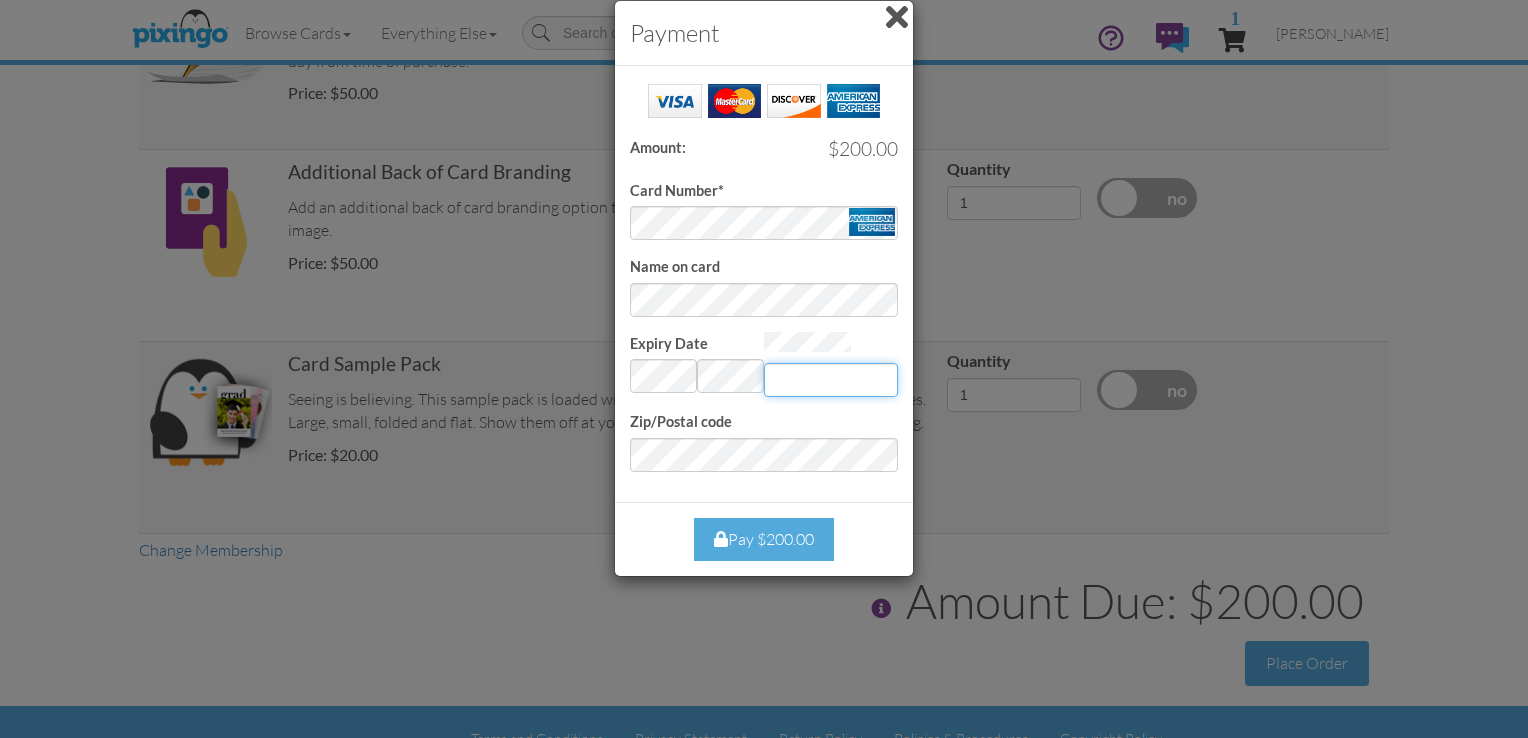 click on "Expiry Date" at bounding box center (831, 380) 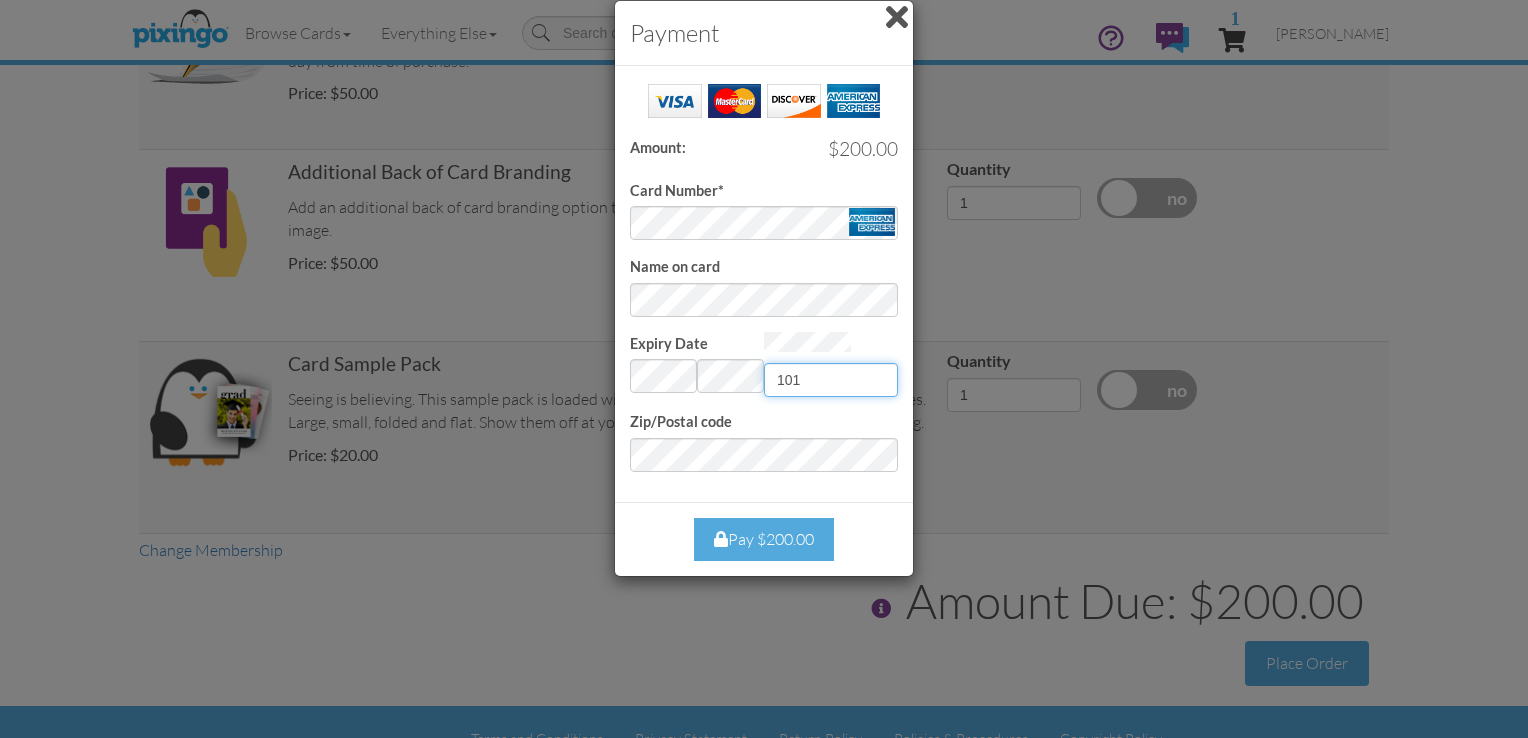 type on "101" 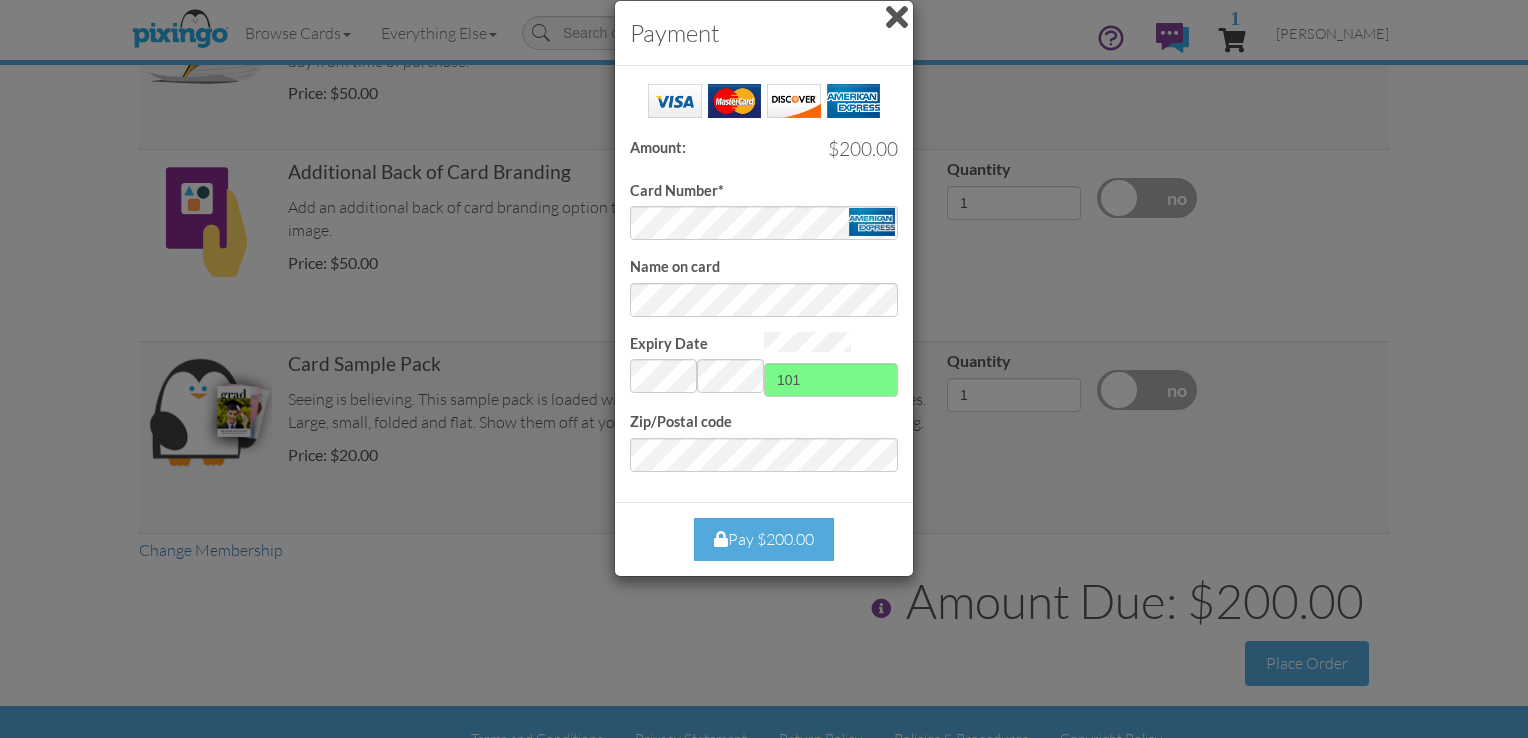 click on "Close
Pay $200.00" at bounding box center [764, 539] 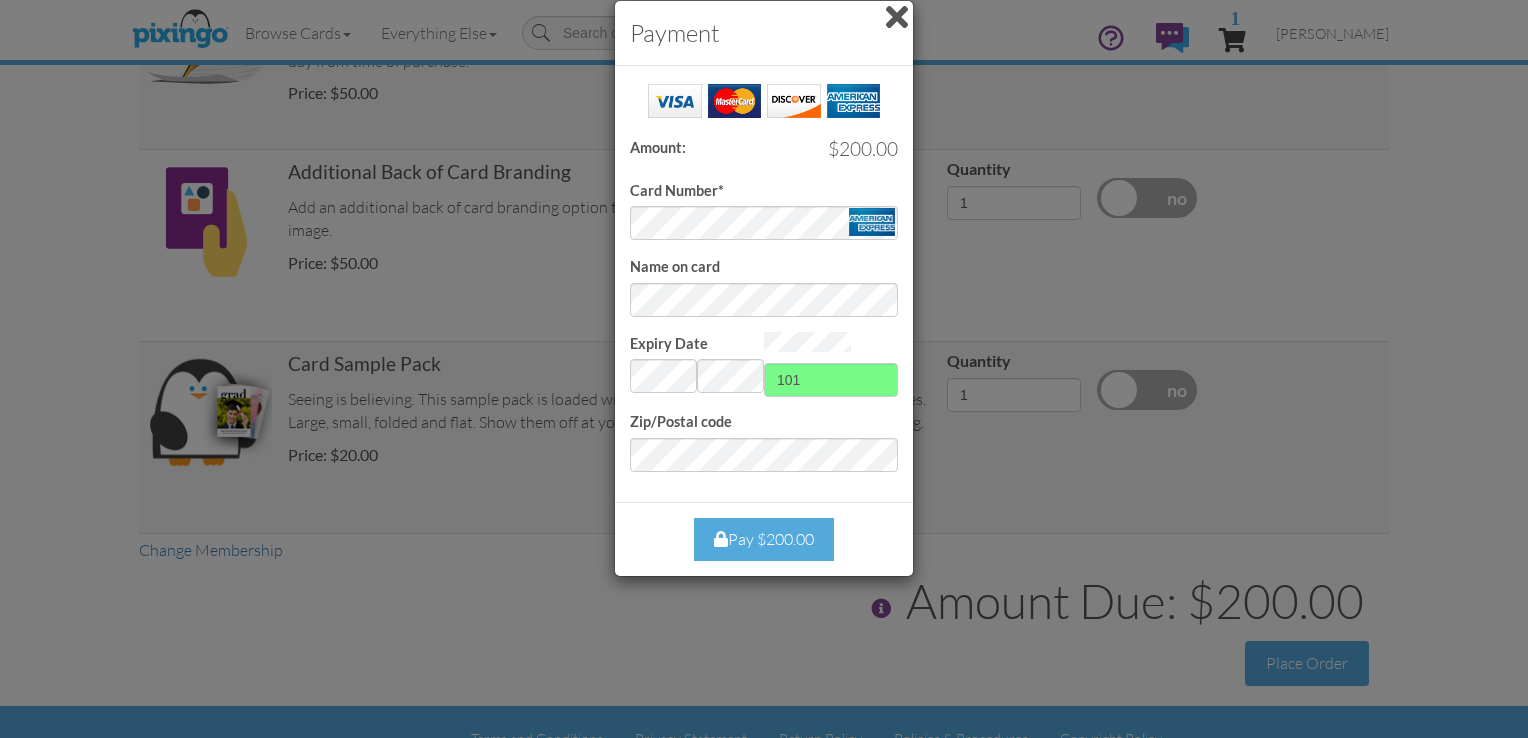 click on "Pay $200.00" at bounding box center [764, 539] 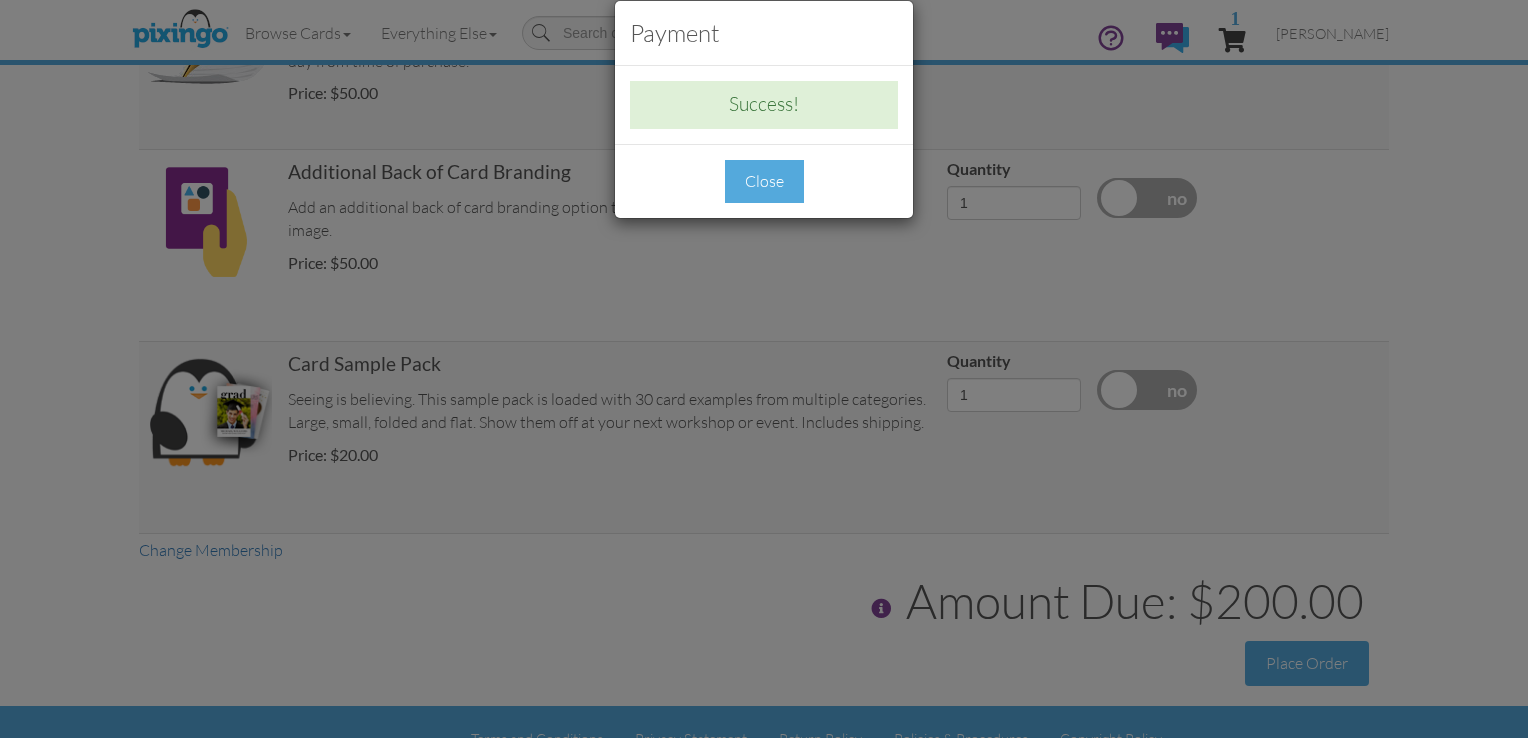 click on "Close" at bounding box center (764, 181) 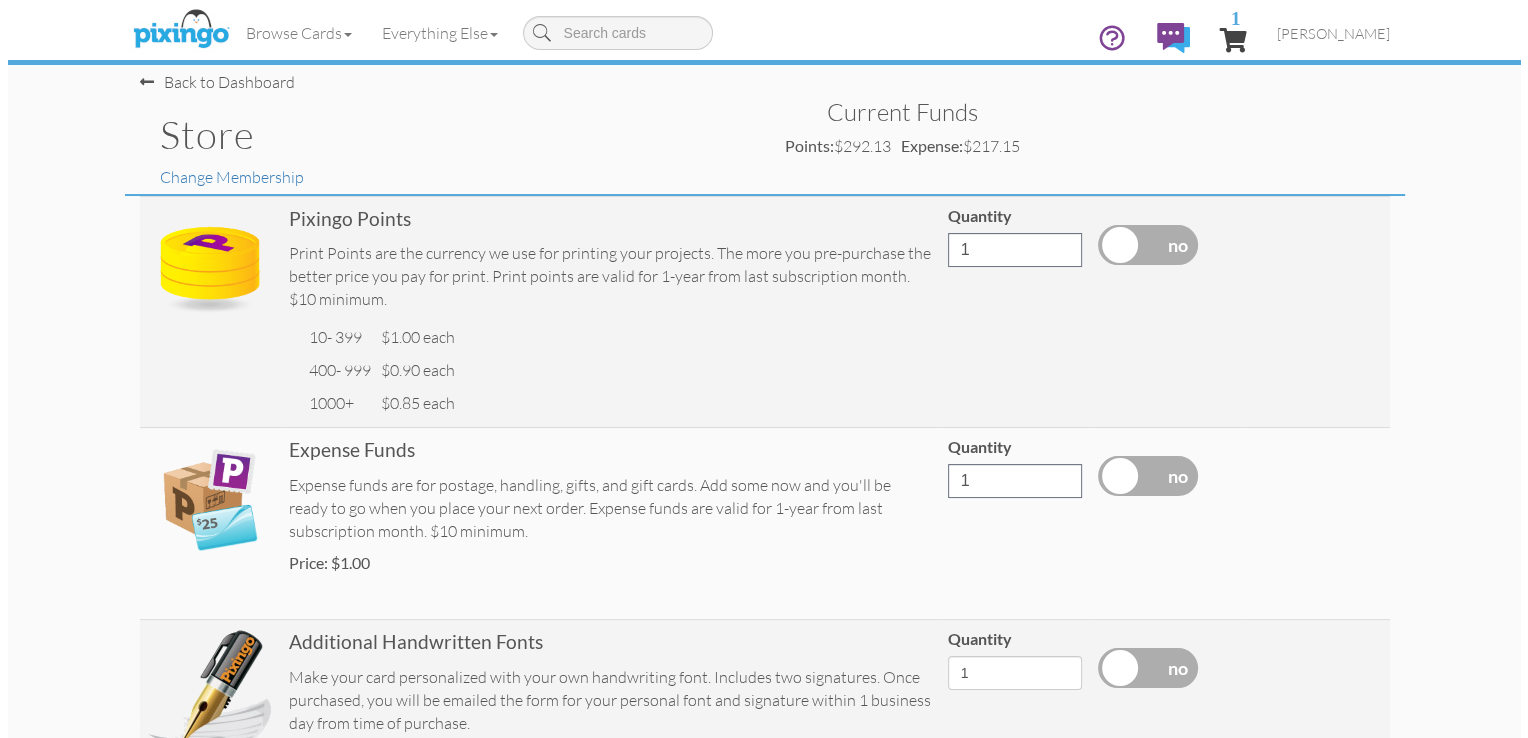 scroll, scrollTop: 0, scrollLeft: 0, axis: both 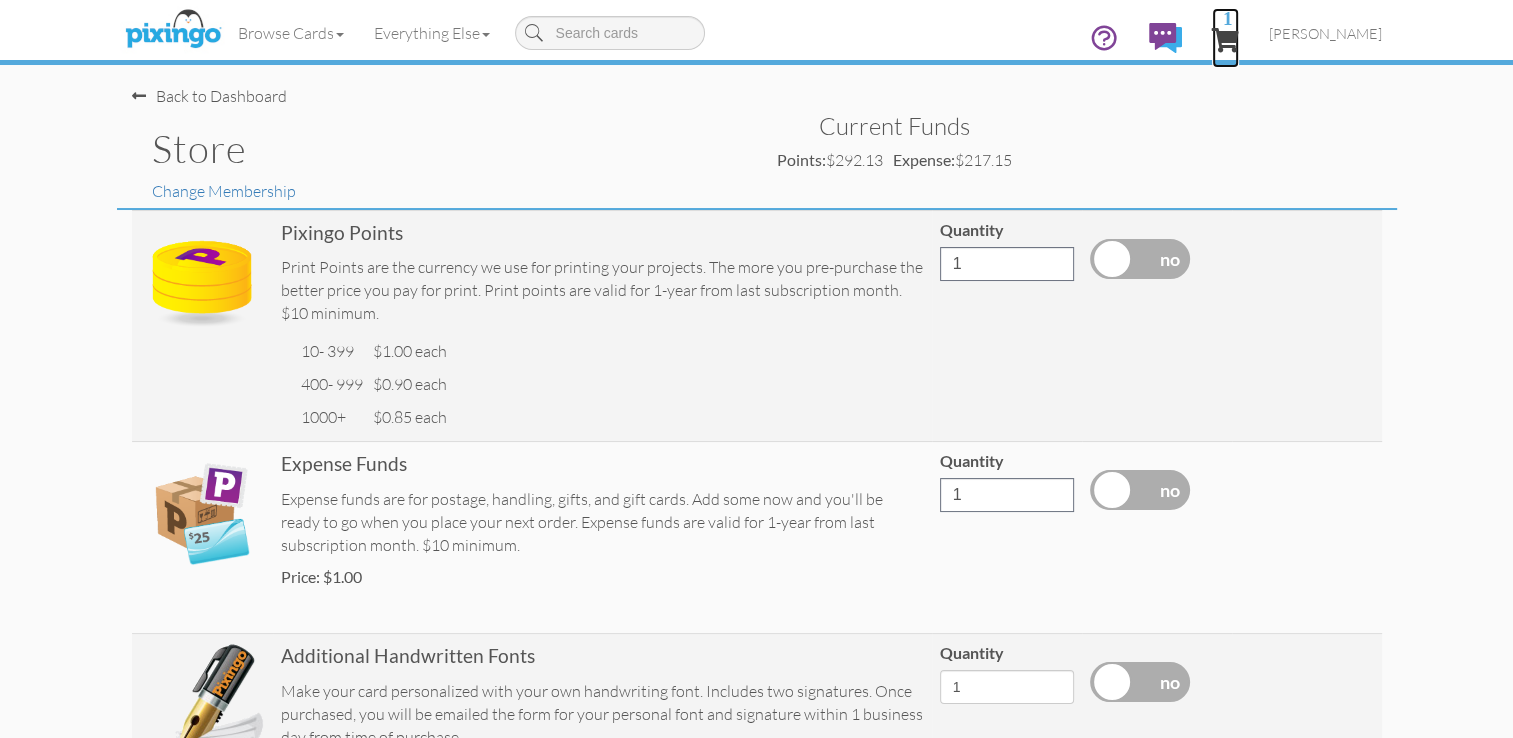 click on "1" at bounding box center (1225, 40) 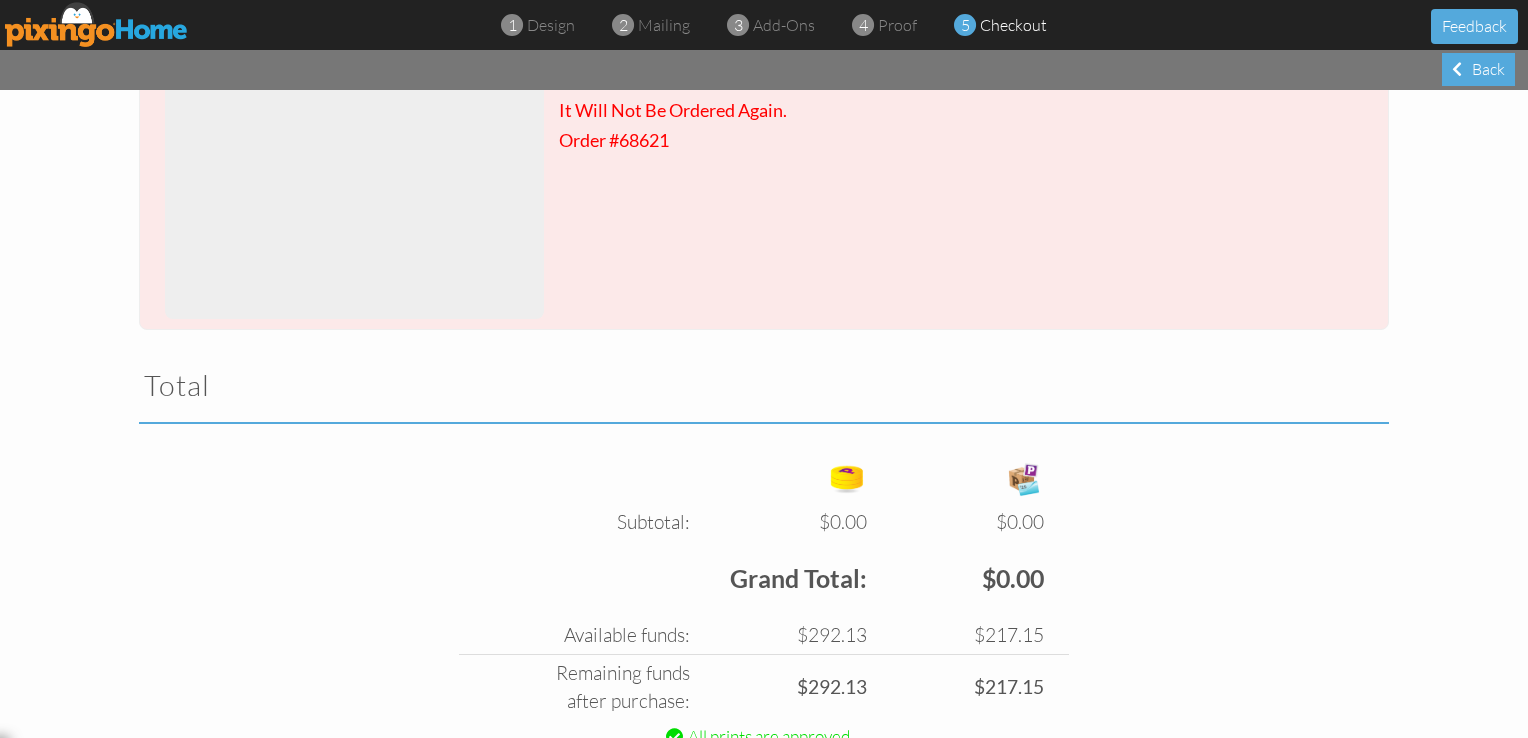 scroll, scrollTop: 1104, scrollLeft: 0, axis: vertical 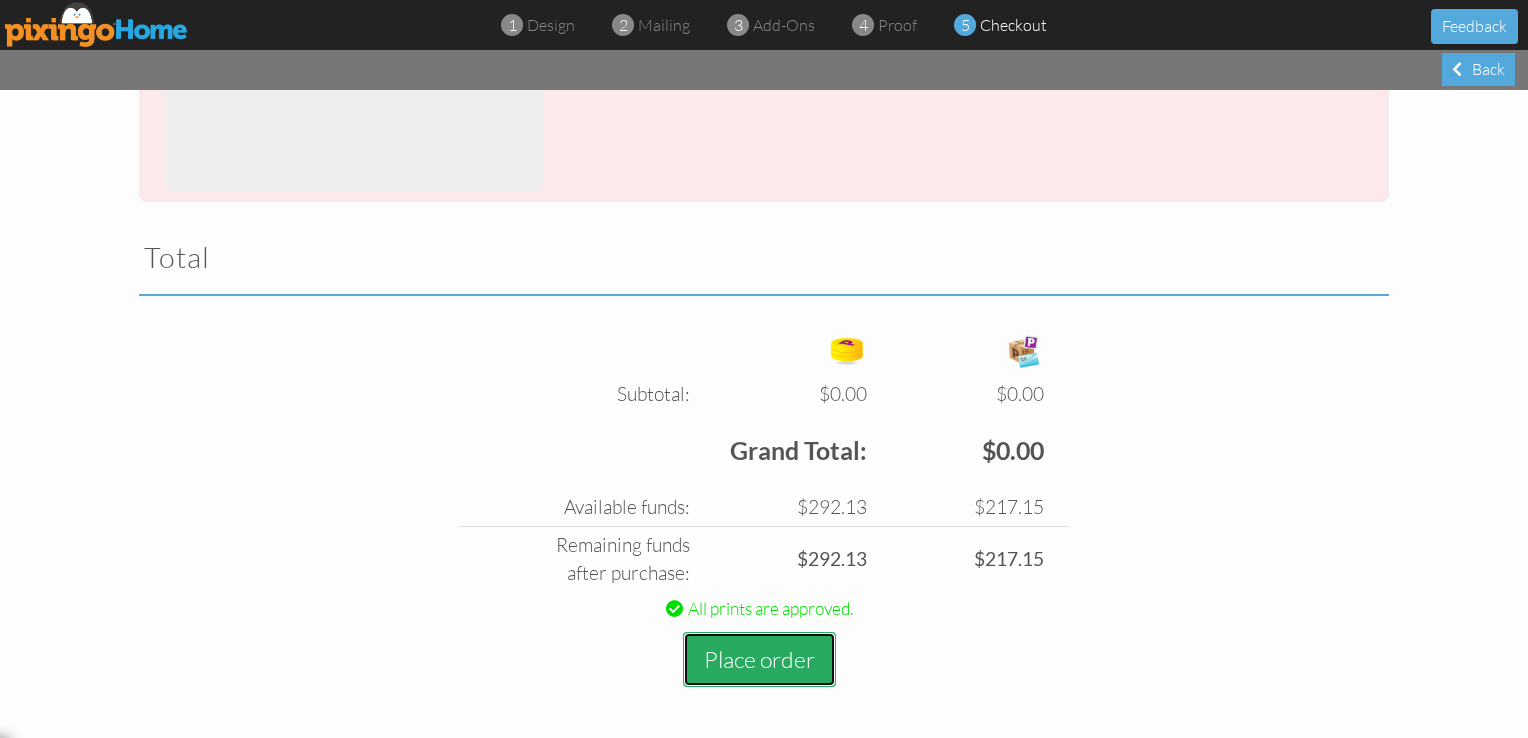 click on "Place order" at bounding box center (759, 659) 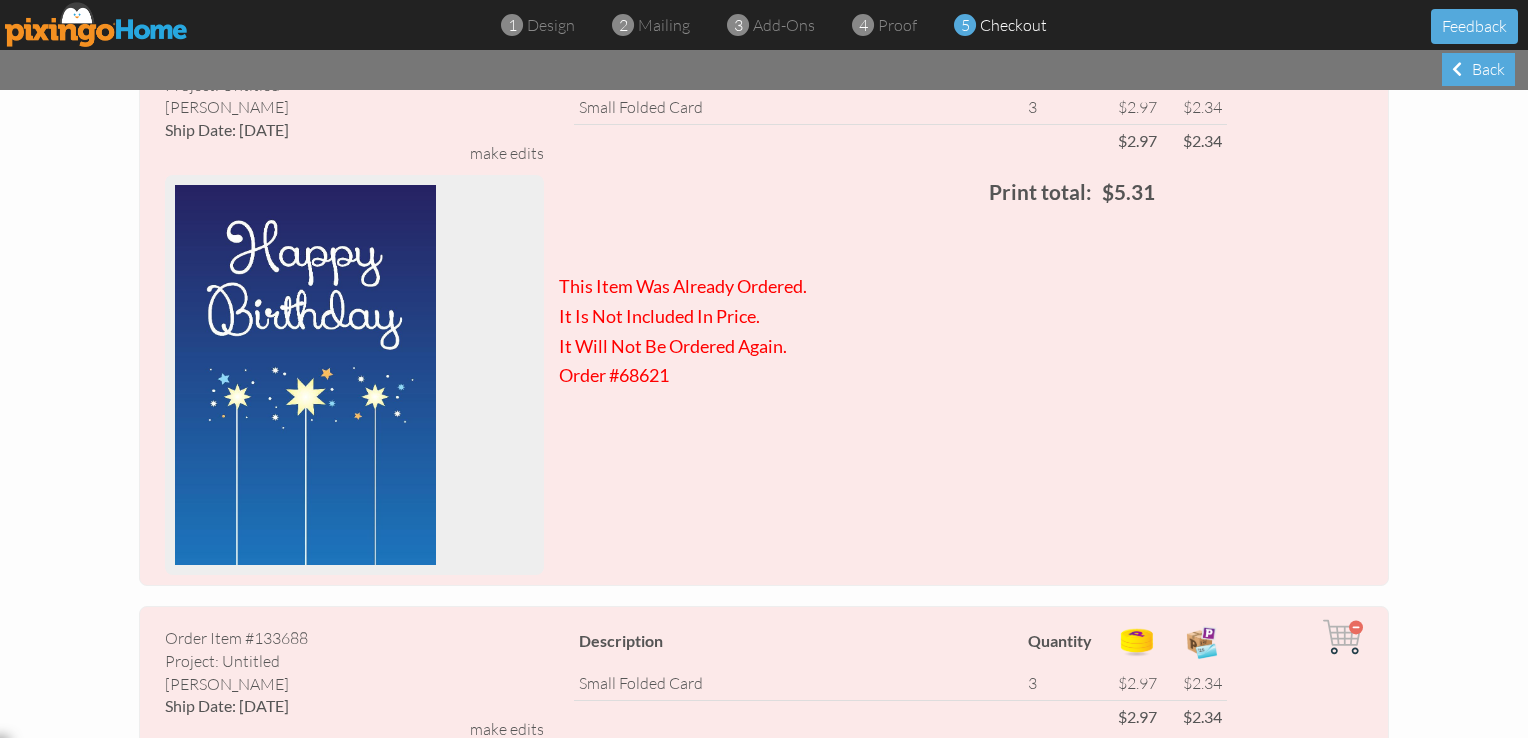 scroll, scrollTop: 0, scrollLeft: 0, axis: both 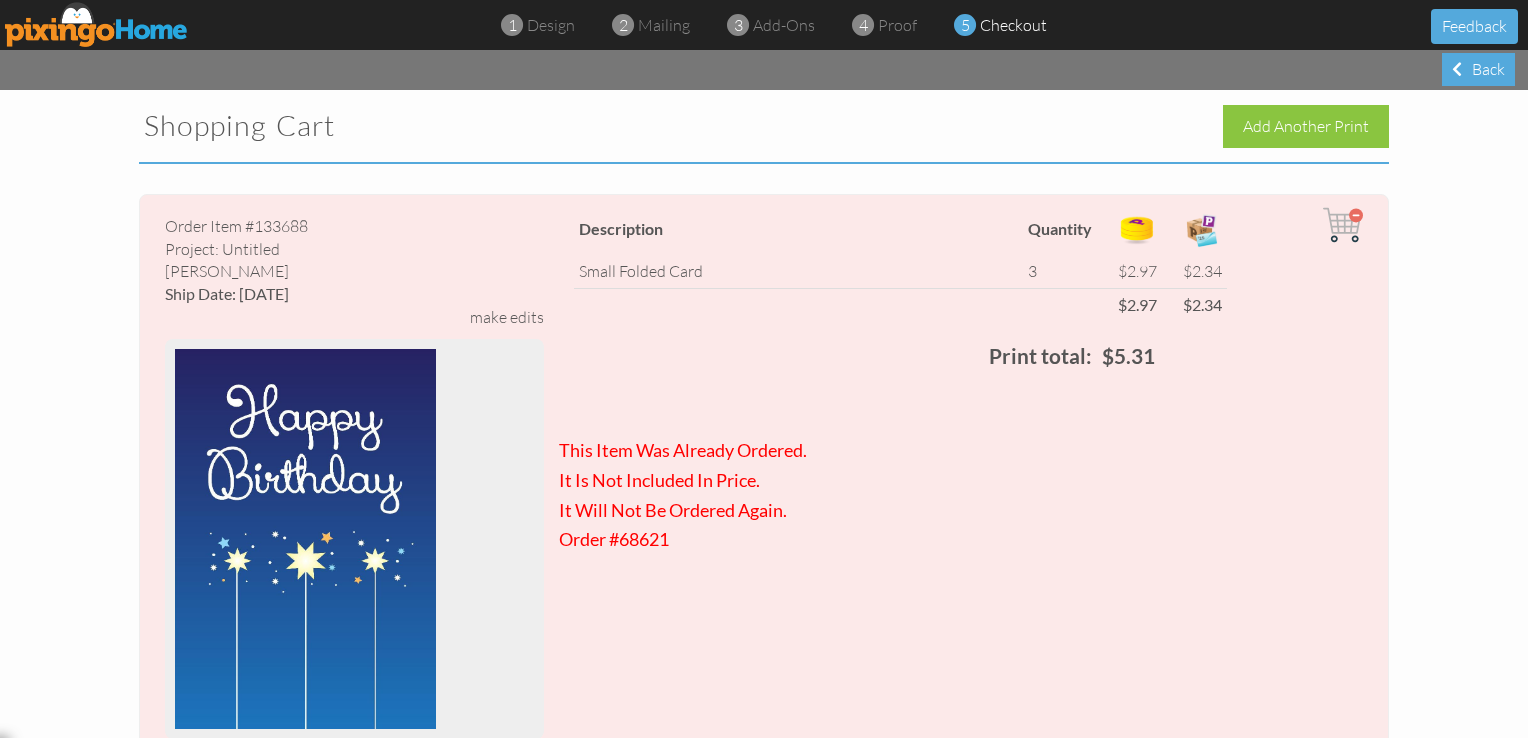 click at bounding box center (1343, 225) 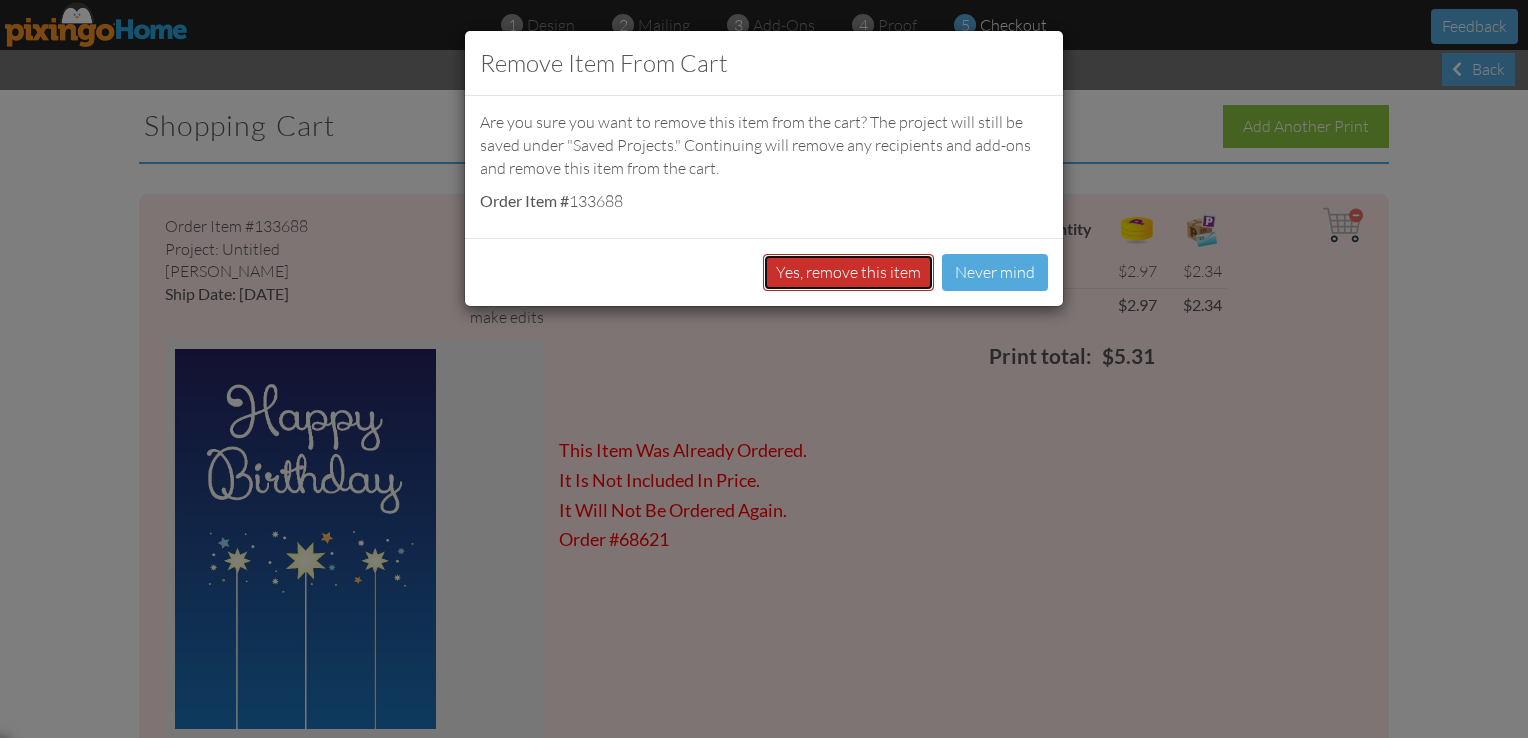 click on "Yes, remove this item" at bounding box center [848, 272] 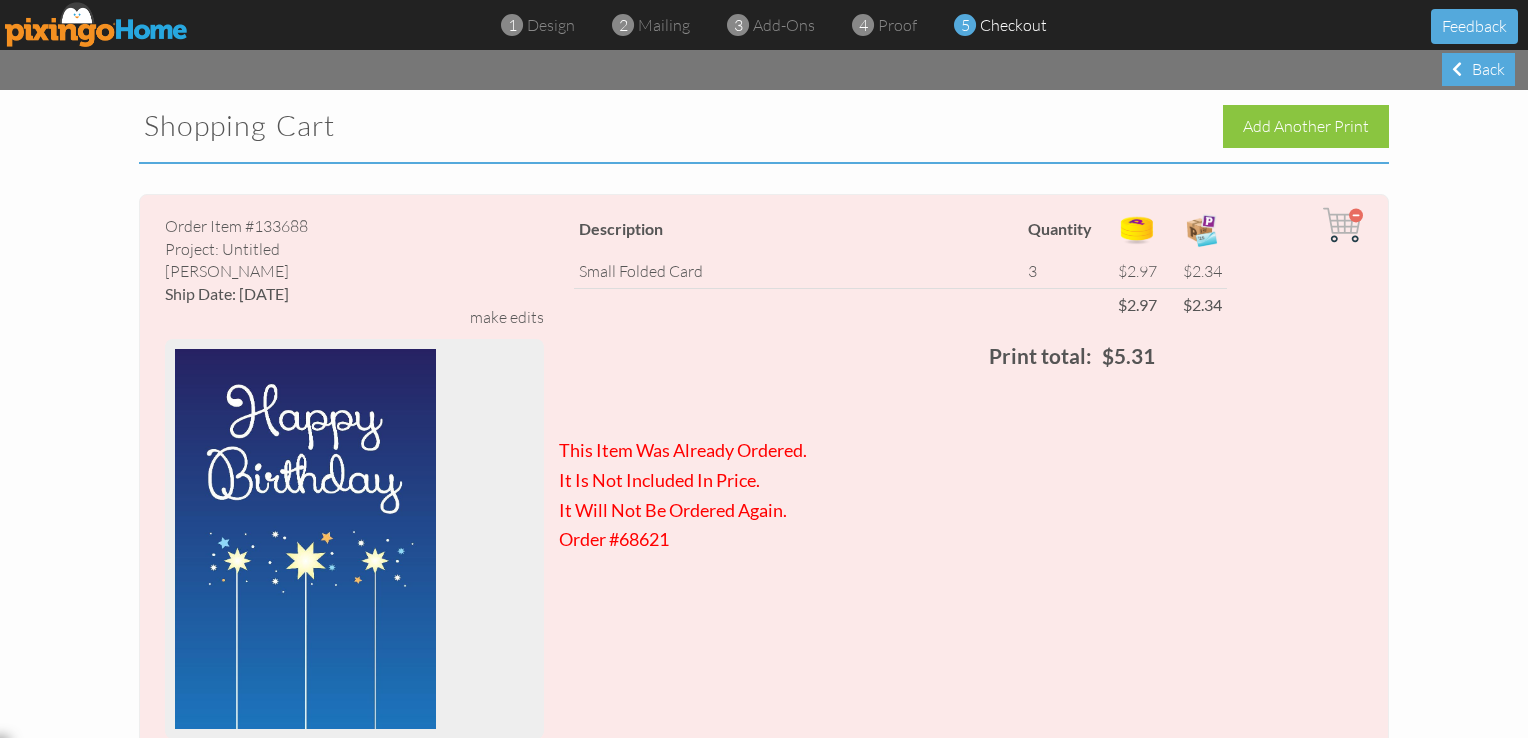 click at bounding box center [1343, 225] 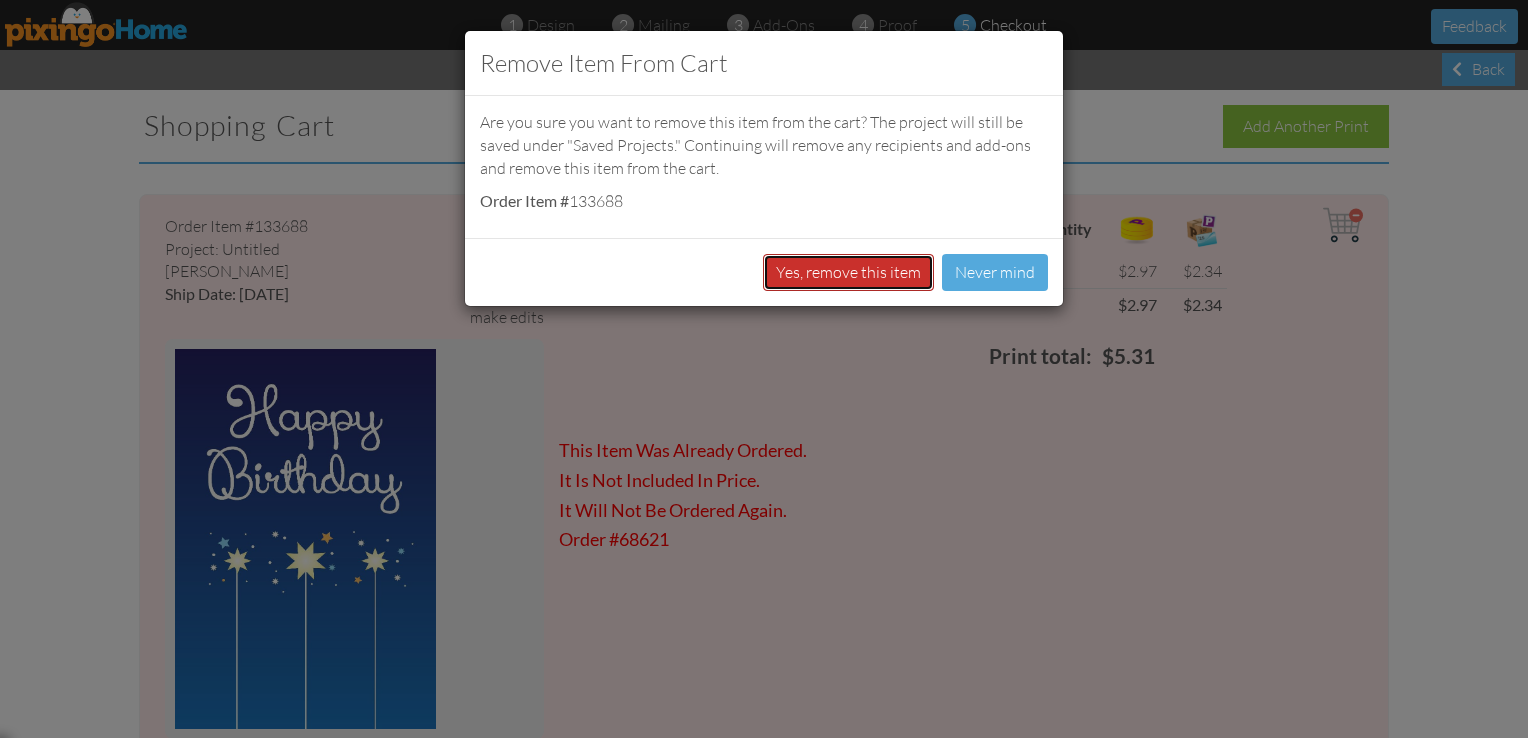 click on "Yes, remove this item" at bounding box center [848, 272] 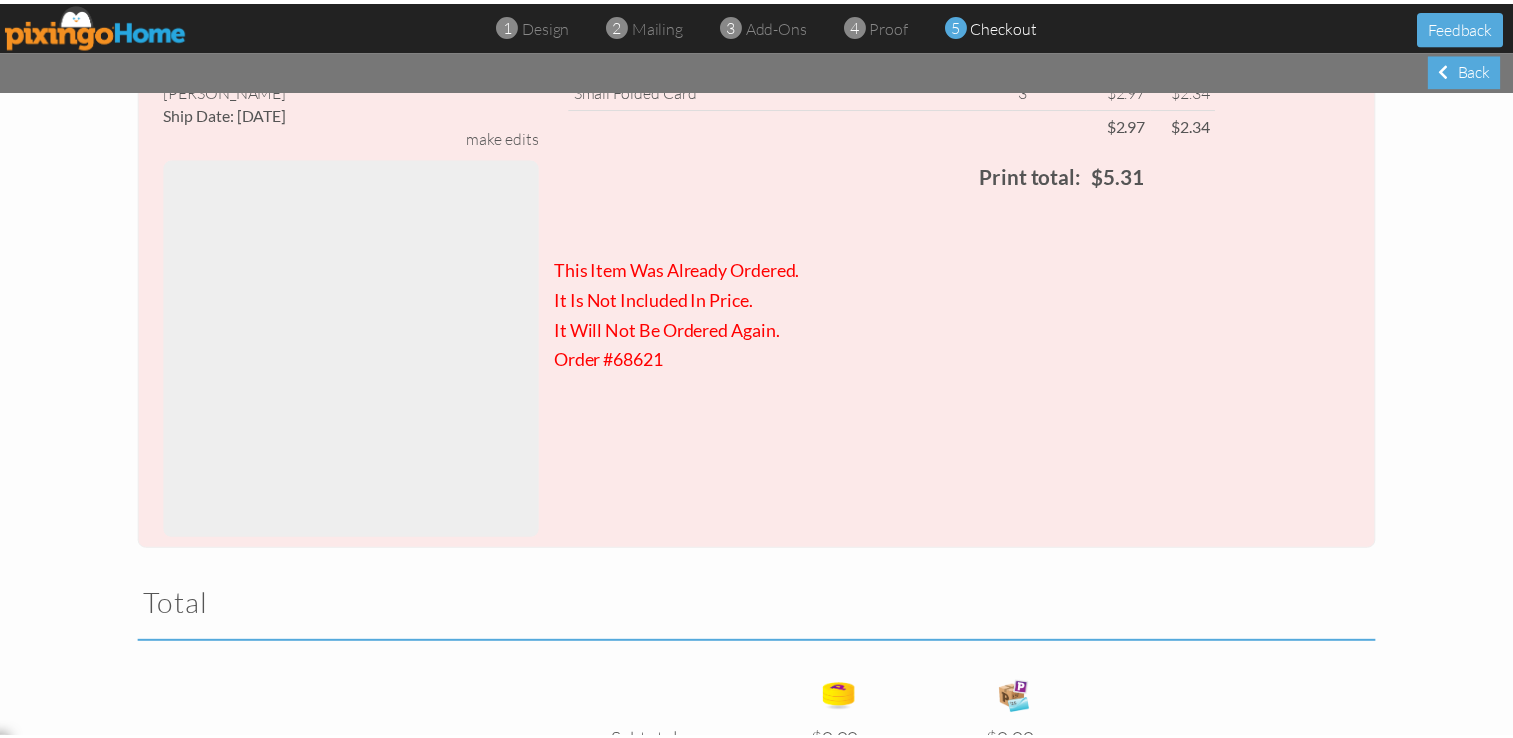 scroll, scrollTop: 0, scrollLeft: 0, axis: both 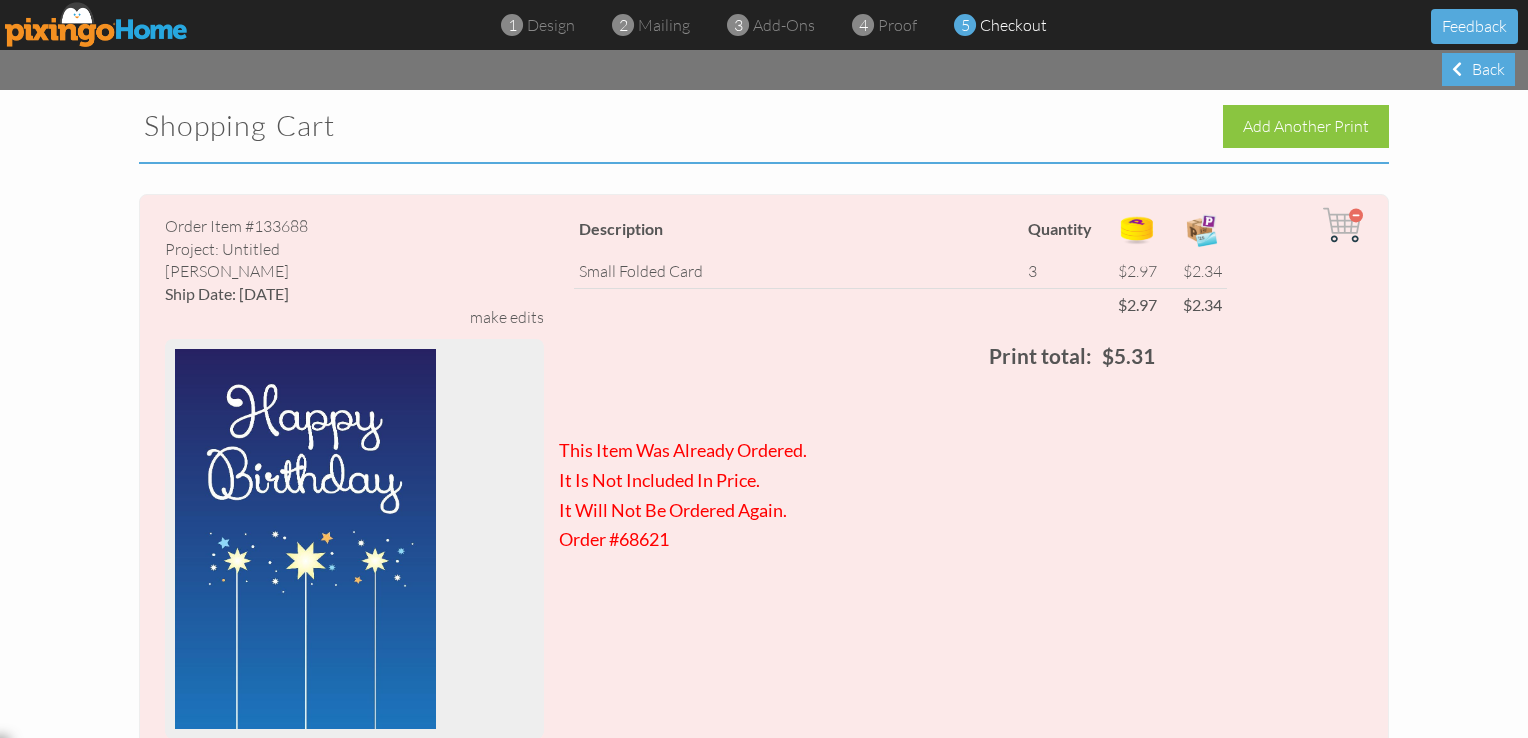 click at bounding box center (1343, 225) 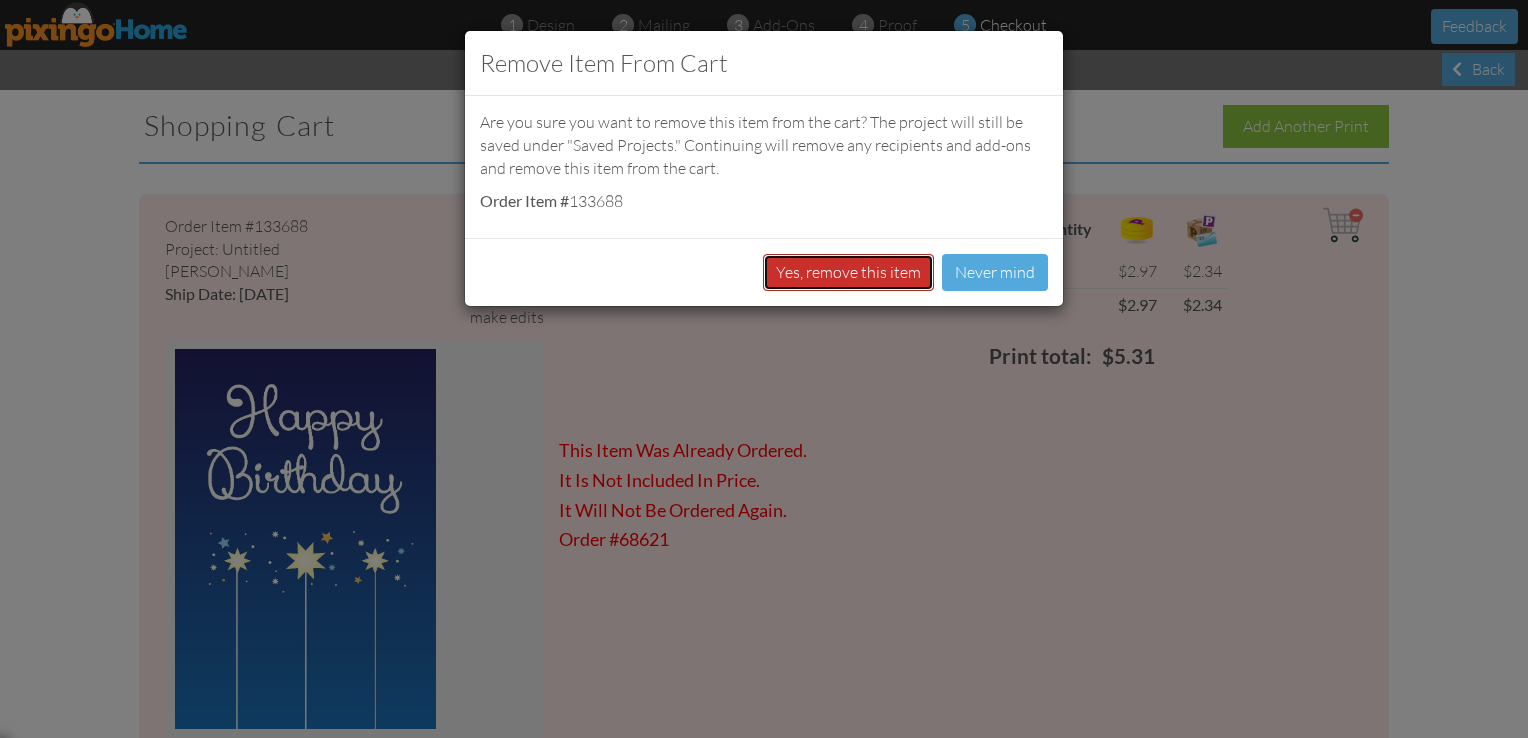 click on "Yes, remove this item" at bounding box center (848, 272) 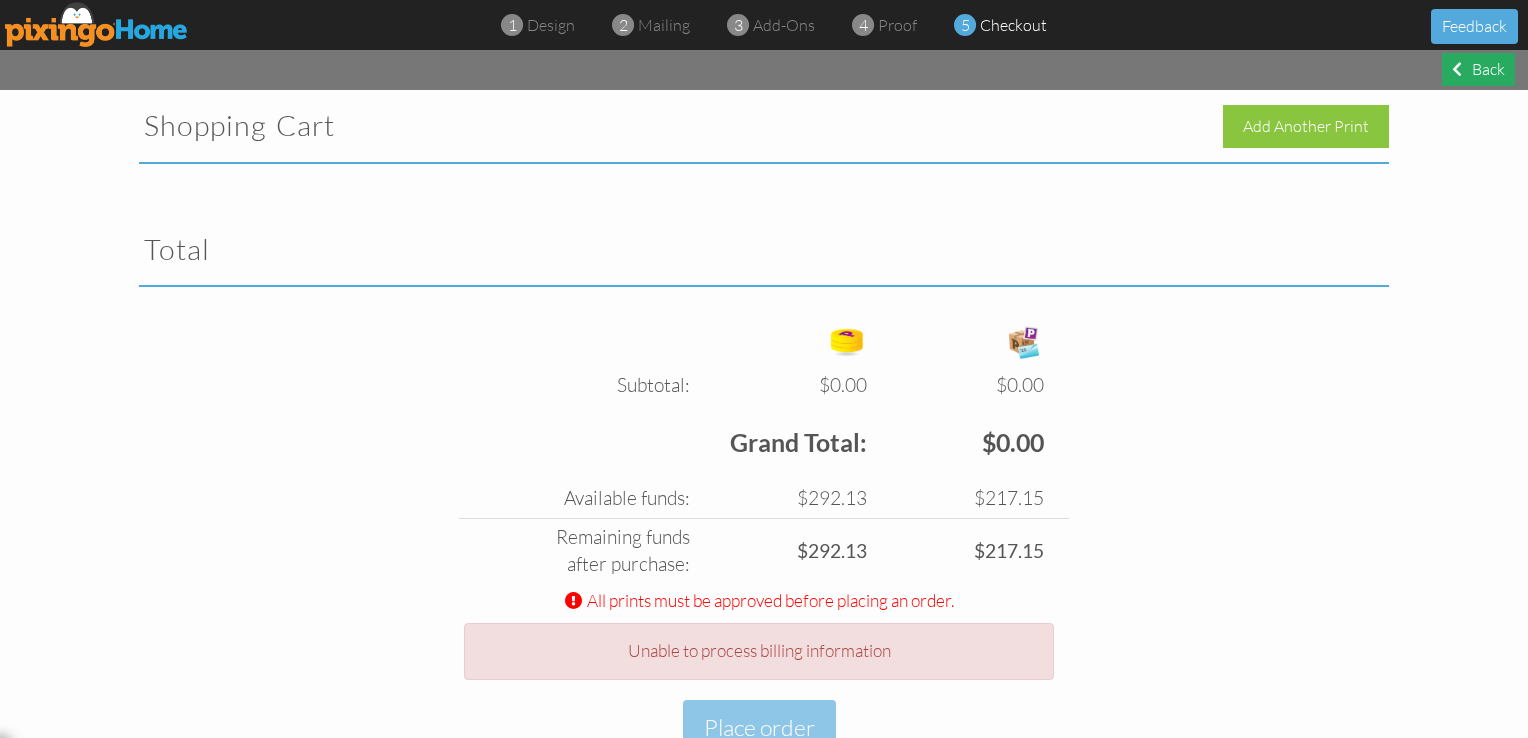 click at bounding box center (1457, 69) 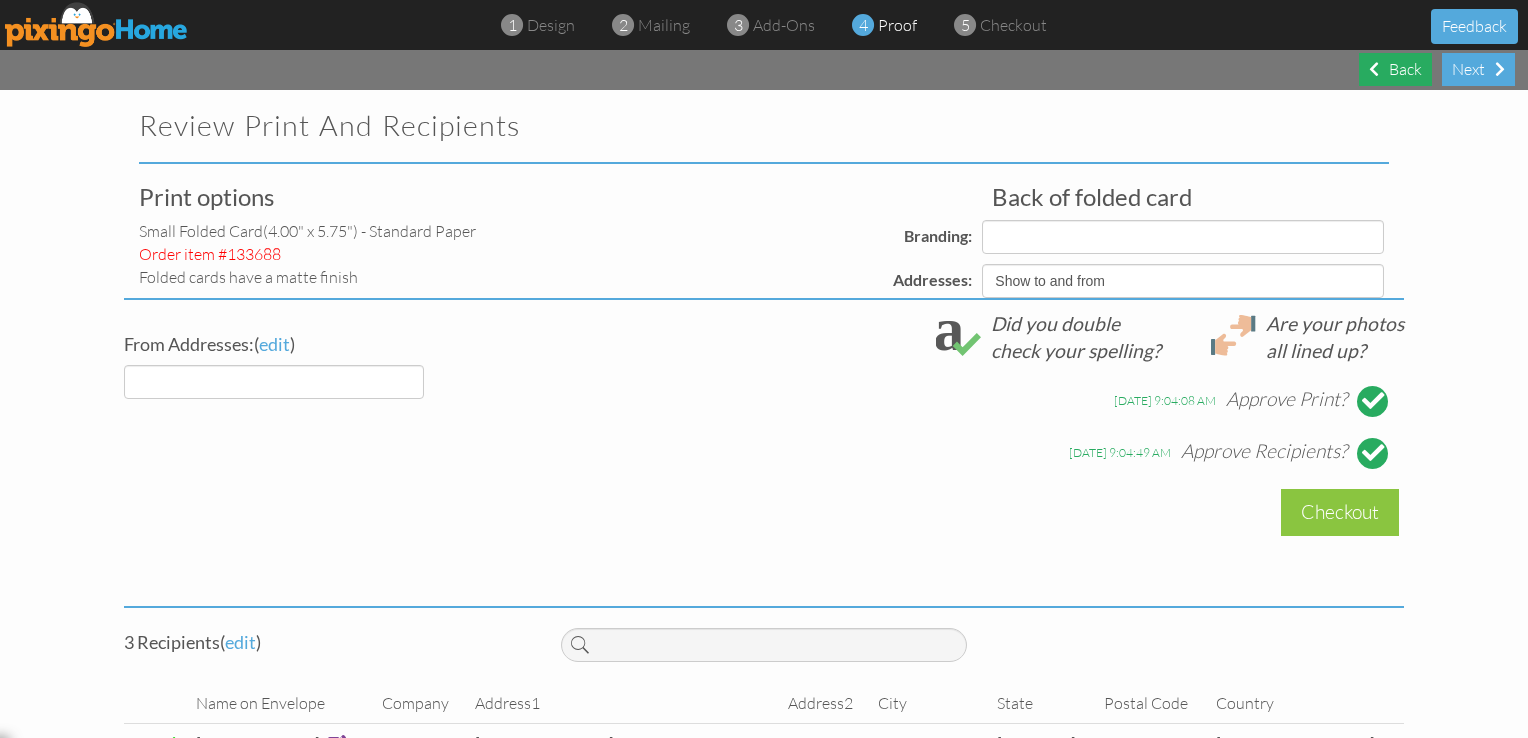 click on "Next" at bounding box center (1478, 69) 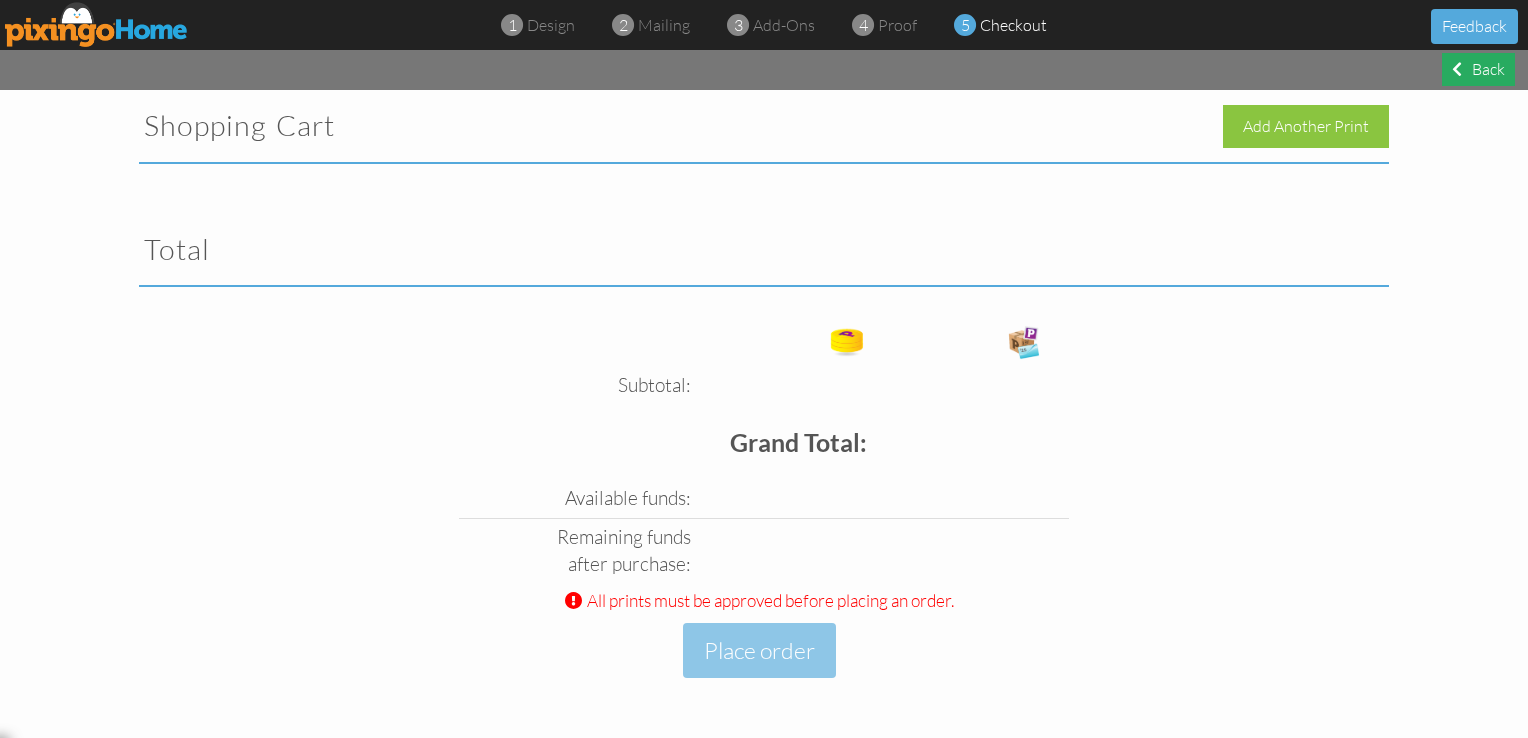 click on "Back" at bounding box center (1478, 69) 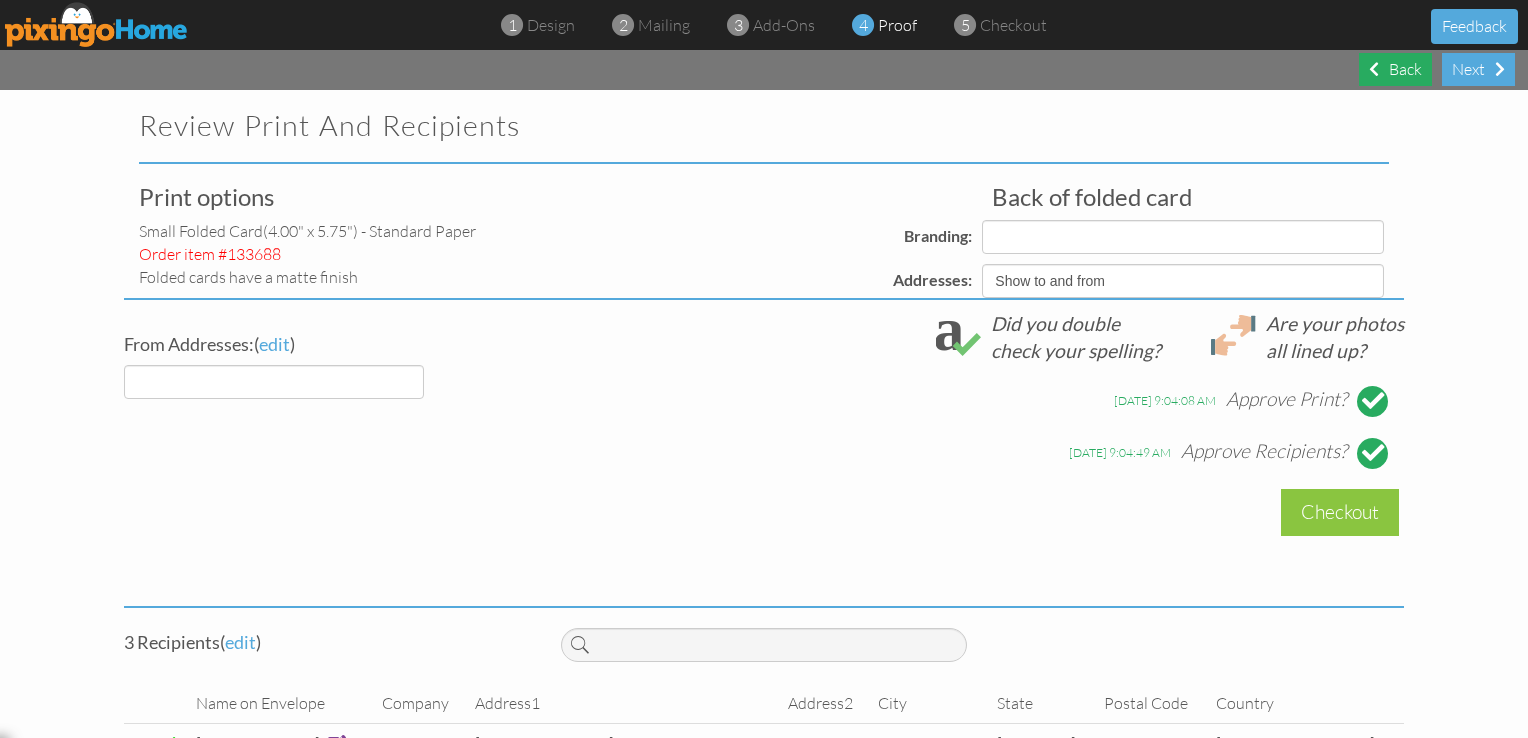 select on "object:51884" 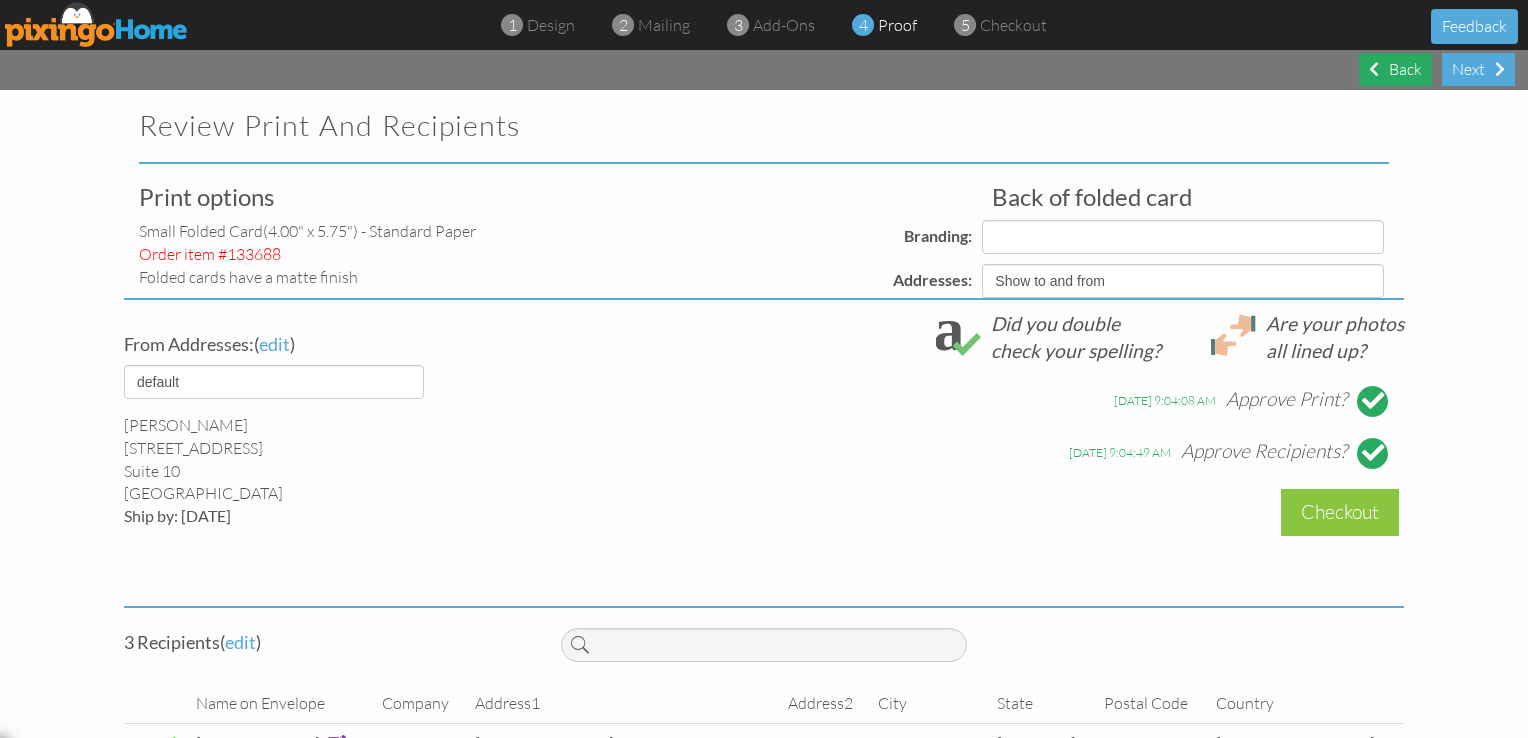 select on "object:51886" 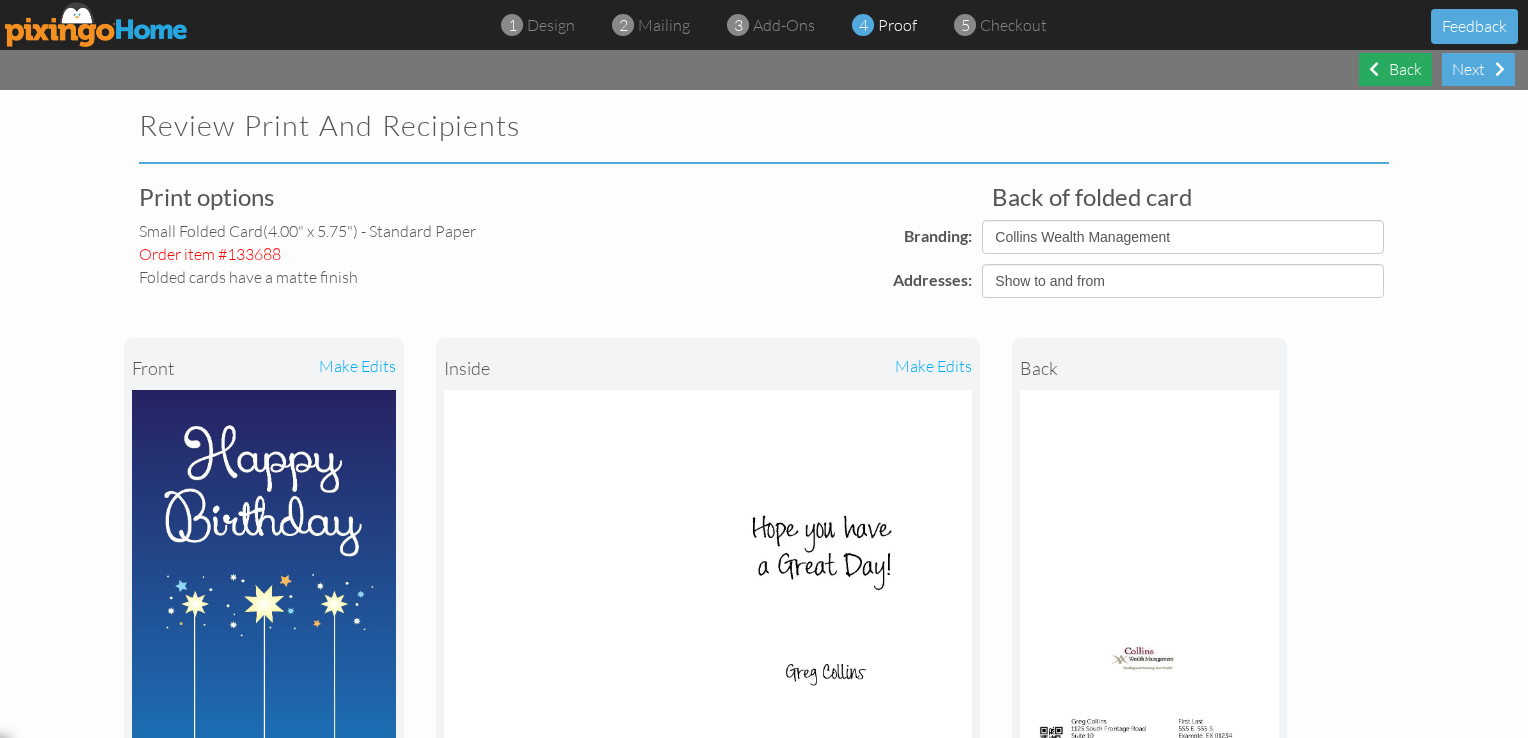 click at bounding box center [1374, 69] 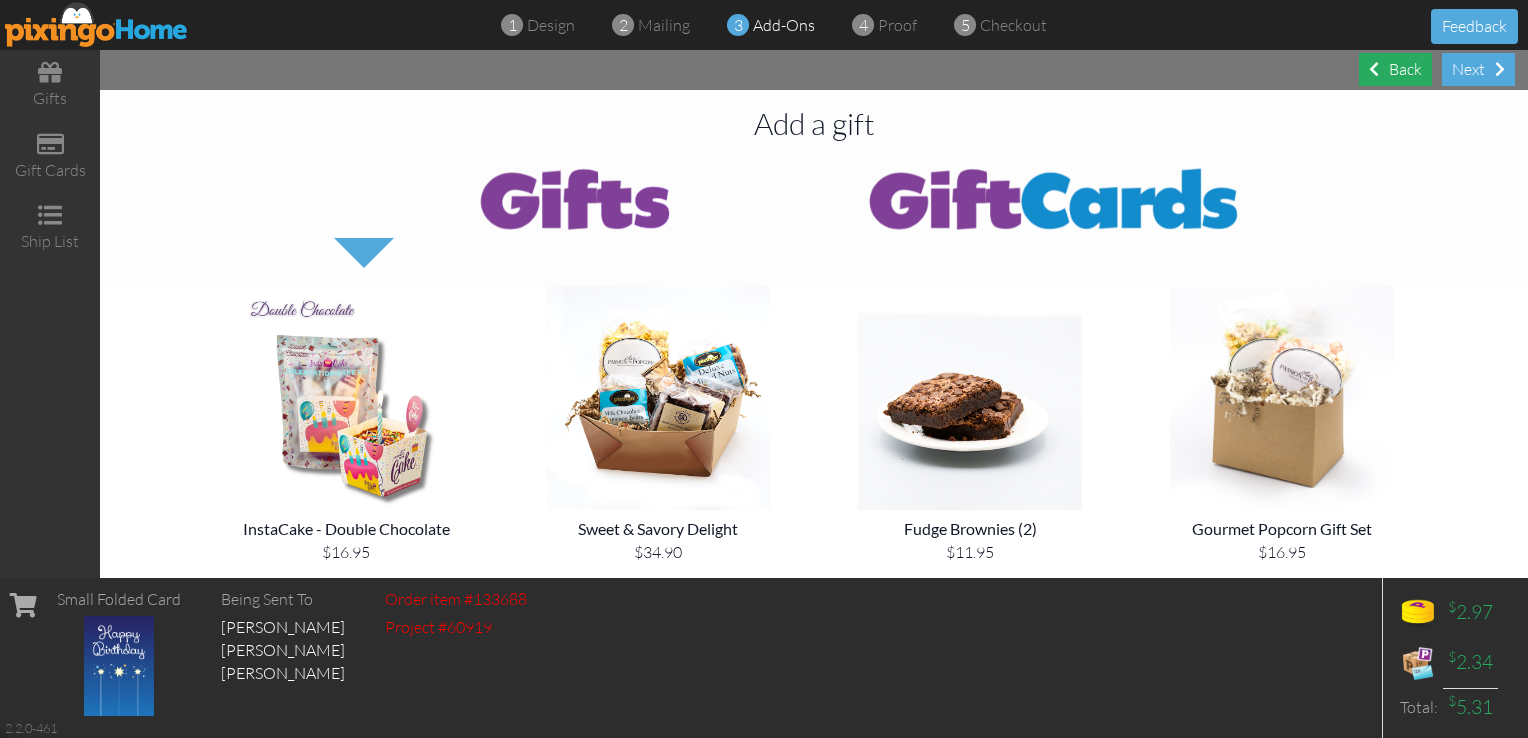 click at bounding box center [1374, 69] 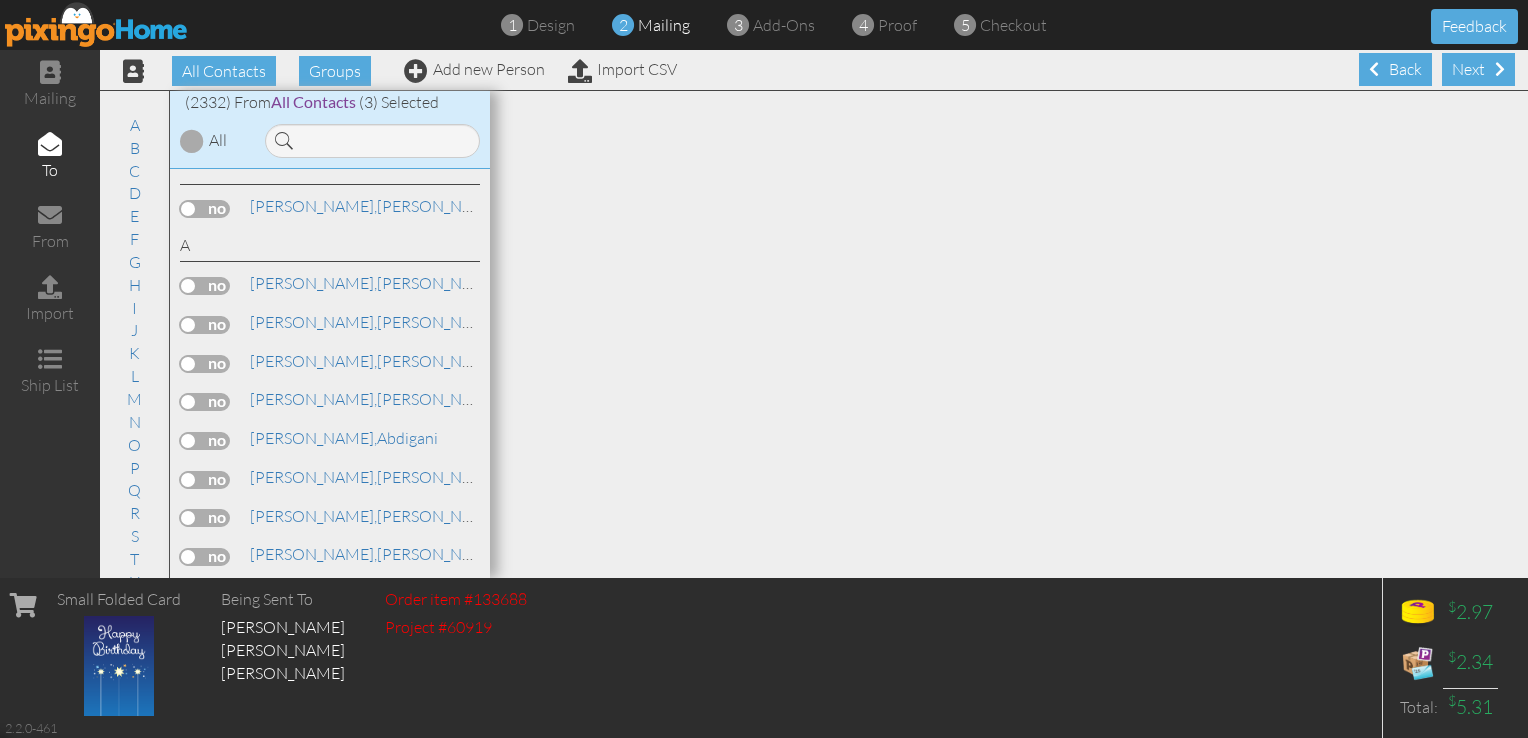 click at bounding box center (97, 24) 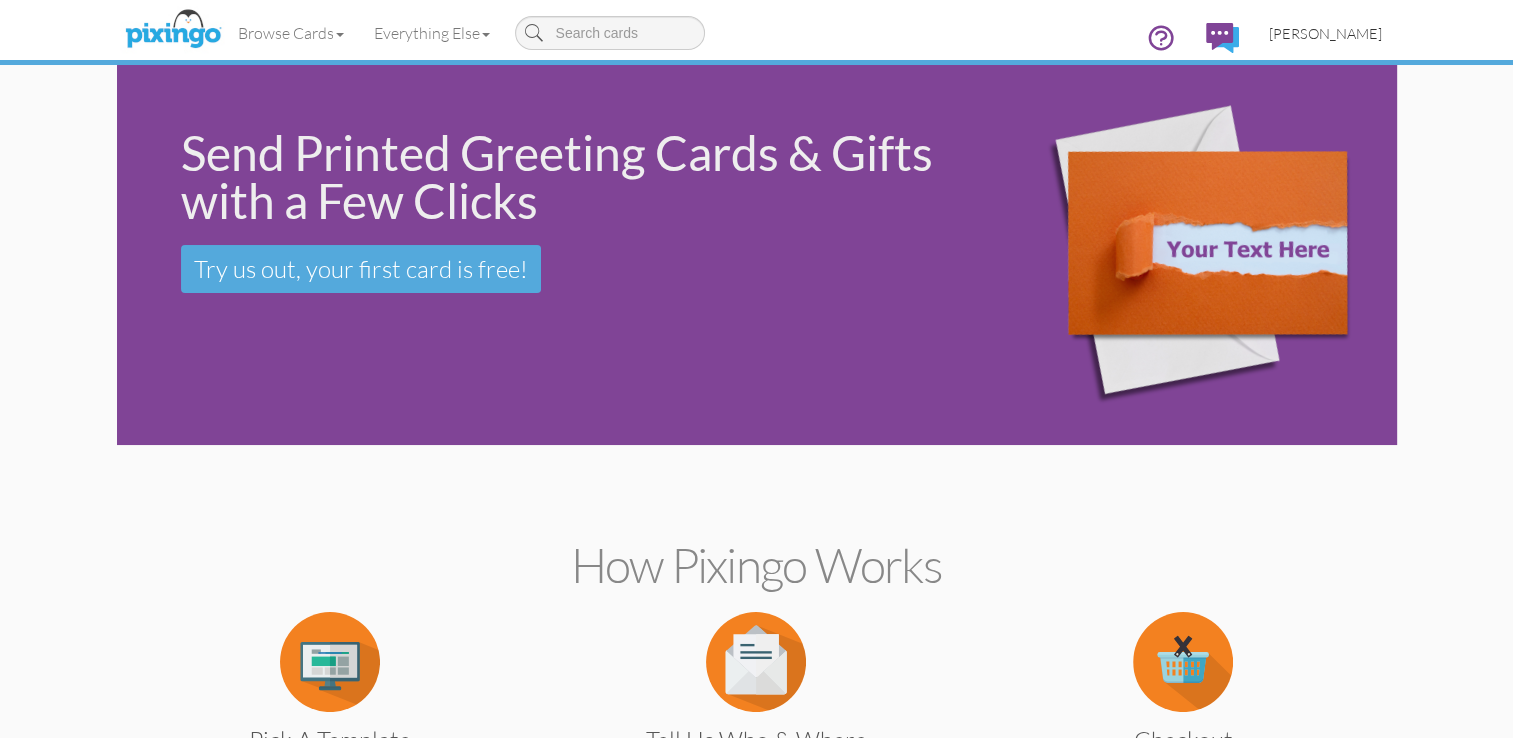 click on "[PERSON_NAME]" at bounding box center [1325, 33] 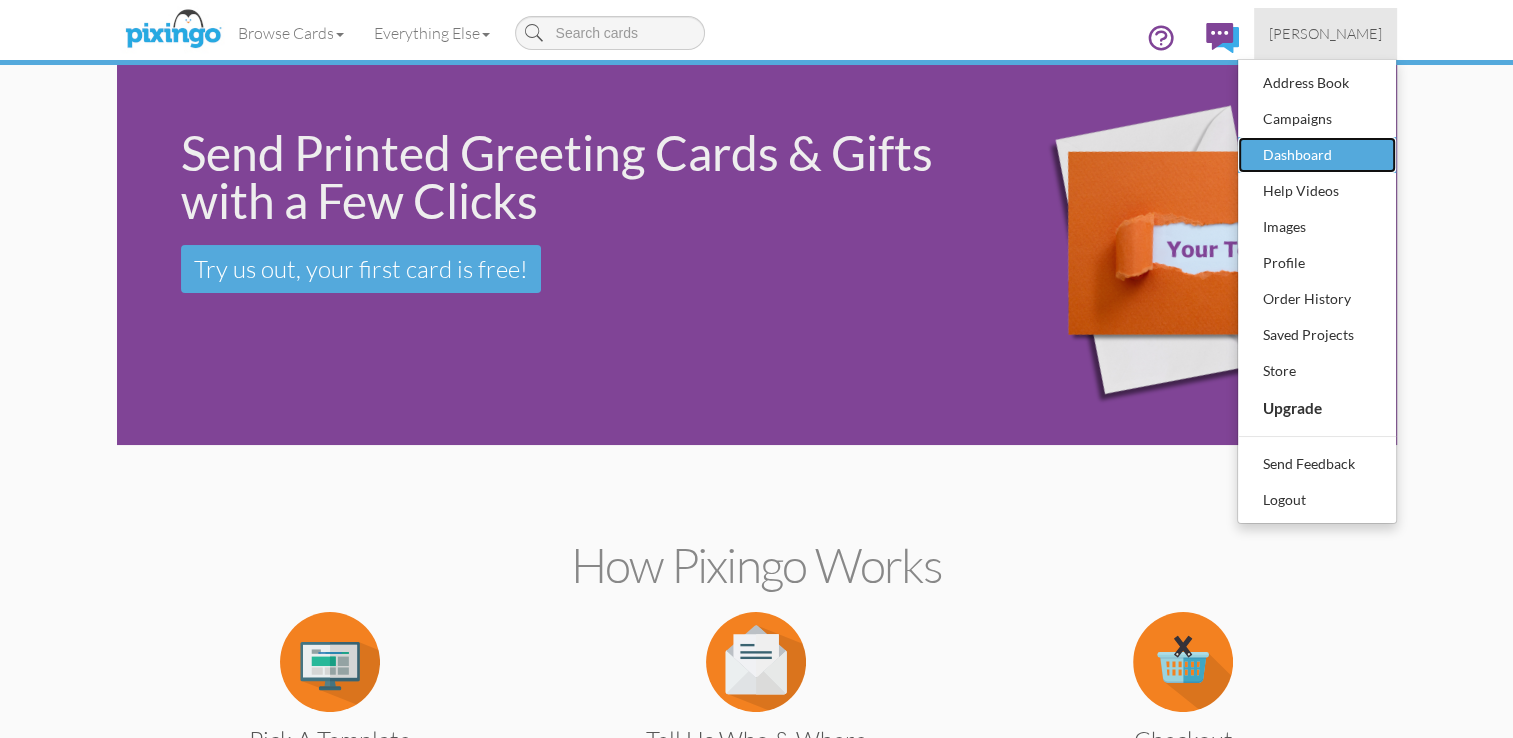 click on "Dashboard" at bounding box center [1317, 155] 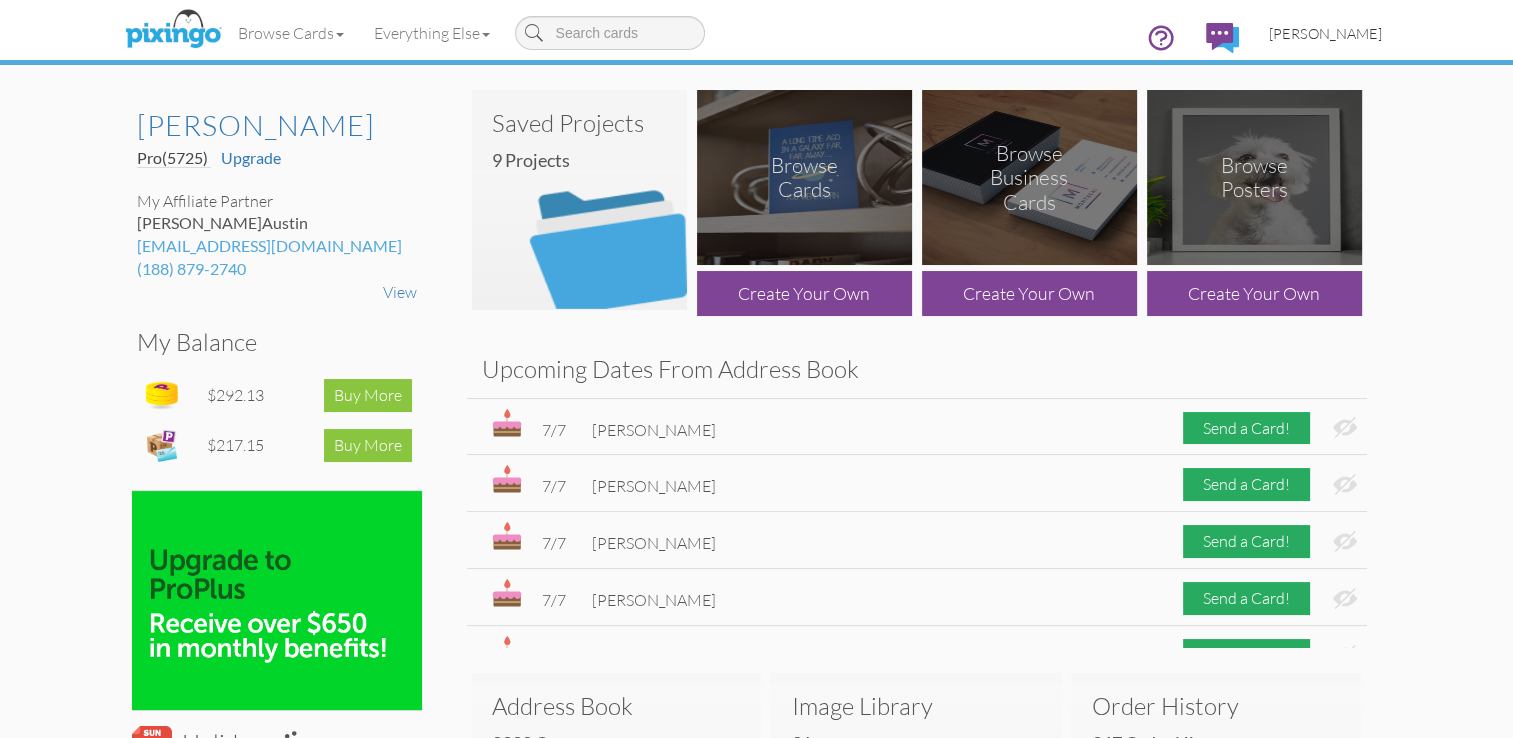 click on "[PERSON_NAME]" at bounding box center (1325, 33) 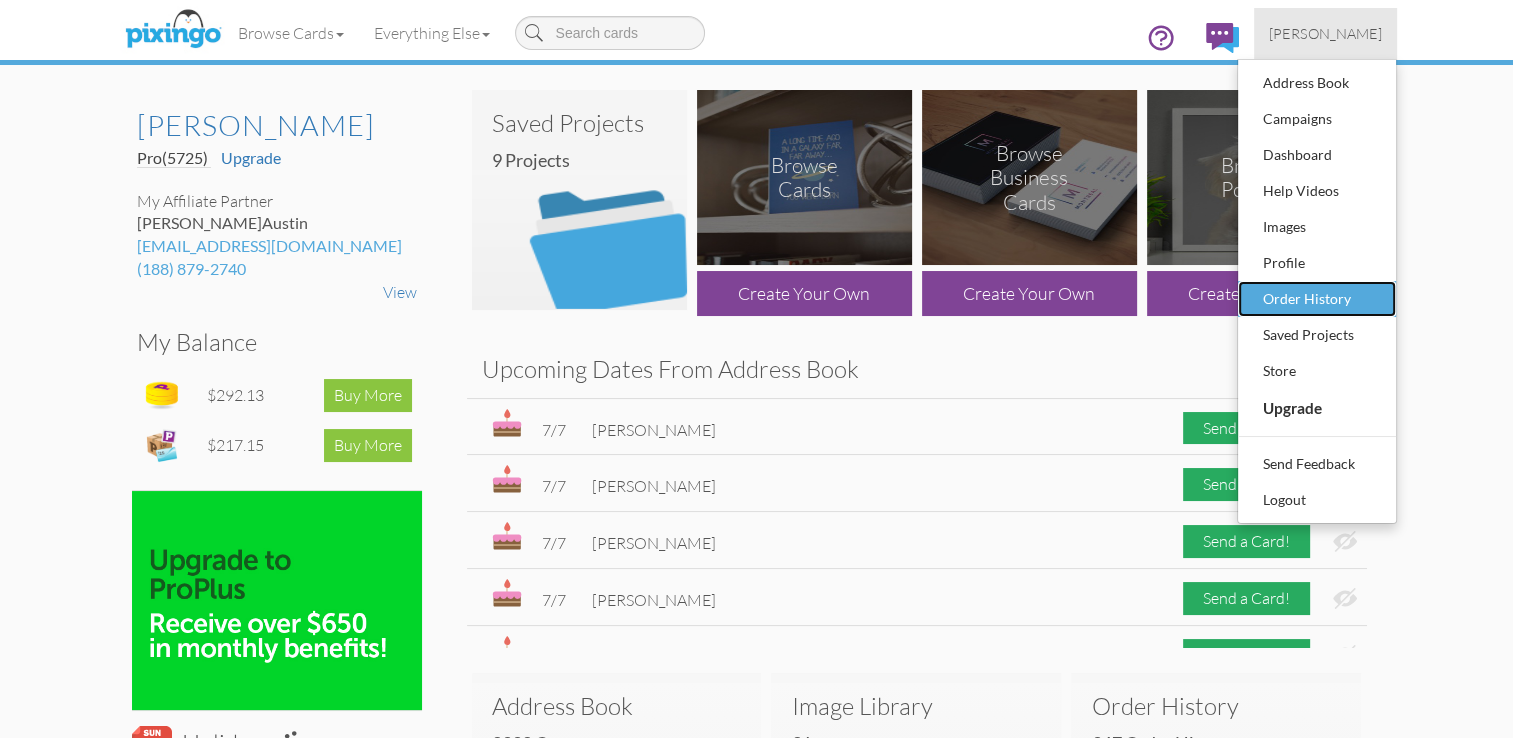 click on "Order History" at bounding box center [1317, 299] 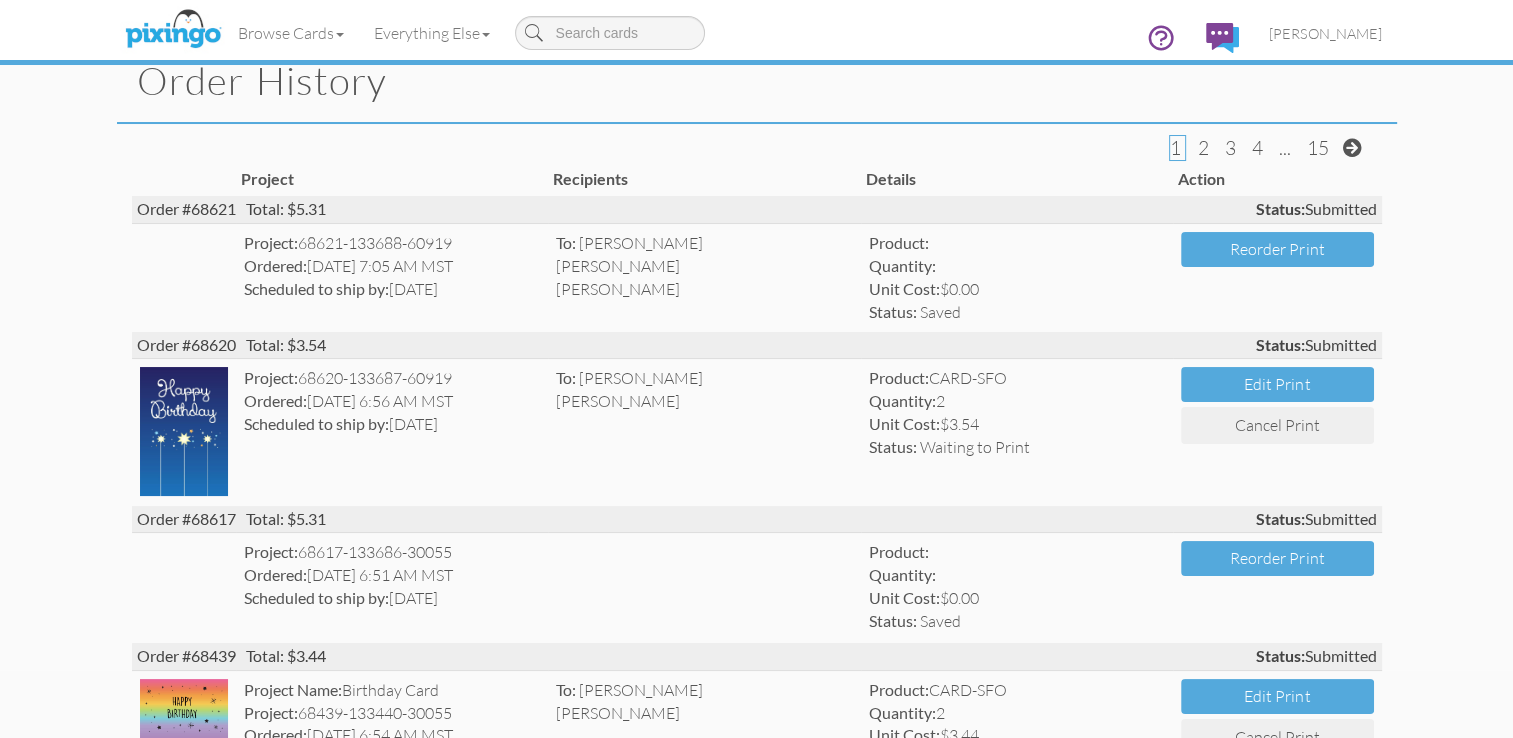 scroll, scrollTop: 66, scrollLeft: 0, axis: vertical 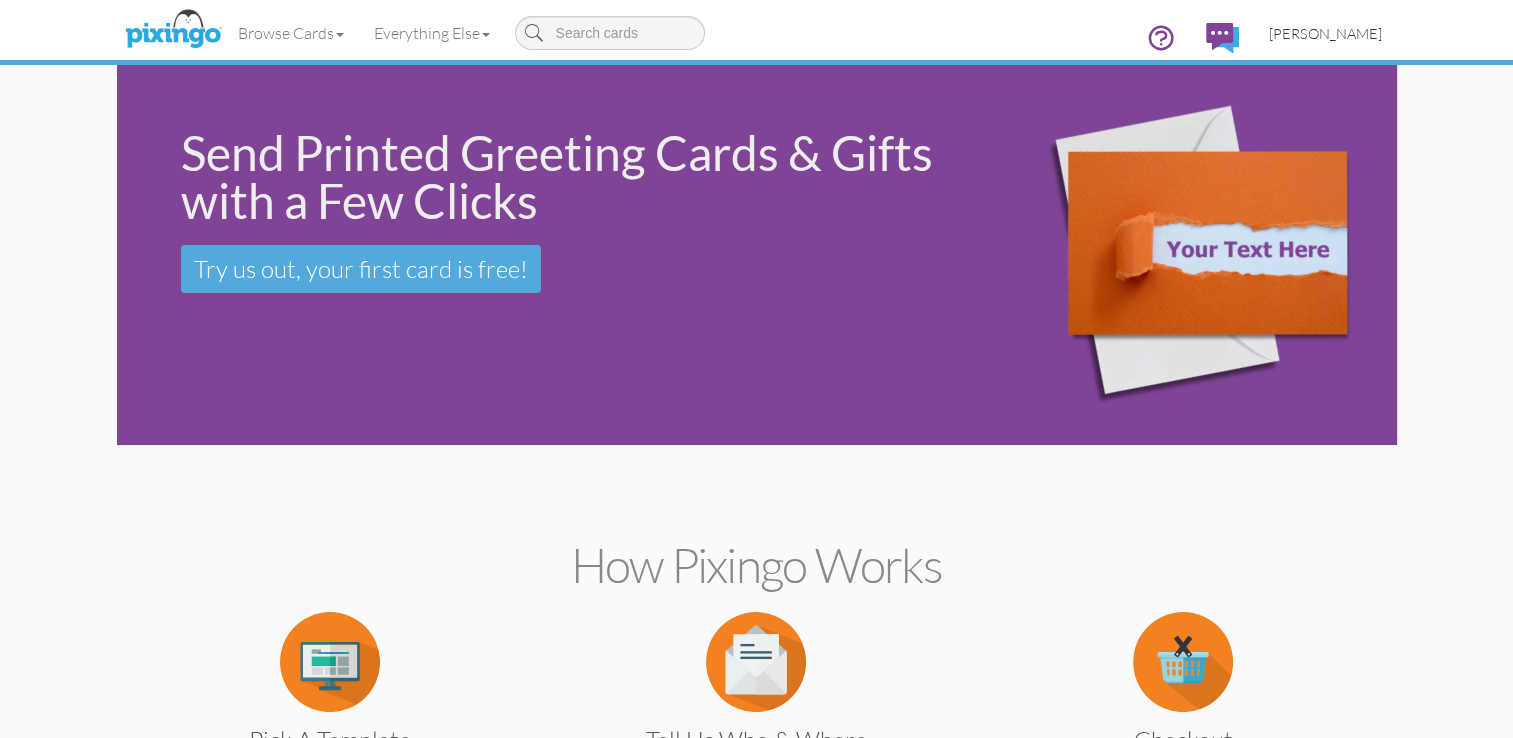 click on "[PERSON_NAME]" at bounding box center [1325, 33] 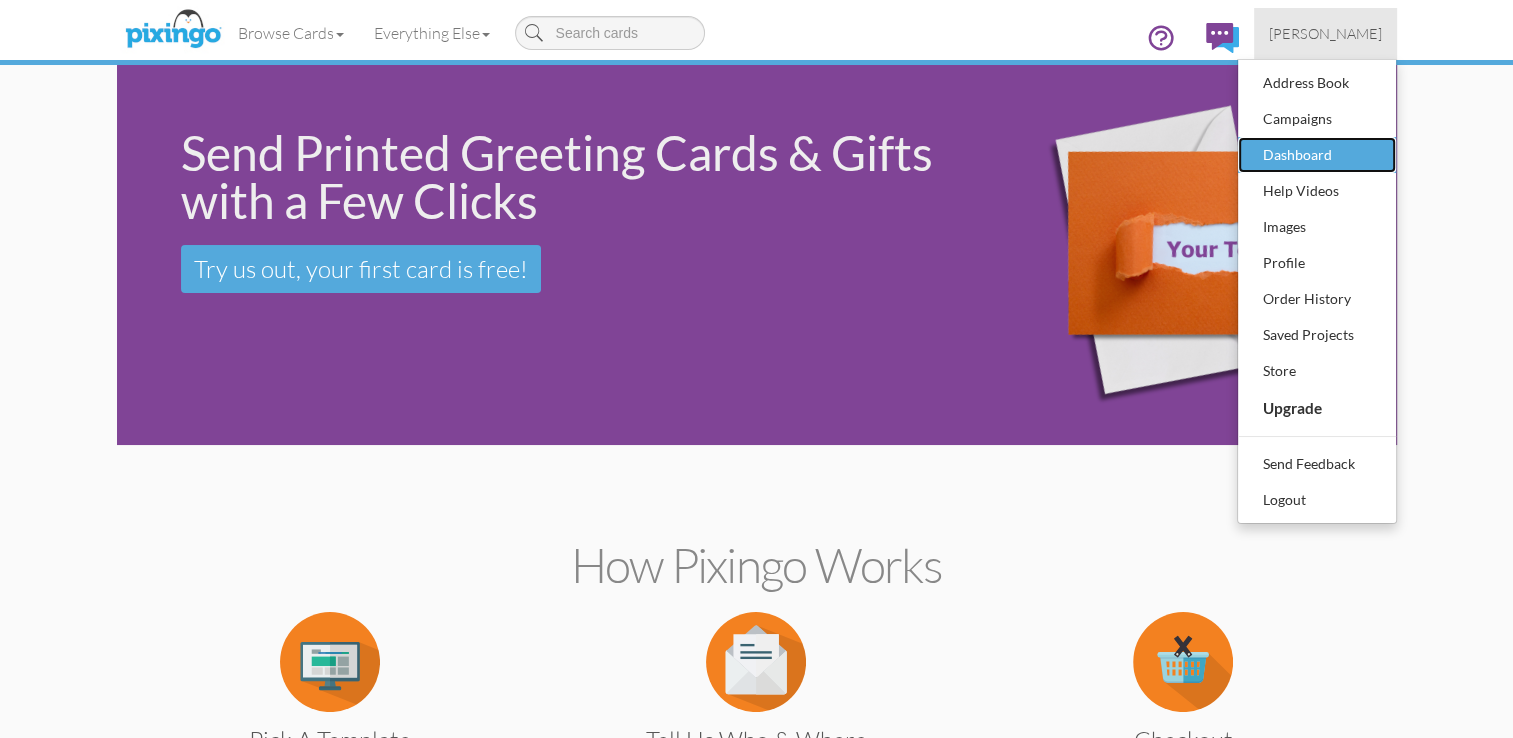 click on "Dashboard" at bounding box center (1317, 155) 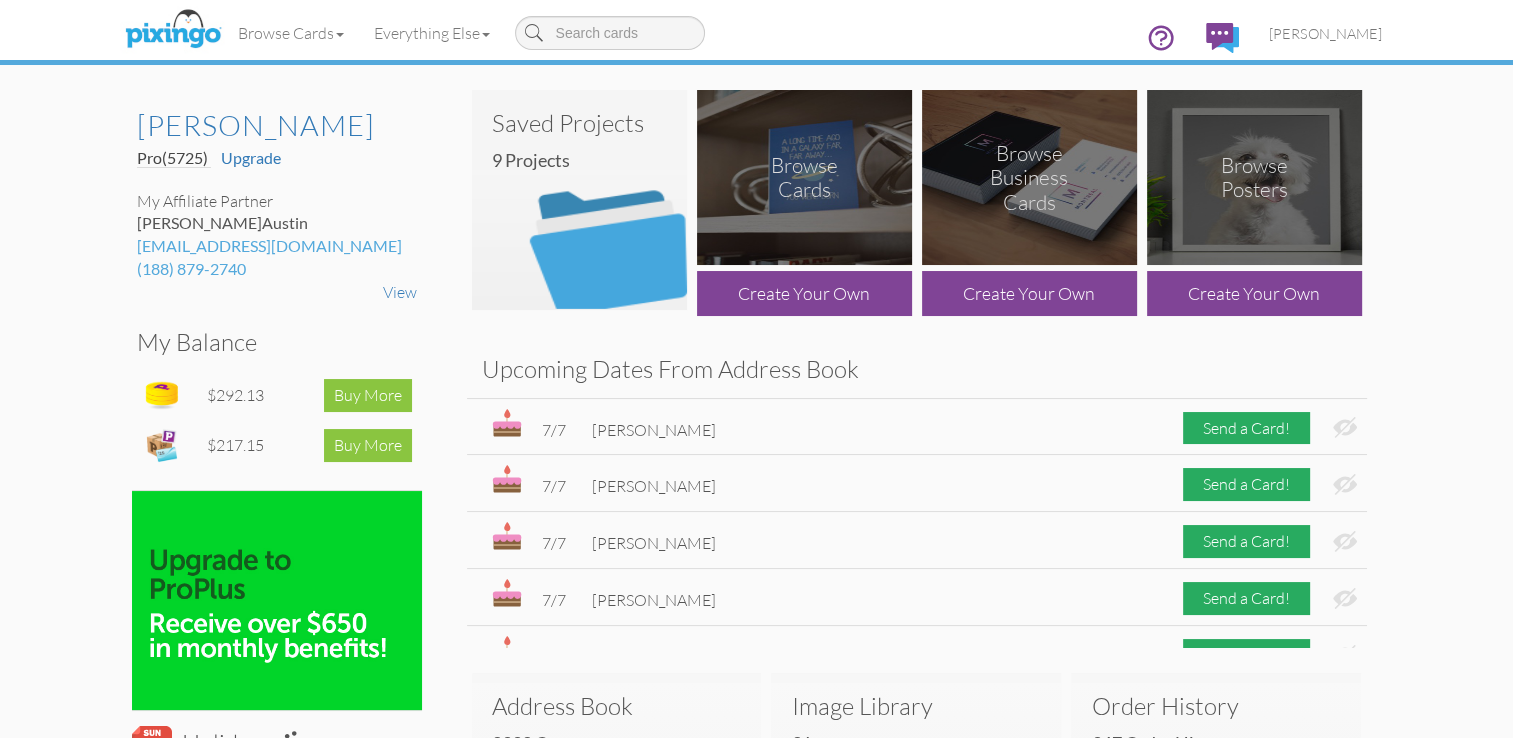 click on "9 Projects" at bounding box center (587, 161) 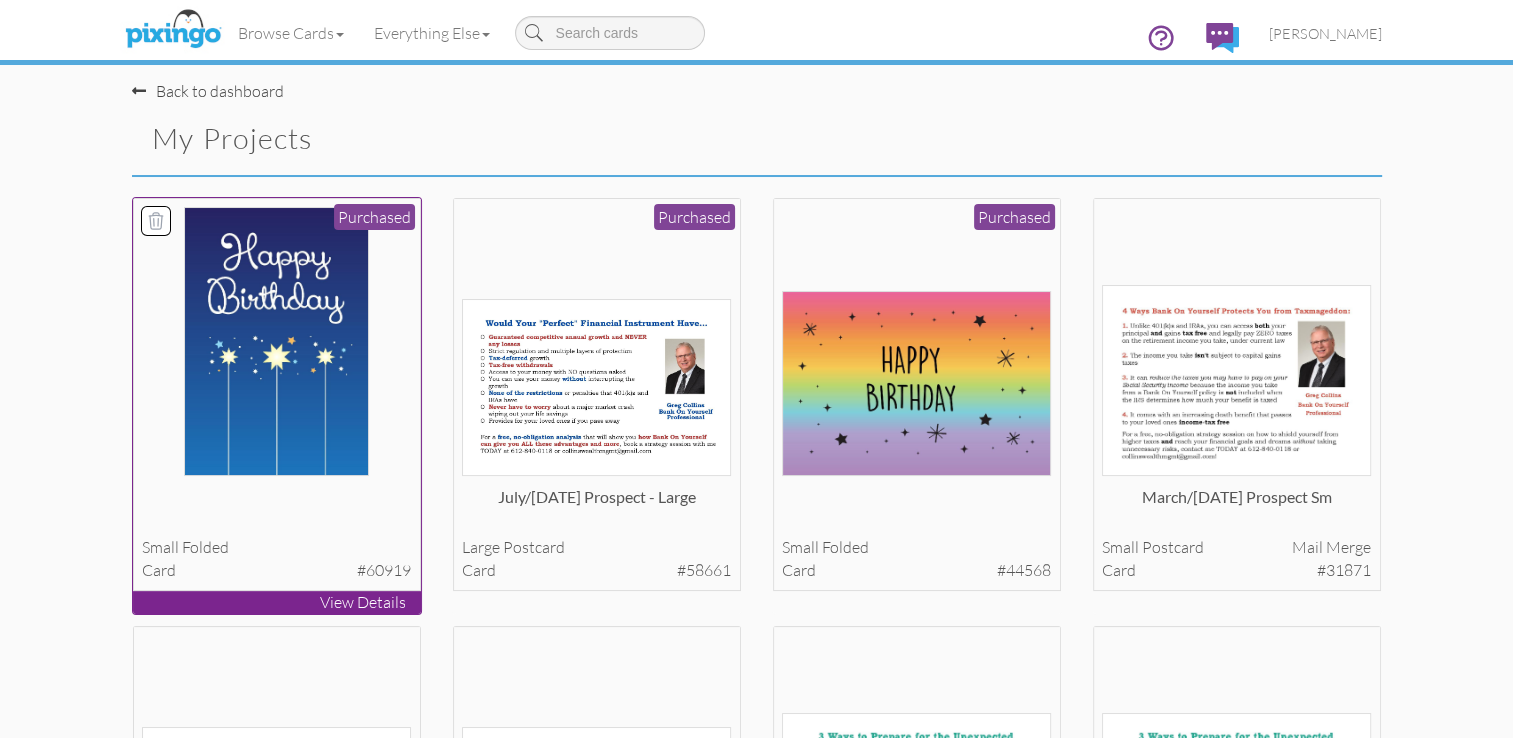 click at bounding box center (276, 341) 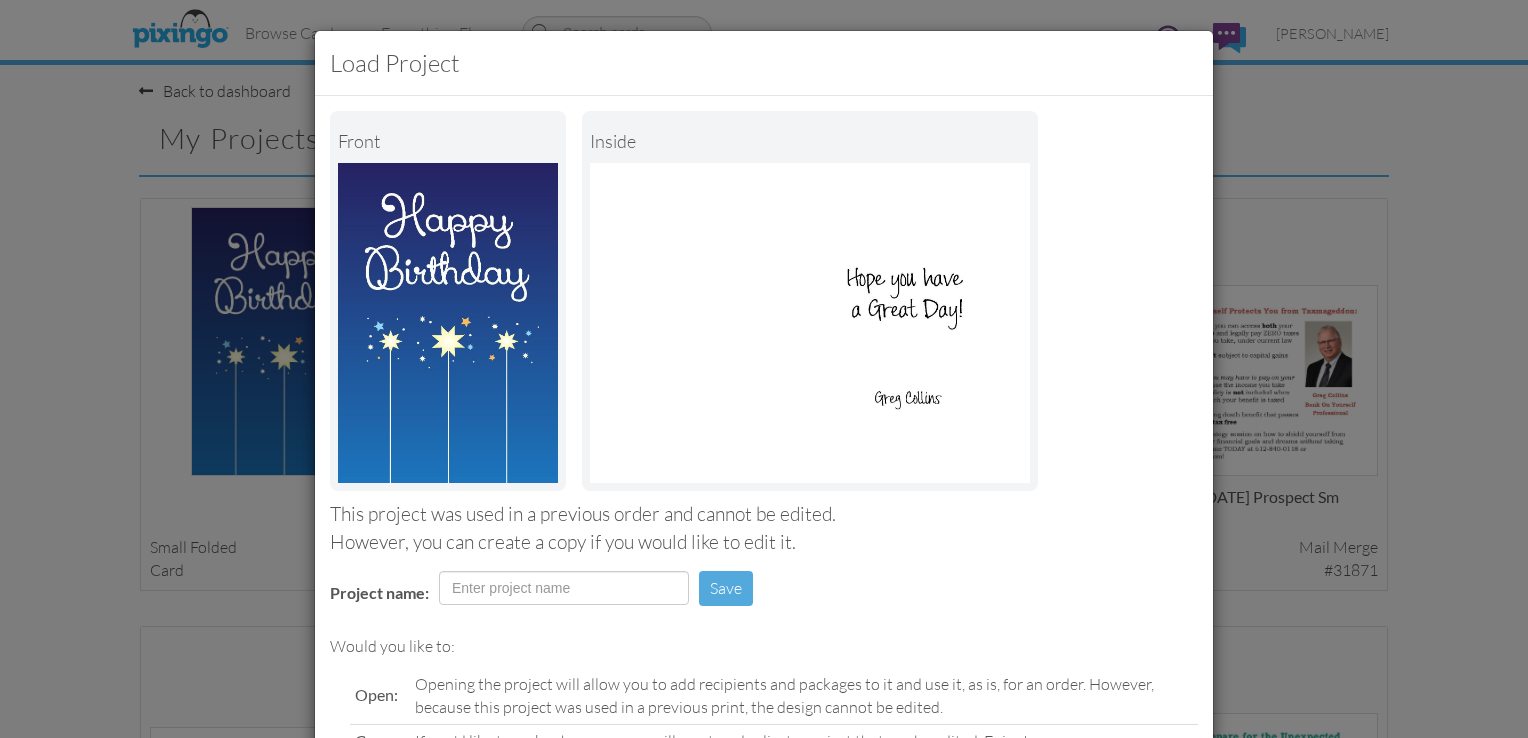click on "Load Project
Front
inside
This project was used in a previous order and cannot be
edited.
However, you can create a copy if you would like to edit it.
Project name:
Save
Would you like to:
Open:
Opening the project will allow you to add recipients and packages to it and use it, as is, for an order. However, because this project was used in a previous print, the design cannot be edited.
Copy:
If you'd like to make changes, copy will create a duplicate project that can be edited. Enjoy!
Delete:
Open
Copy
[GEOGRAPHIC_DATA]
Exit" at bounding box center [764, 369] 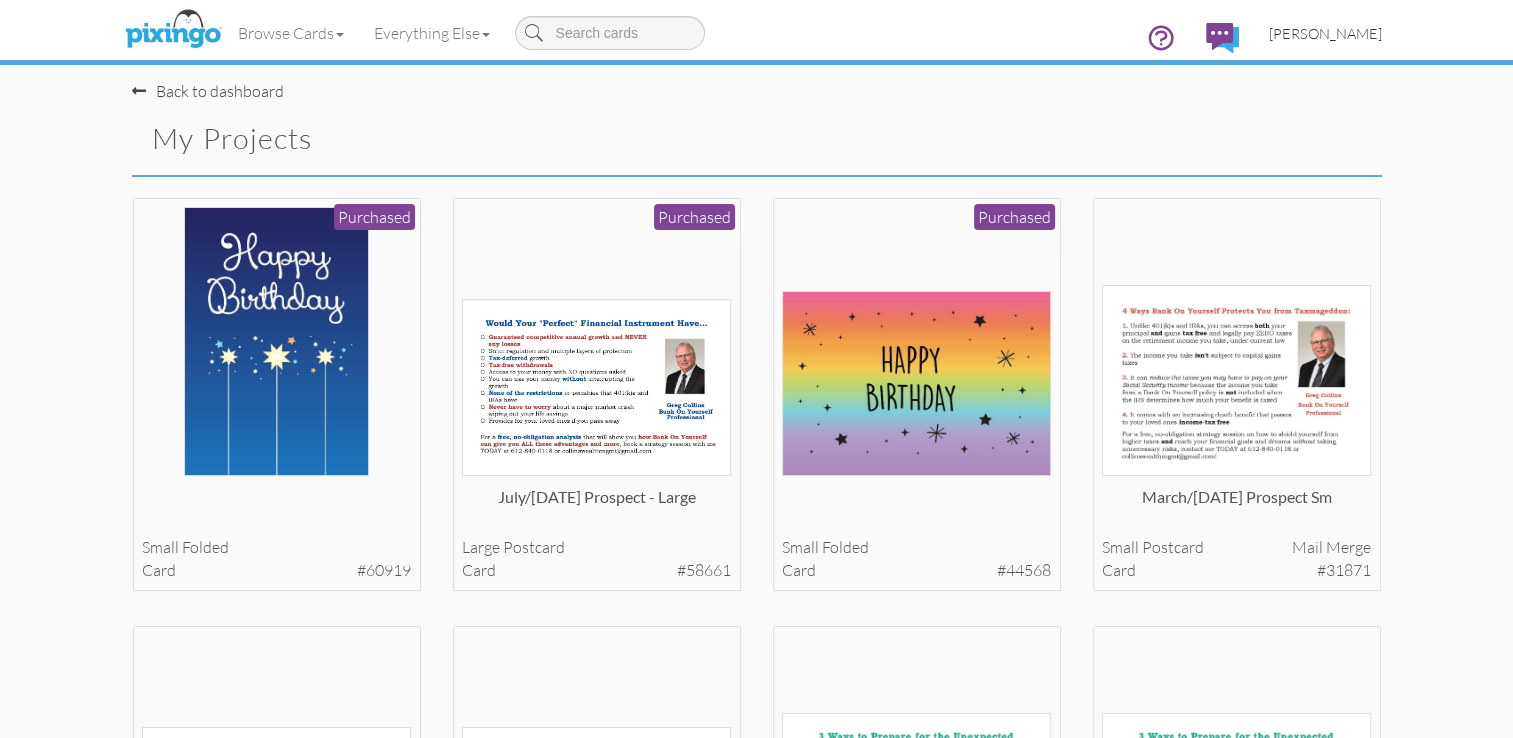click on "[PERSON_NAME]" at bounding box center (1325, 33) 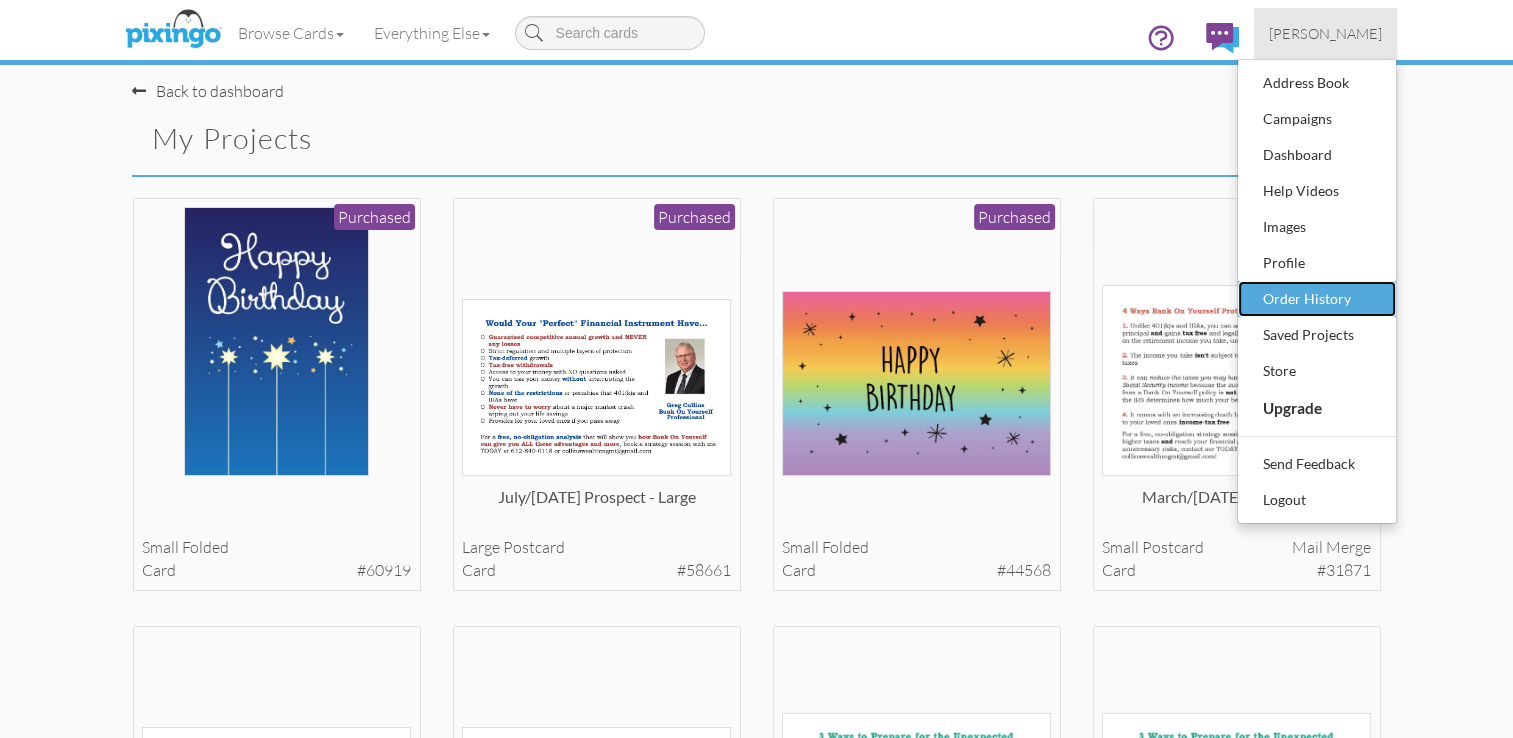 click on "Order History" at bounding box center (1317, 299) 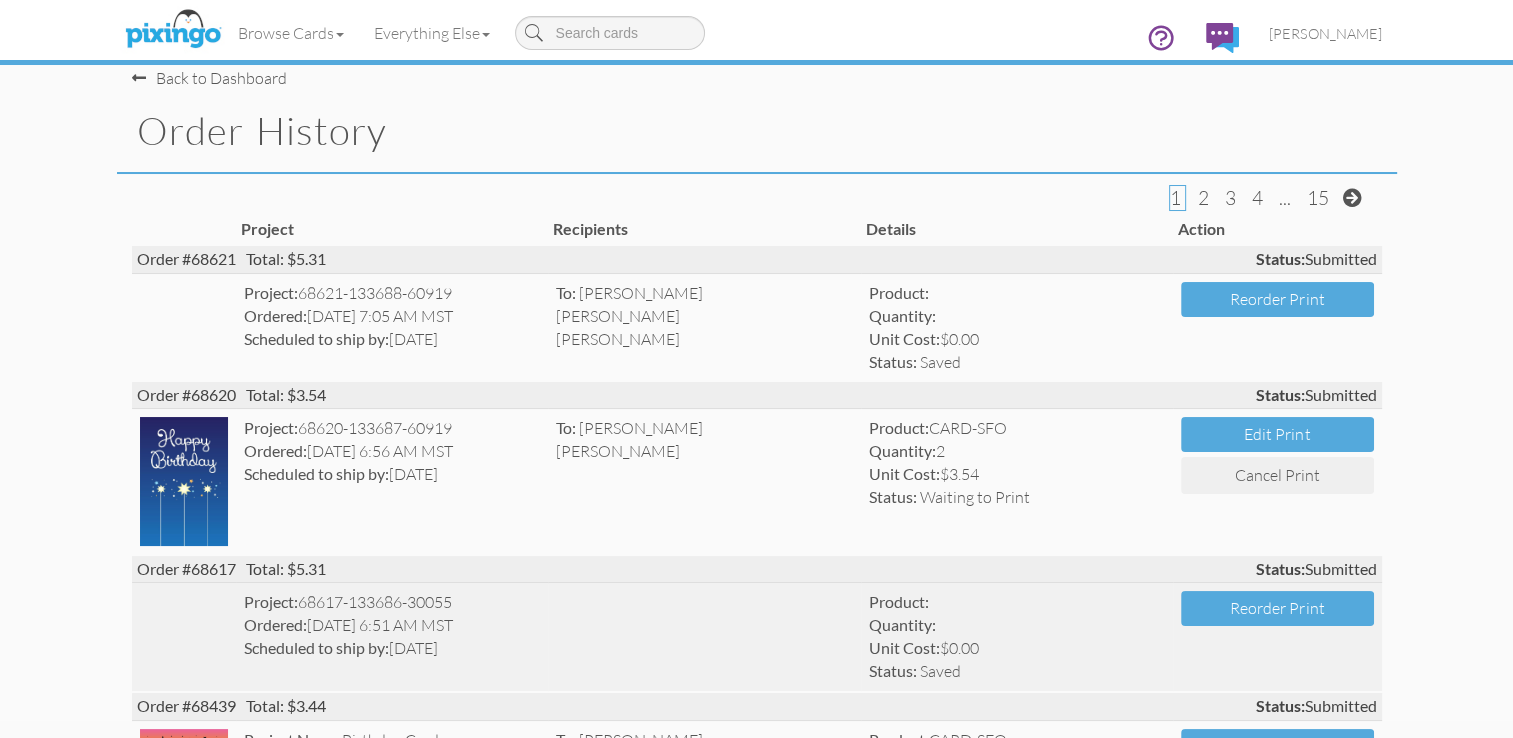 scroll, scrollTop: 16, scrollLeft: 0, axis: vertical 